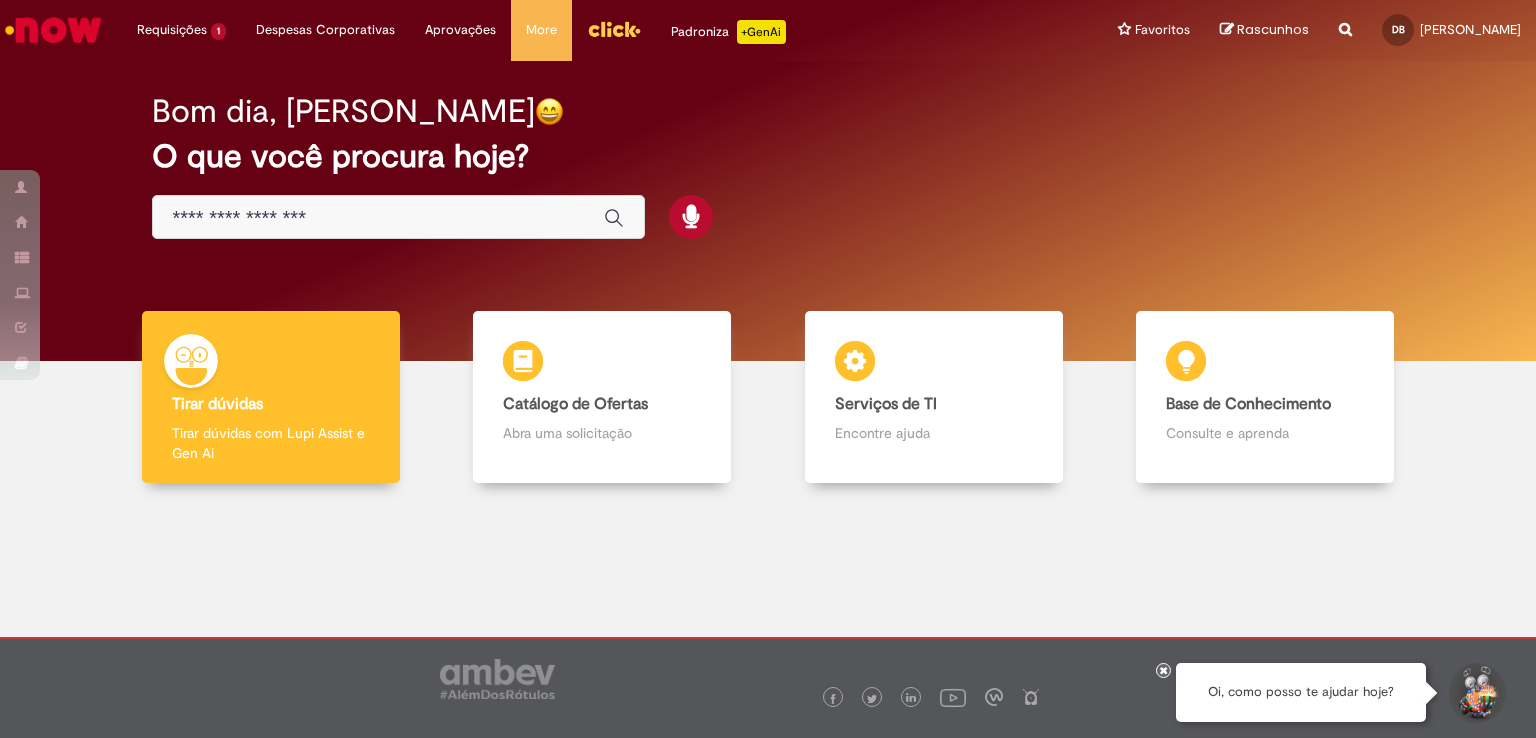 scroll, scrollTop: 0, scrollLeft: 0, axis: both 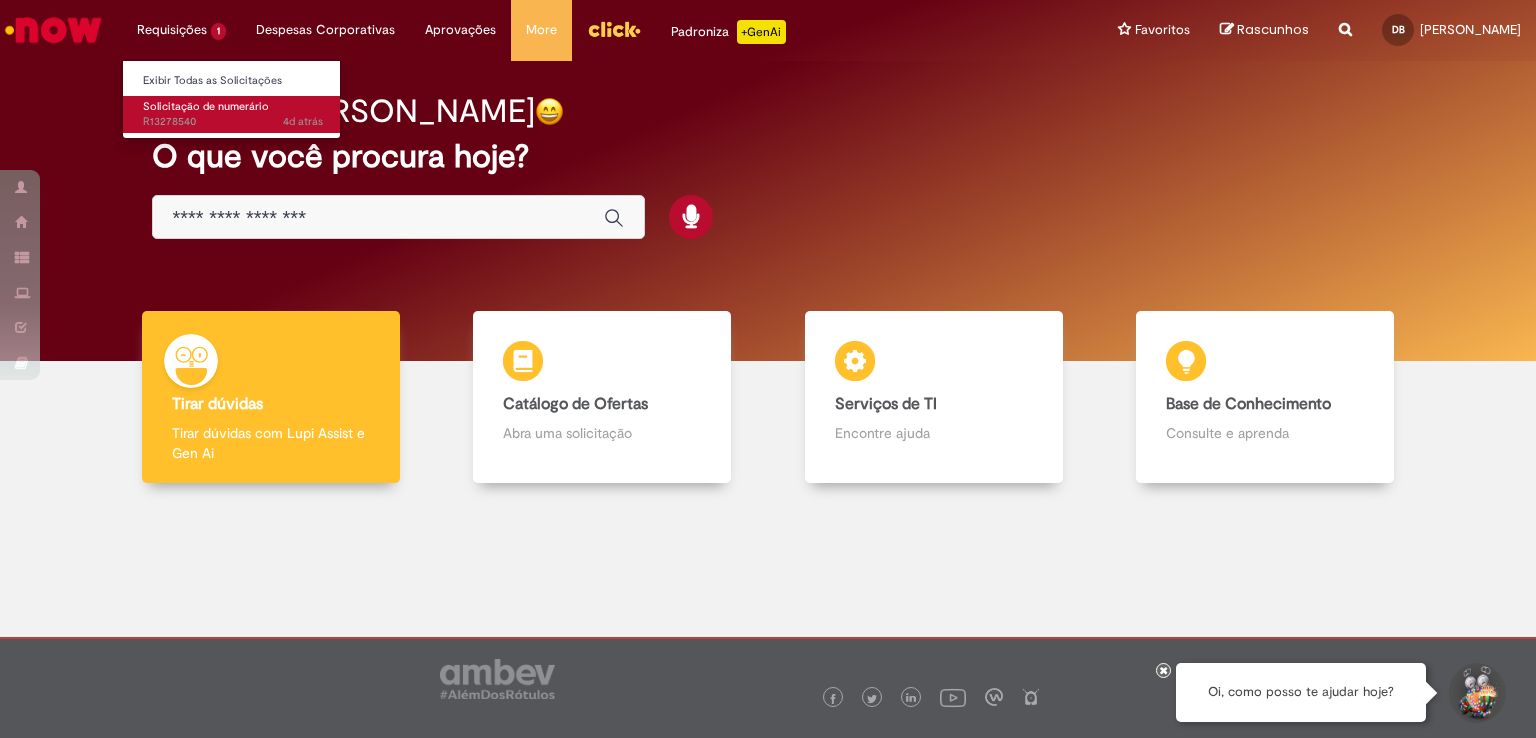 click on "4d atrás 4 dias atrás  R13278540" at bounding box center (233, 122) 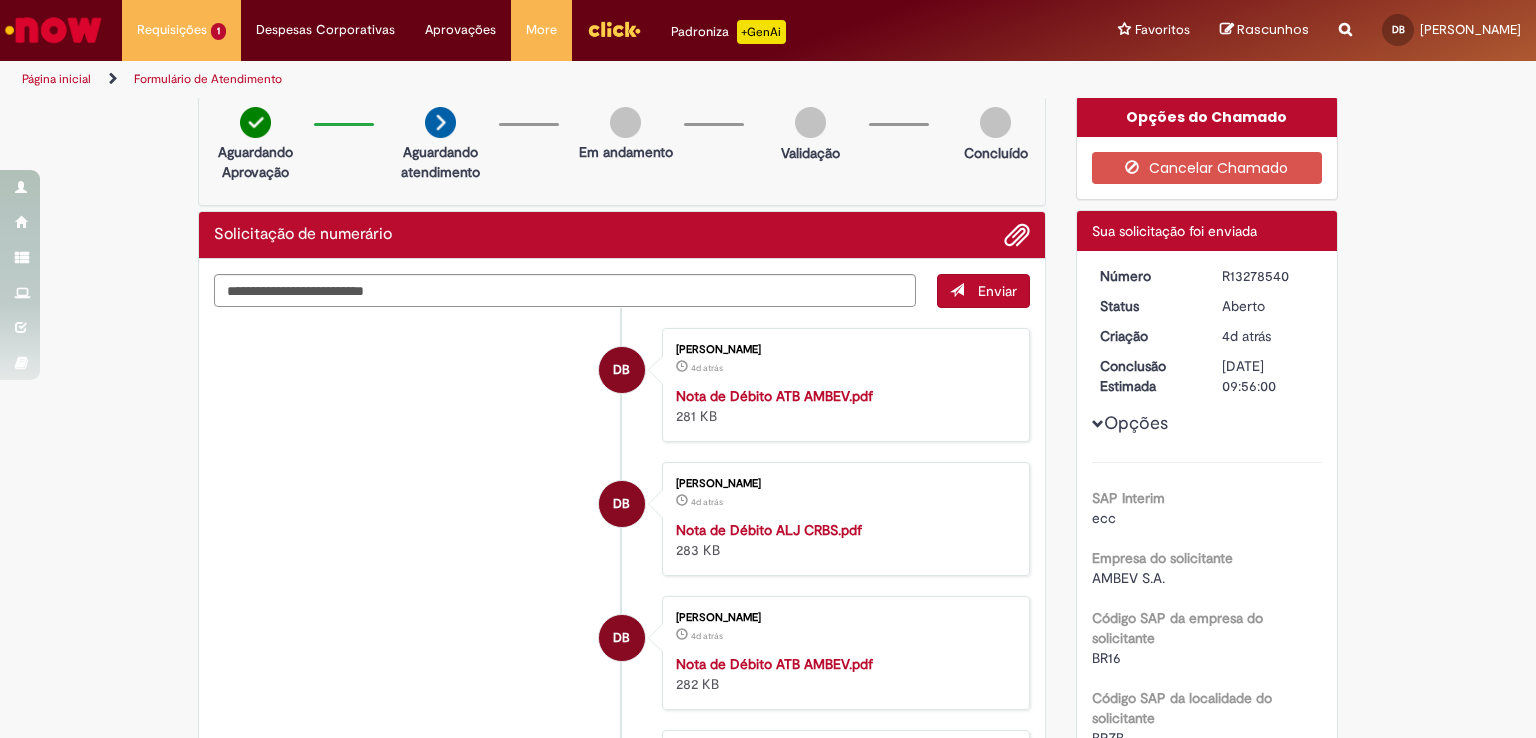 scroll, scrollTop: 0, scrollLeft: 0, axis: both 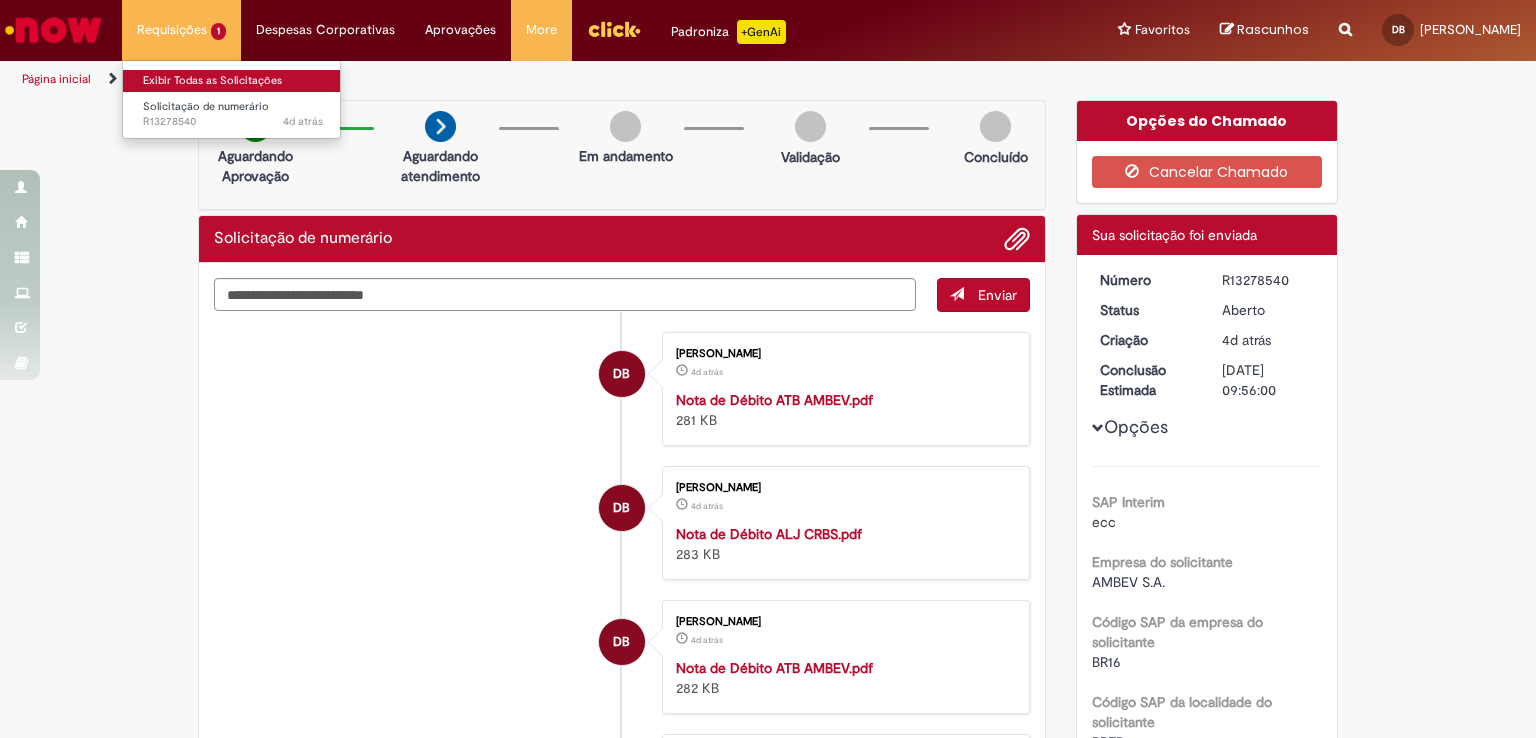 click on "Exibir Todas as Solicitações" at bounding box center [233, 81] 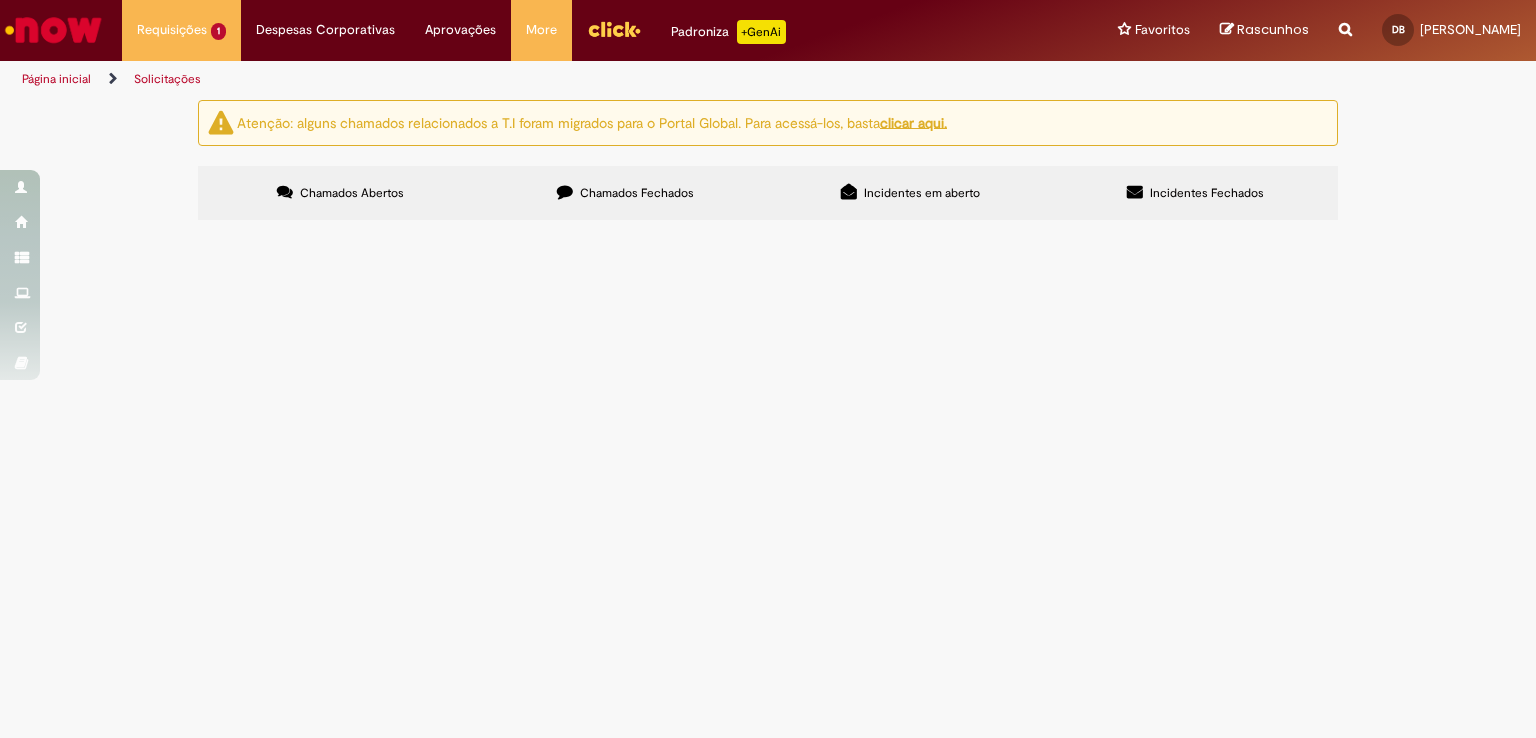 click on "Chamados Fechados" at bounding box center [637, 193] 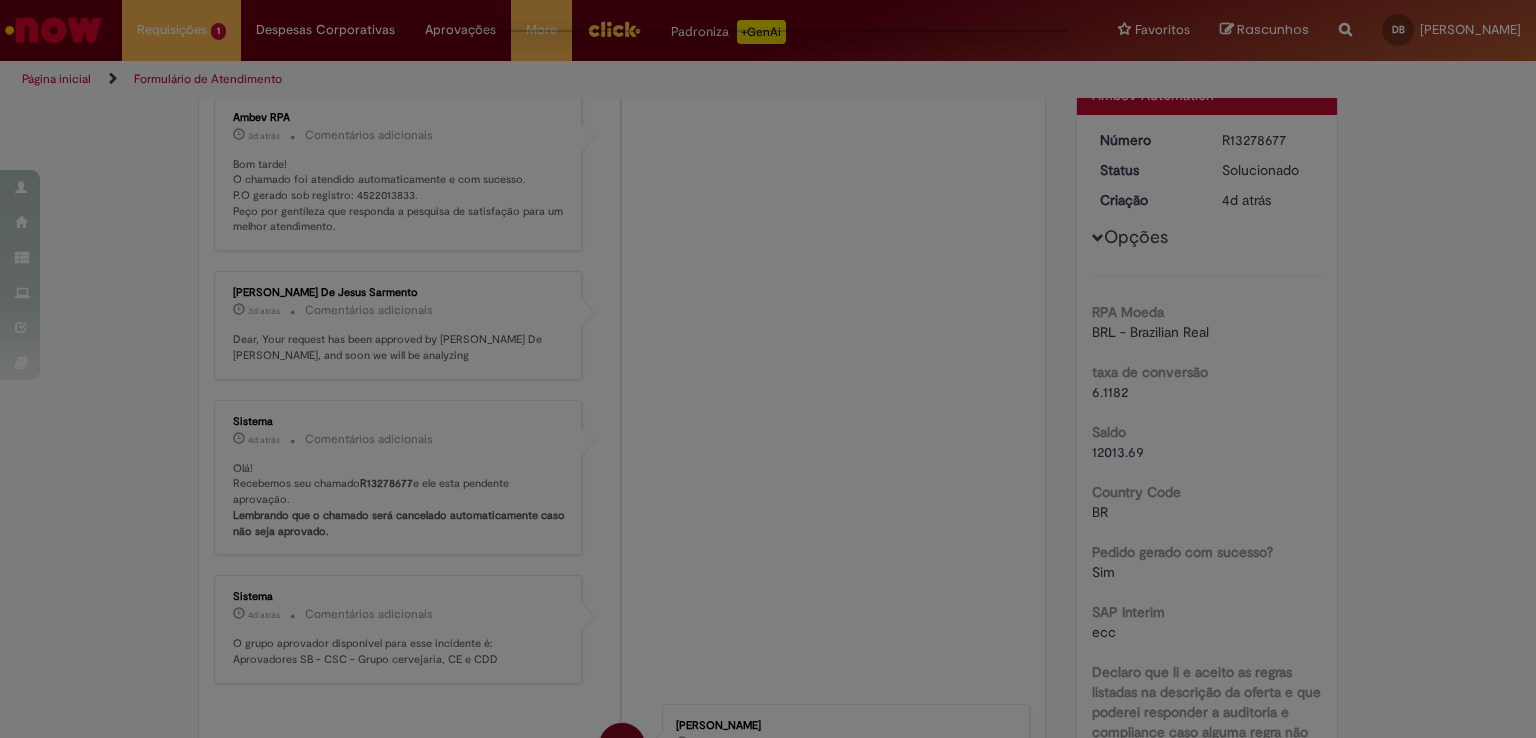 scroll, scrollTop: 0, scrollLeft: 0, axis: both 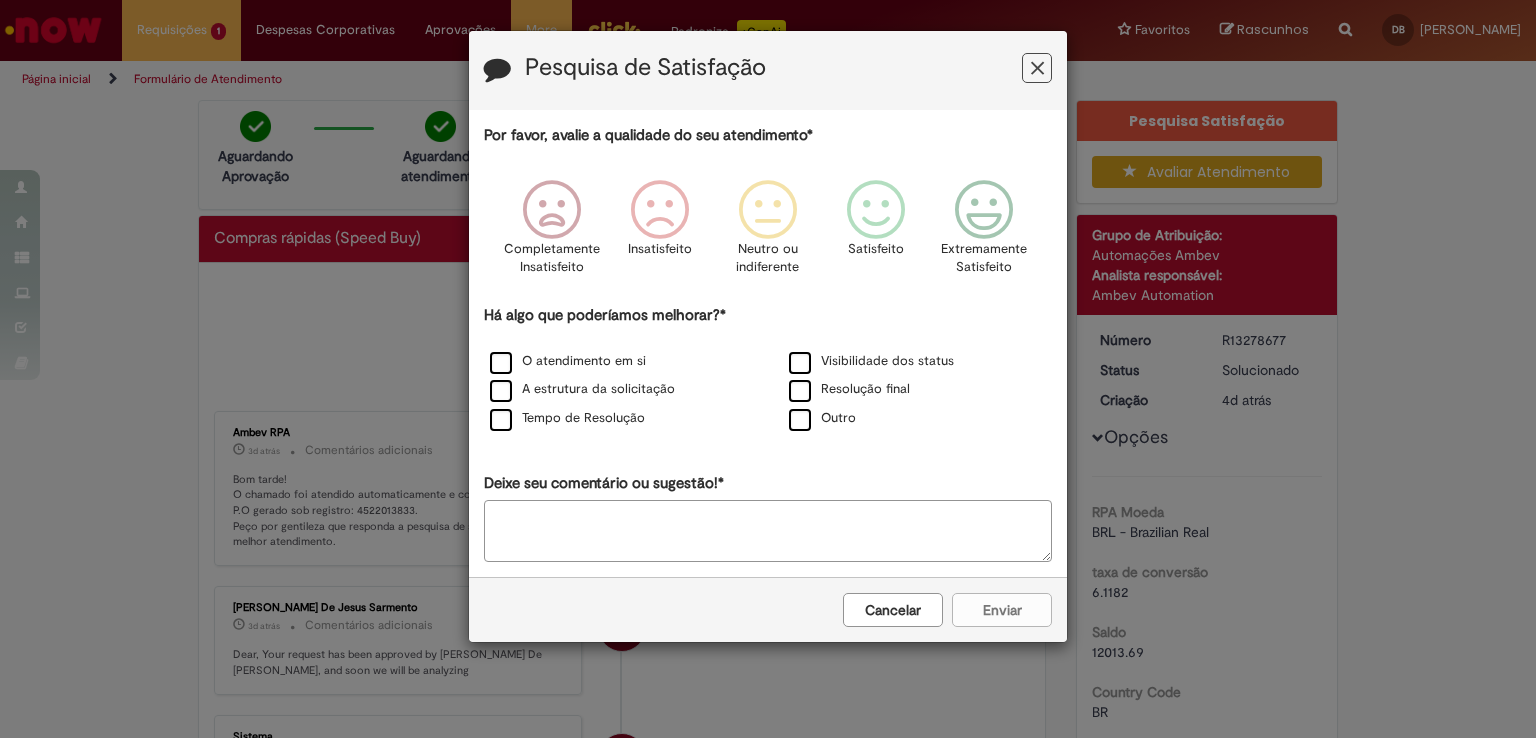 click on "Cancelar" at bounding box center (893, 610) 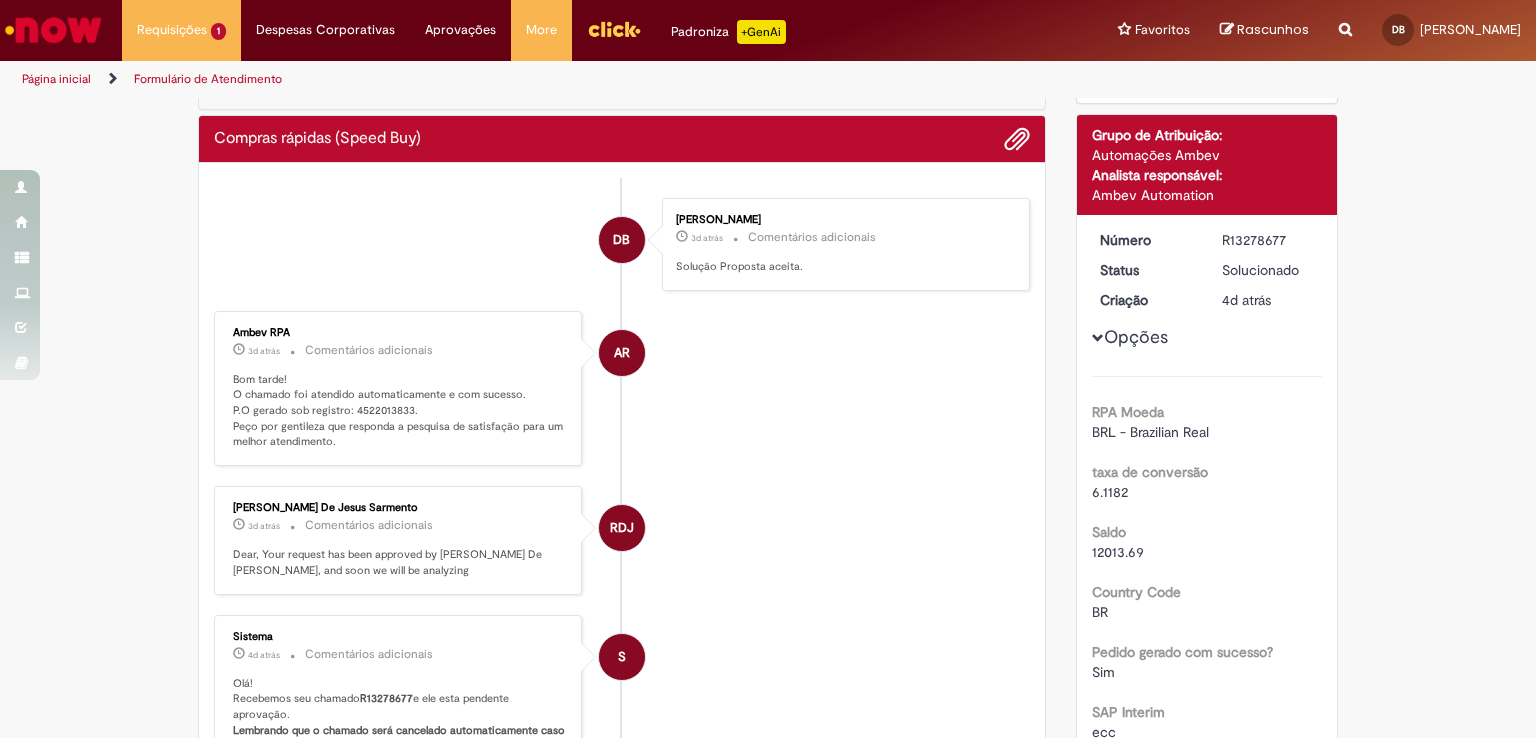 scroll, scrollTop: 0, scrollLeft: 0, axis: both 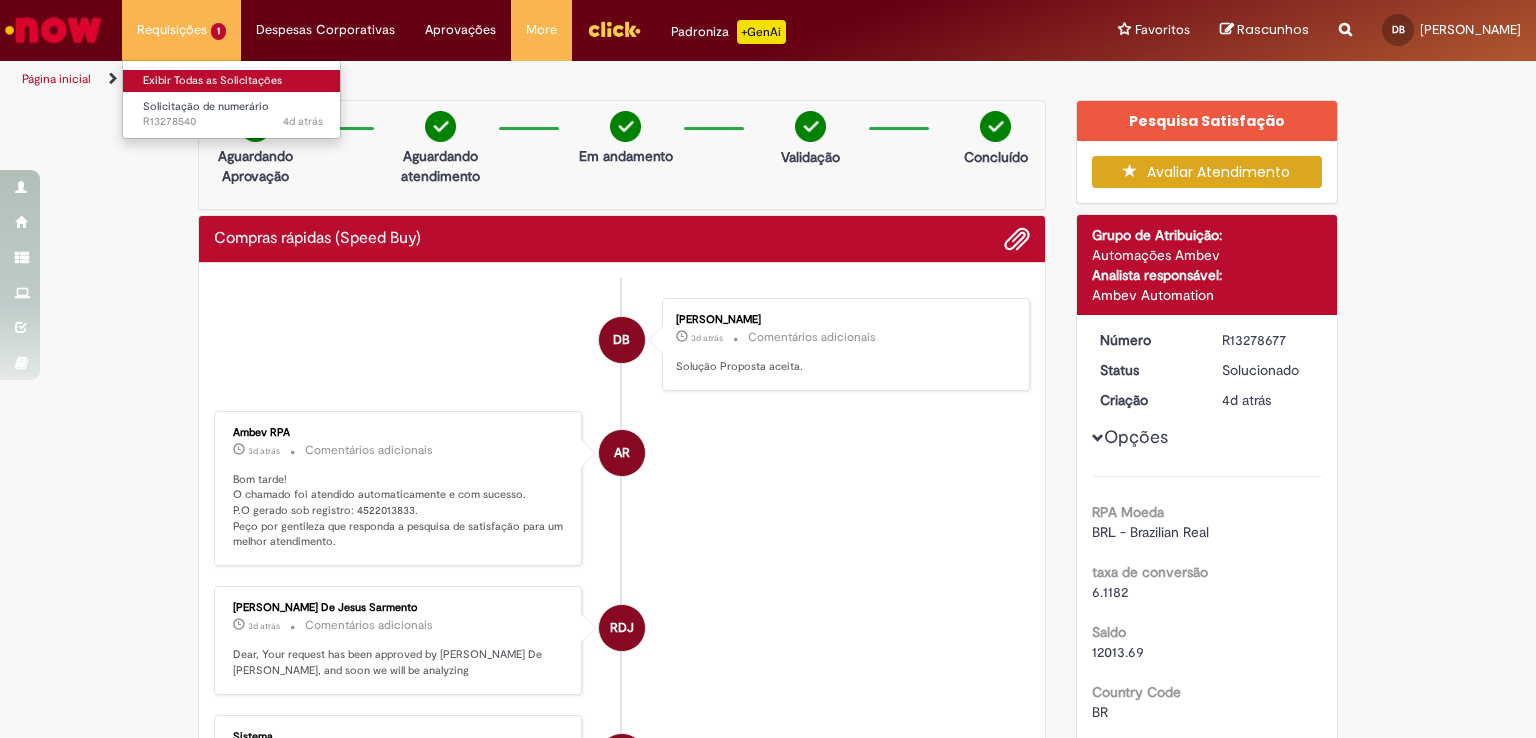 click on "Exibir Todas as Solicitações" at bounding box center [233, 81] 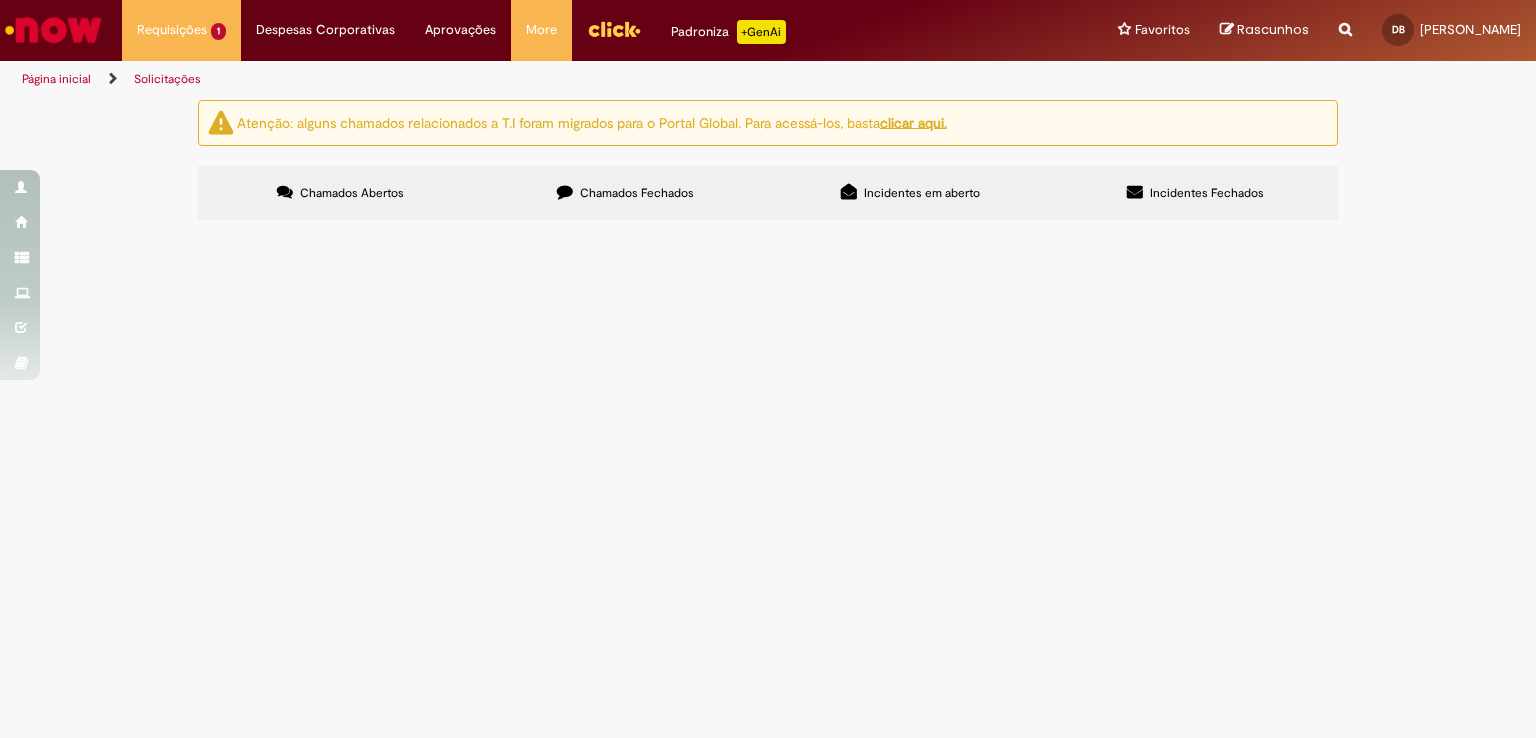 click on "Chamados Fechados" at bounding box center [625, 193] 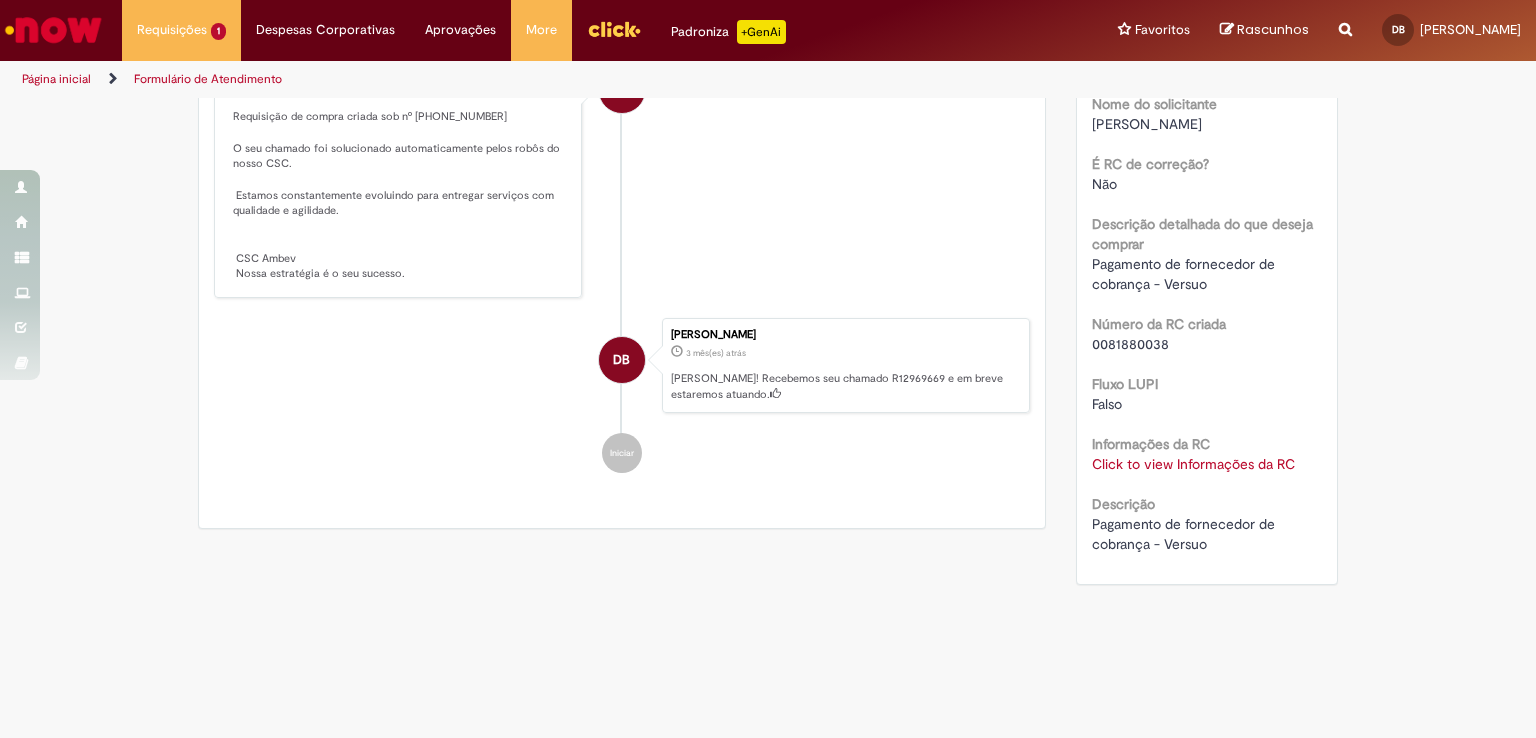 scroll, scrollTop: 355, scrollLeft: 0, axis: vertical 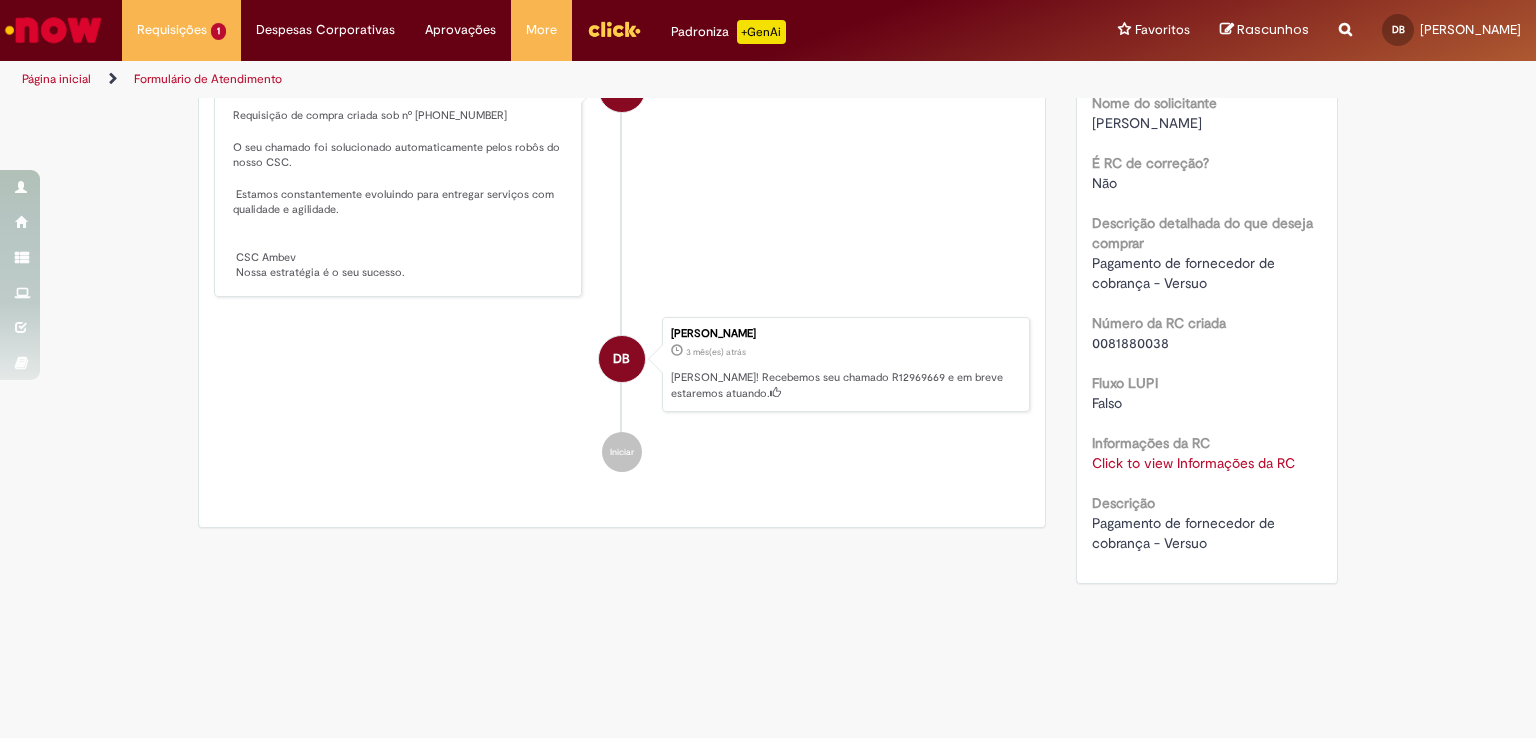 click on "Click to view Informações da RC" at bounding box center [1193, 463] 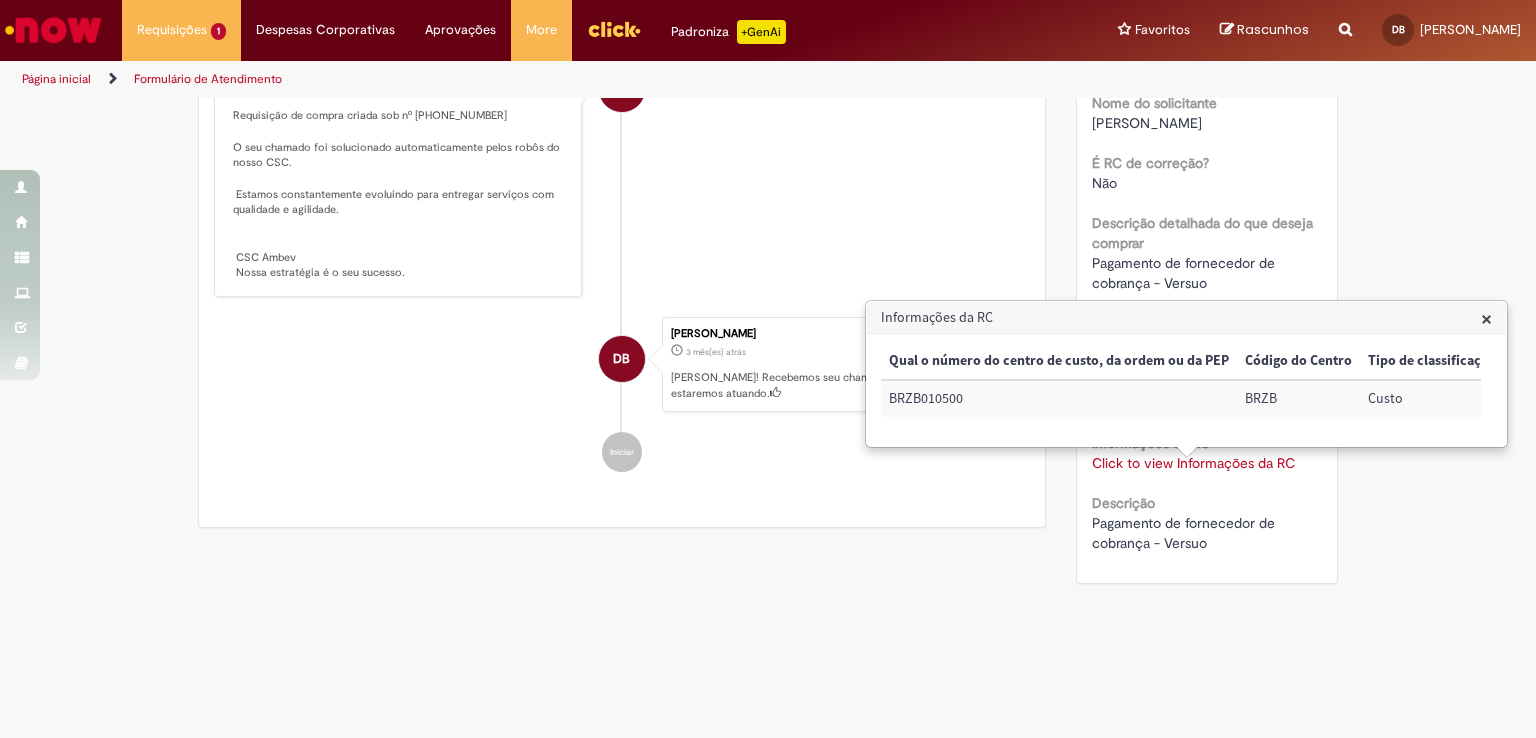 drag, startPoint x: 982, startPoint y: 453, endPoint x: 1112, endPoint y: 460, distance: 130.18832 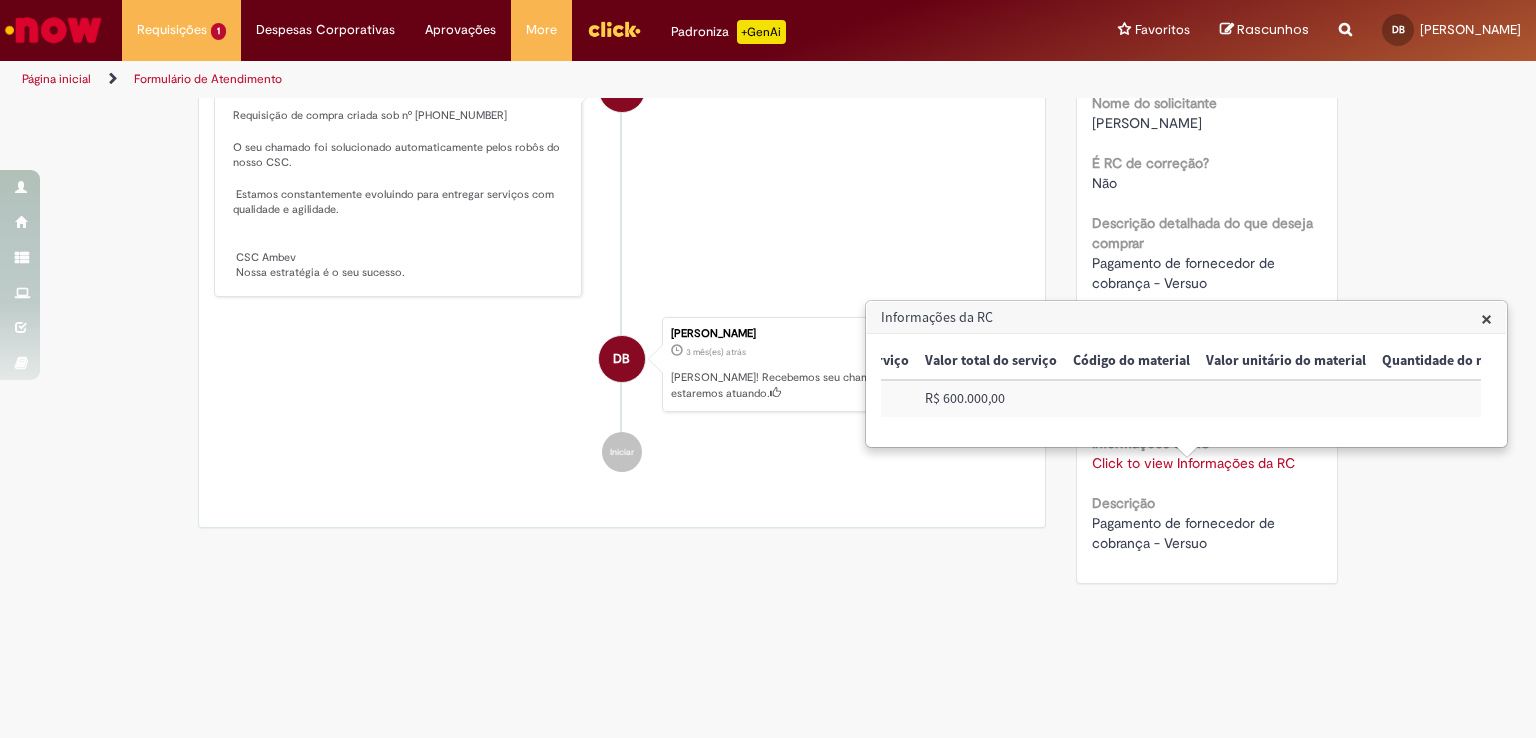 scroll, scrollTop: 0, scrollLeft: 1868, axis: horizontal 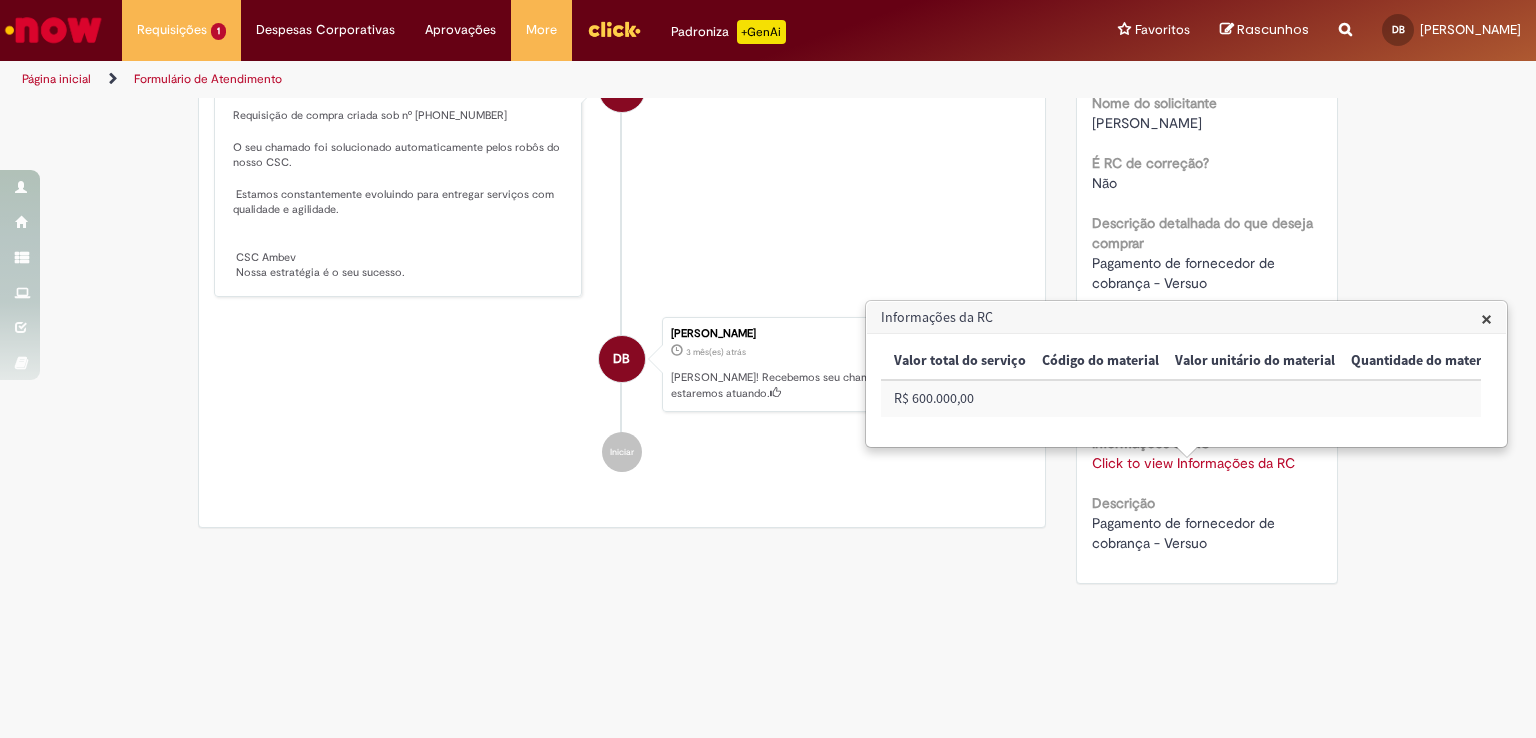 click on "Formulário de Atendimento
Verificar Código de Barras
Aguardando Aprovação
Aguardando atendimento
Em andamento
Validação
Concluído
Criação de Requisição de Compra
Enviar
DB
Daniela Ribeiro de Almeida Butrico
3 mês(es) atrás 3 meses atrás     Comentários adicionais
Solução Proposta aceita.
AR" at bounding box center [768, 418] 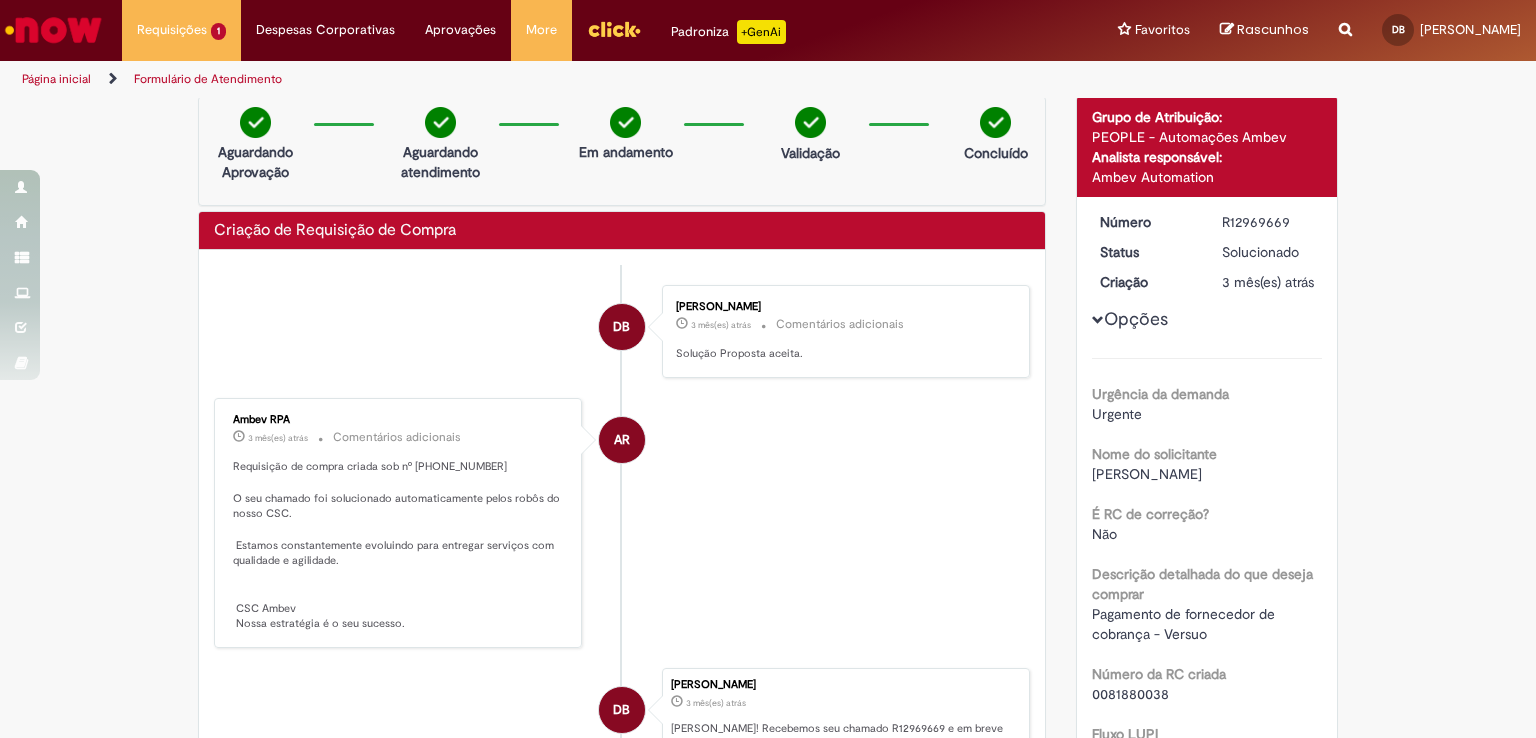 scroll, scrollTop: 0, scrollLeft: 0, axis: both 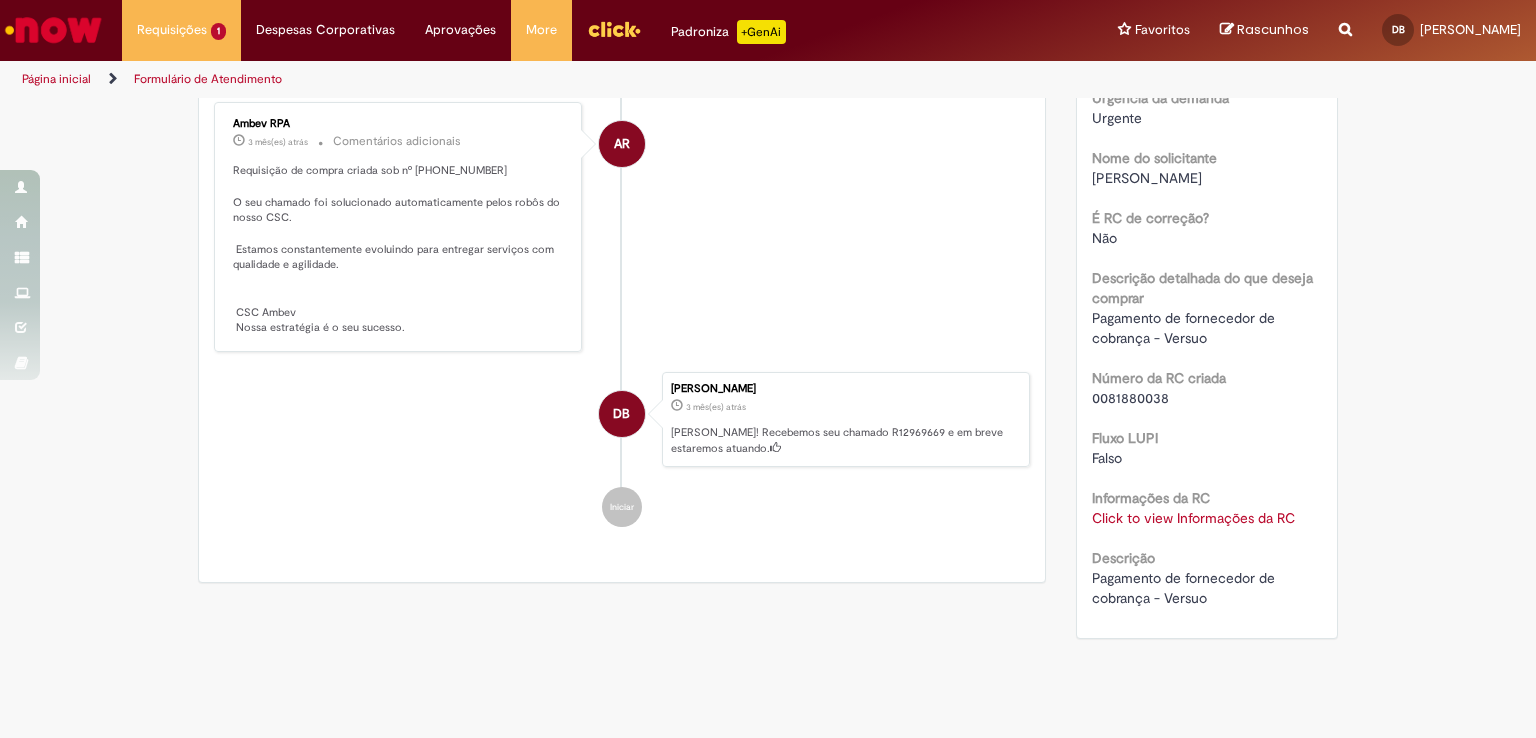 click on "Pagamento de fornecedor de cobrança - Versuo" at bounding box center (1185, 328) 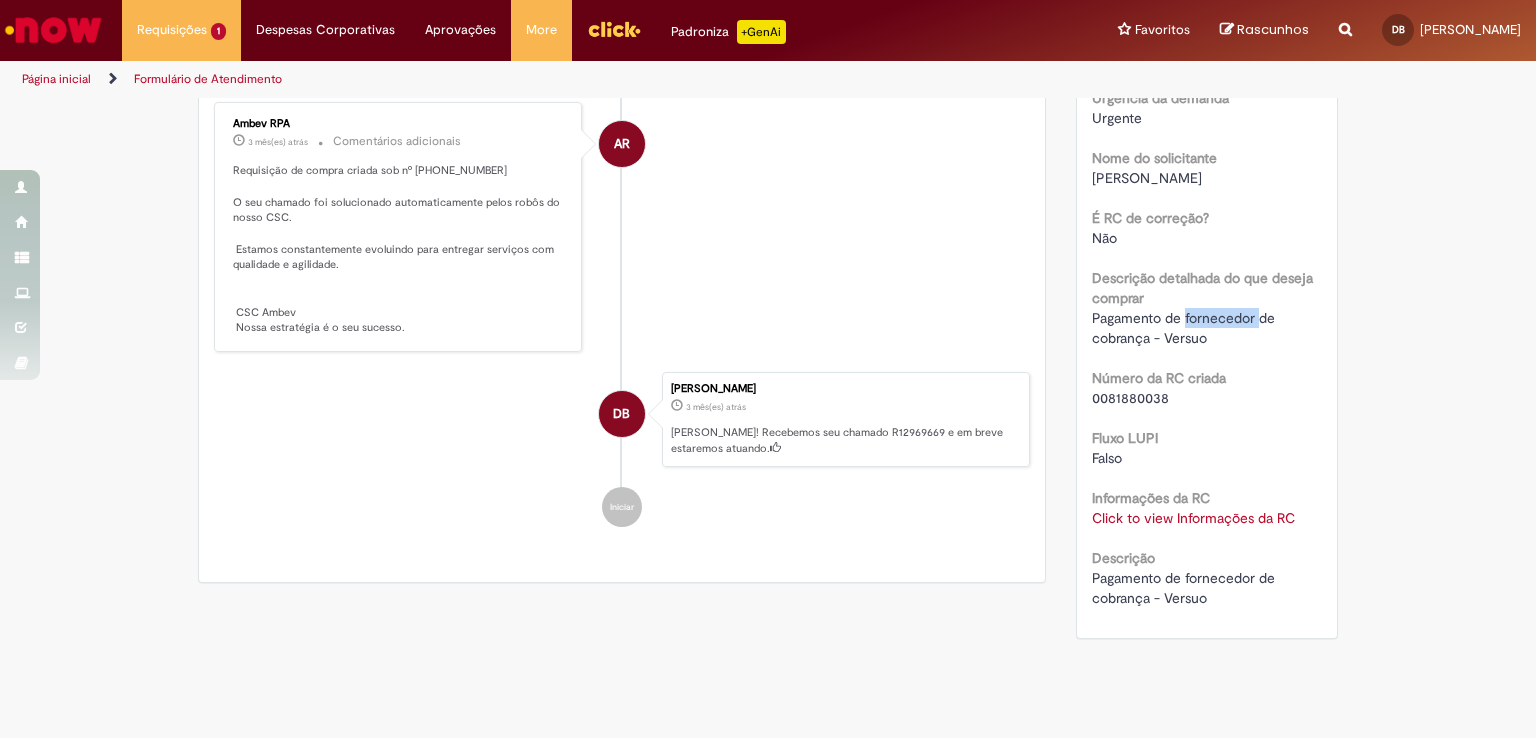 click on "Pagamento de fornecedor de cobrança - Versuo" at bounding box center [1185, 328] 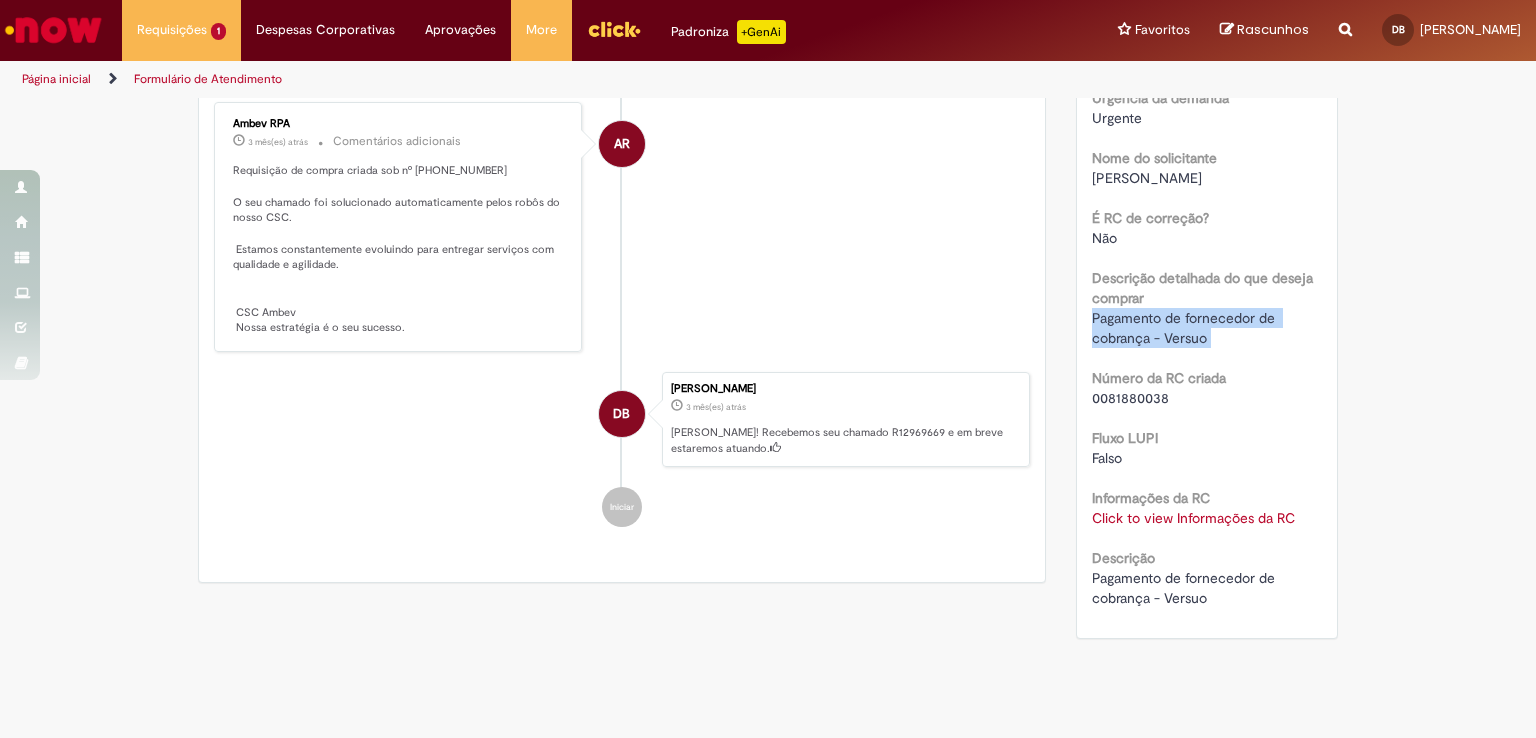 click on "Pagamento de fornecedor de cobrança - Versuo" at bounding box center (1185, 328) 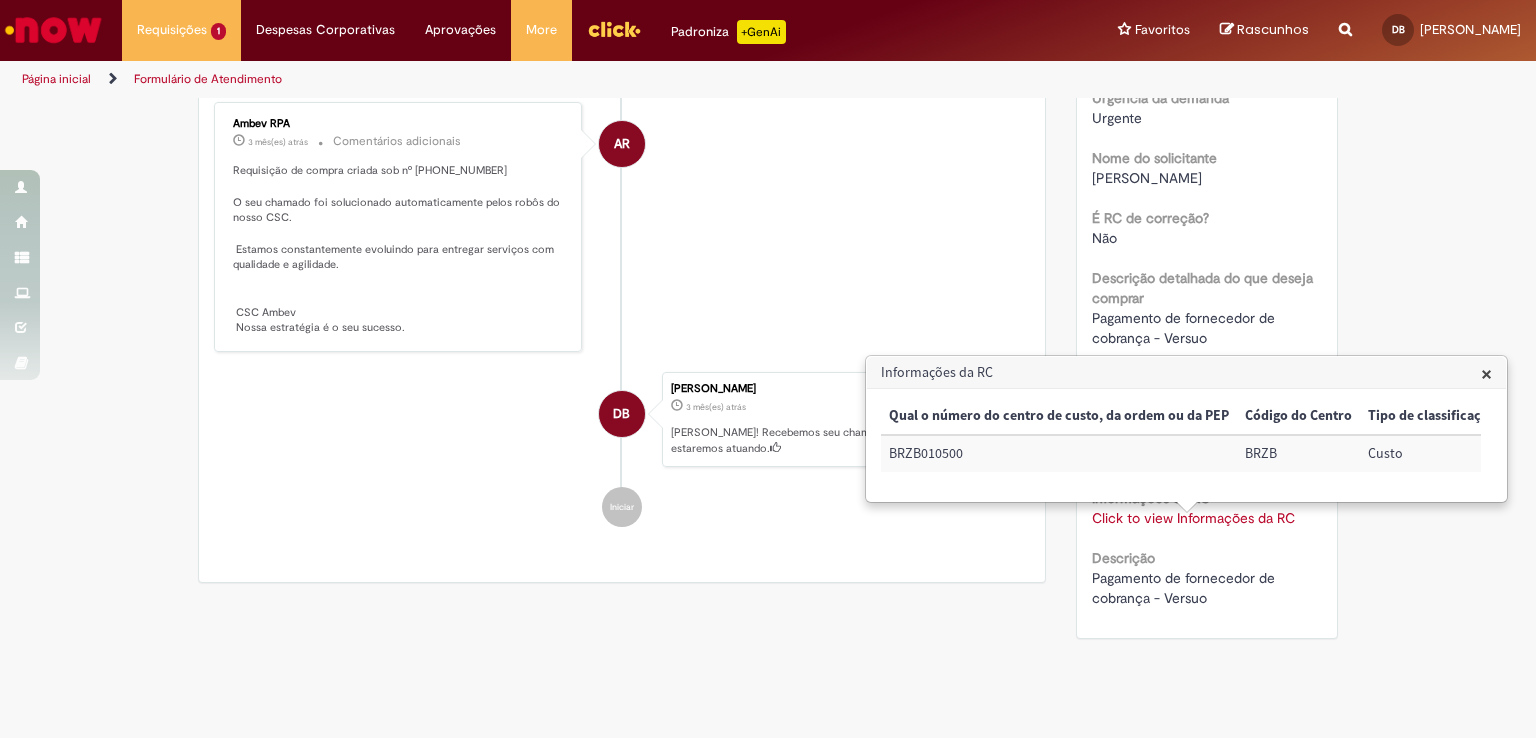 click on "BRZB010500" at bounding box center (1059, 453) 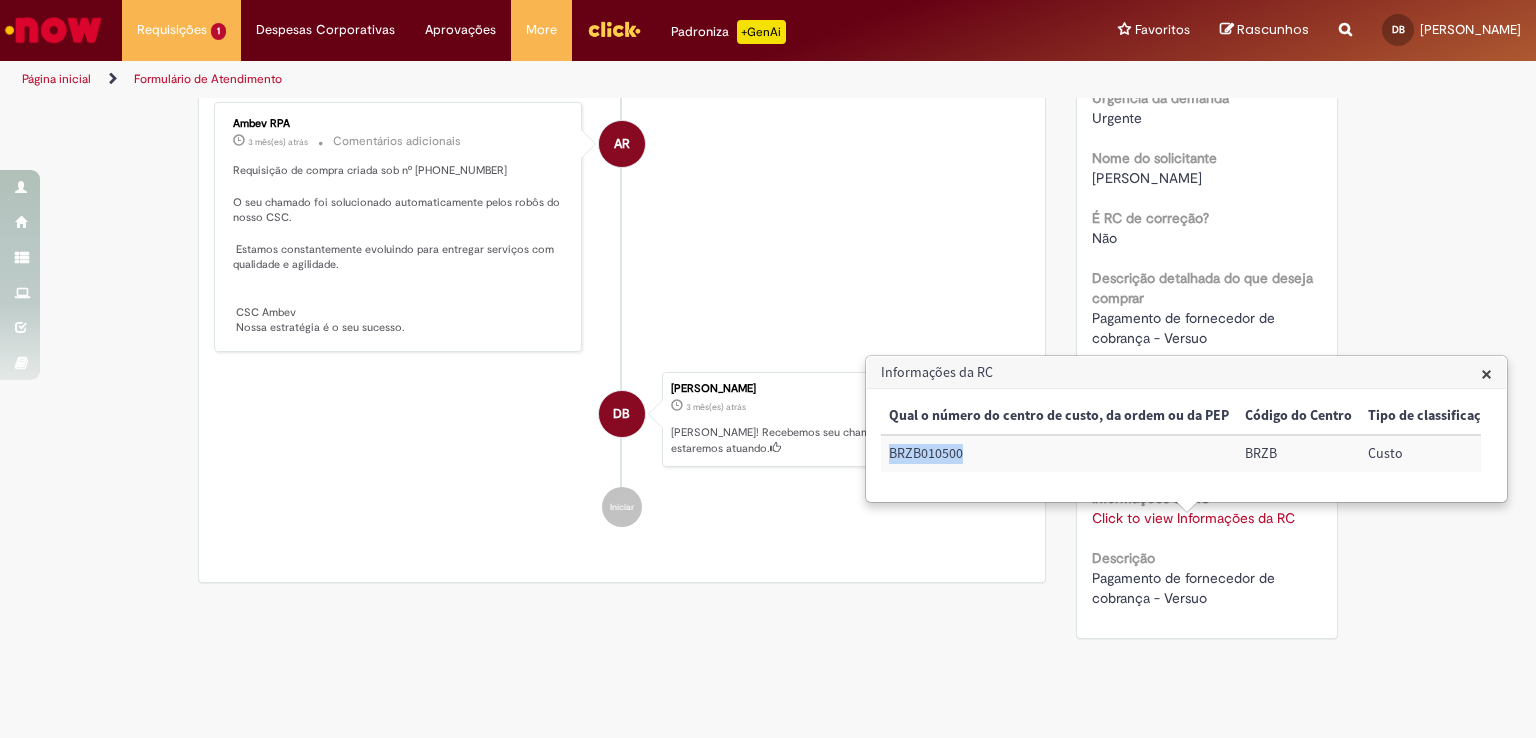 click on "BRZB010500" at bounding box center [1059, 453] 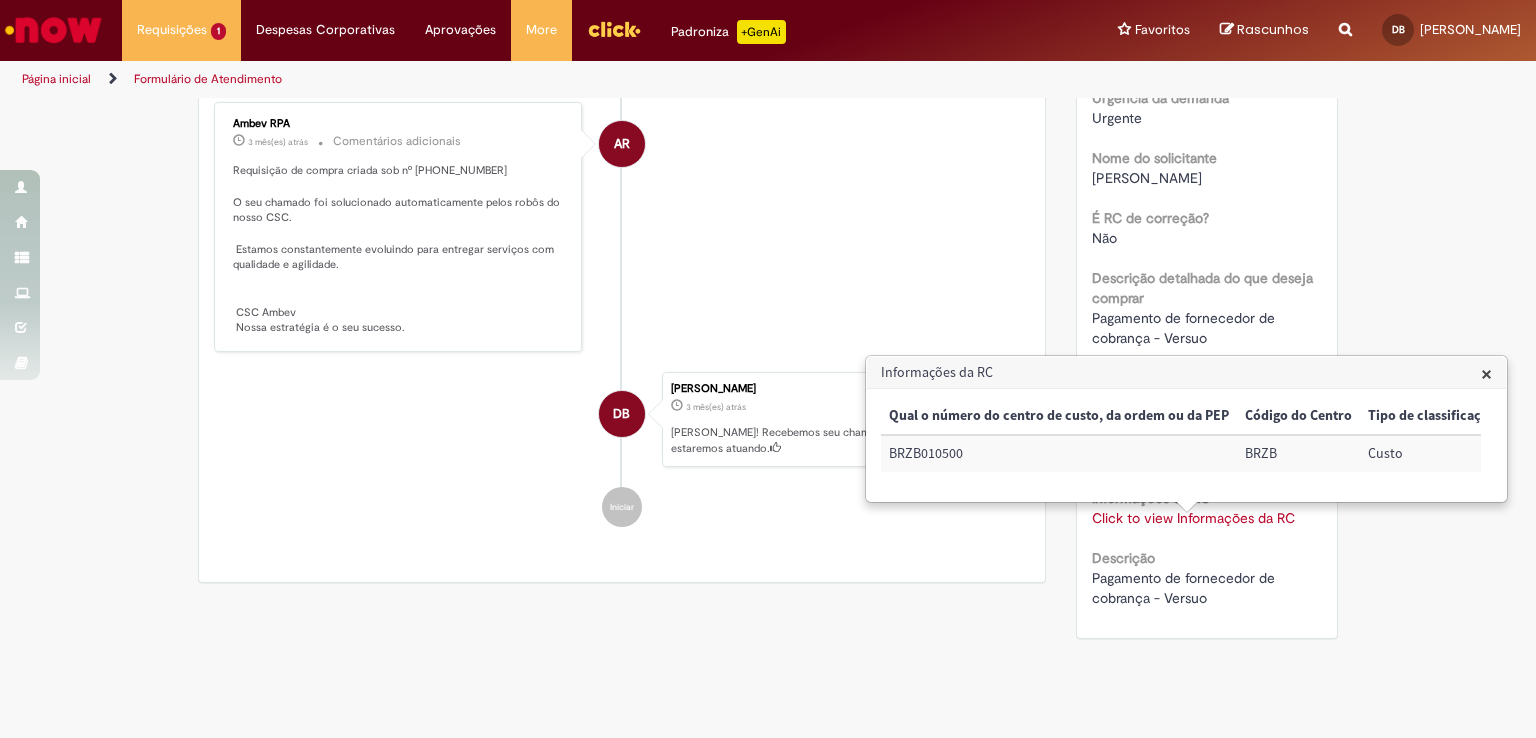 click on "BRZB" at bounding box center [1298, 453] 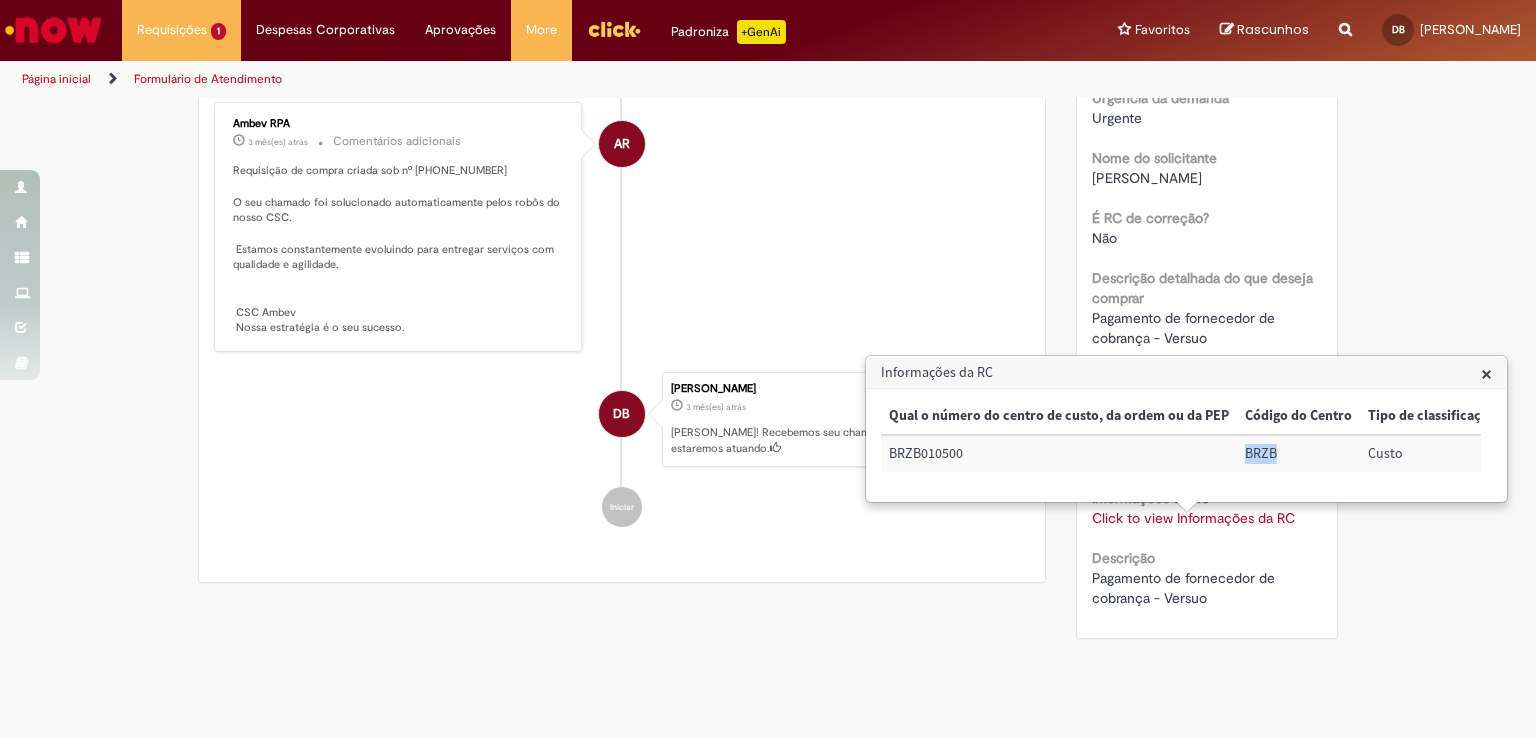 click on "BRZB" at bounding box center (1298, 453) 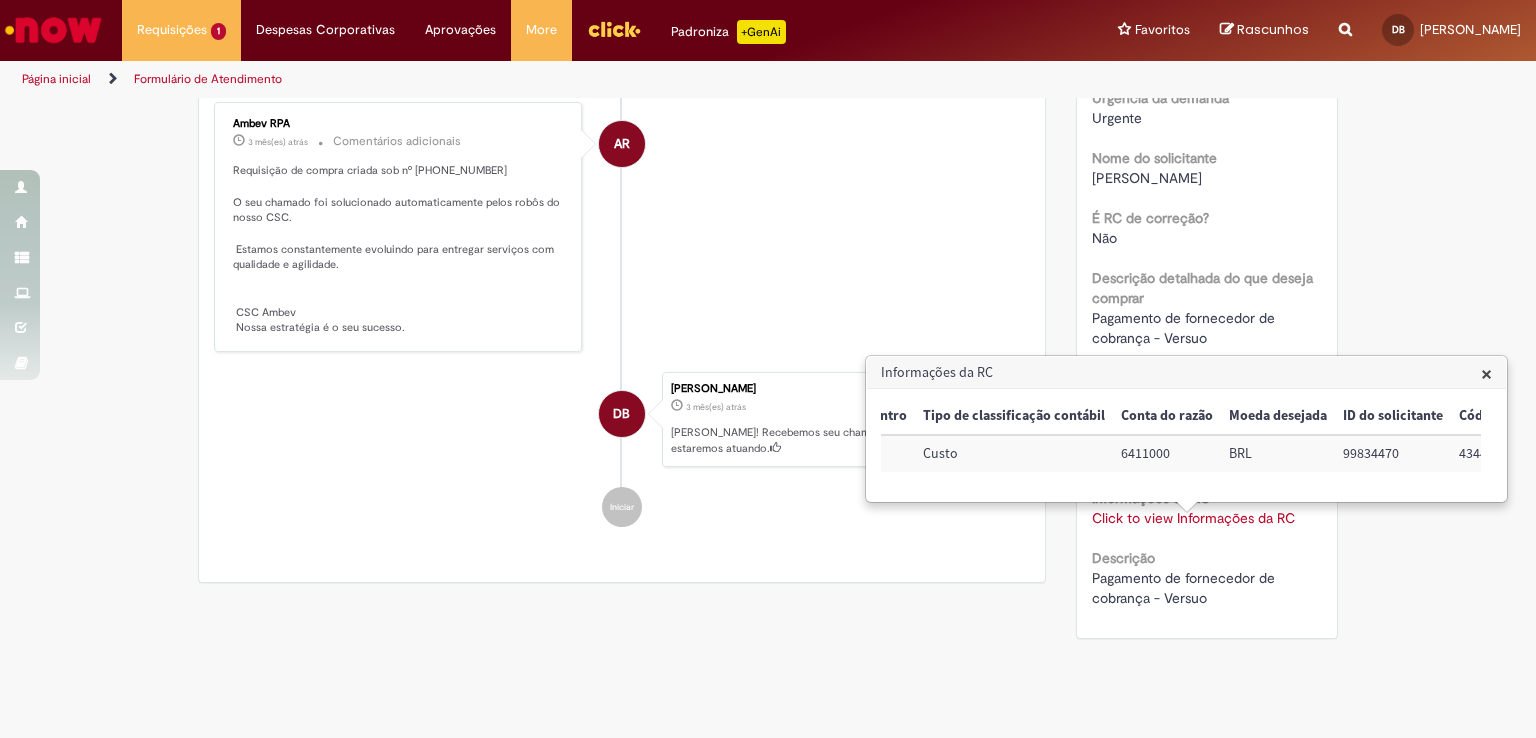scroll, scrollTop: 0, scrollLeft: 448, axis: horizontal 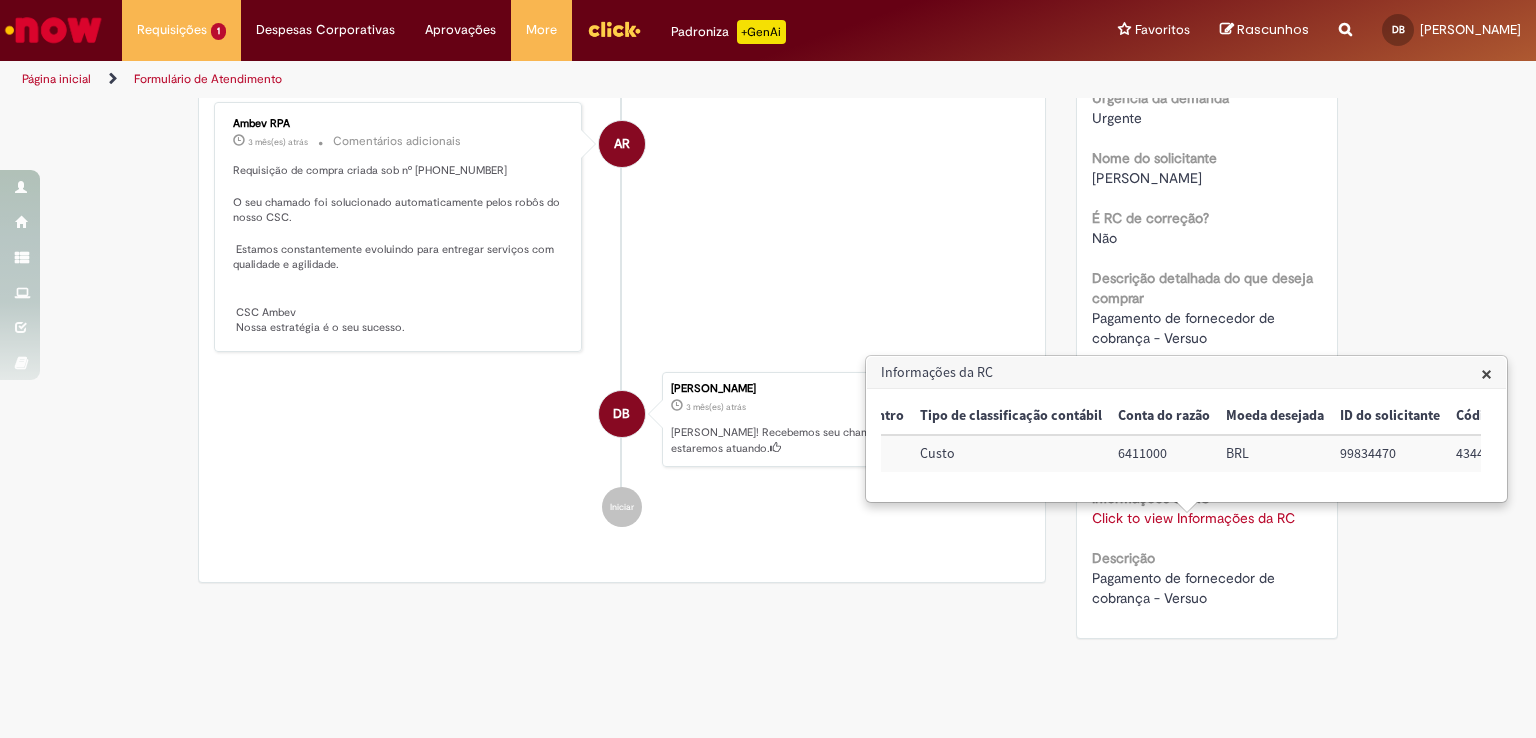click on "6411000" at bounding box center (1164, 453) 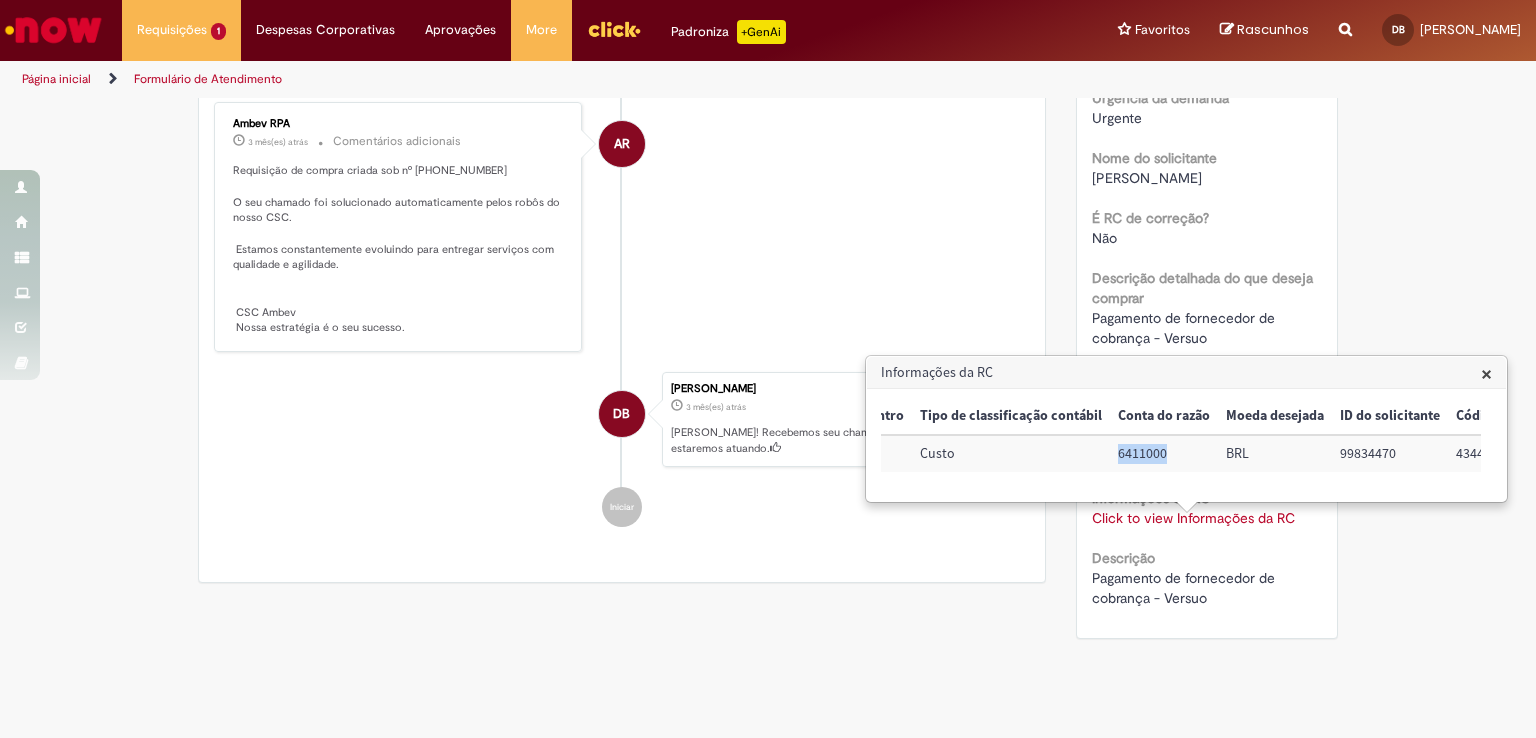 click on "6411000" at bounding box center [1164, 453] 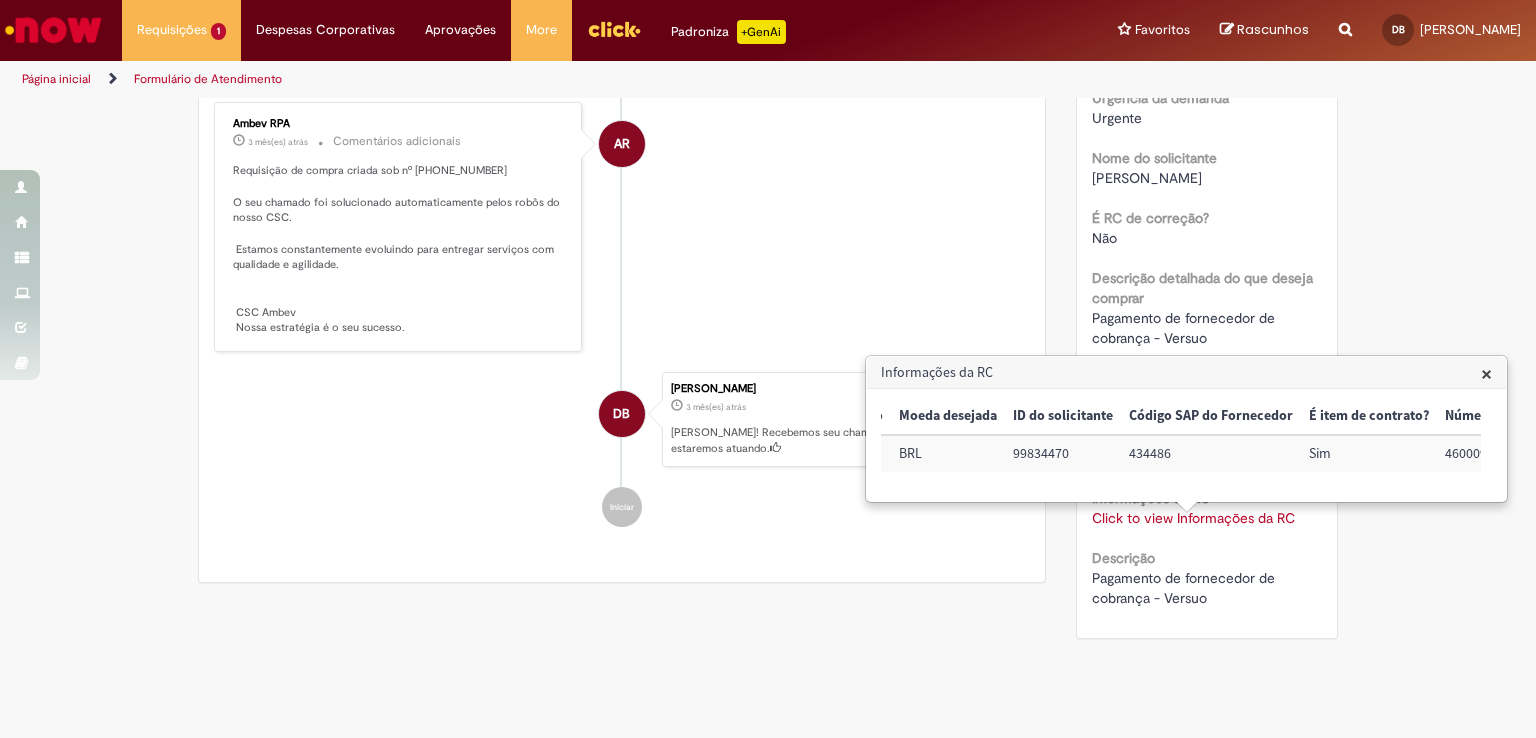scroll, scrollTop: 0, scrollLeft: 799, axis: horizontal 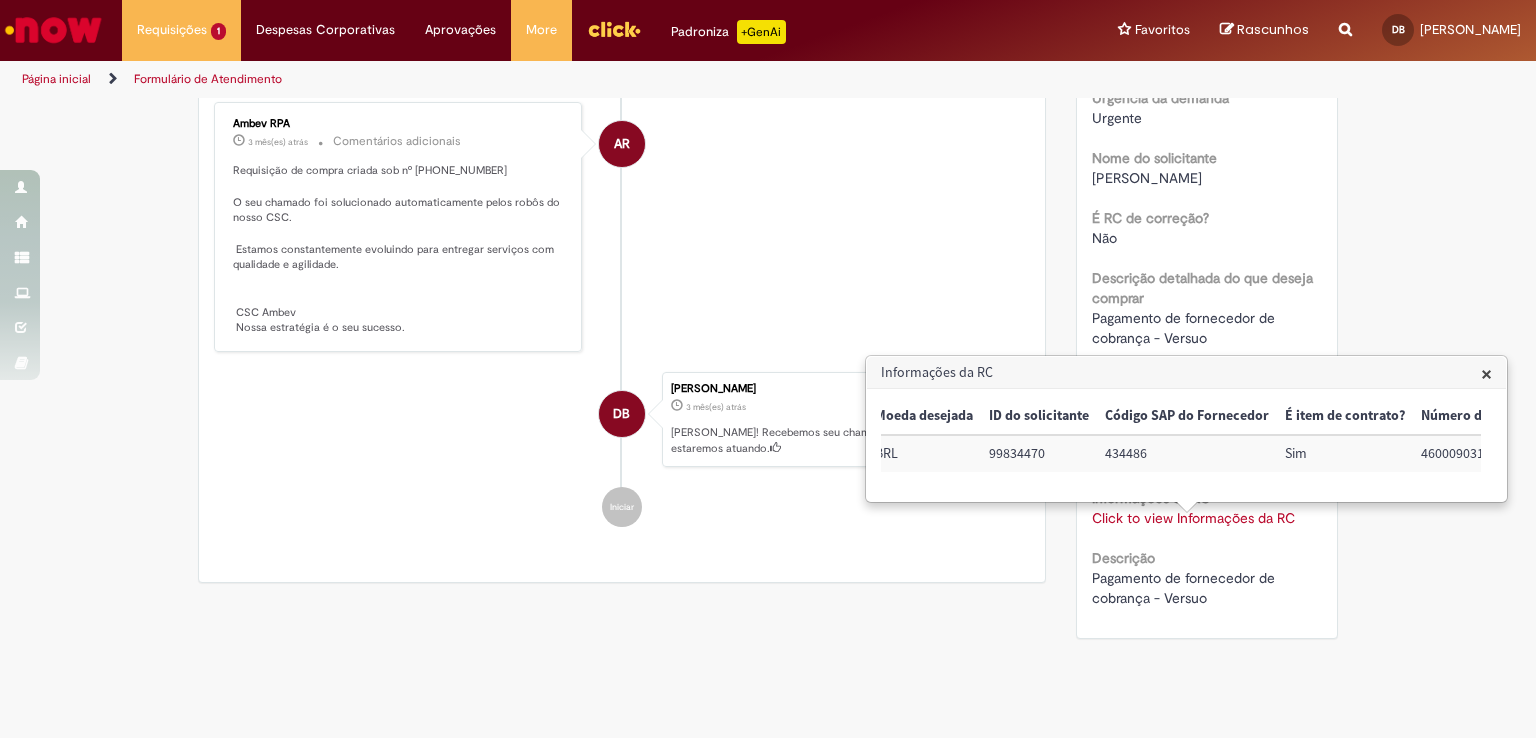 click on "434486" at bounding box center [1187, 453] 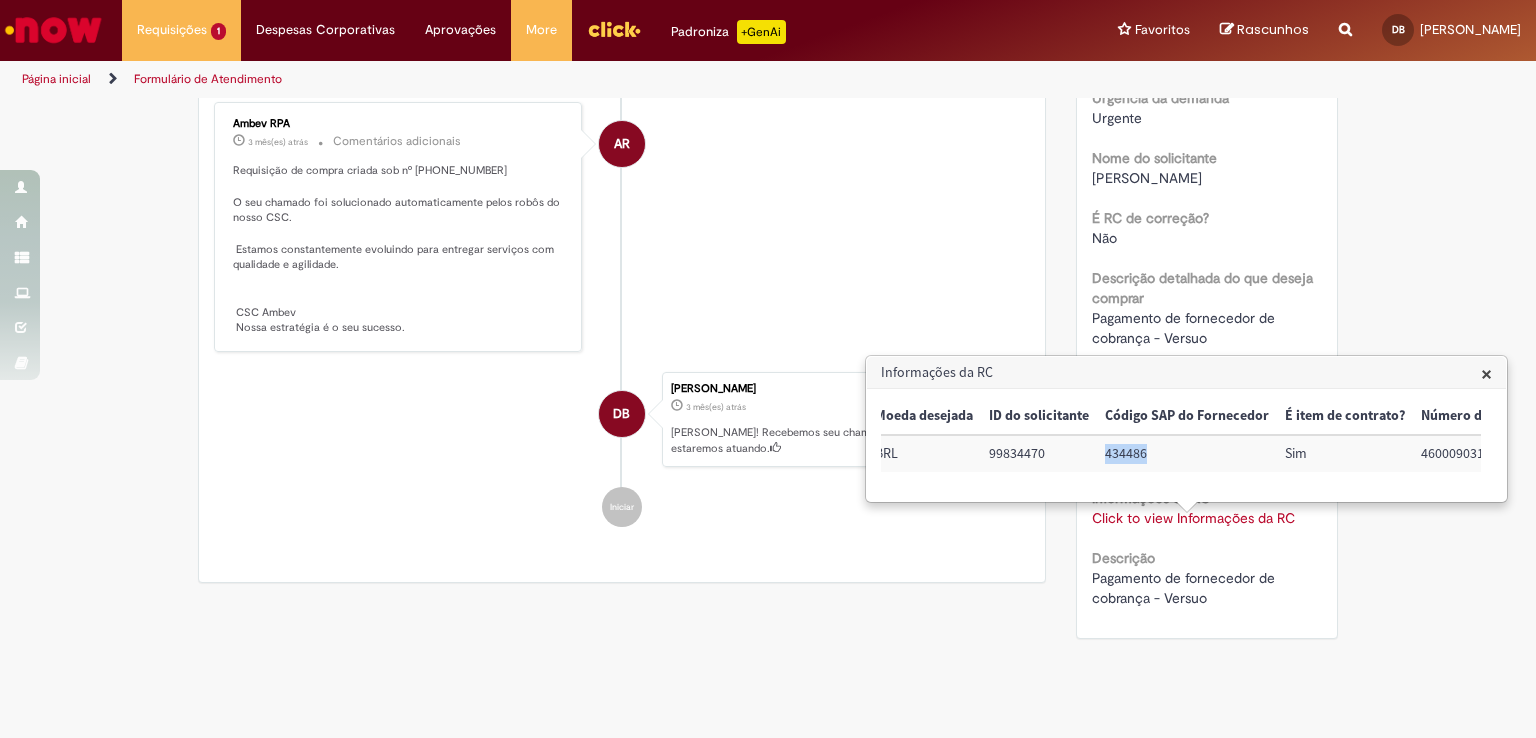 click on "434486" at bounding box center [1187, 453] 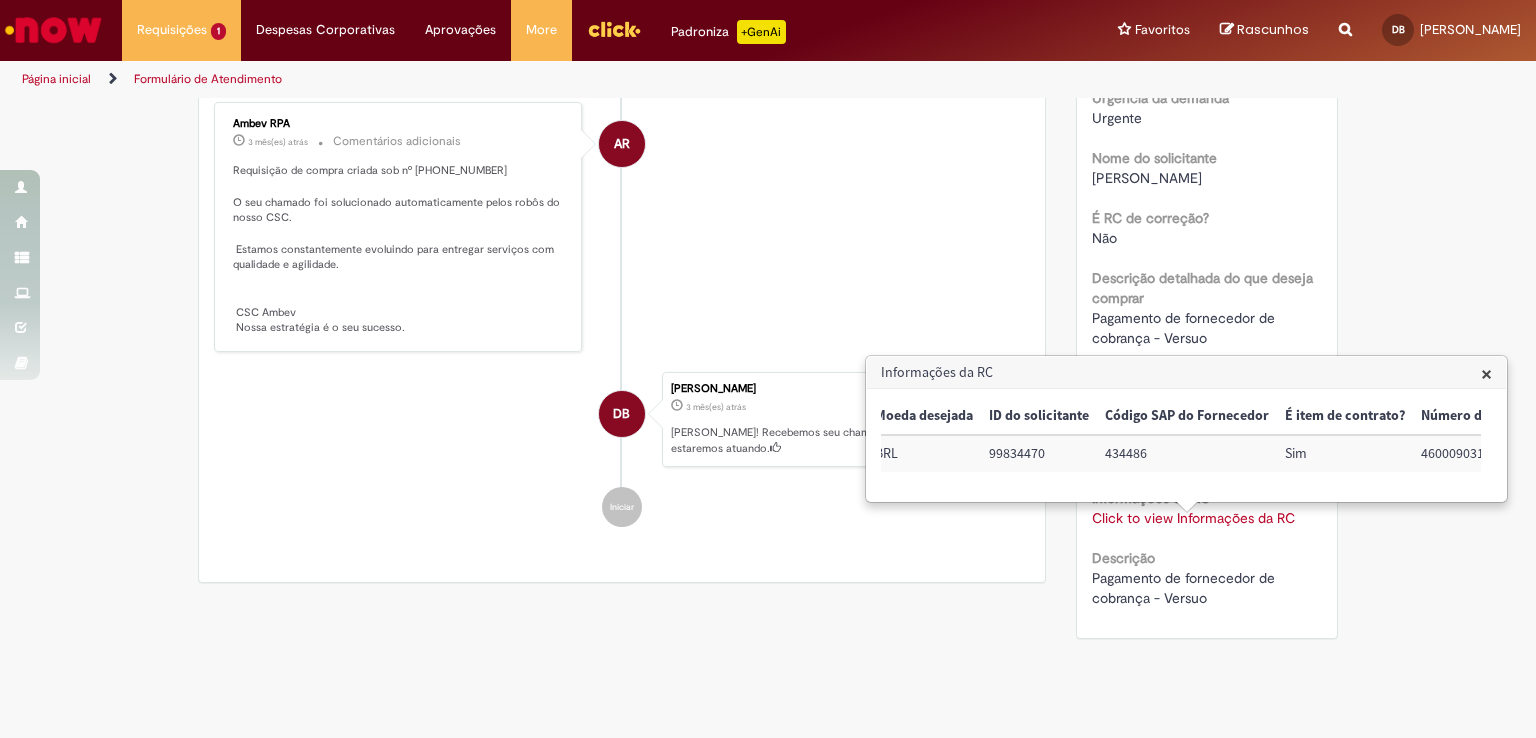 click on "4600090316" at bounding box center (1484, 453) 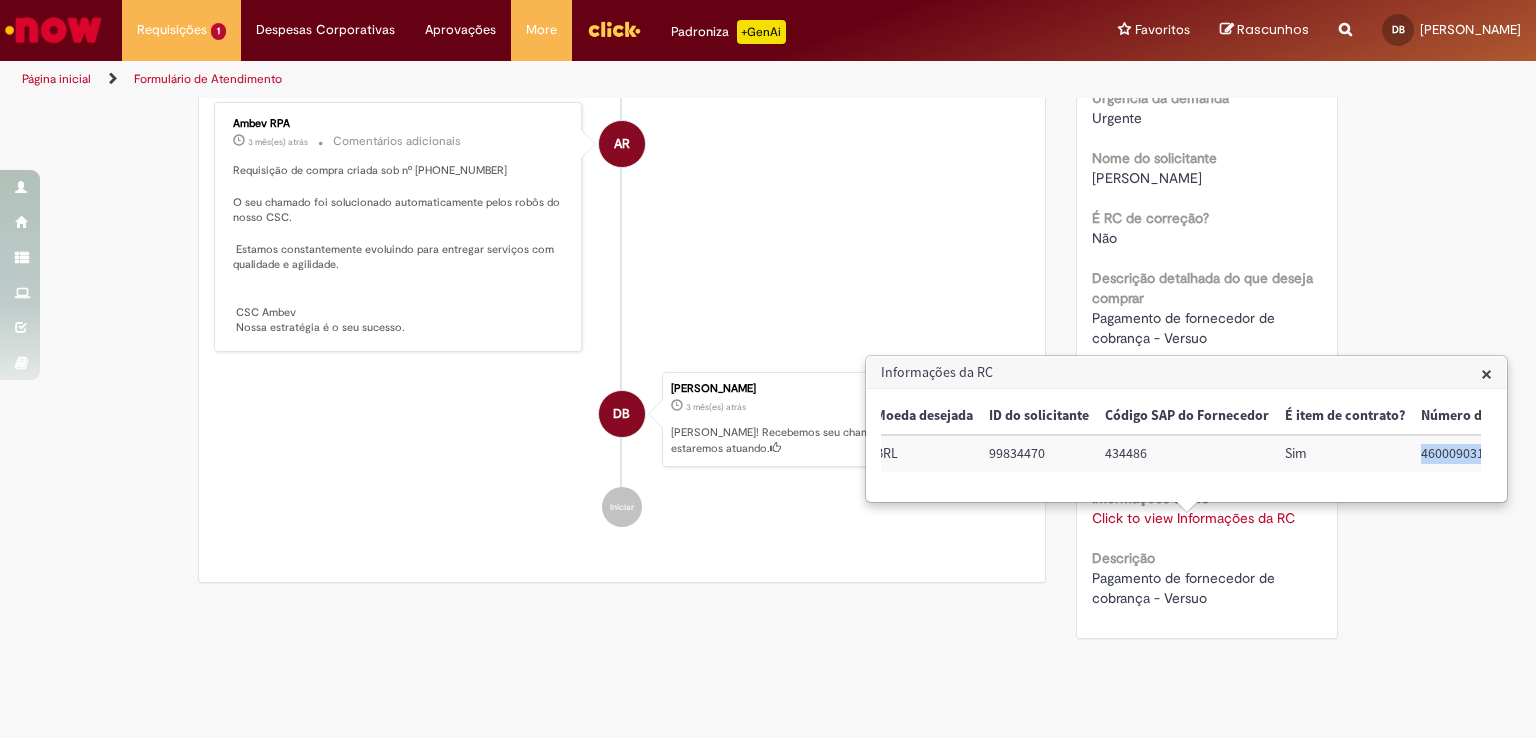 click on "4600090316" at bounding box center [1484, 453] 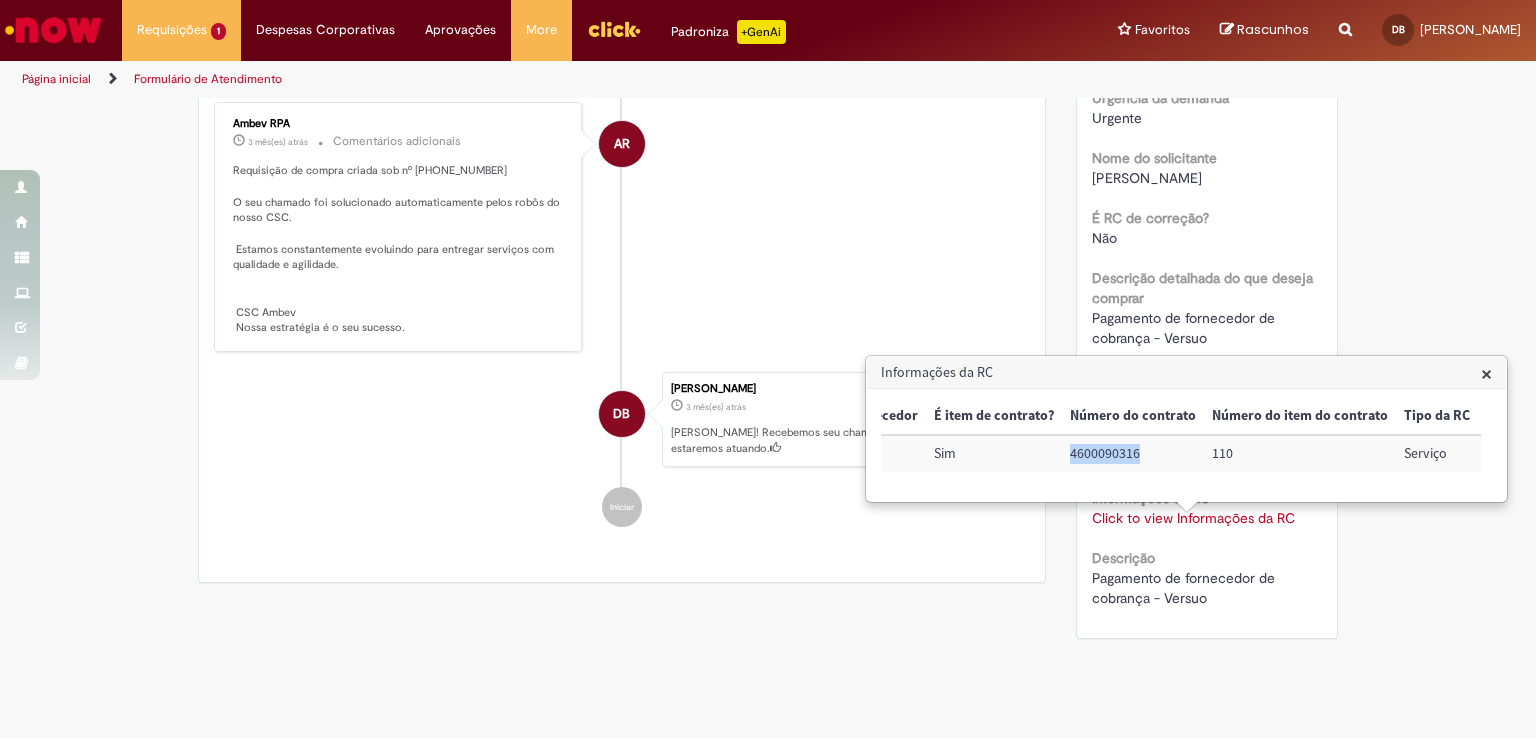 scroll, scrollTop: 0, scrollLeft: 1181, axis: horizontal 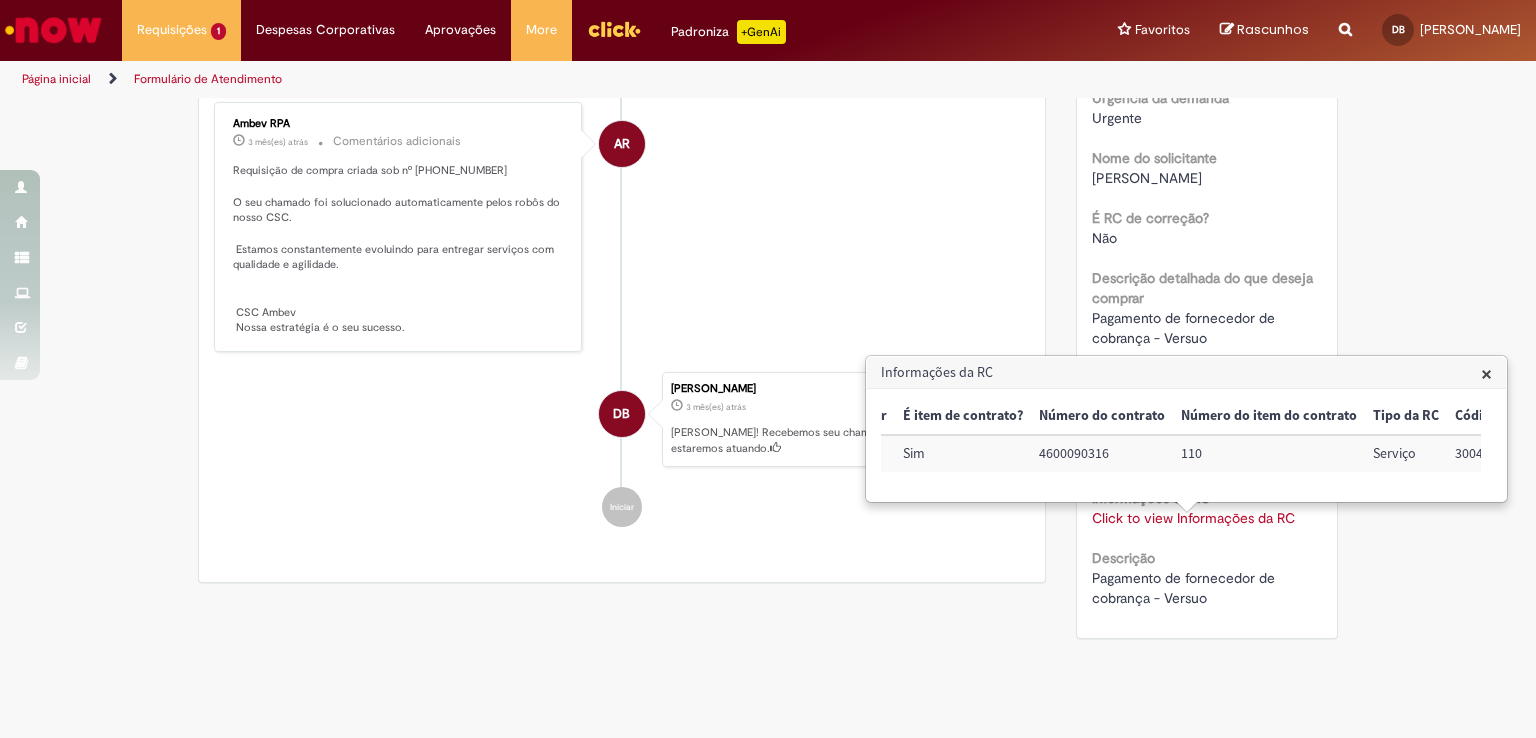 click on "110" at bounding box center (1269, 453) 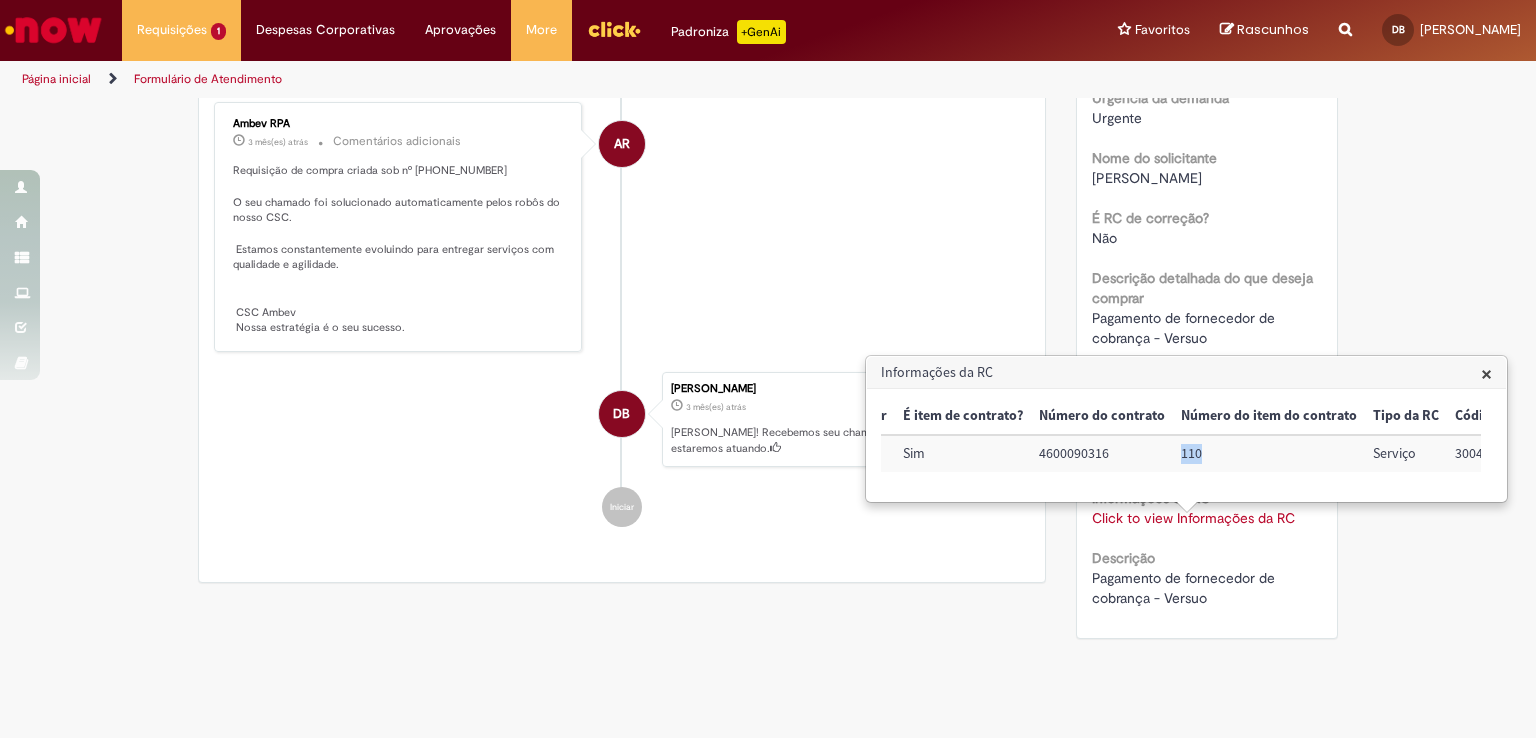 click on "110" at bounding box center (1269, 453) 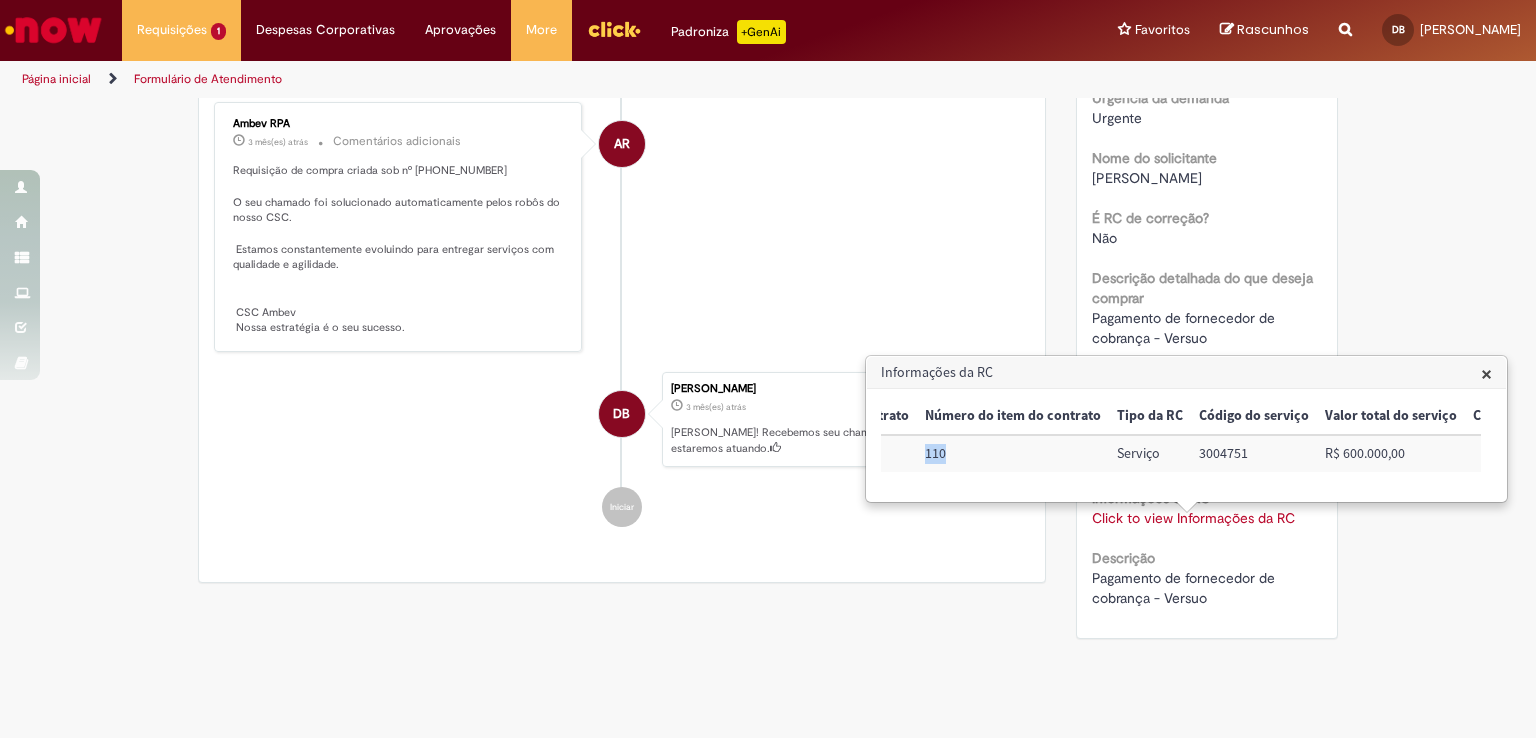 scroll, scrollTop: 0, scrollLeft: 1440, axis: horizontal 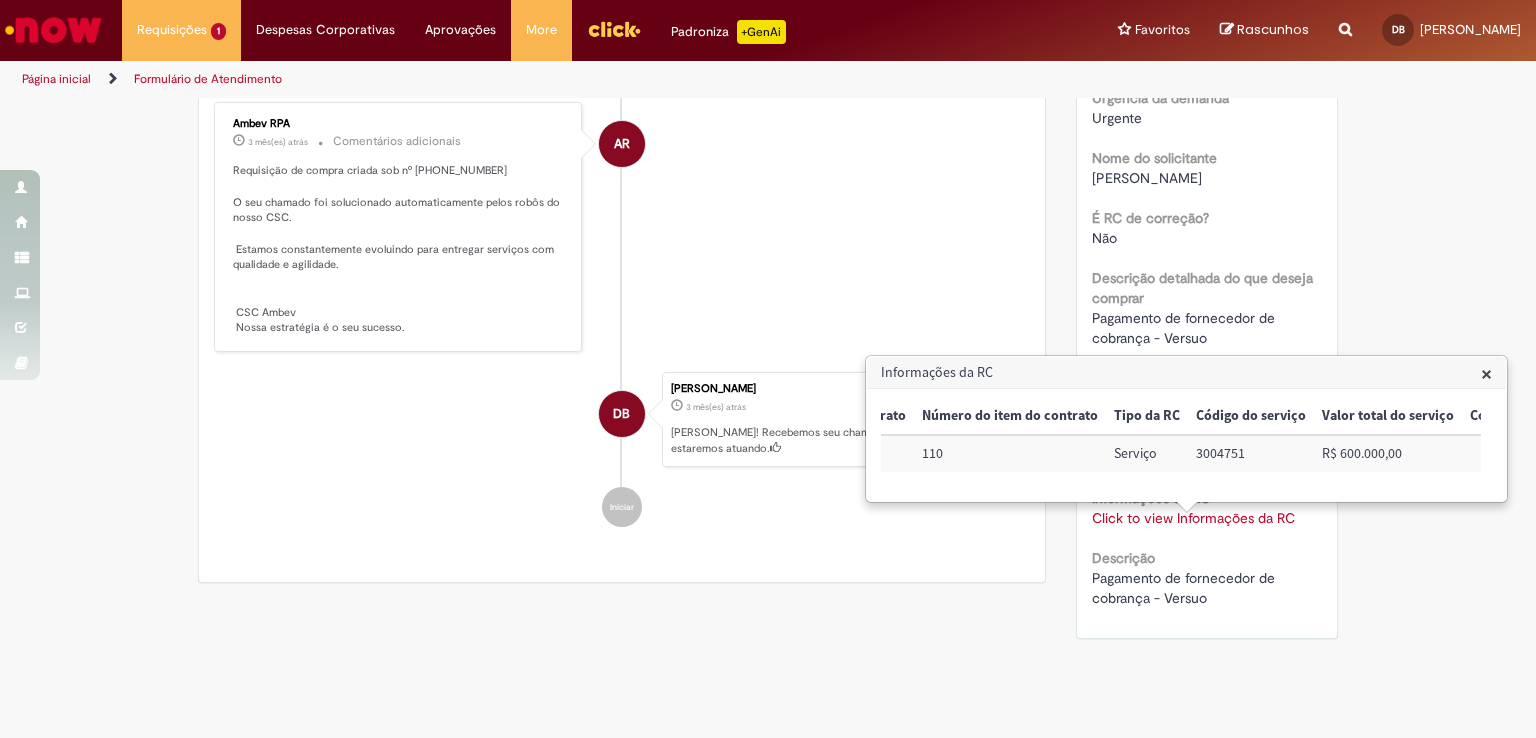 click on "3004751" at bounding box center (1251, 453) 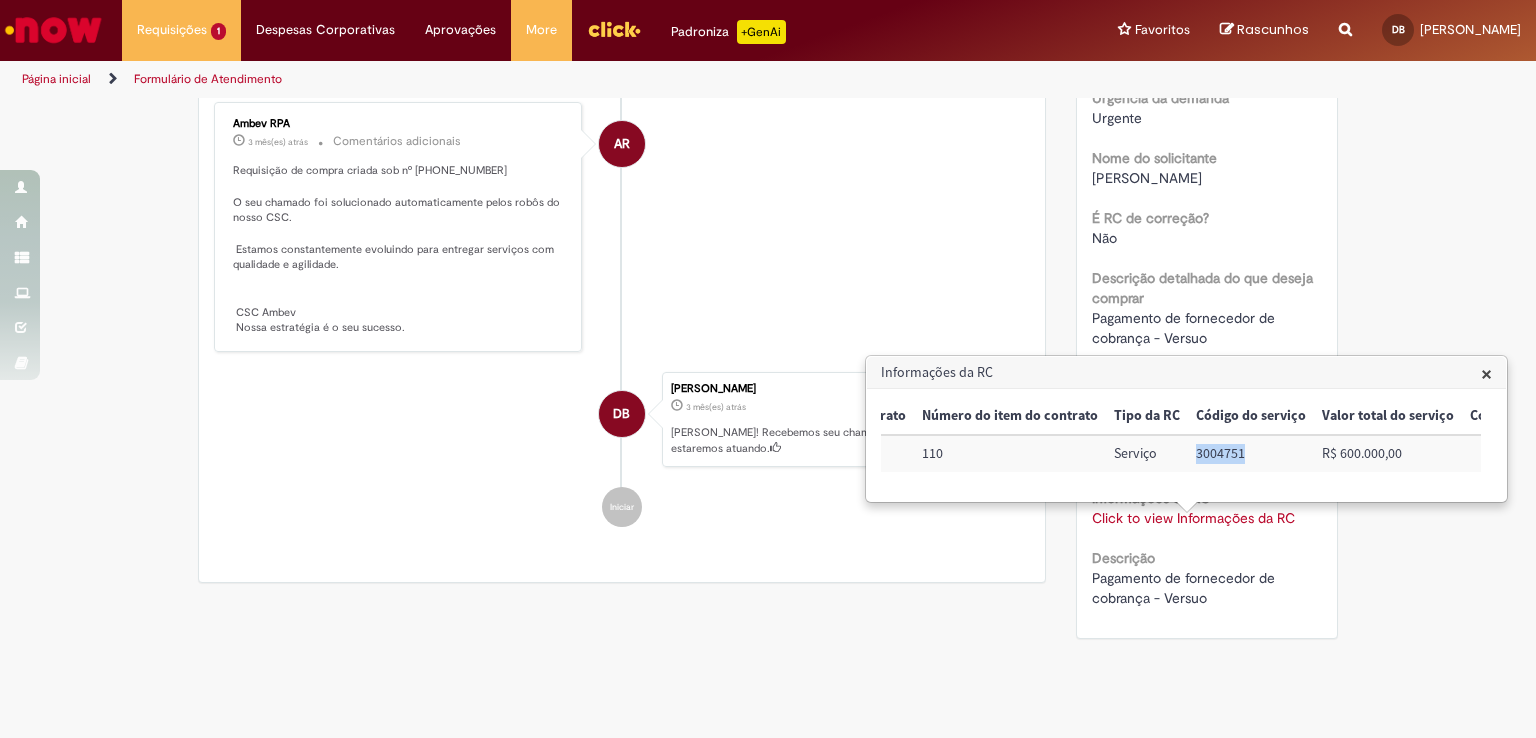 click on "3004751" at bounding box center [1251, 453] 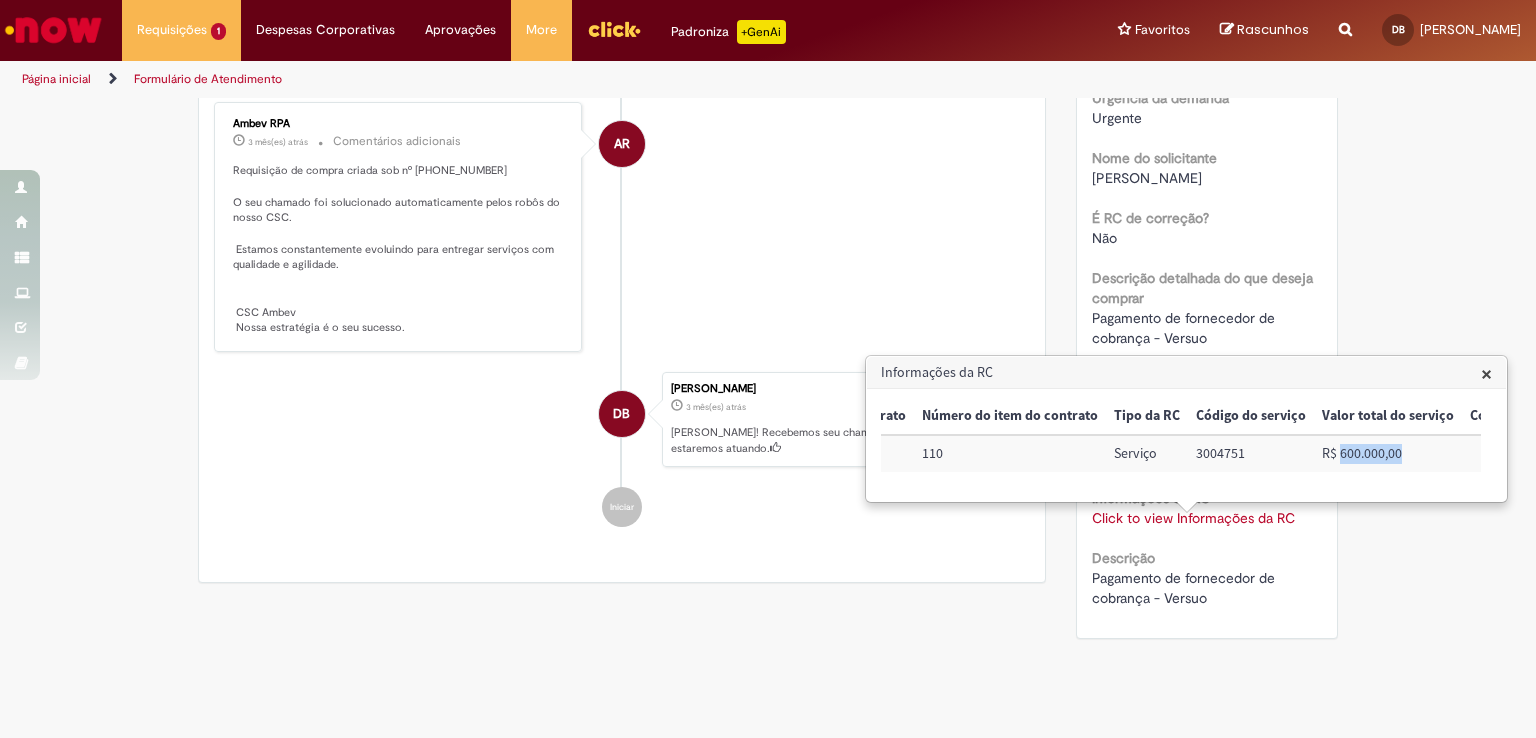 drag, startPoint x: 1393, startPoint y: 462, endPoint x: 1319, endPoint y: 456, distance: 74.24284 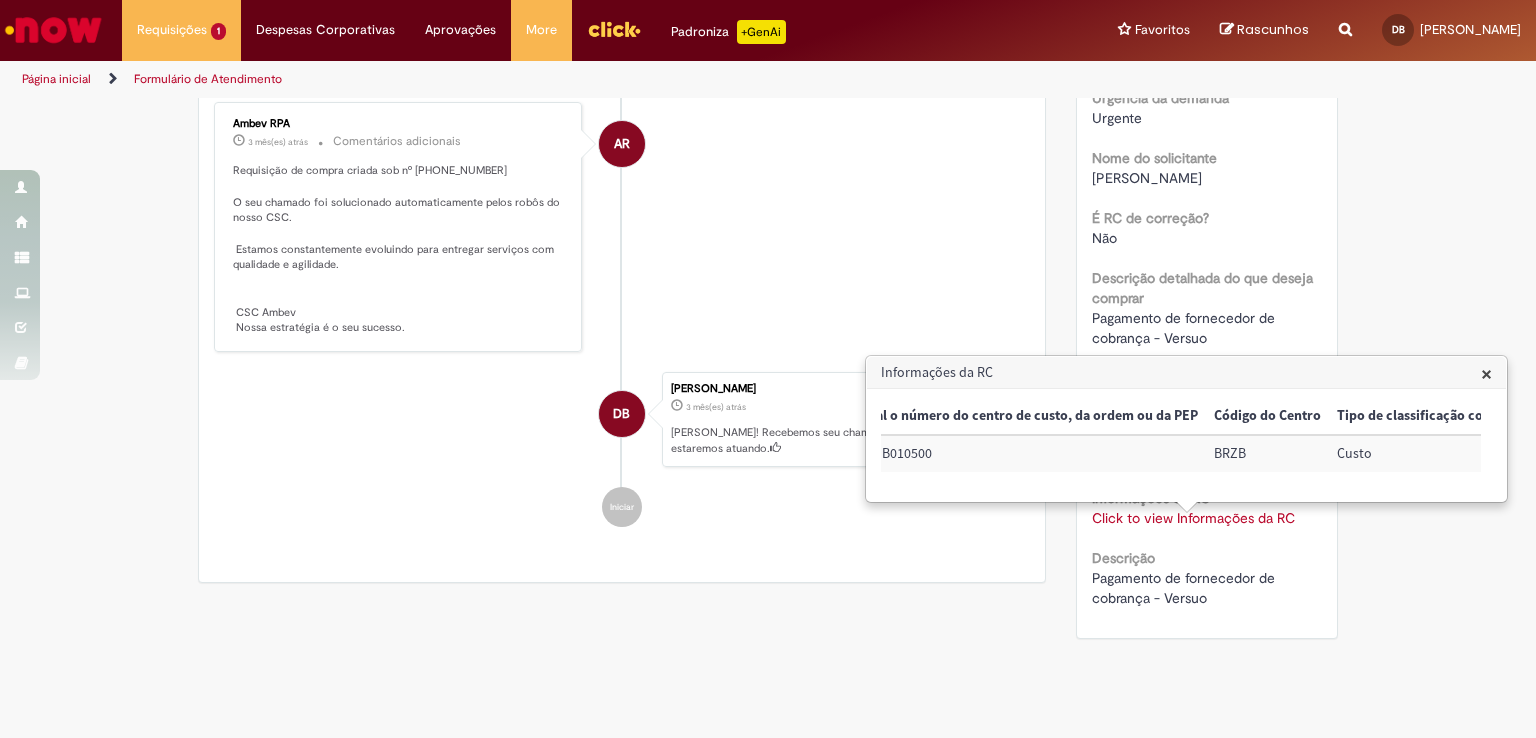 scroll, scrollTop: 0, scrollLeft: 0, axis: both 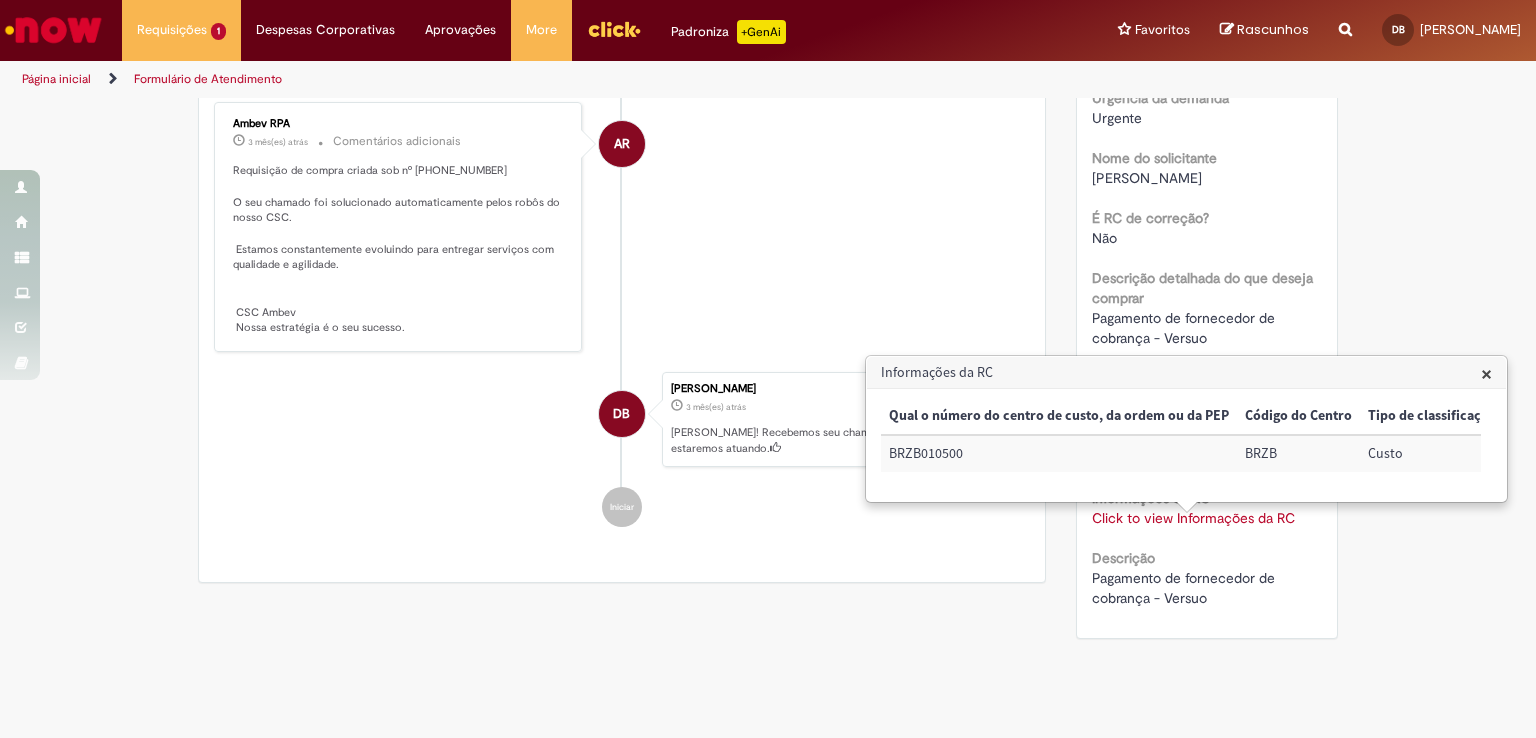click on "Verificar Código de Barras
Aguardando Aprovação
Aguardando atendimento
Em andamento
Validação
Concluído
Criação de Requisição de Compra
Enviar
DB
Daniela Ribeiro de Almeida Butrico
3 mês(es) atrás 3 meses atrás     Comentários adicionais
Solução Proposta aceita.
AR" at bounding box center [622, 197] 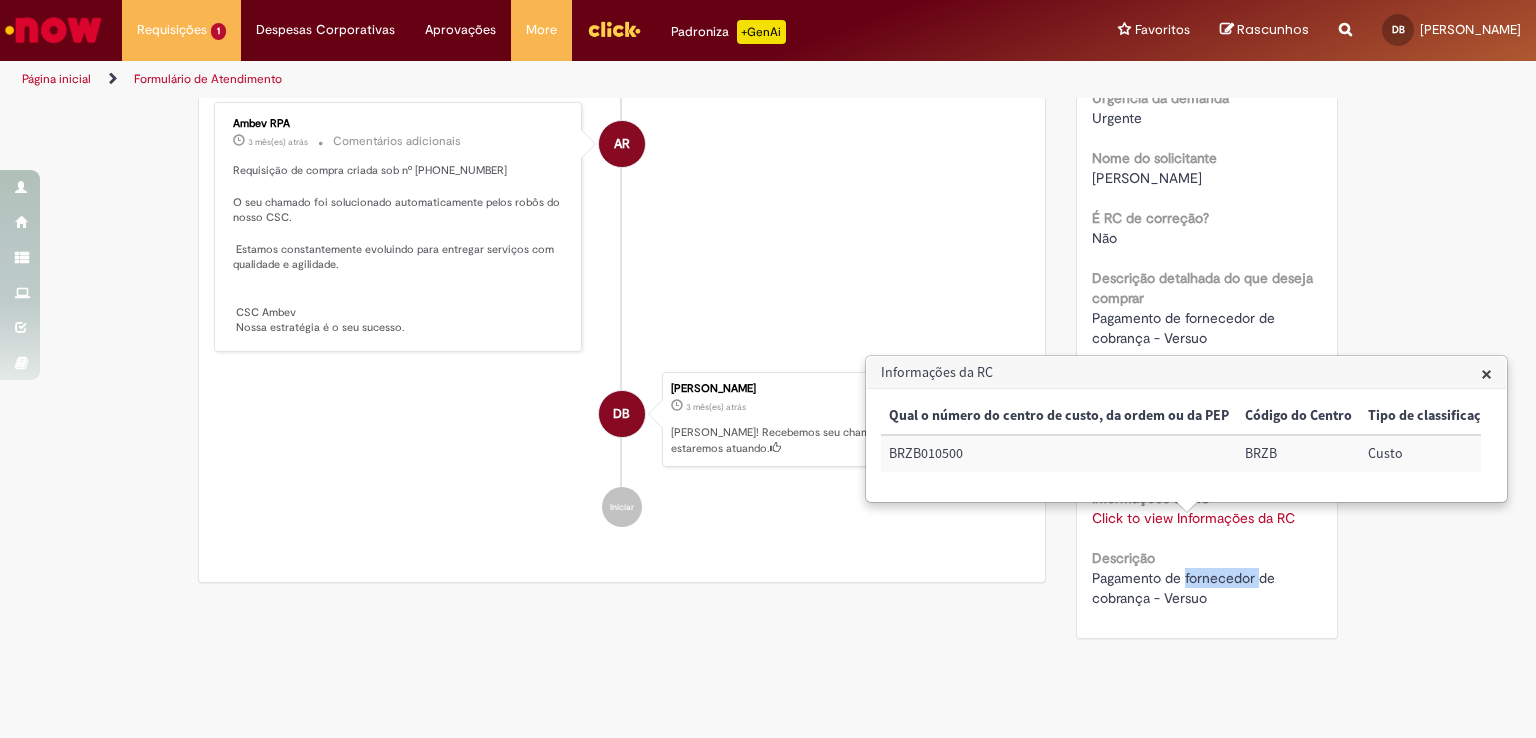 click on "Pagamento de fornecedor de cobrança - Versuo" at bounding box center (1185, 588) 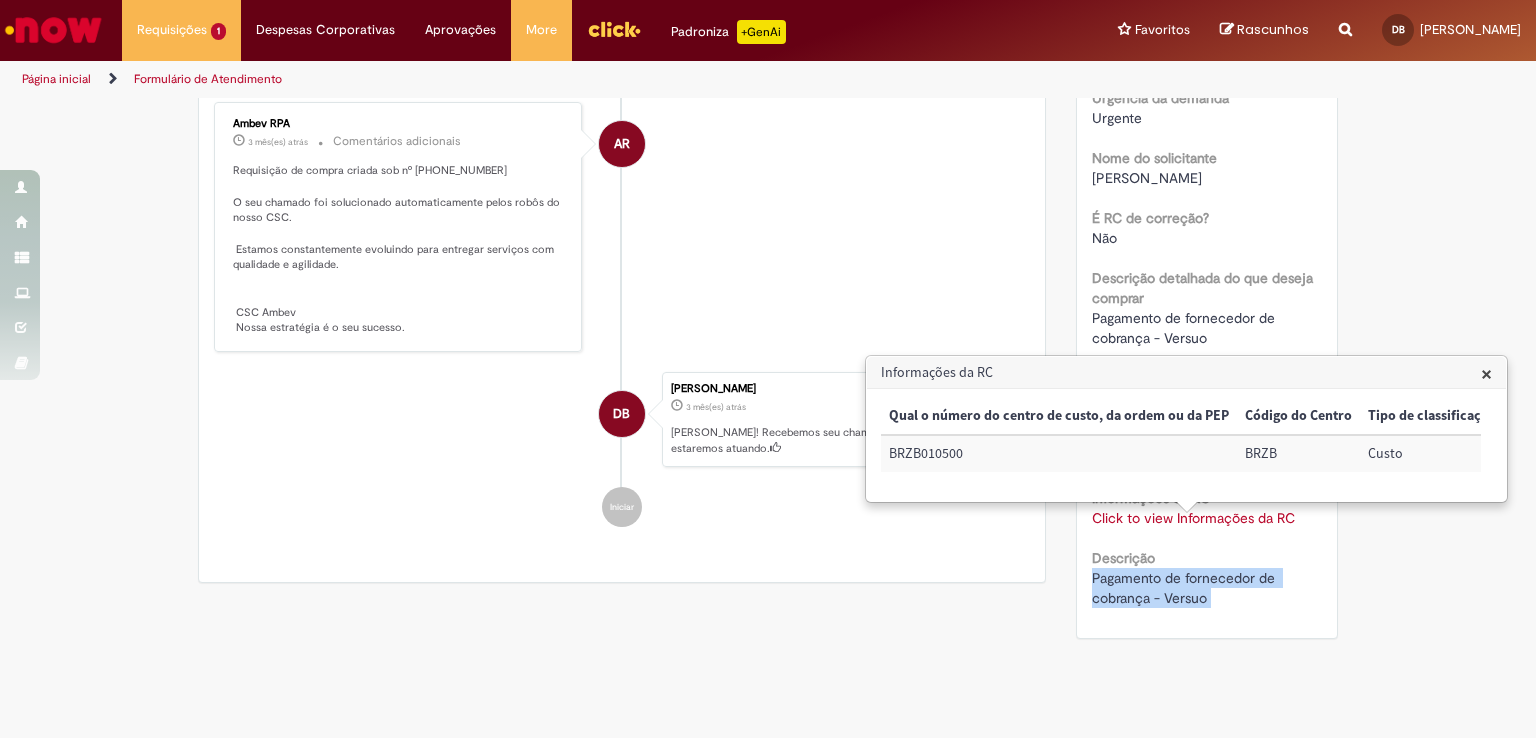 click on "Pagamento de fornecedor de cobrança - Versuo" at bounding box center [1185, 588] 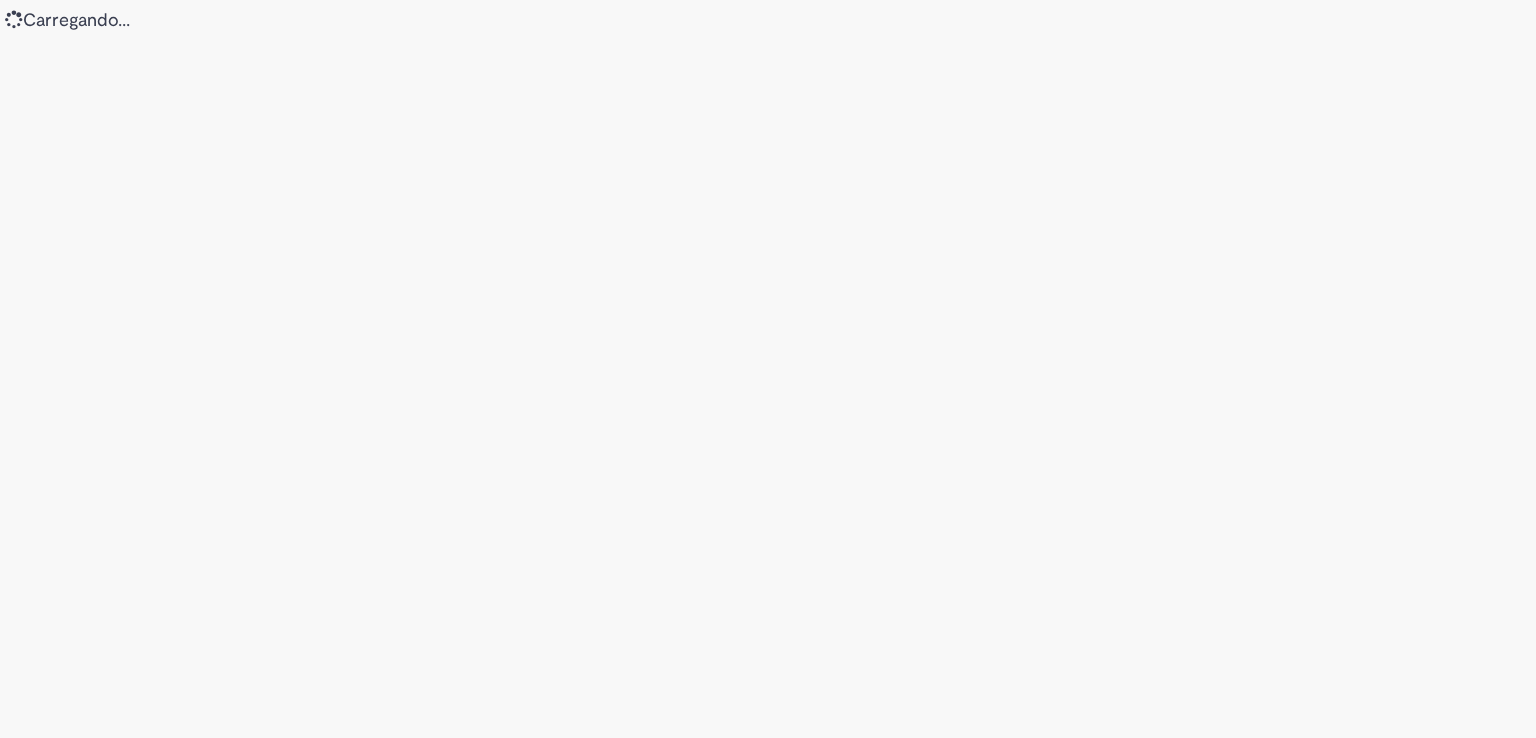 scroll, scrollTop: 0, scrollLeft: 0, axis: both 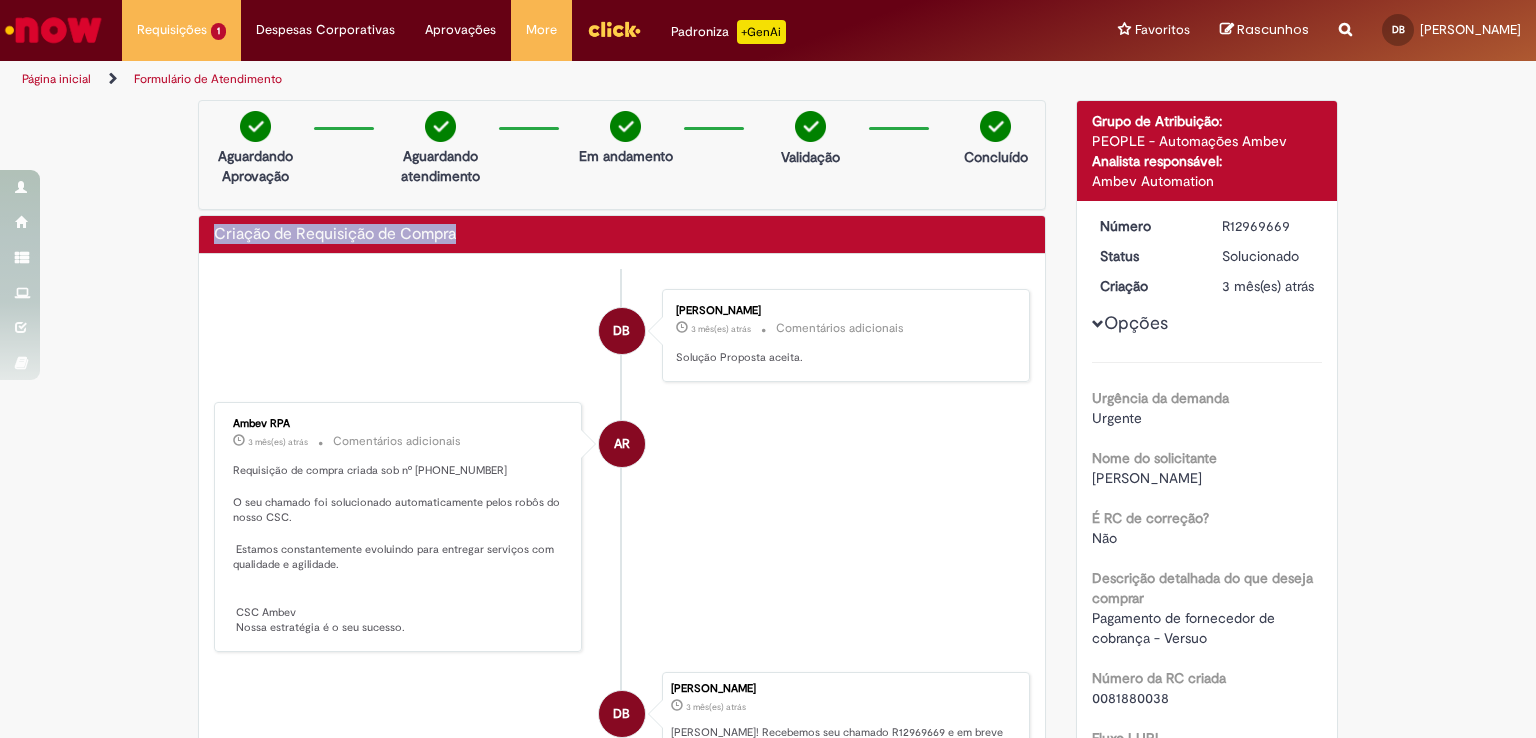 drag, startPoint x: 492, startPoint y: 118, endPoint x: 192, endPoint y: 250, distance: 327.756 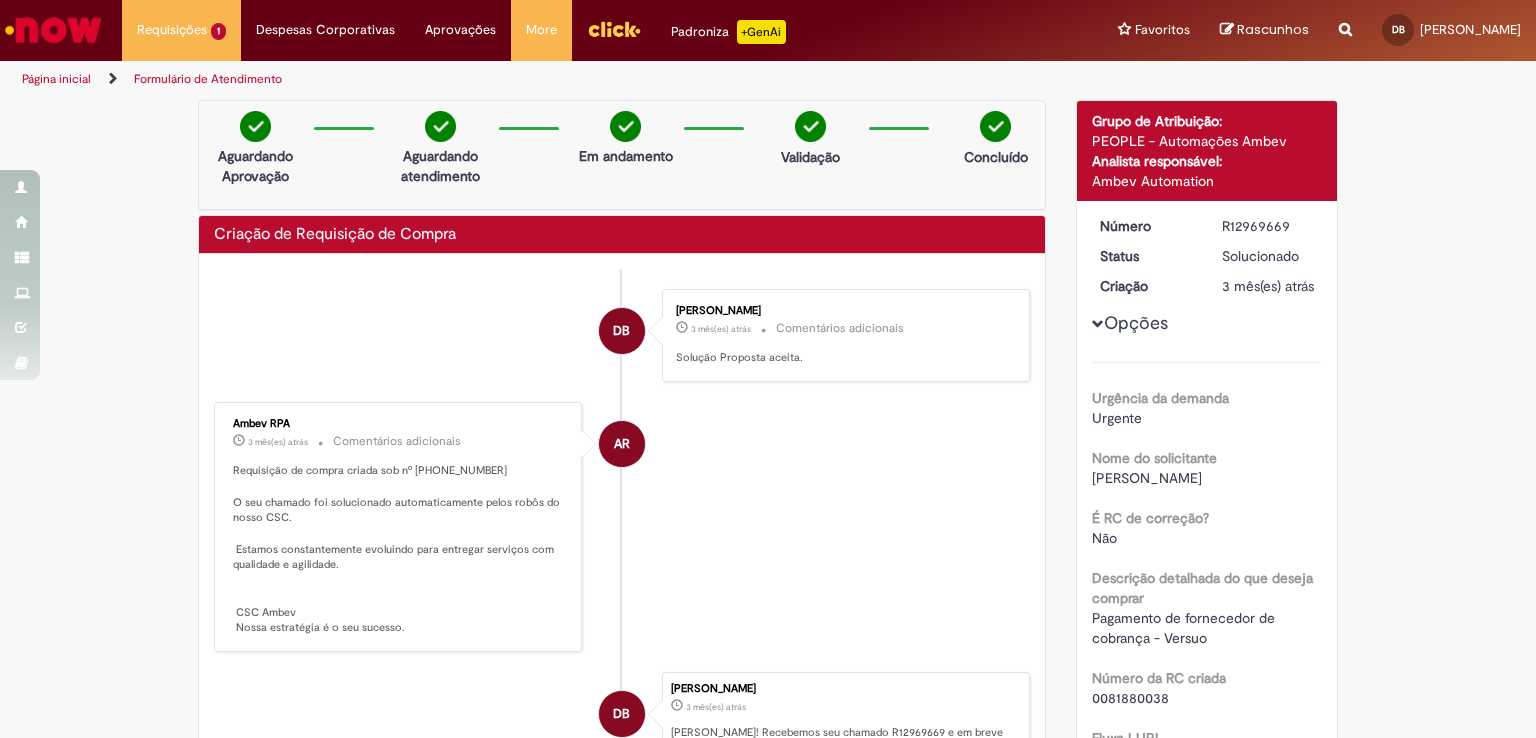 click at bounding box center (1345, 18) 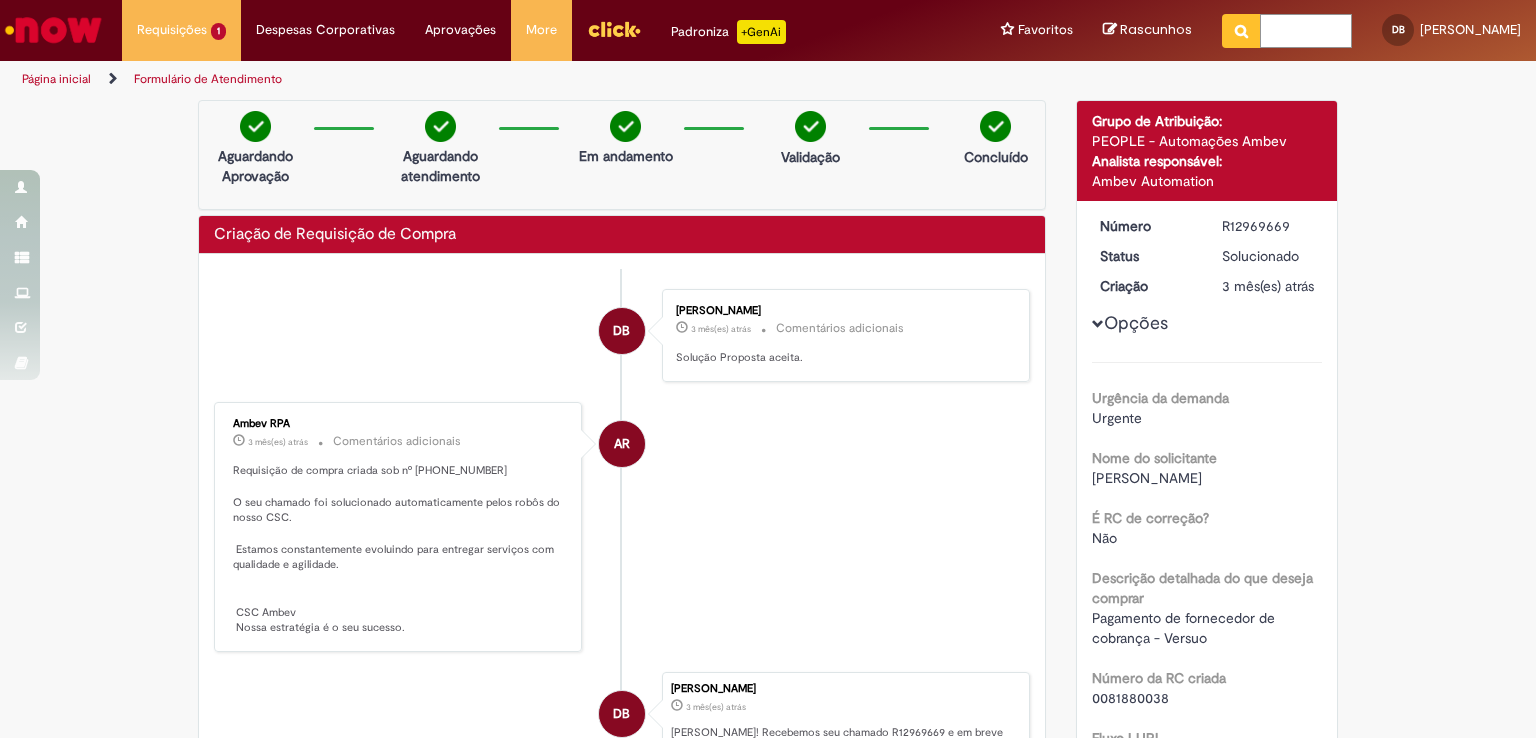 click at bounding box center (1306, 31) 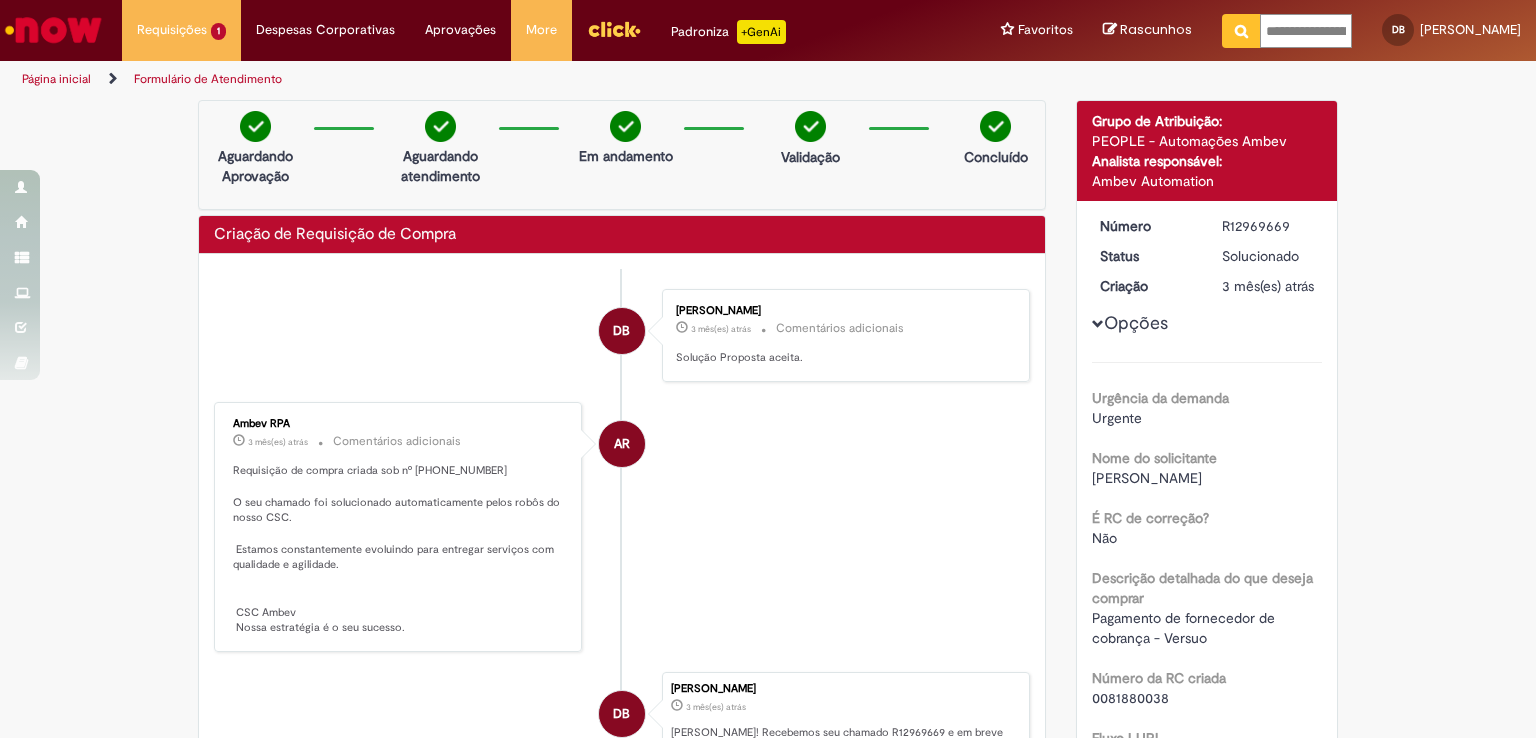 scroll, scrollTop: 0, scrollLeft: 132, axis: horizontal 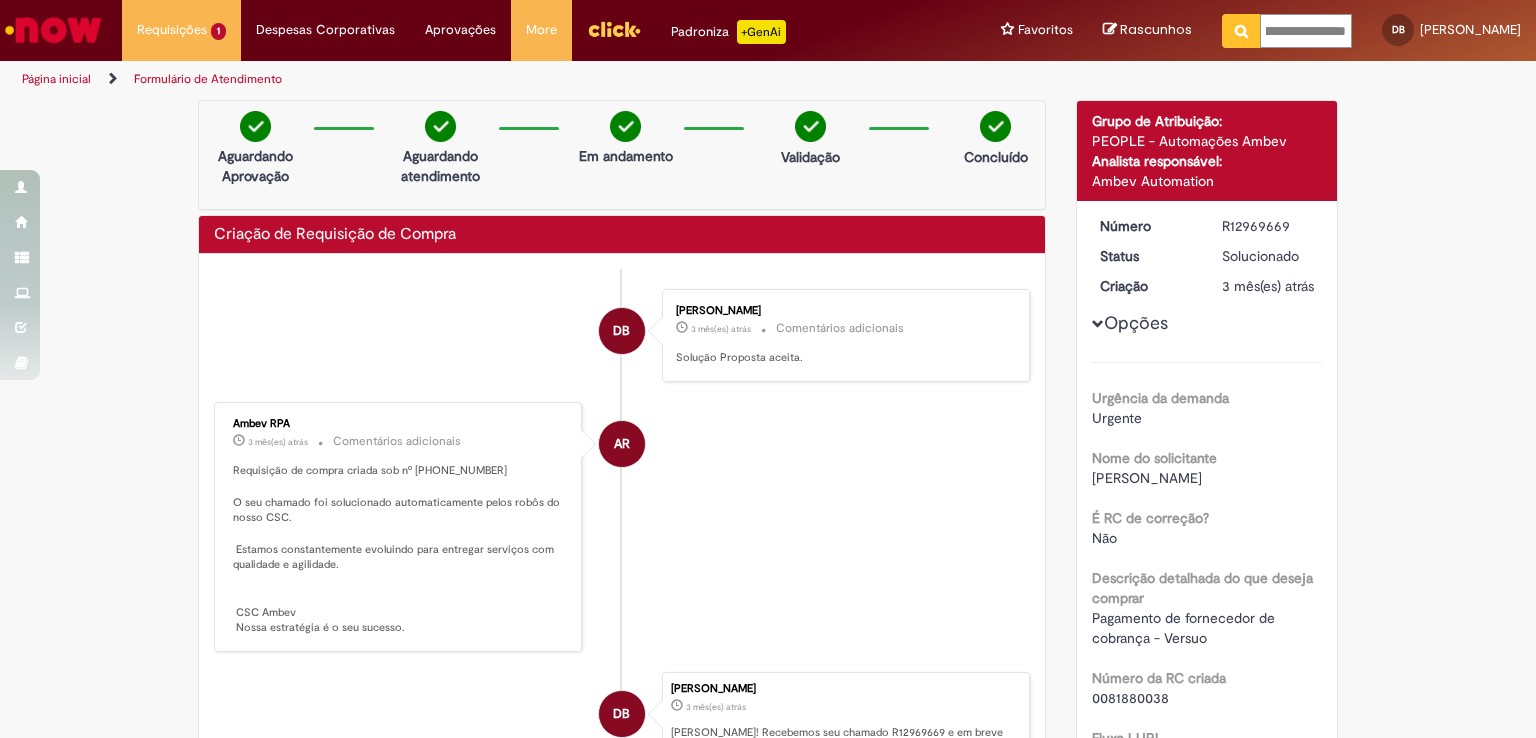 click at bounding box center [1241, 31] 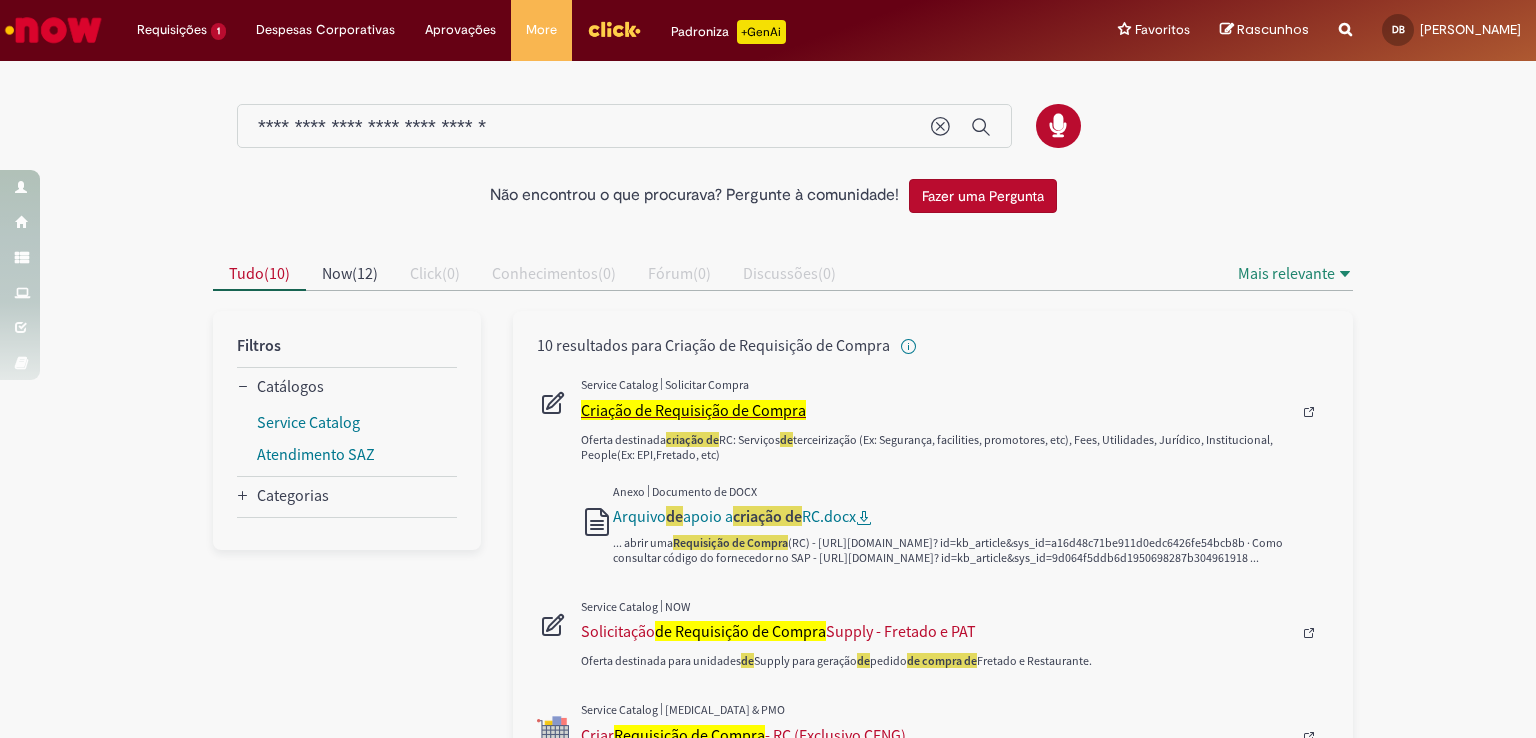 click on "Criação de Requisição de Compra" at bounding box center [693, 410] 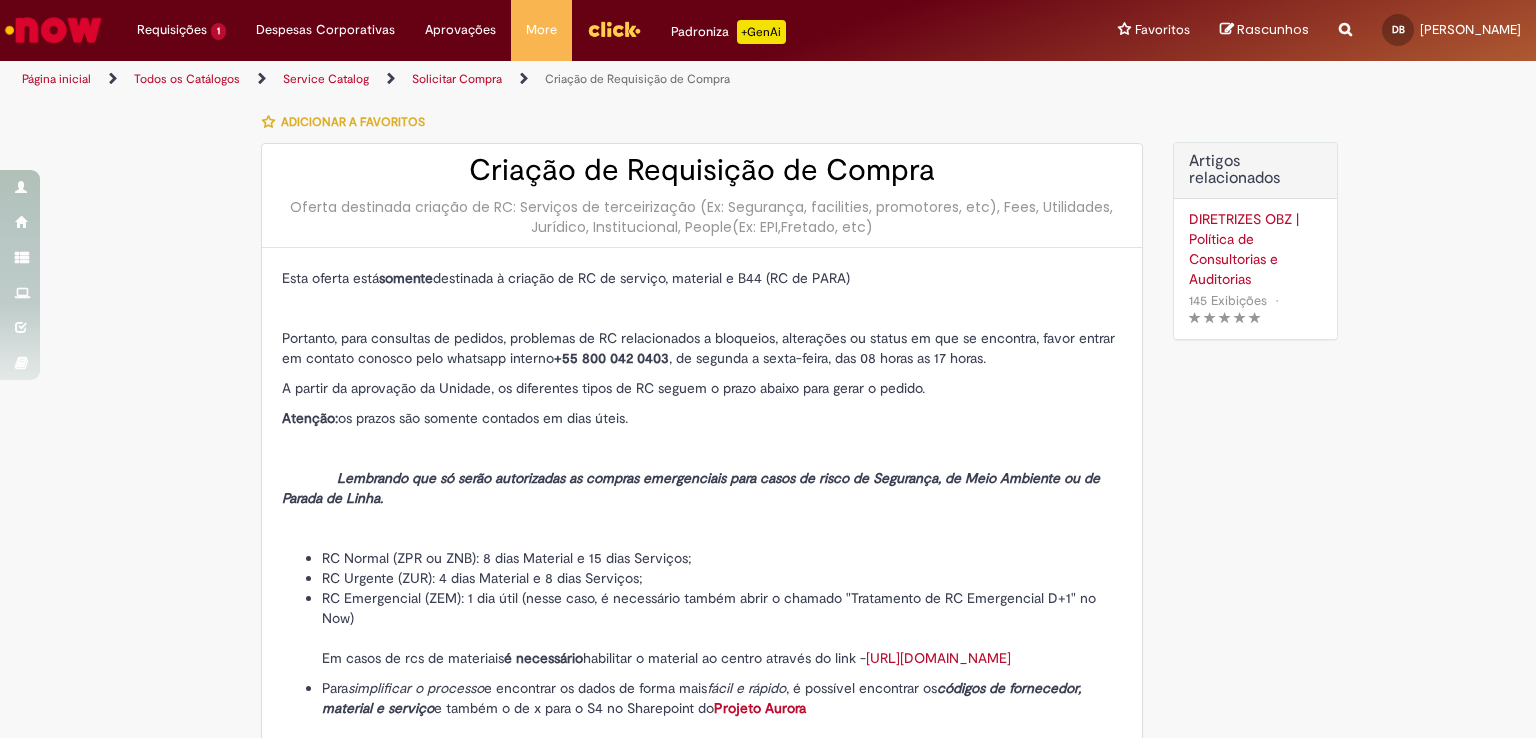 type on "********" 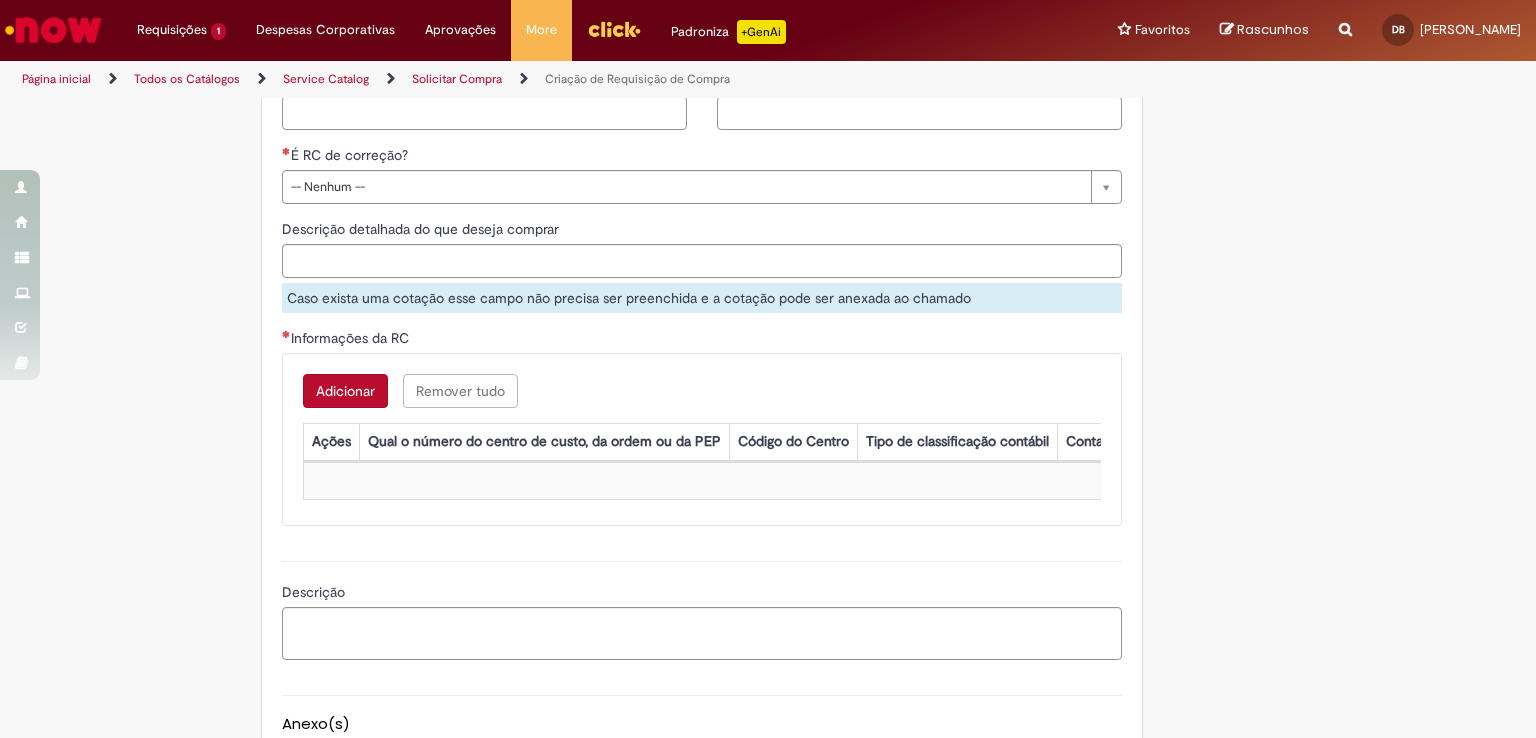 scroll, scrollTop: 1700, scrollLeft: 0, axis: vertical 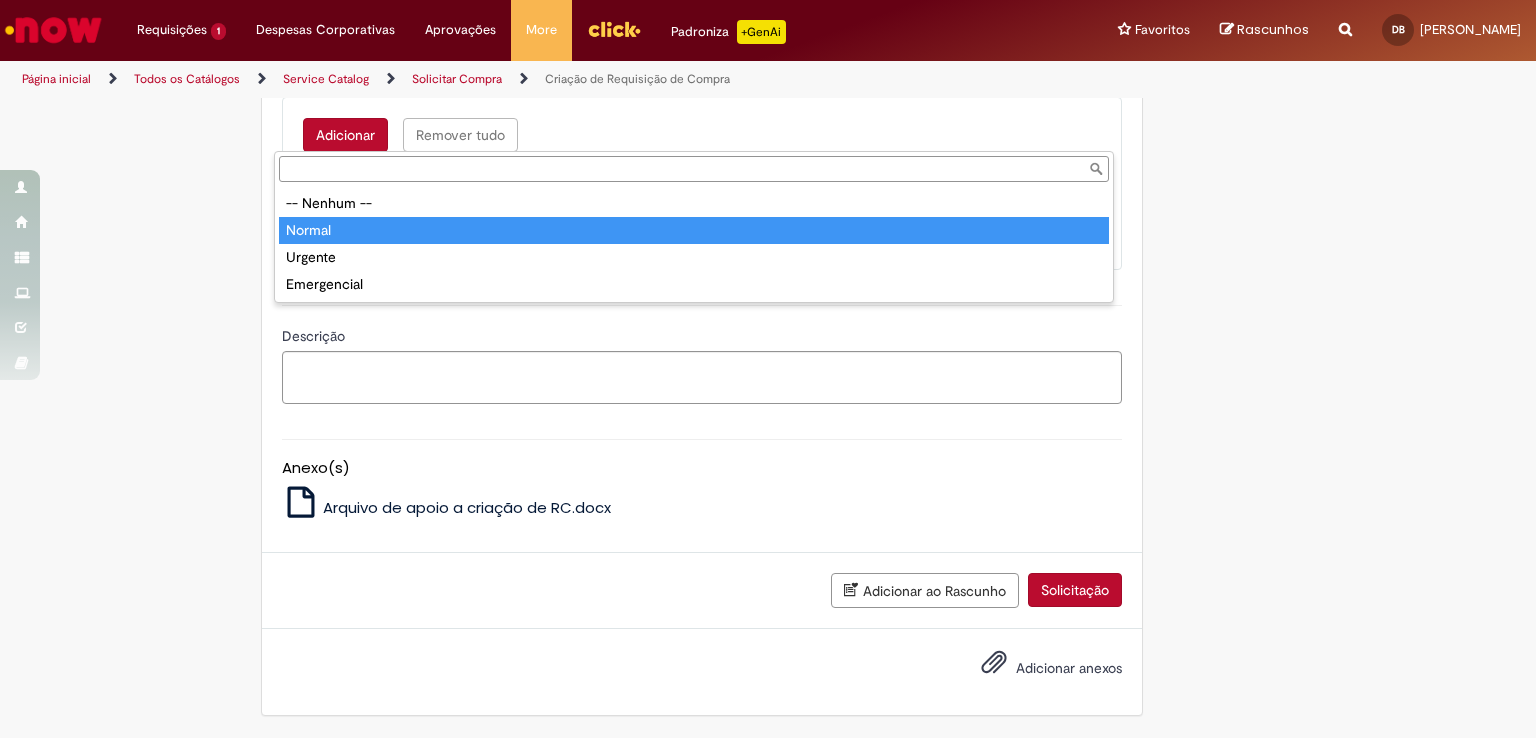 type on "******" 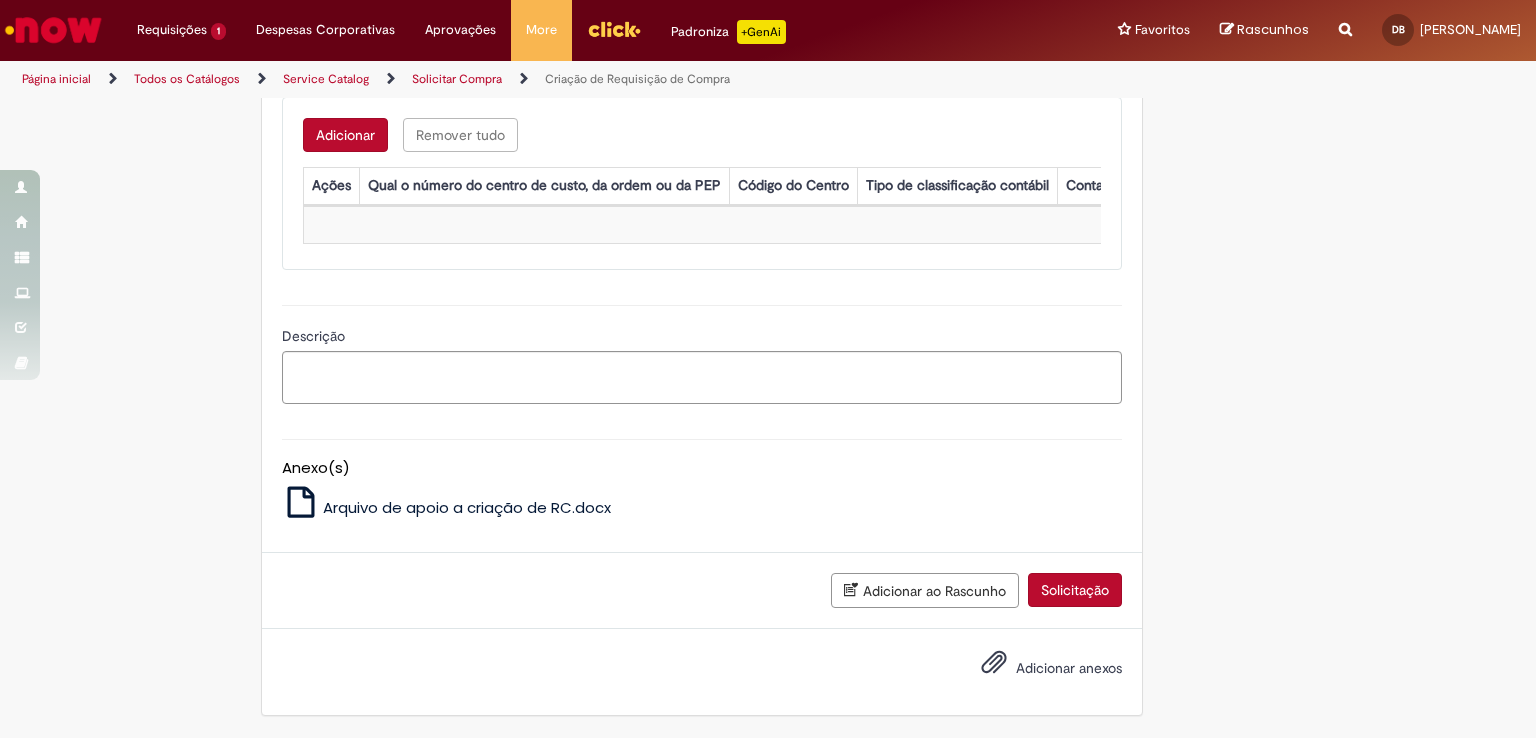 click on "Código do atendimento LUPI" at bounding box center [484, -143] 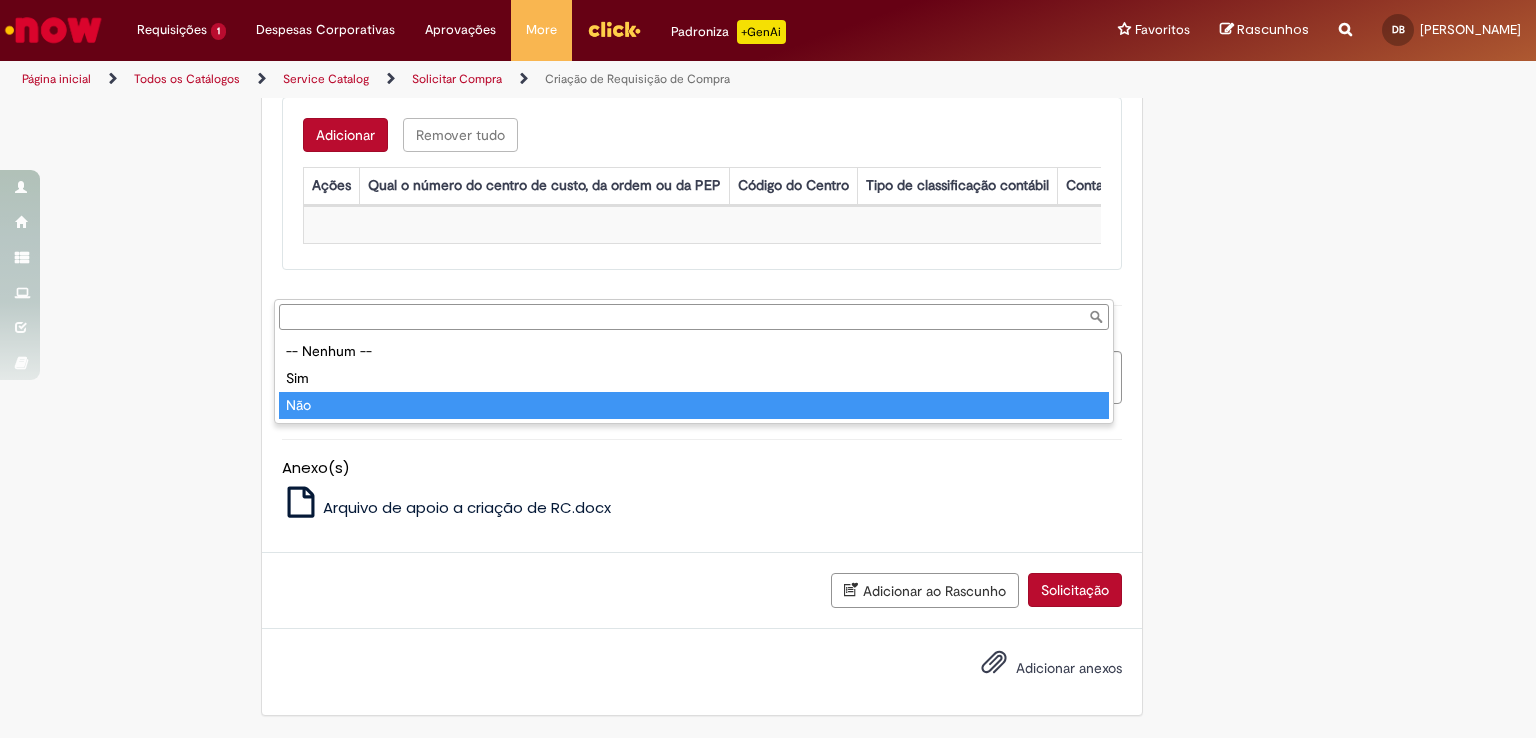 type on "***" 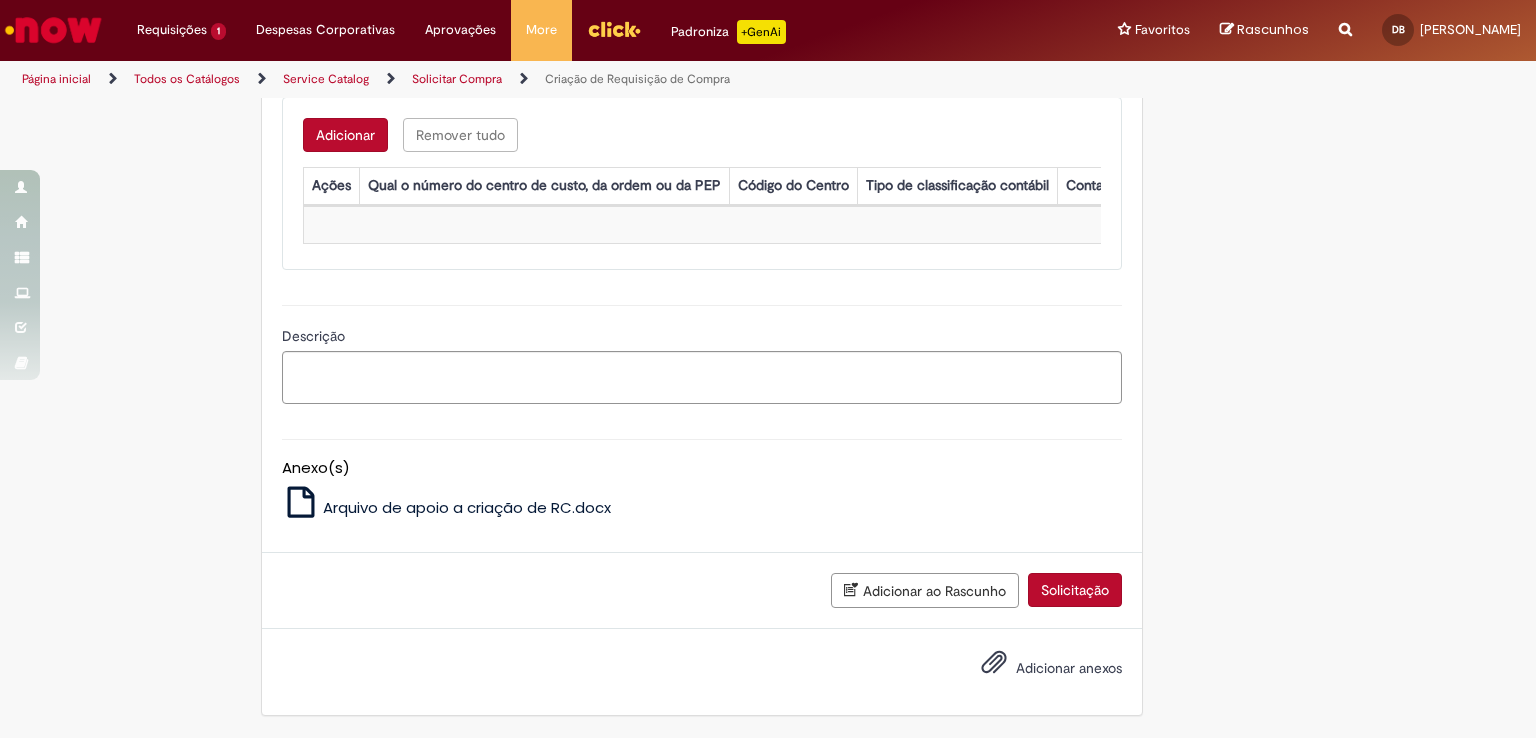 click on "Descrição detalhada do que deseja comprar" at bounding box center [702, 5] 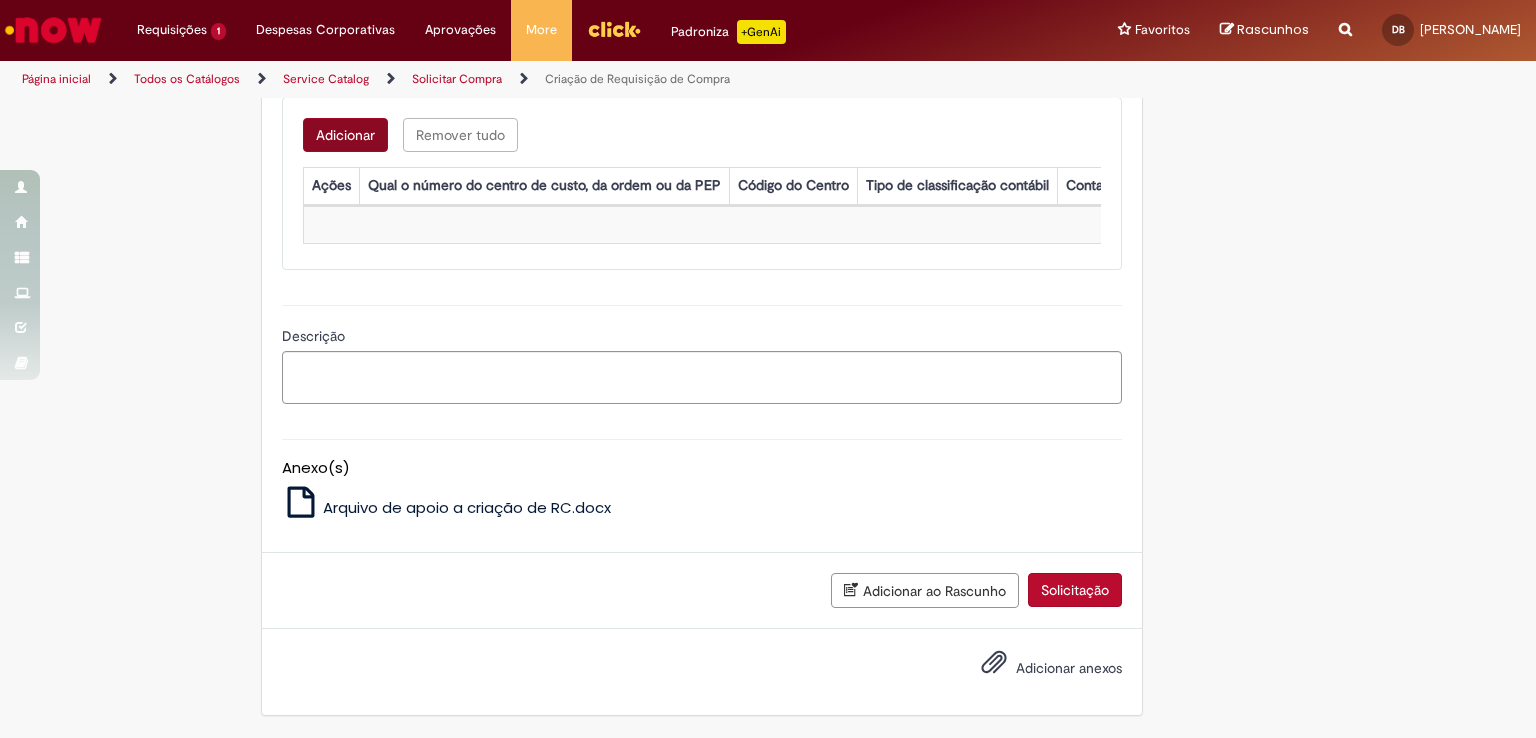 type on "**********" 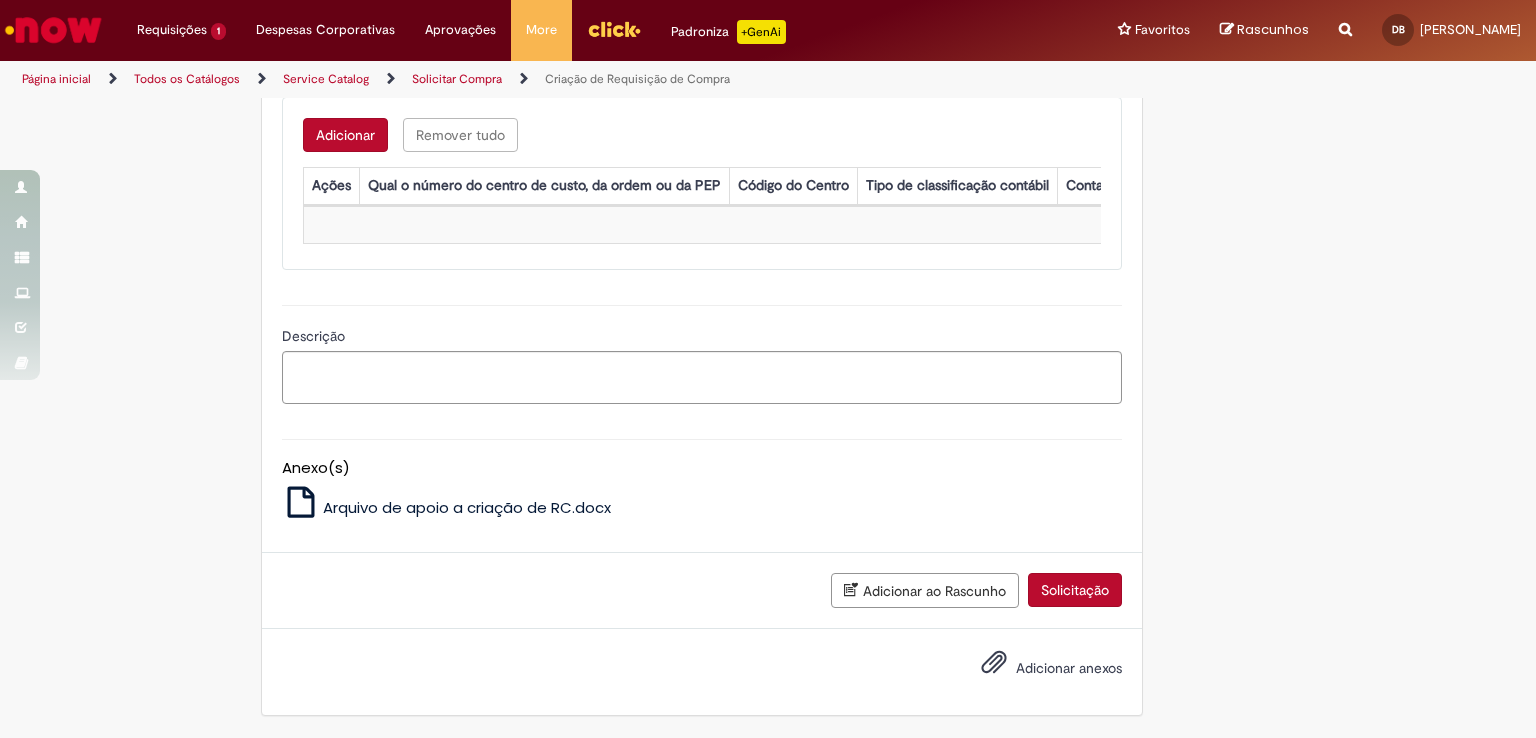 click on "Adicionar Remover tudo Informações da RC Ações Qual o número do centro de custo, da ordem ou da PEP Código do Centro Tipo de classificação contábil Conta do razão Moeda desejada ID do solicitante Código SAP do Fornecedor É item de contrato? Número do contrato Número do item do contrato Tipo da RC Código do serviço Valor total do serviço Código do material Valor unitário do material Quantidade do material Sem dados para exibir" at bounding box center [702, 183] 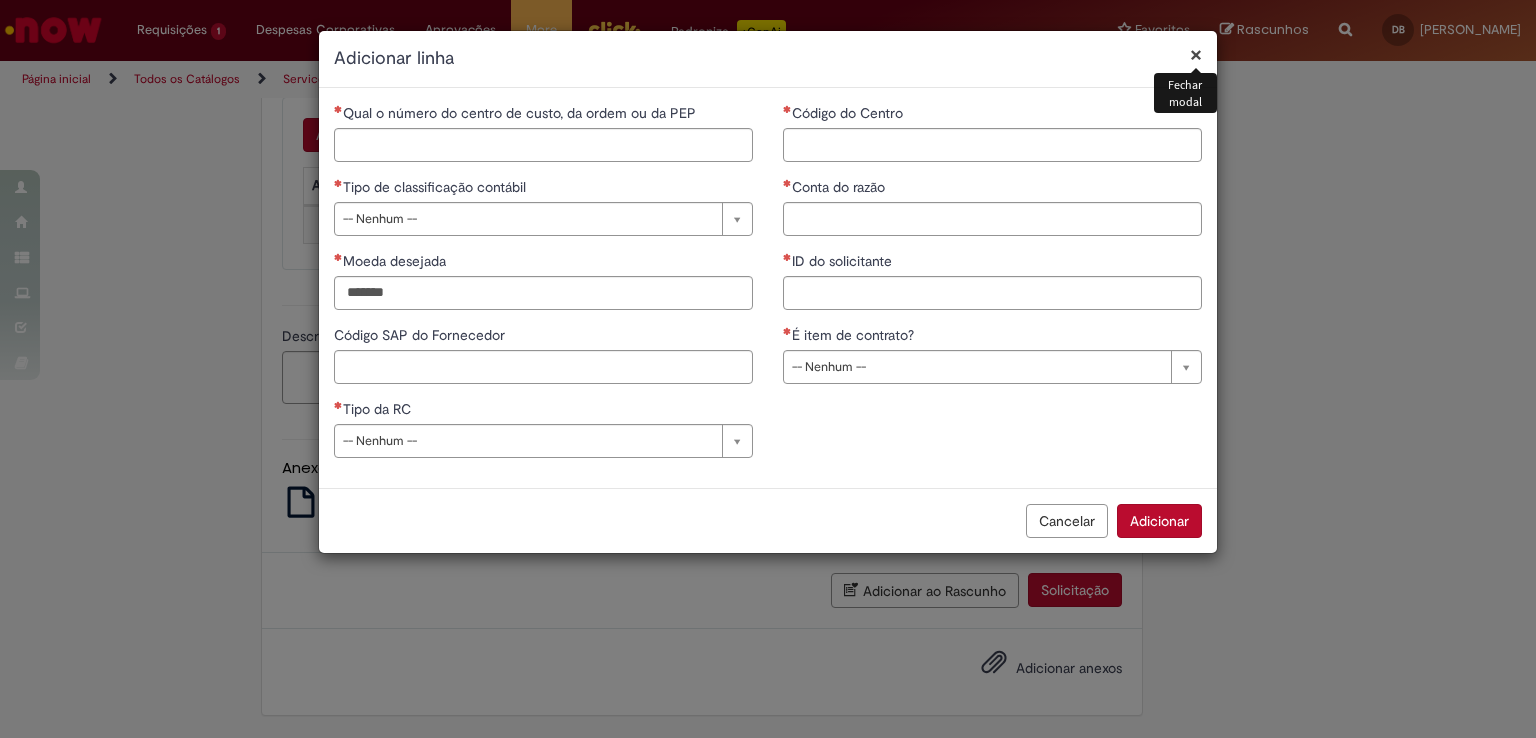 type 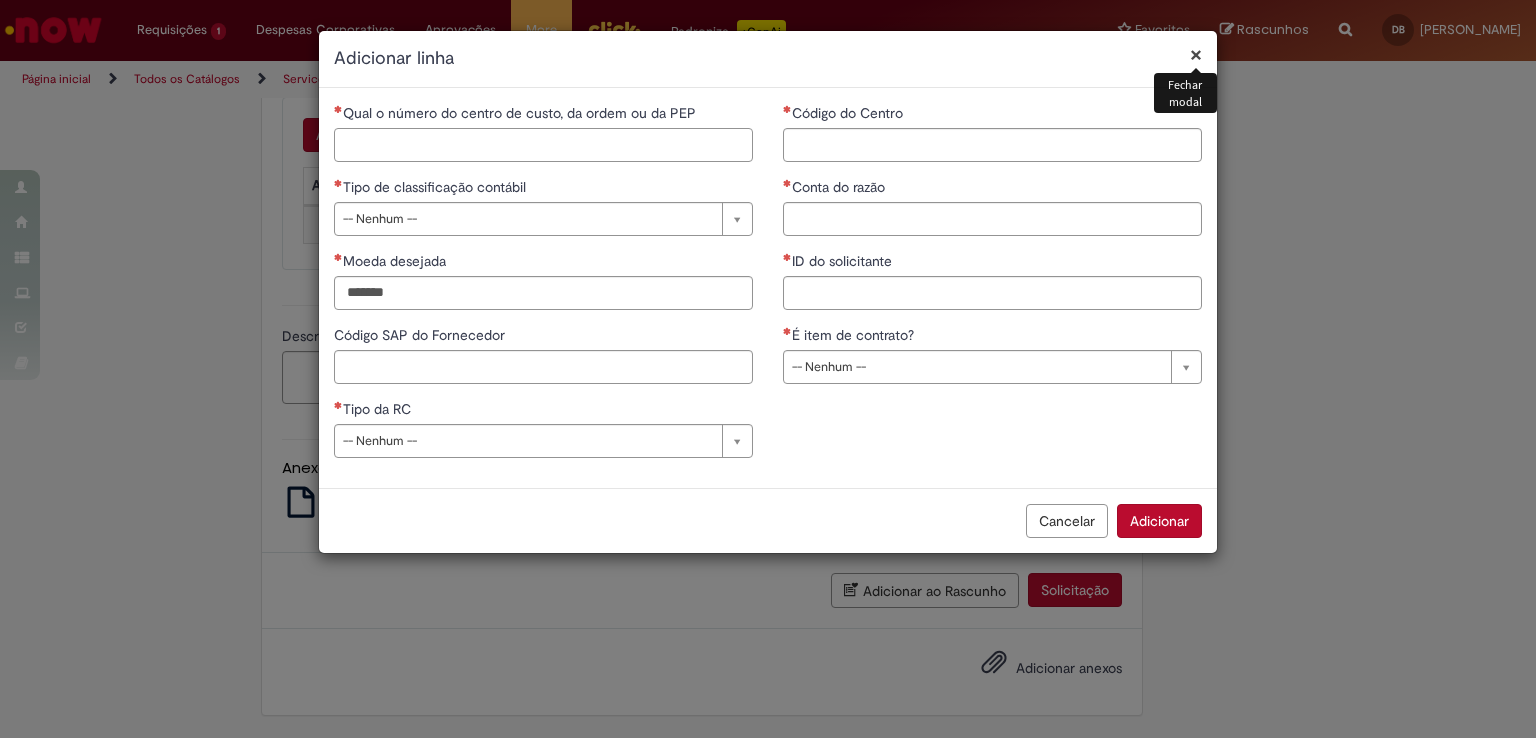 click on "Qual o número do centro de custo, da ordem ou da PEP" at bounding box center [543, 145] 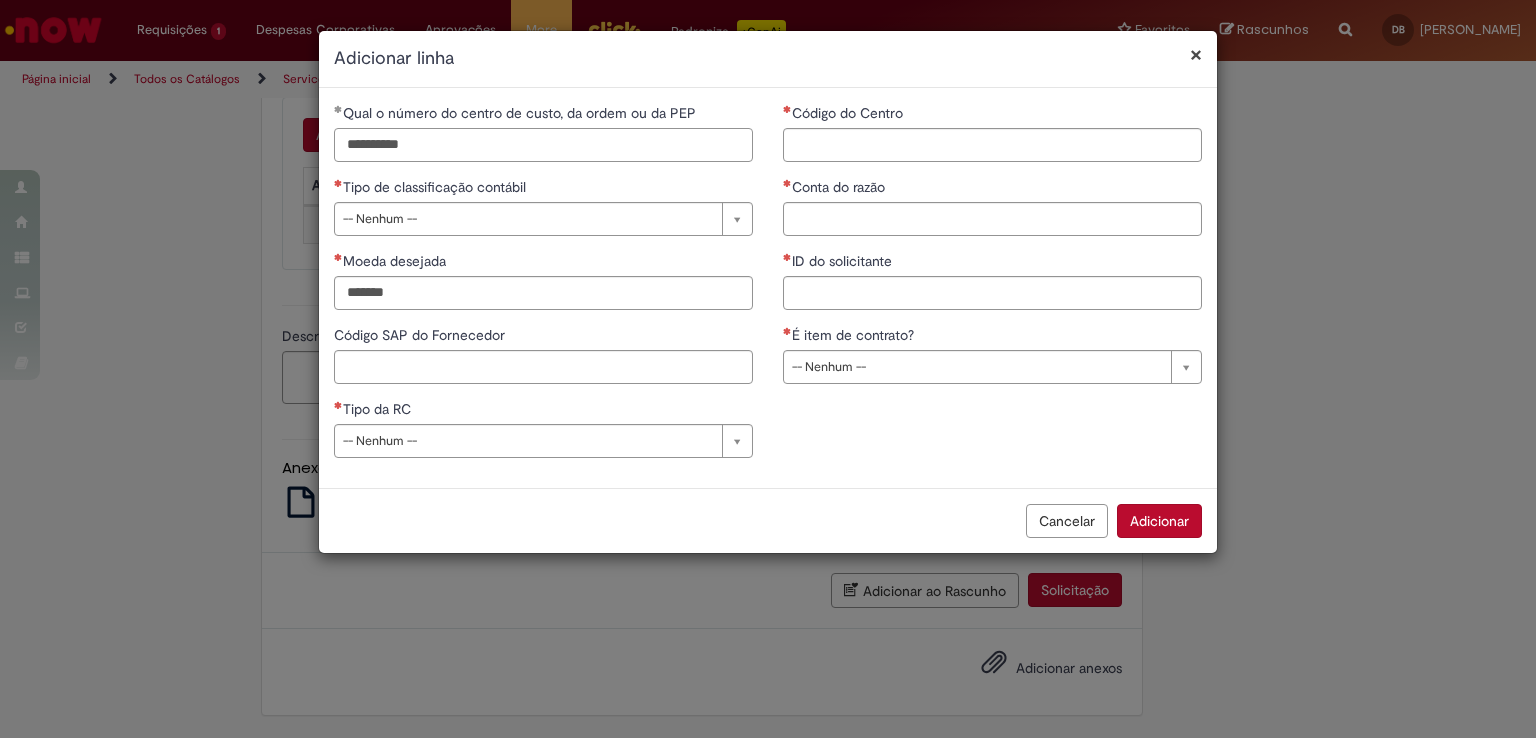 type on "**********" 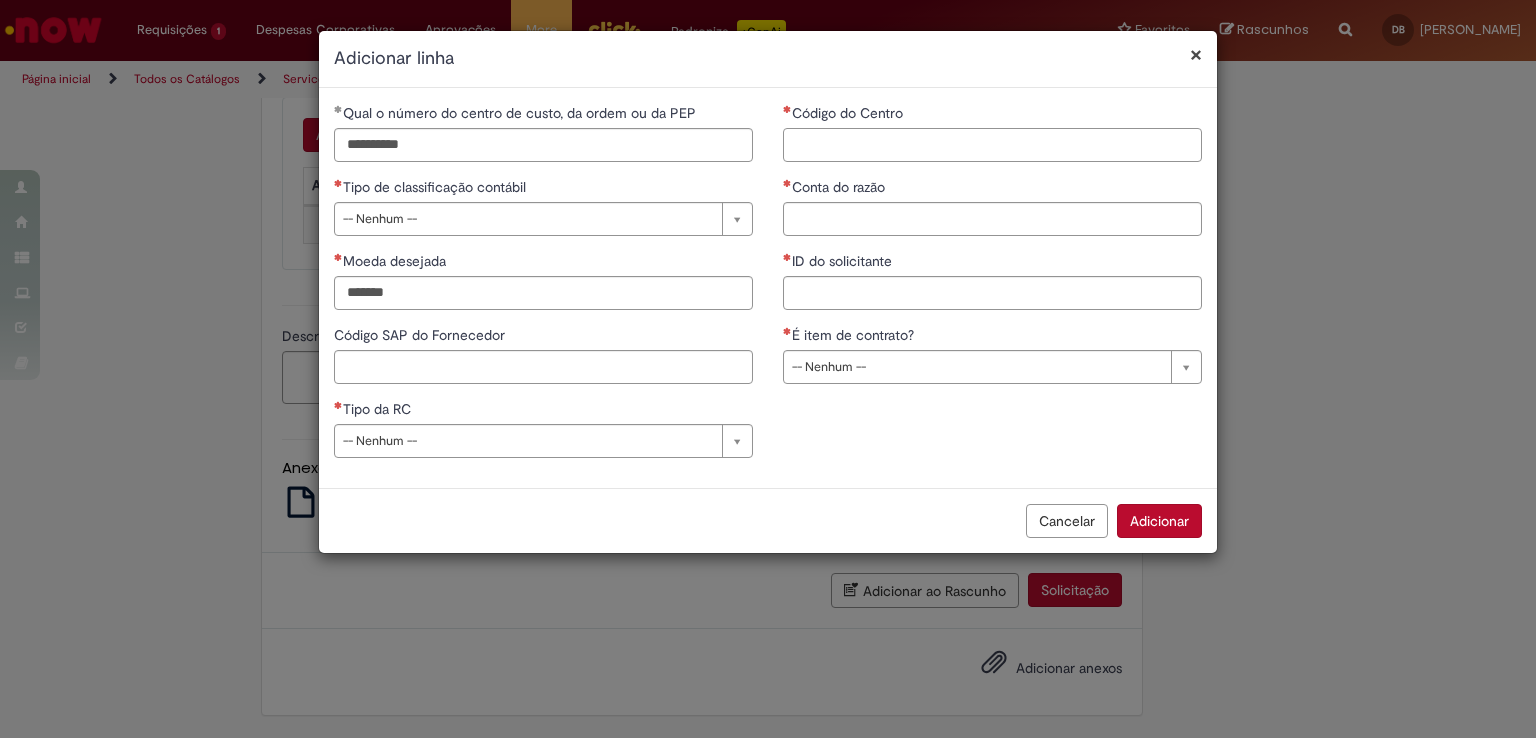 click on "Código do Centro" at bounding box center (992, 145) 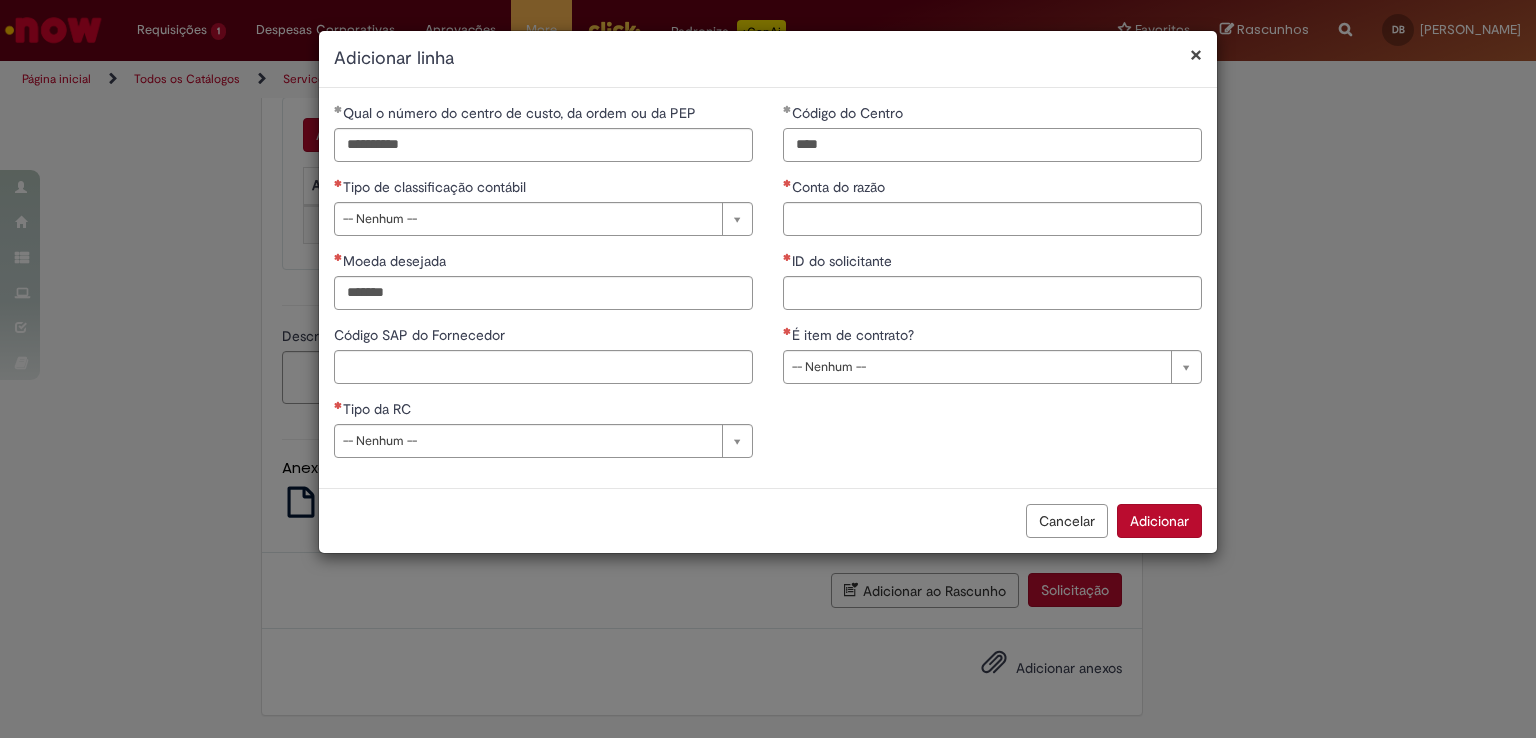 type on "****" 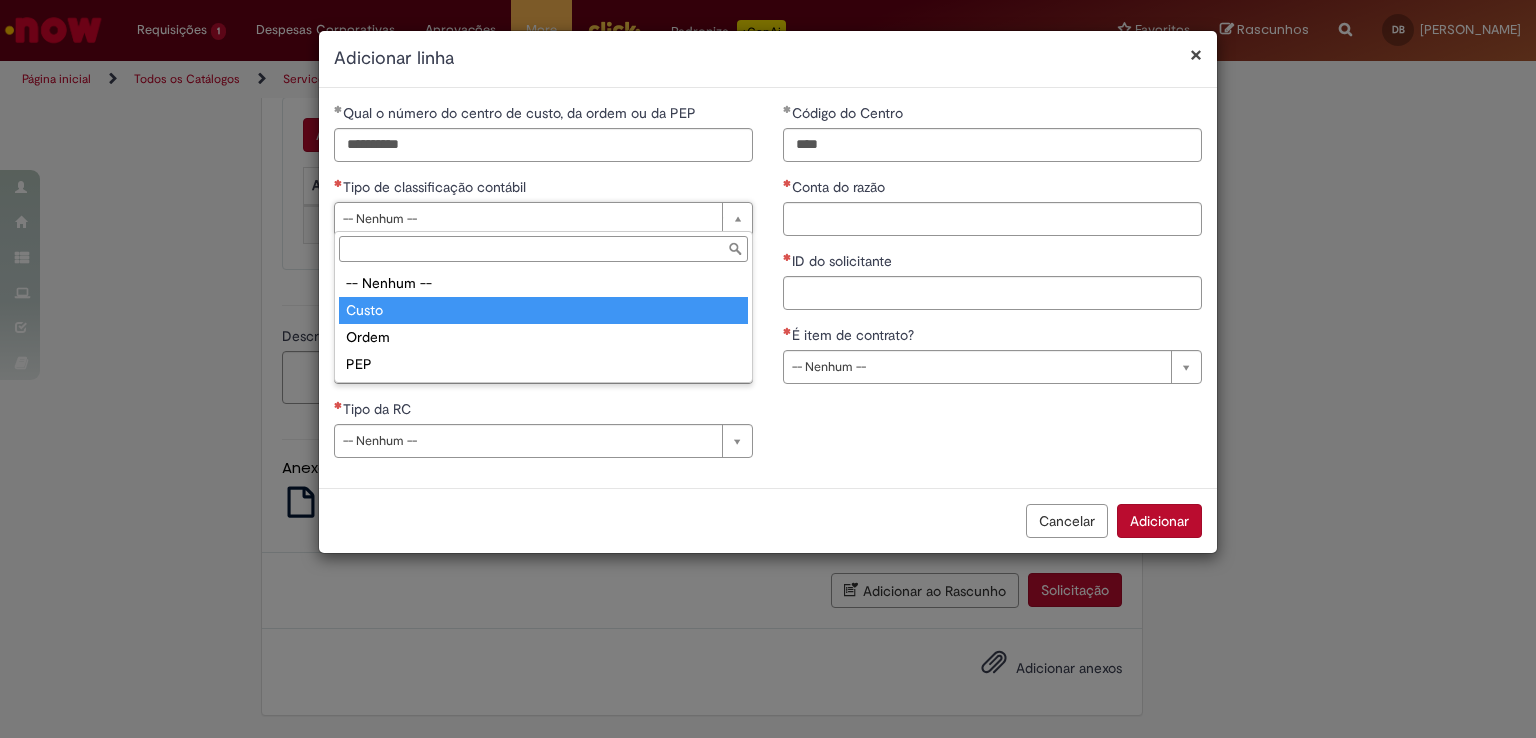 type on "*****" 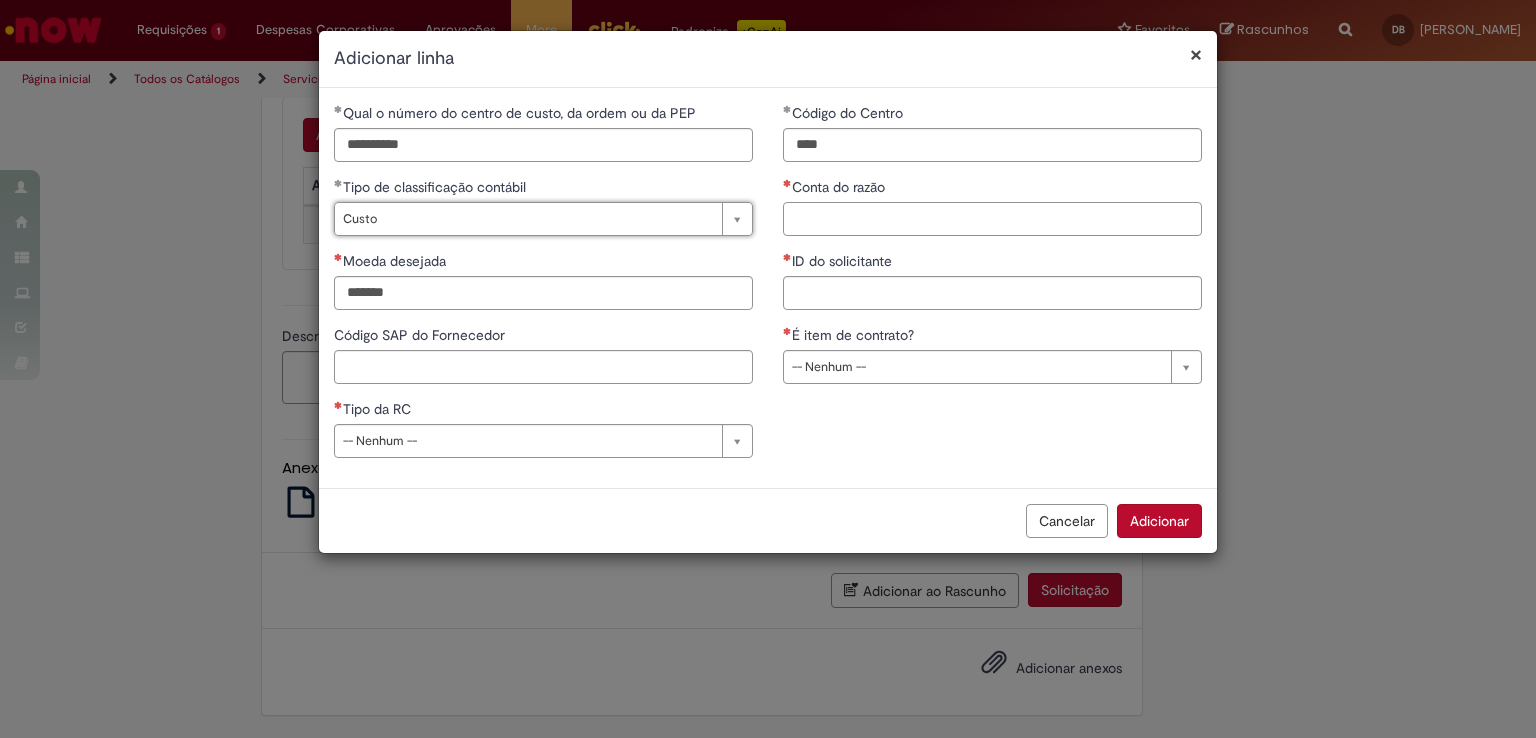 click on "Conta do razão" at bounding box center [992, 219] 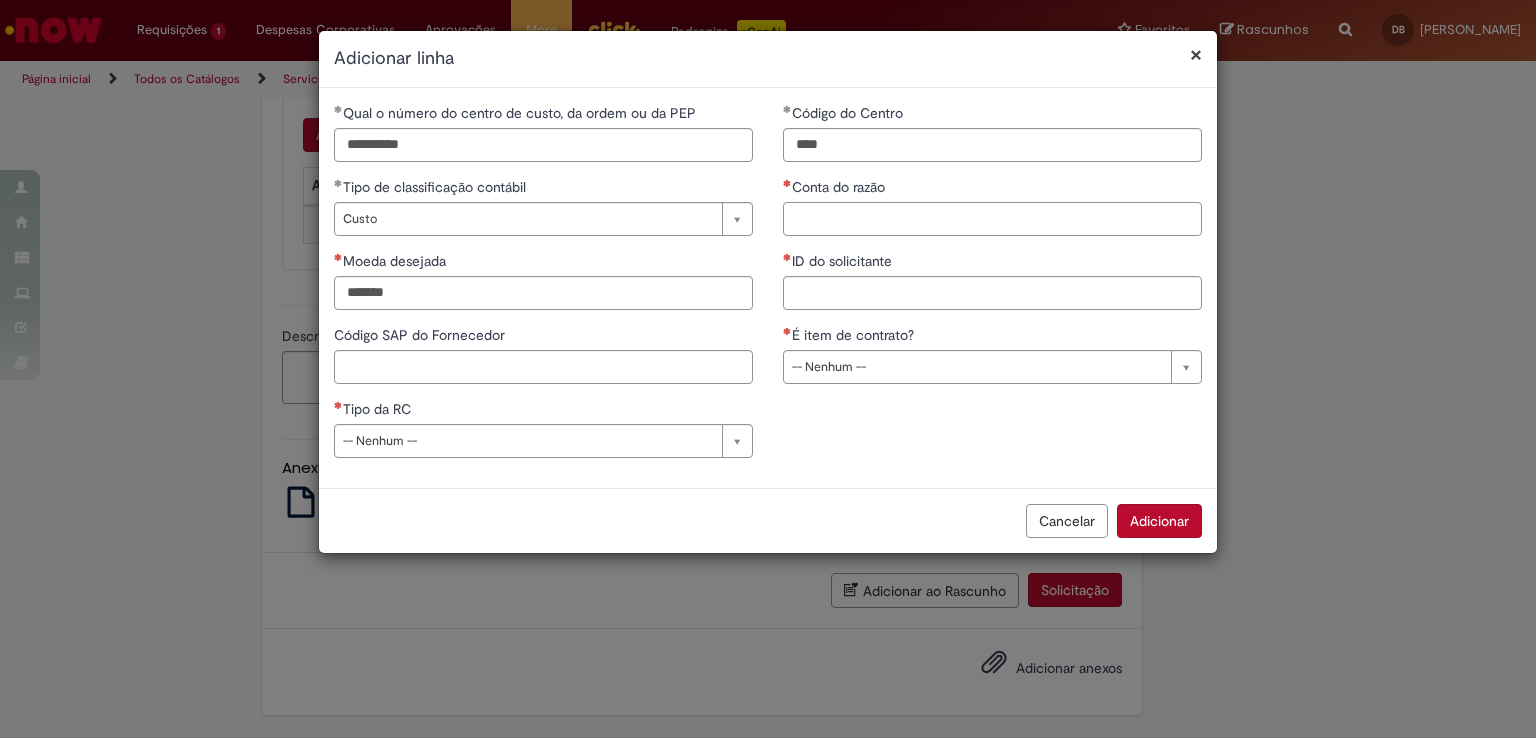click on "Conta do razão" at bounding box center [992, 219] 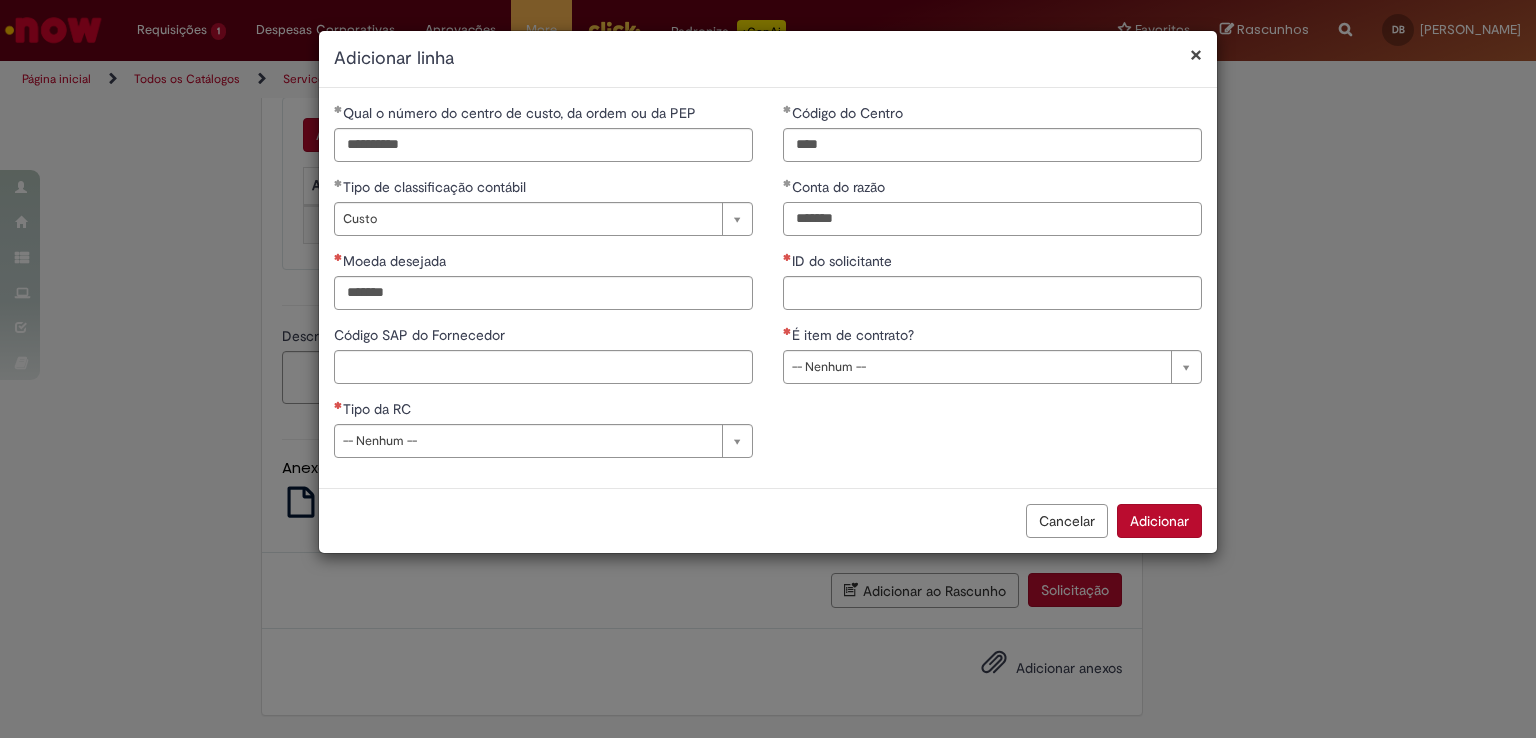 type on "*******" 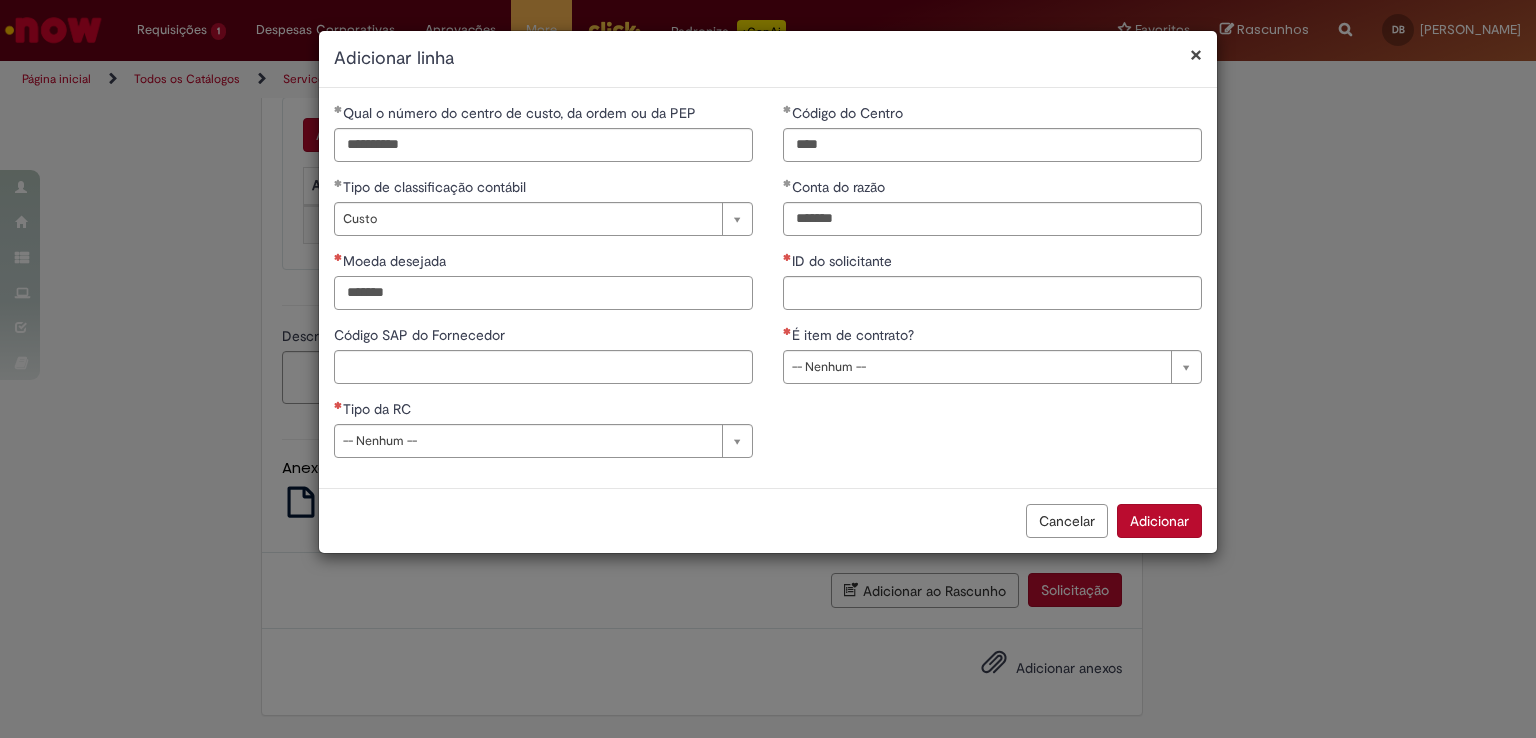 click on "Moeda desejada" at bounding box center (543, 293) 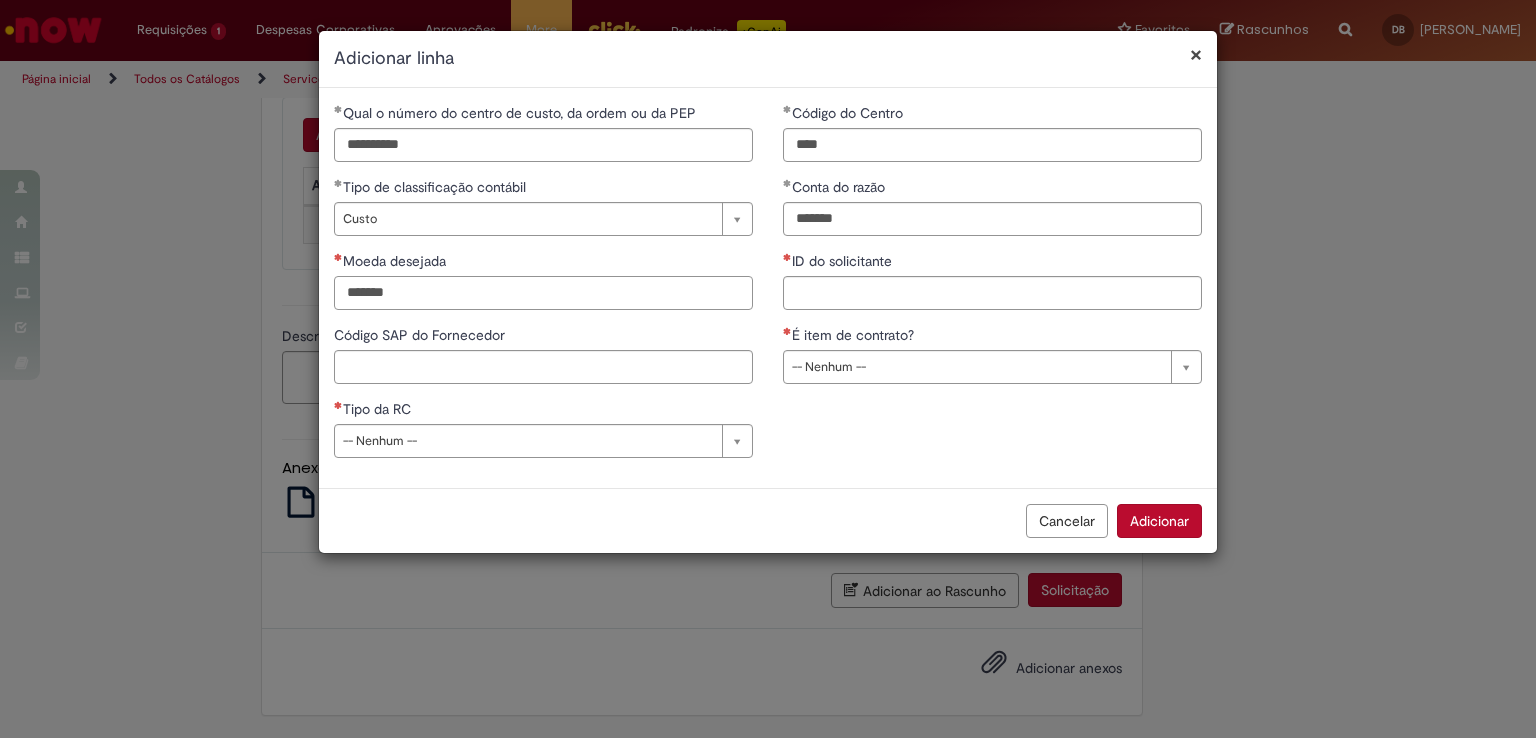 type on "*" 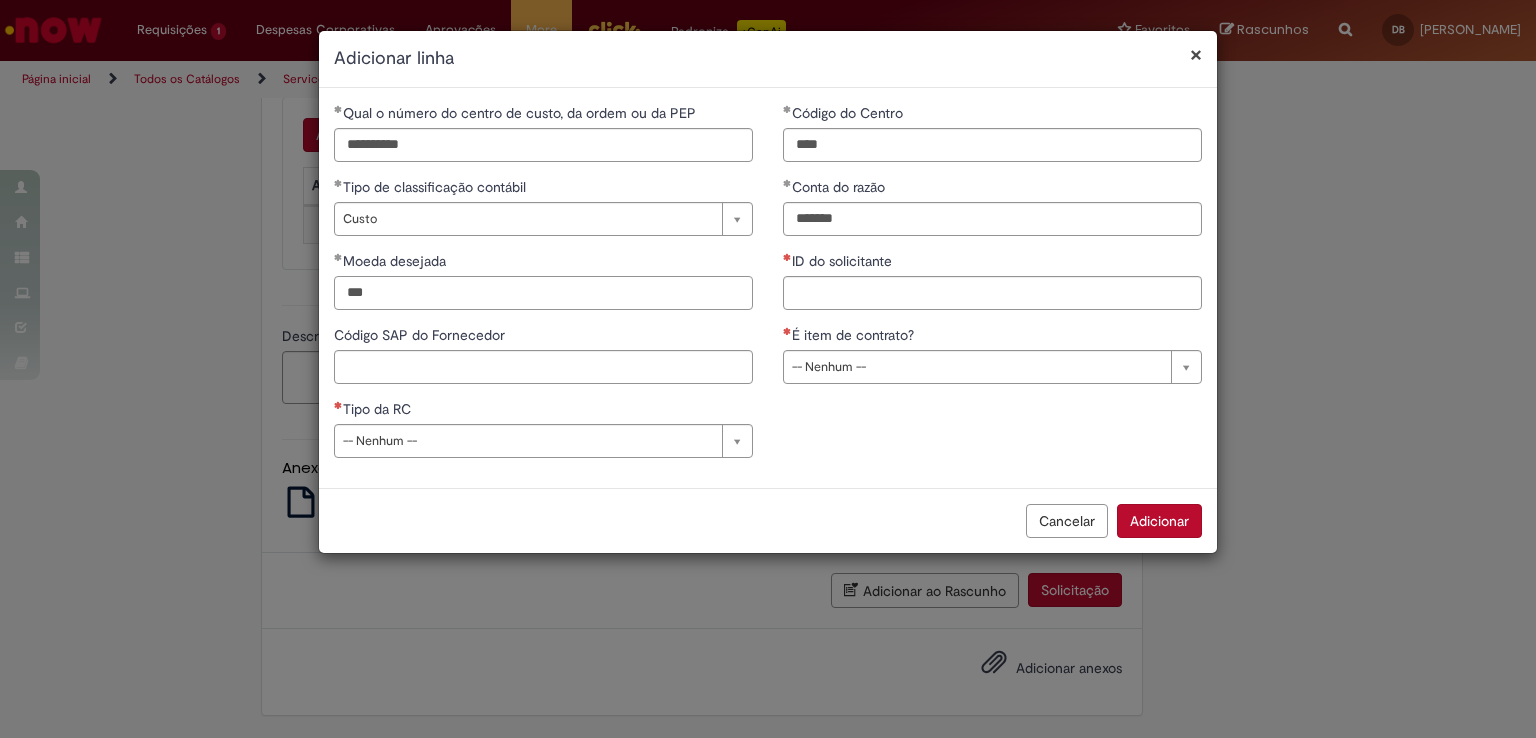 type on "***" 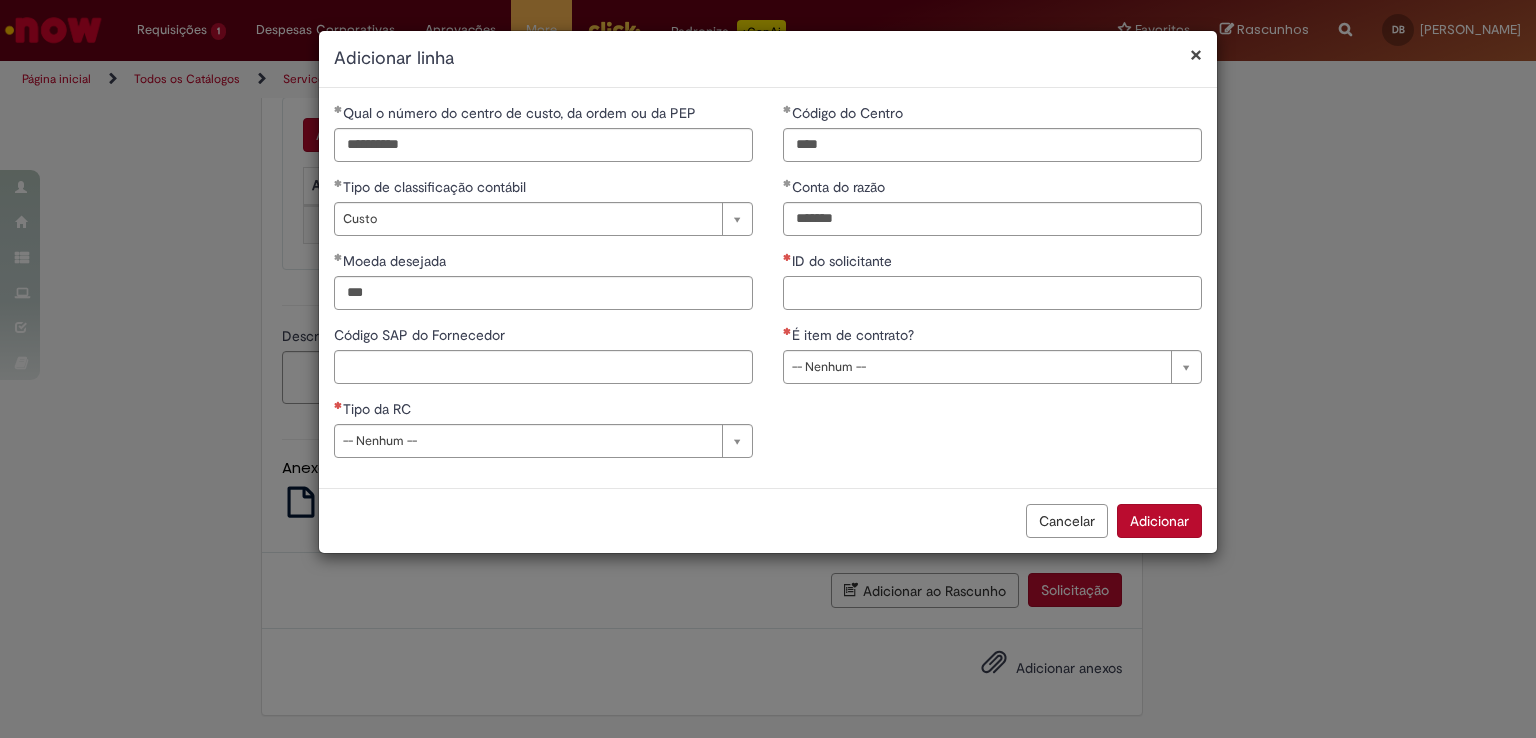 click on "ID do solicitante" at bounding box center [992, 293] 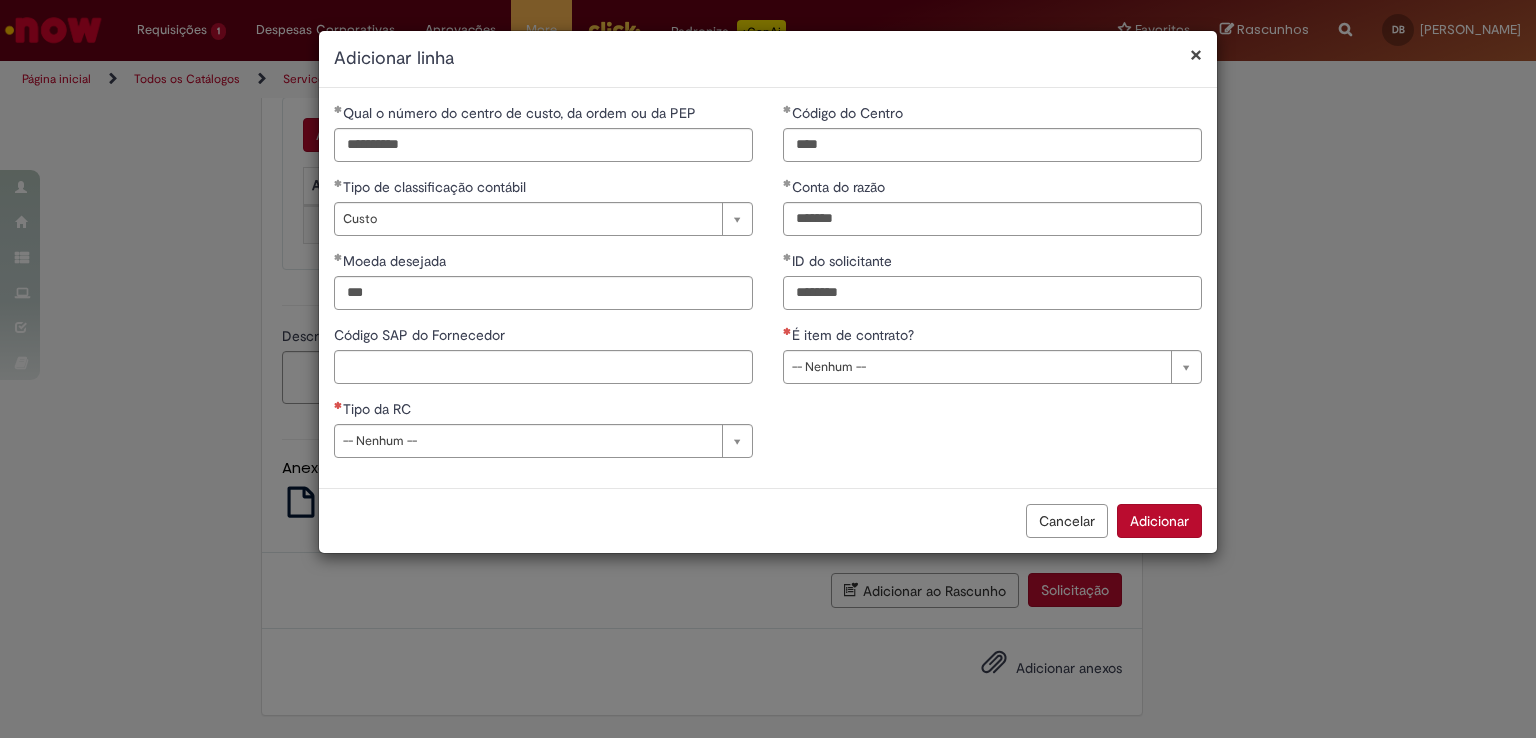 type on "********" 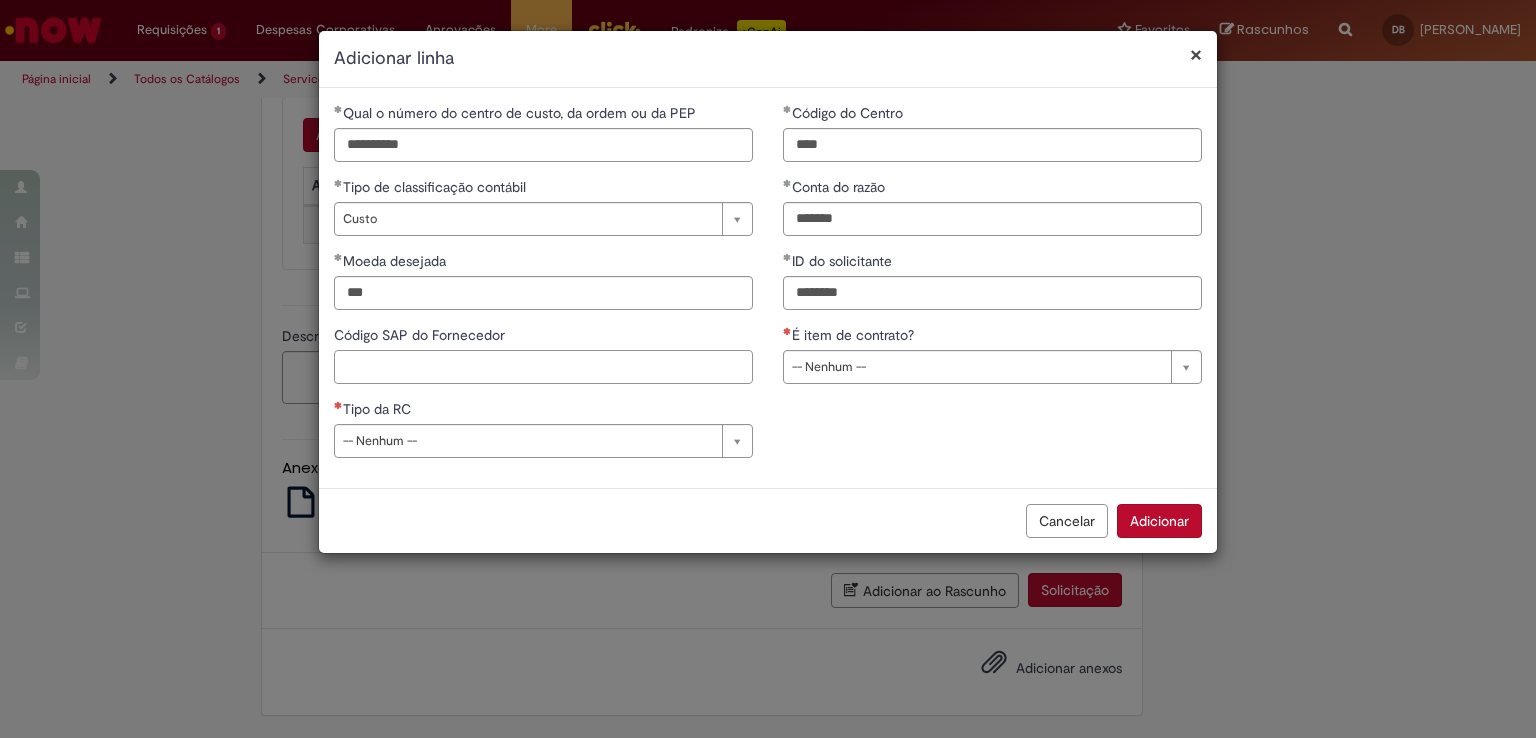 click on "Código SAP do Fornecedor" at bounding box center [543, 367] 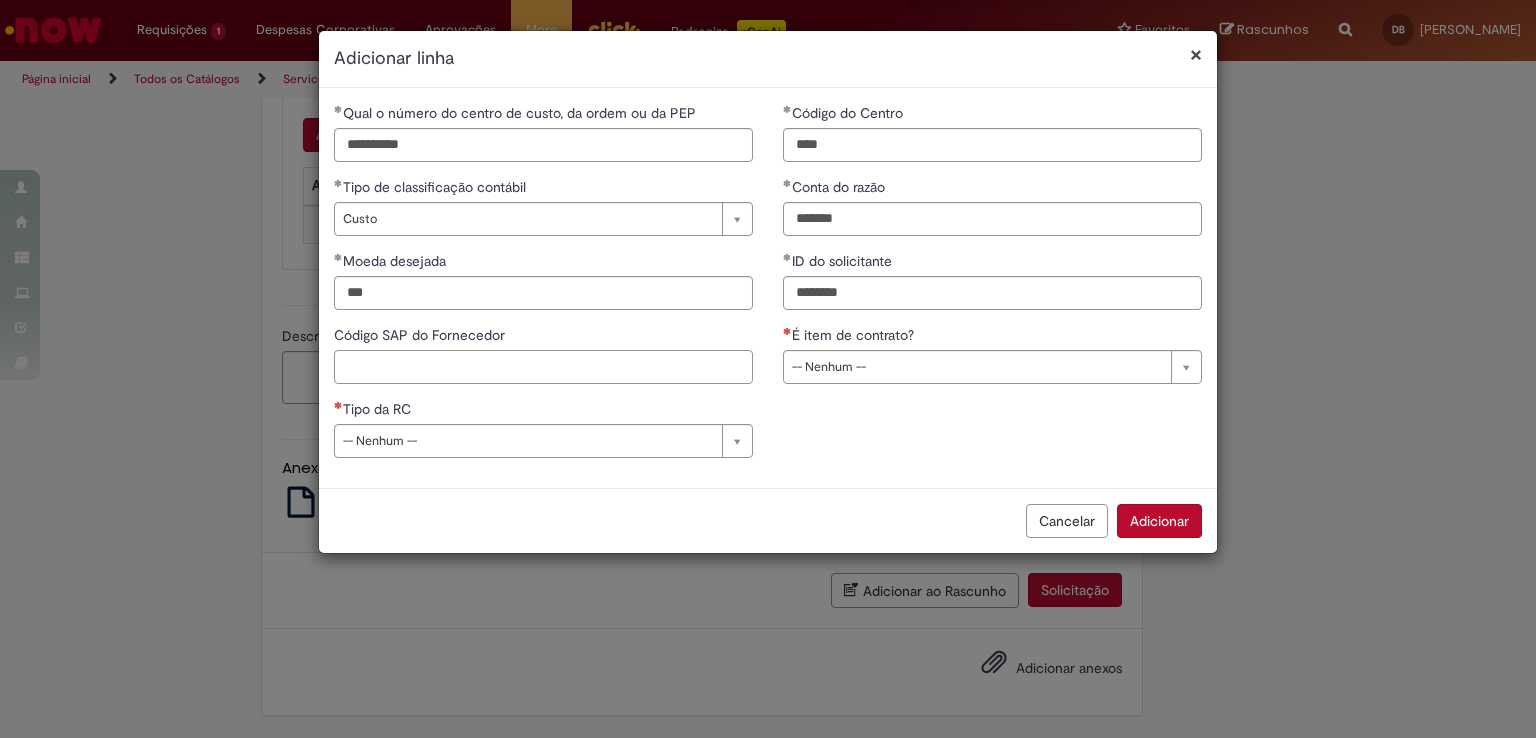 paste on "******" 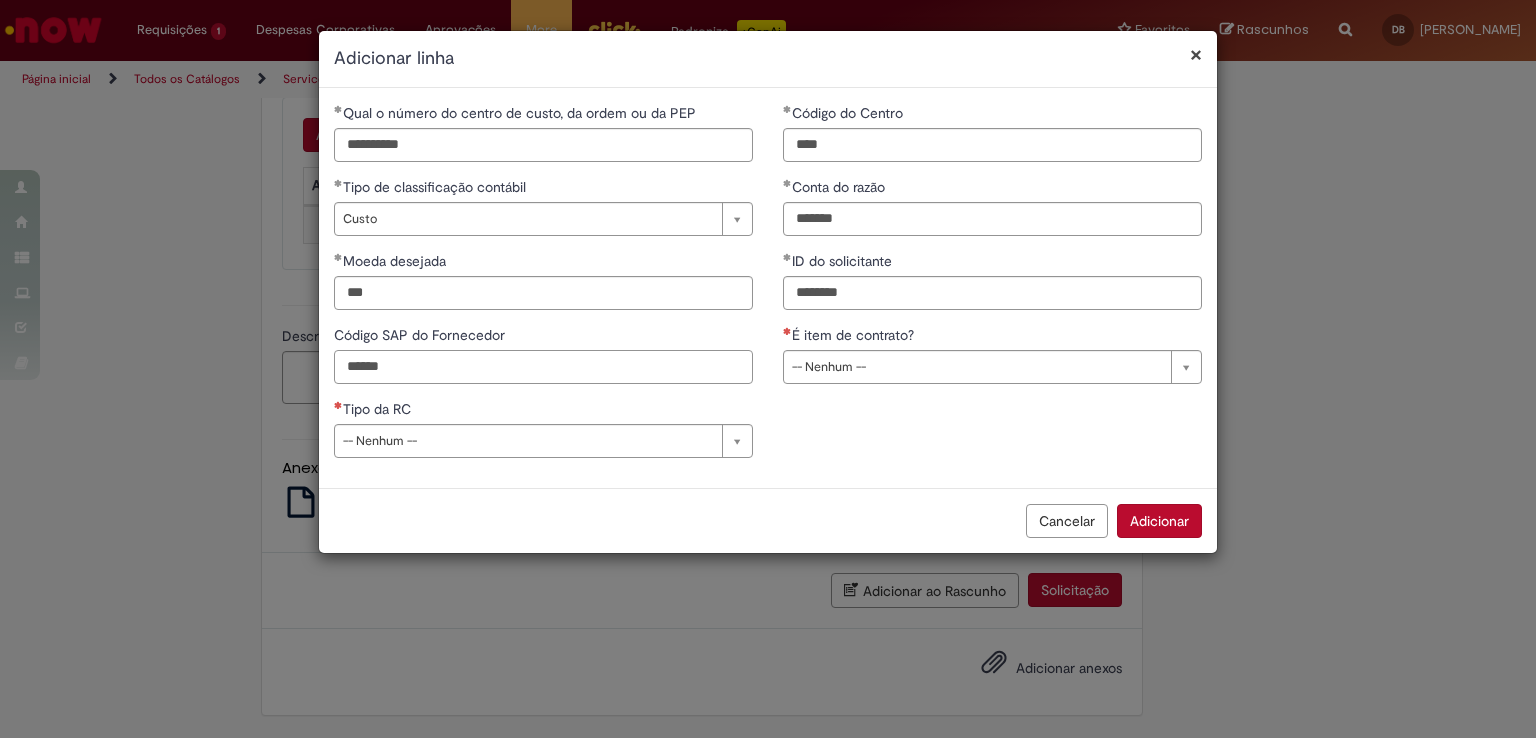 type on "******" 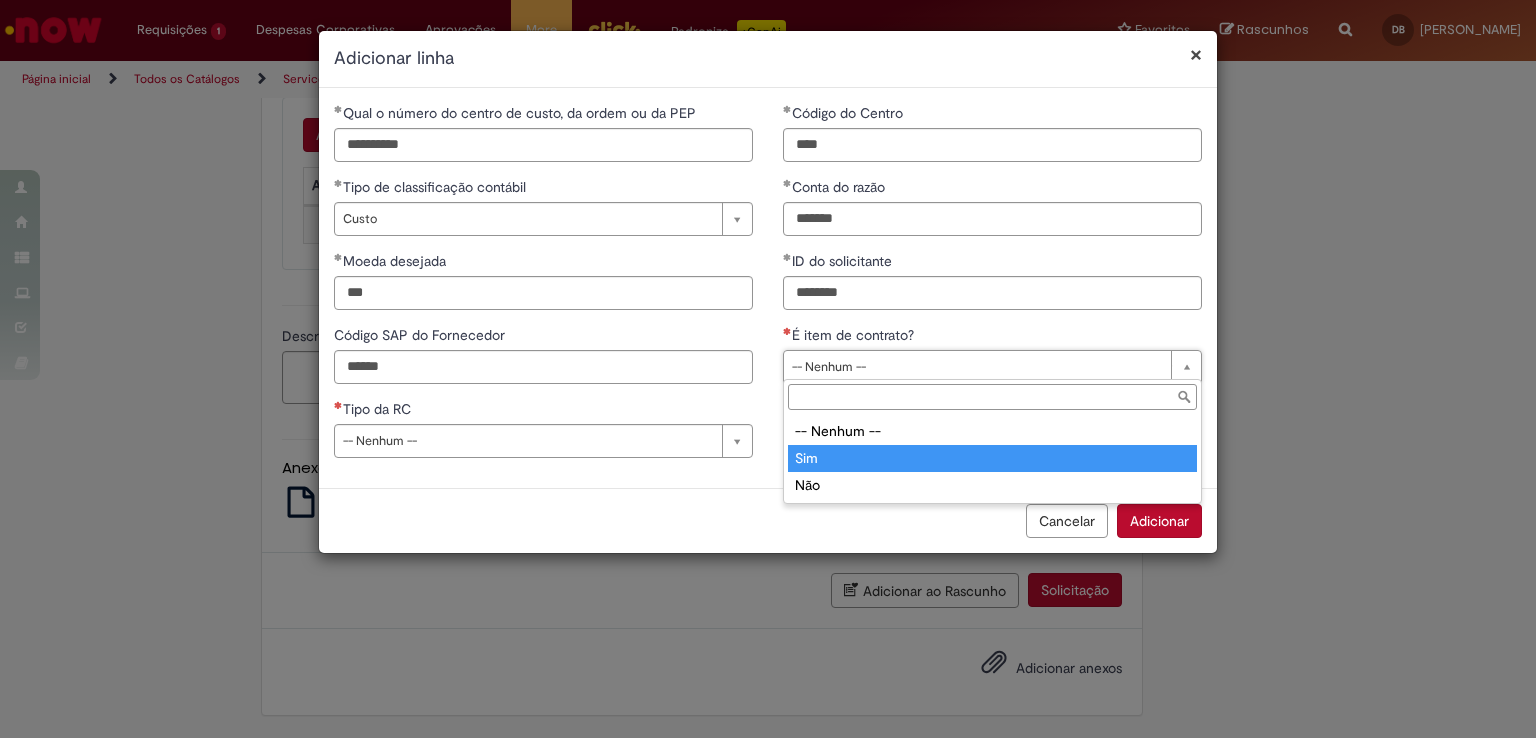 type on "***" 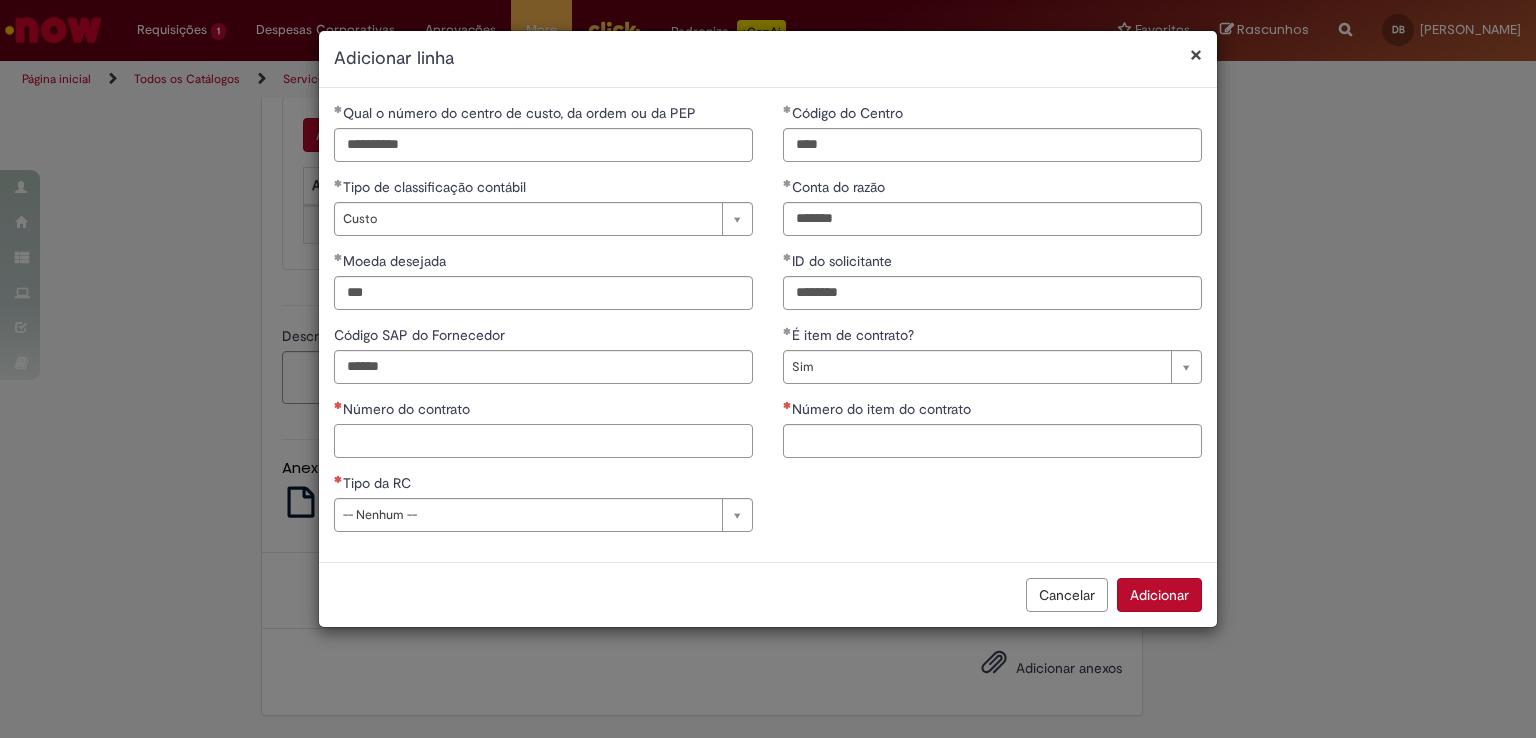 click on "Número do contrato" at bounding box center (543, 441) 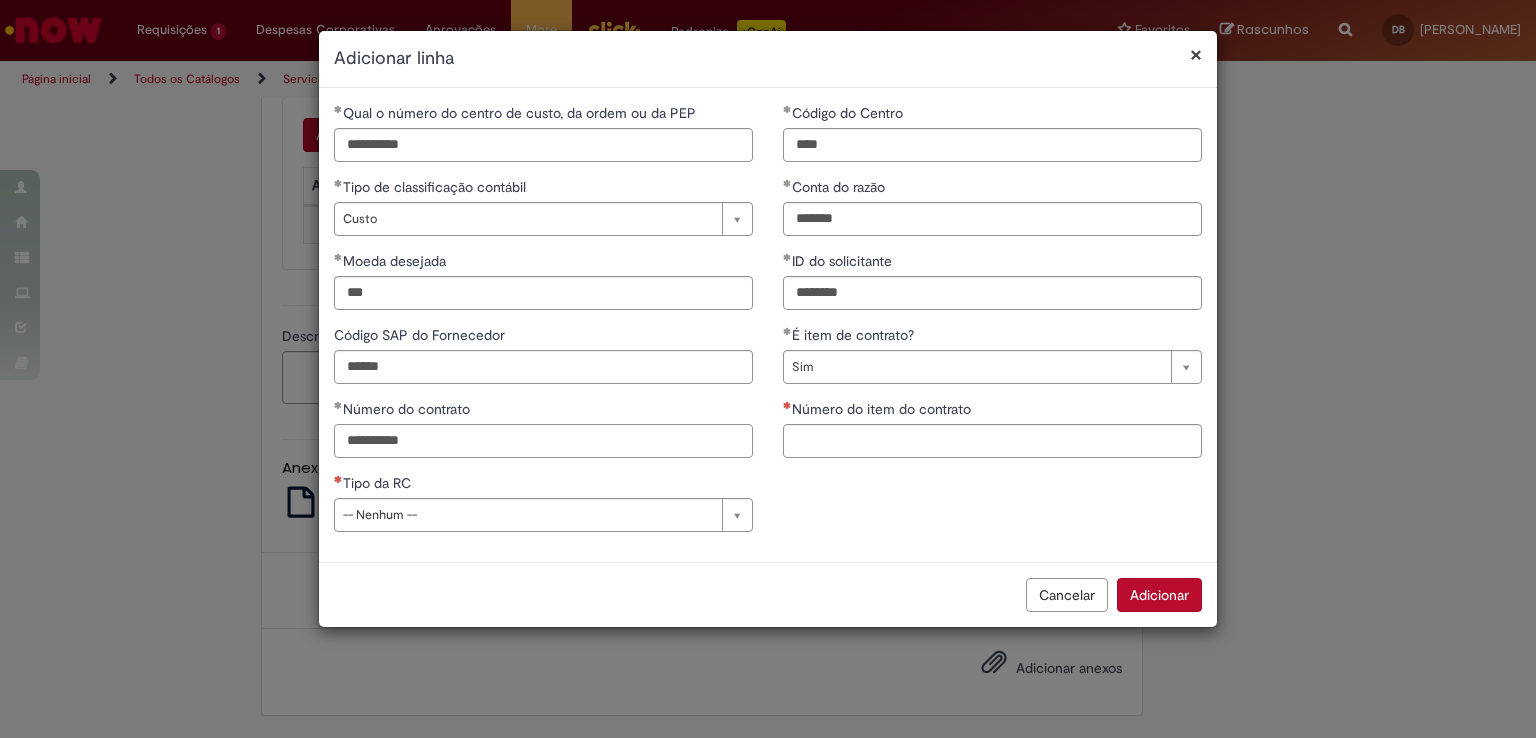type on "**********" 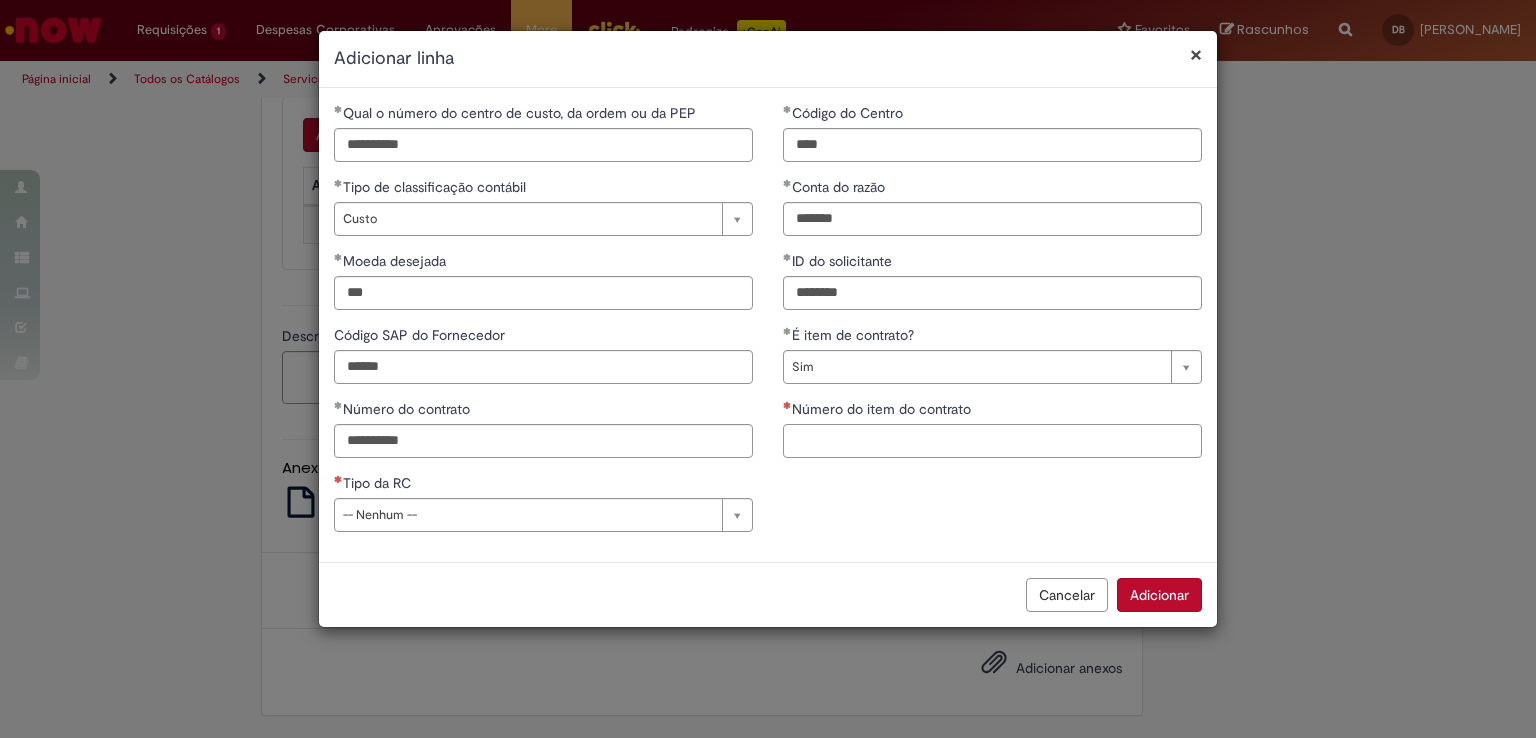 click on "Número do item do contrato" at bounding box center [992, 441] 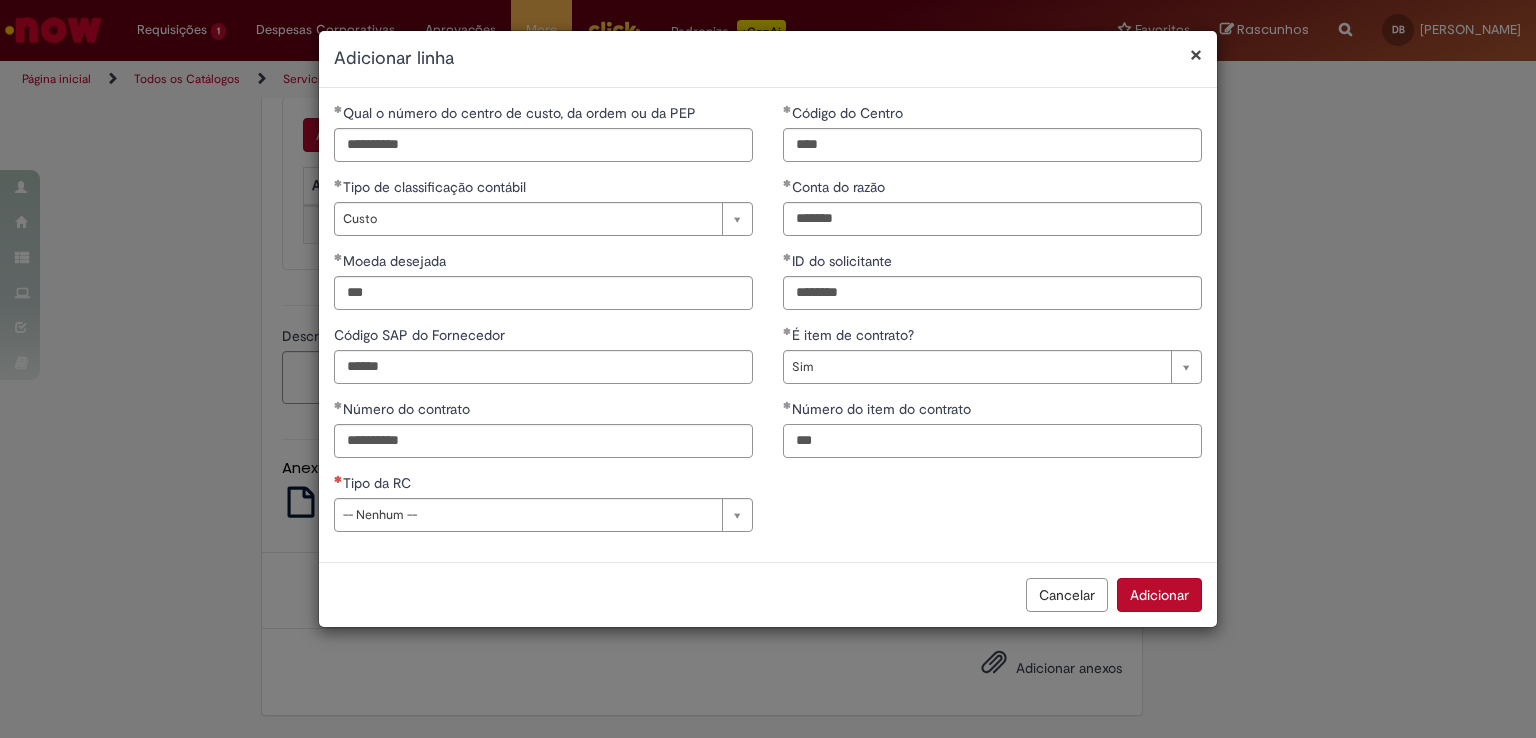 type on "***" 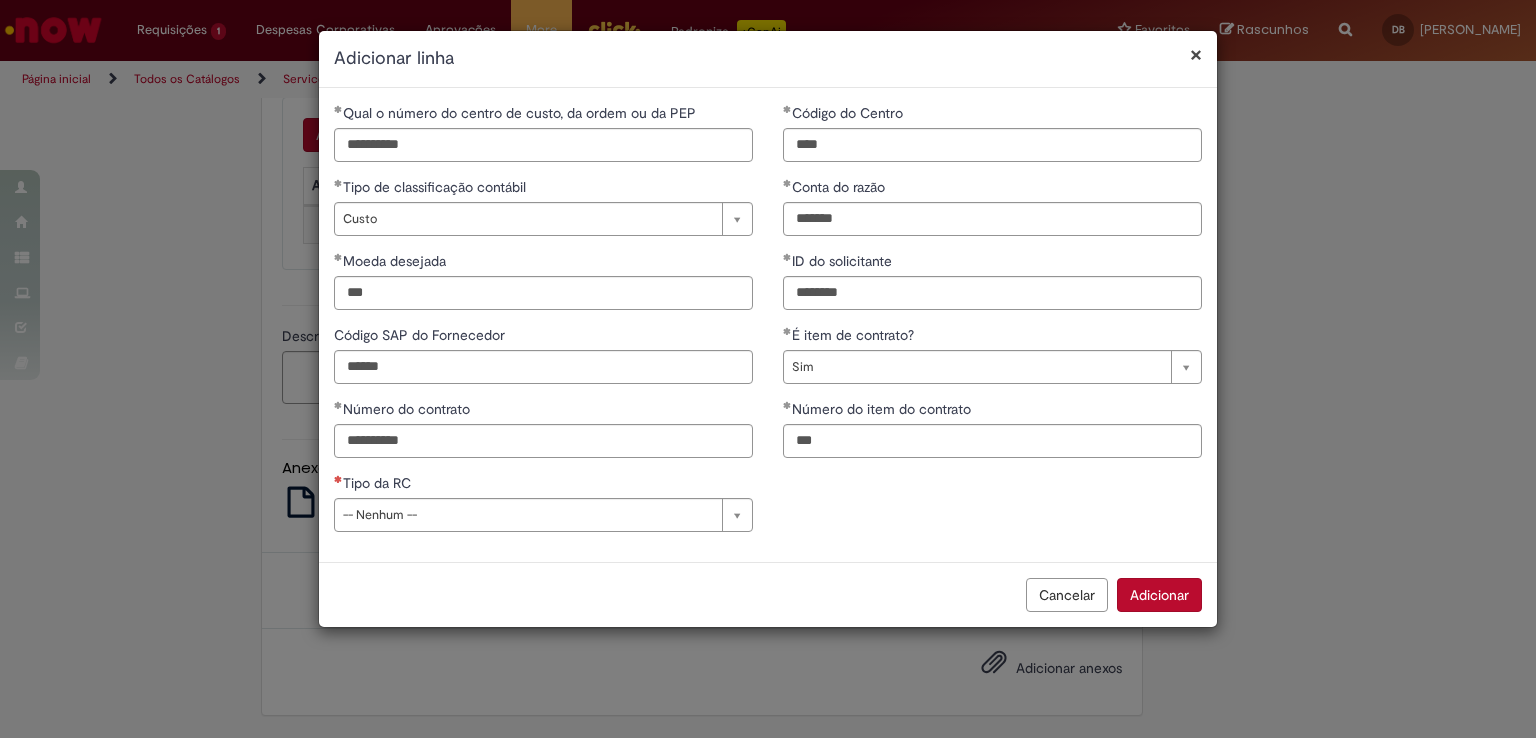 click on "Tipo da RC" at bounding box center [543, 485] 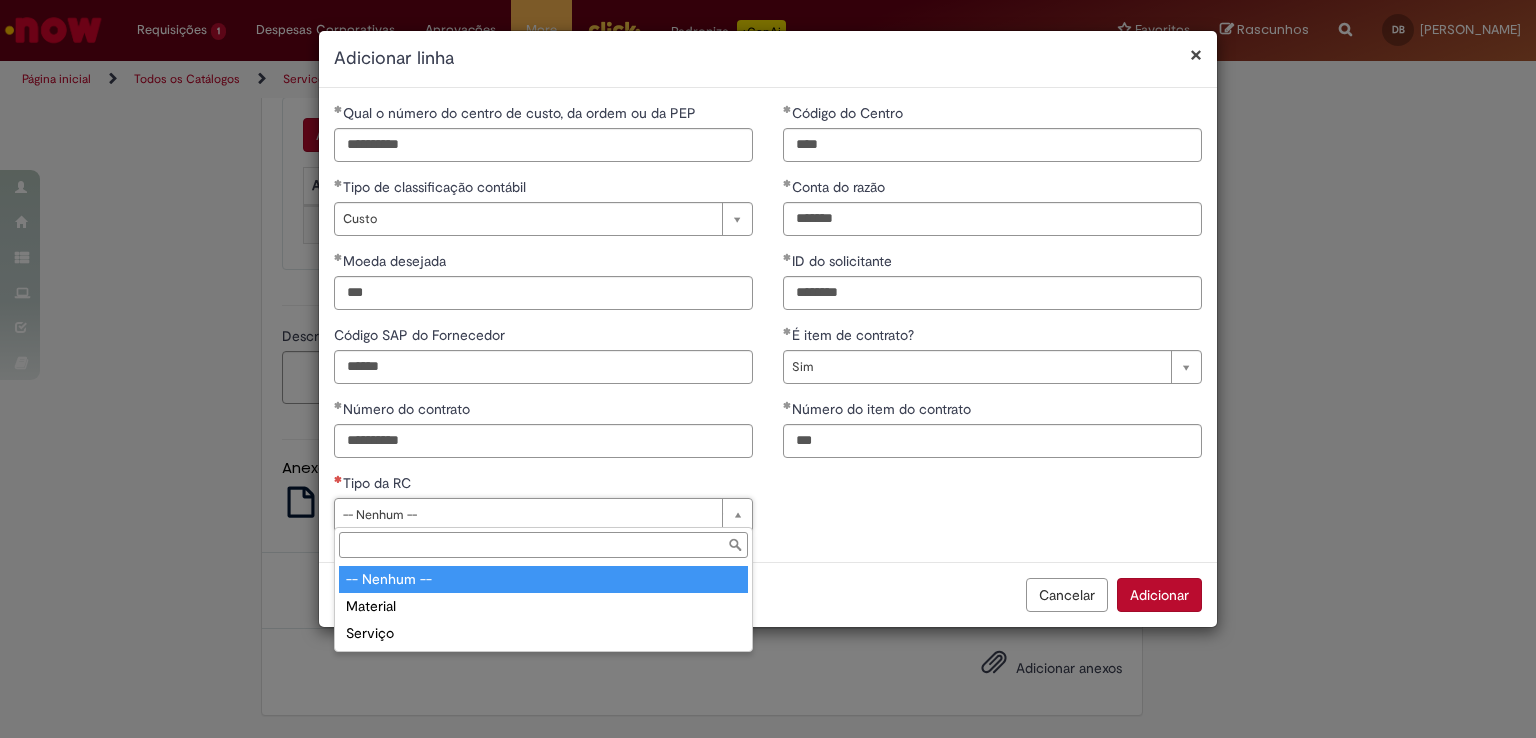 drag, startPoint x: 560, startPoint y: 510, endPoint x: 557, endPoint y: 528, distance: 18.248287 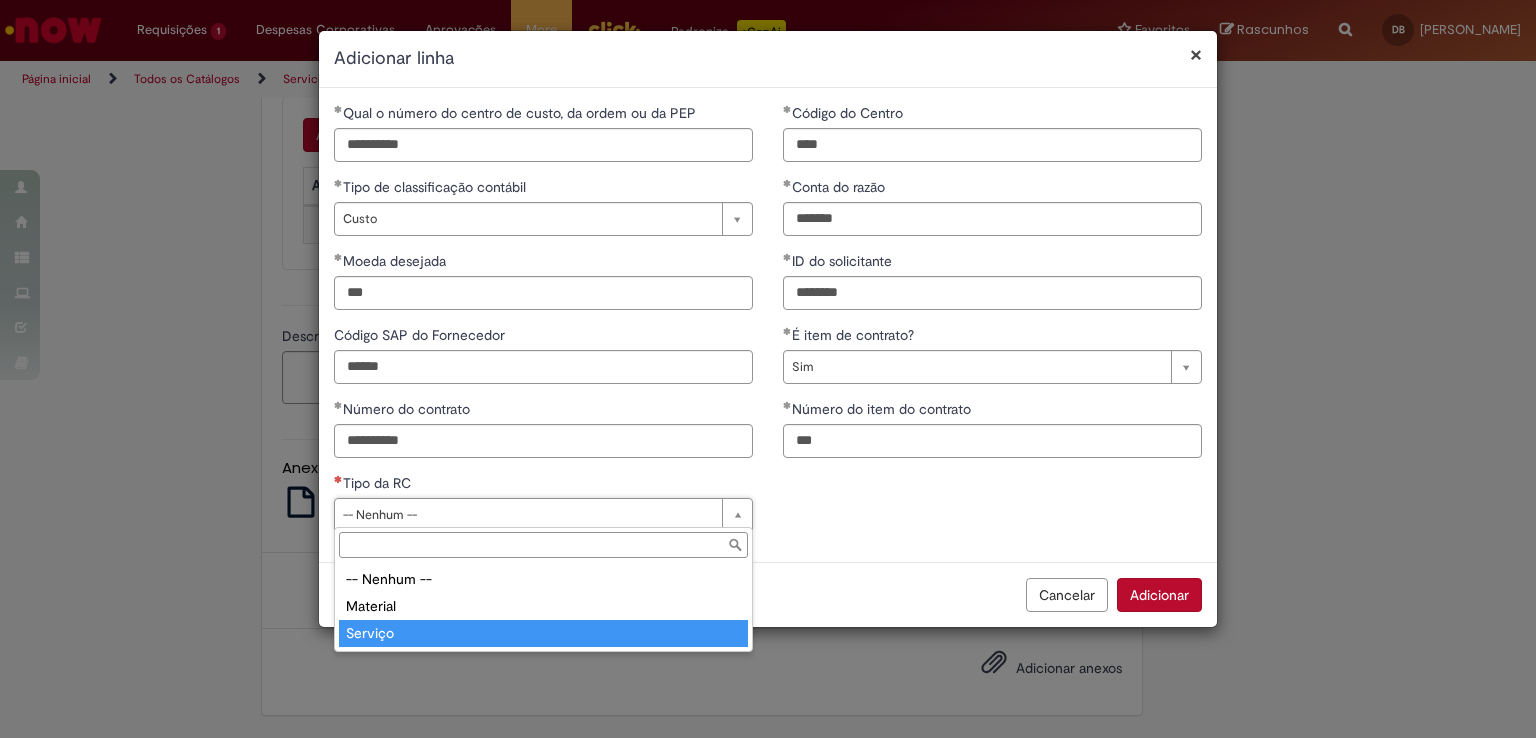type on "*******" 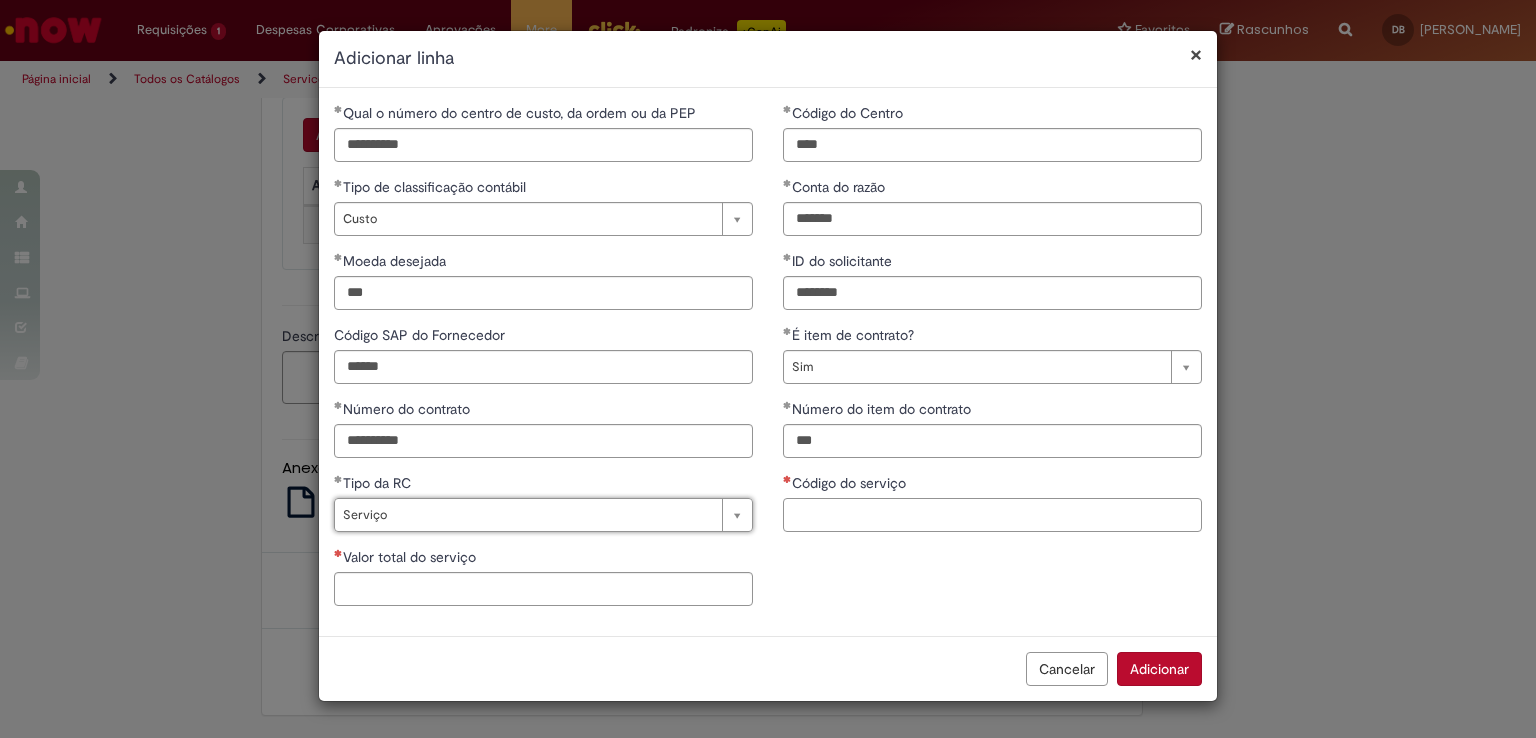 click on "Código do serviço" at bounding box center [992, 515] 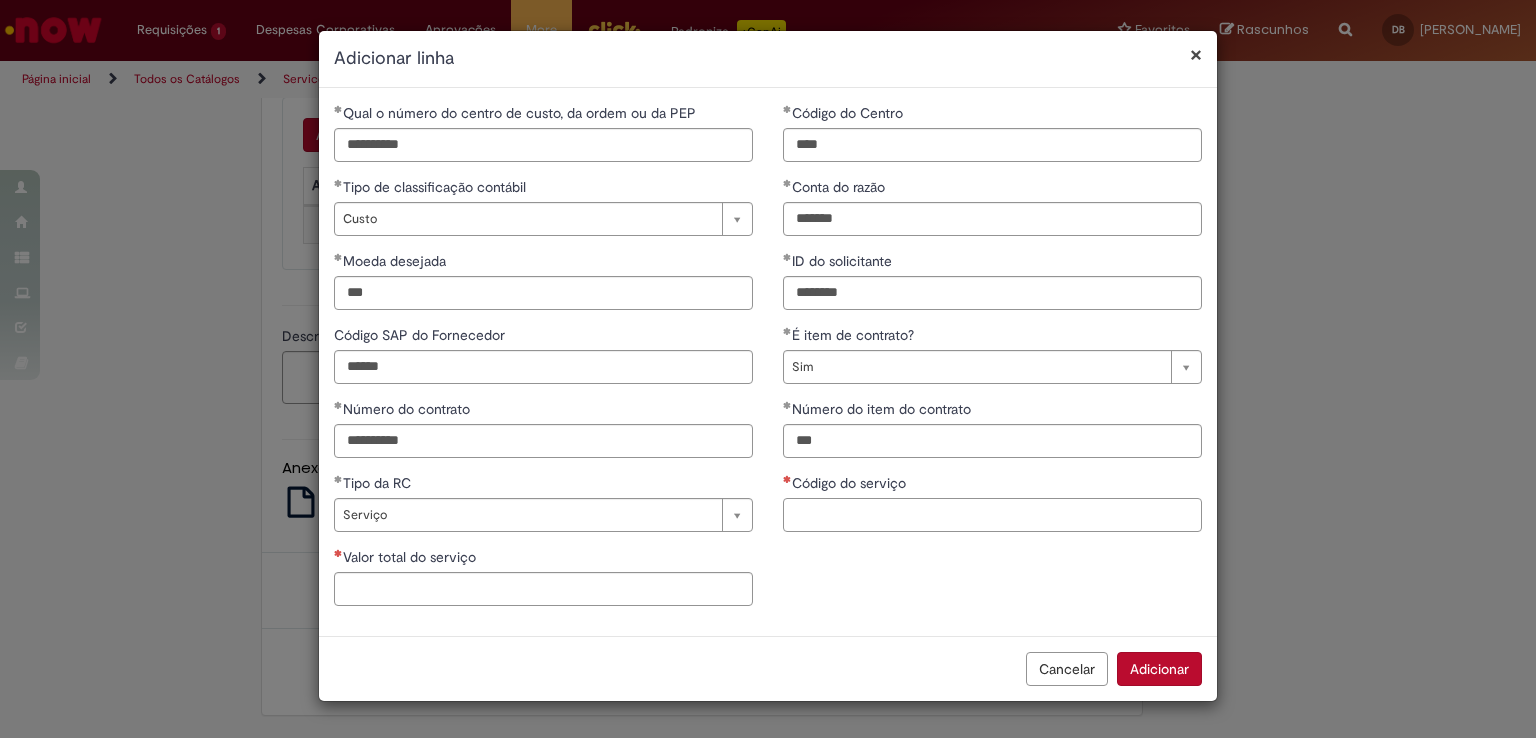 paste on "*******" 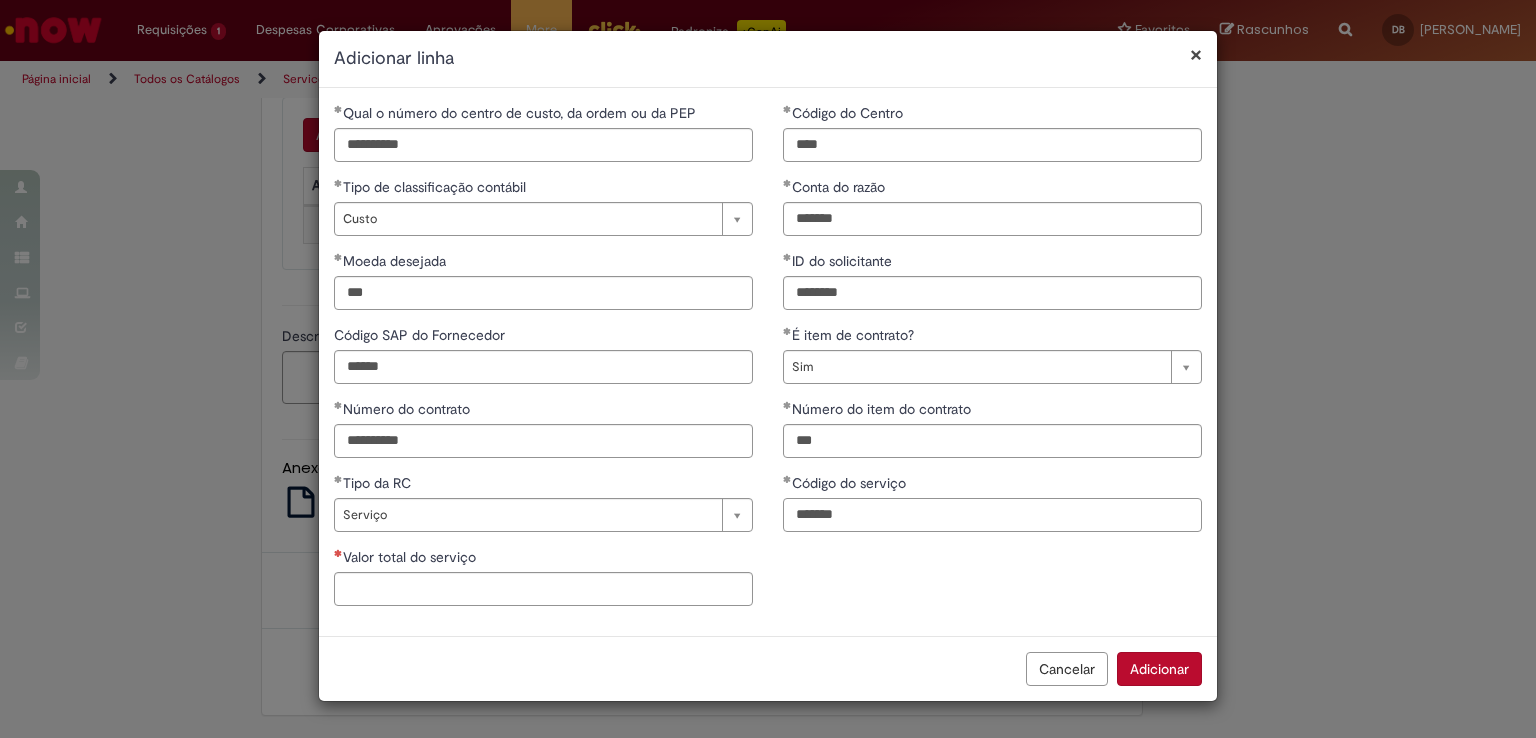 type on "*******" 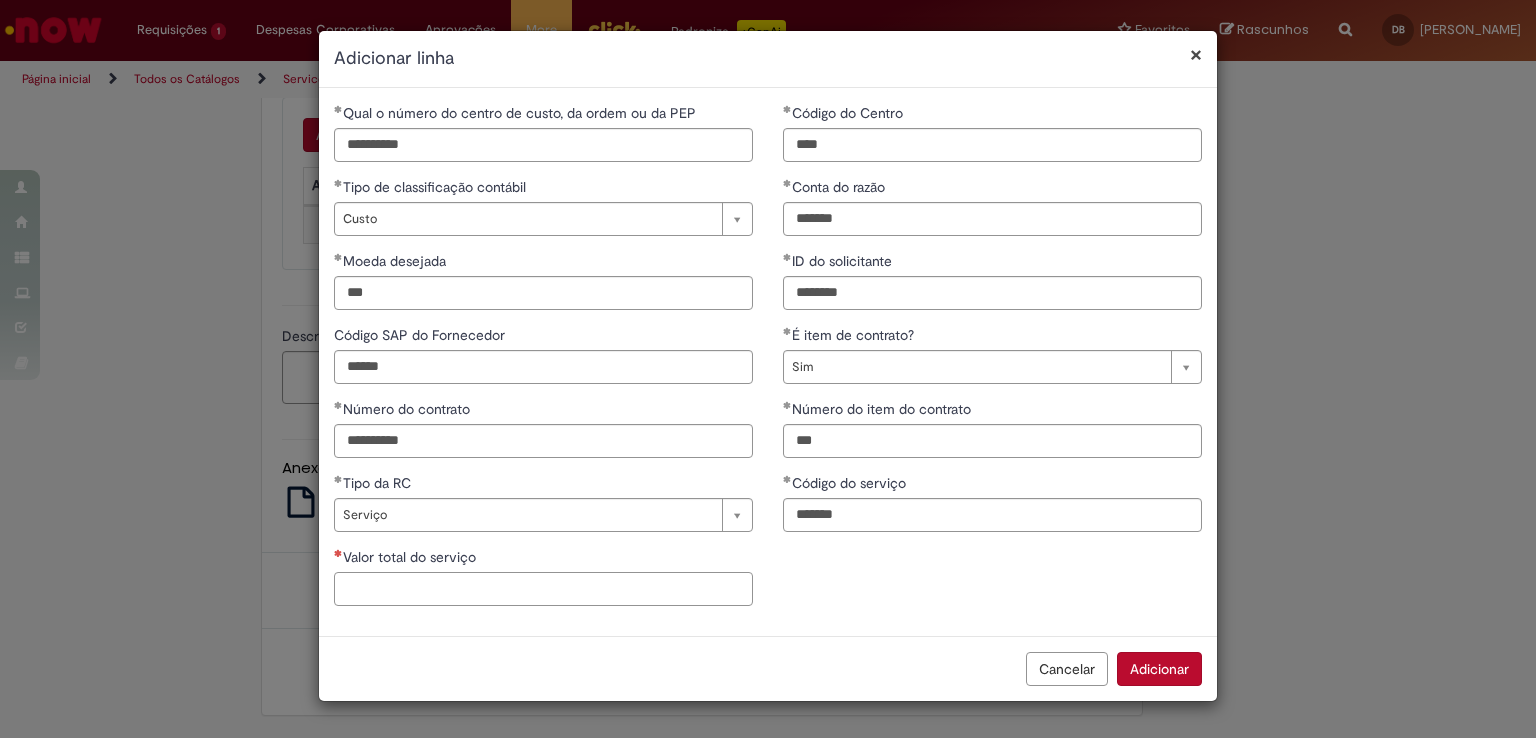 click on "Valor total do serviço" at bounding box center [543, 589] 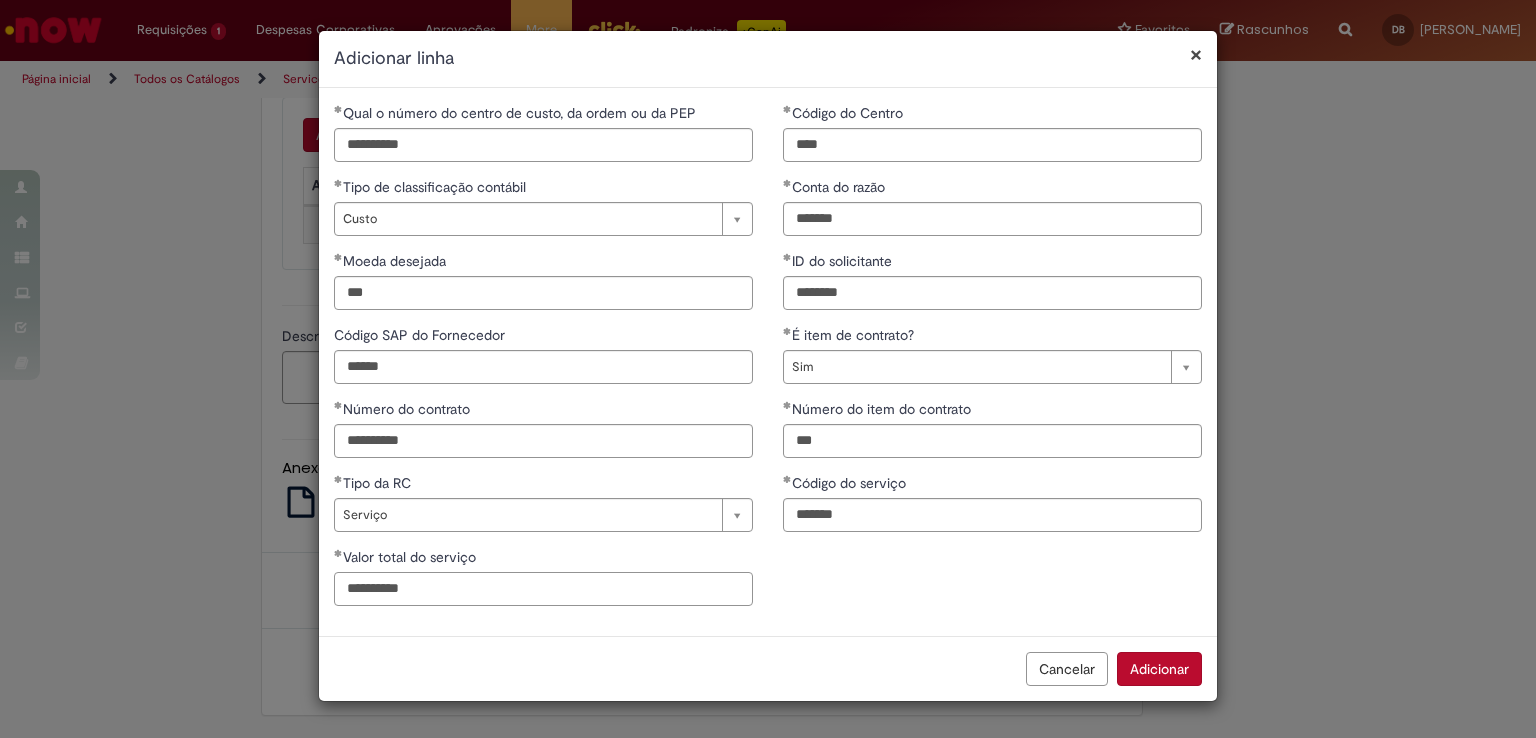 type on "**********" 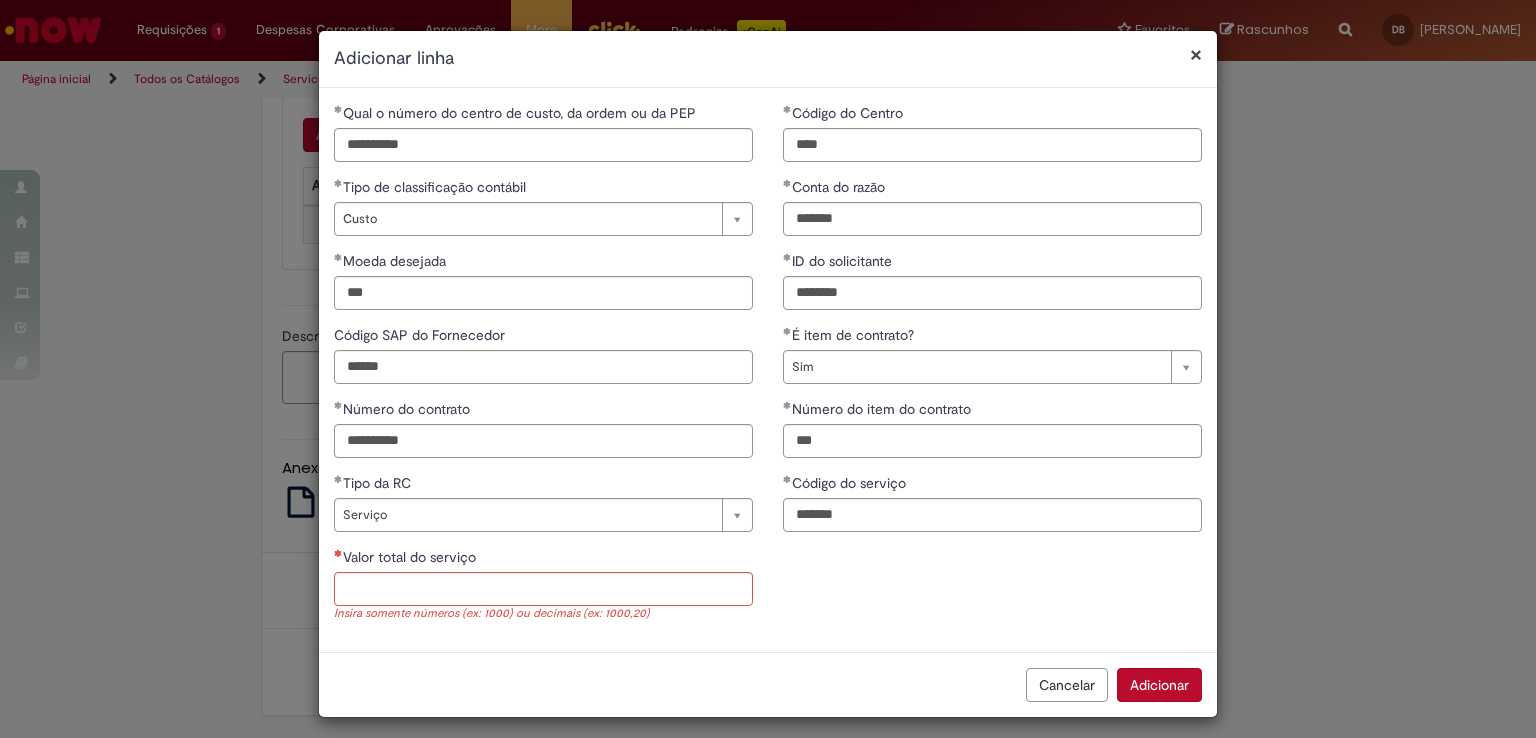 click on "**********" at bounding box center [768, 370] 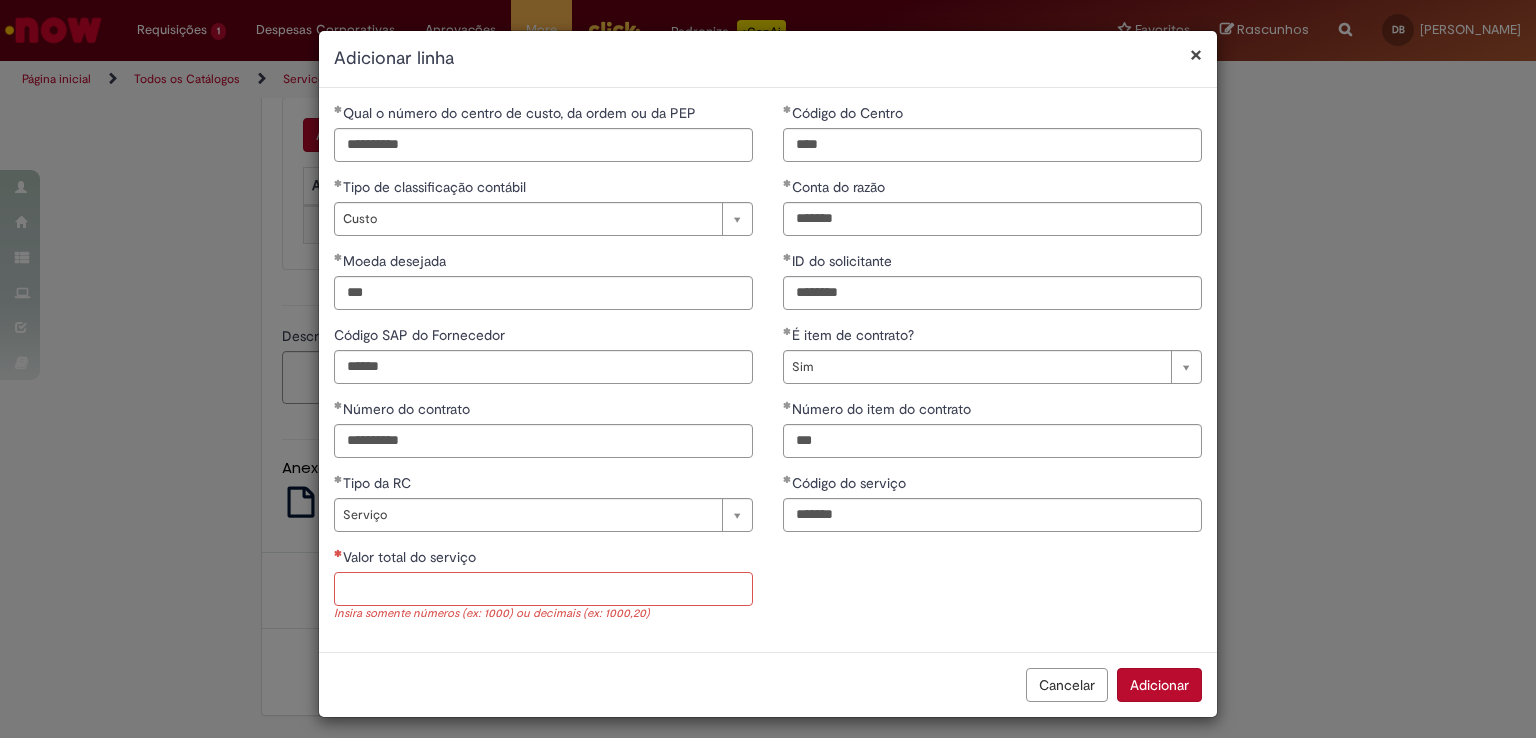 click on "Valor total do serviço" at bounding box center (543, 589) 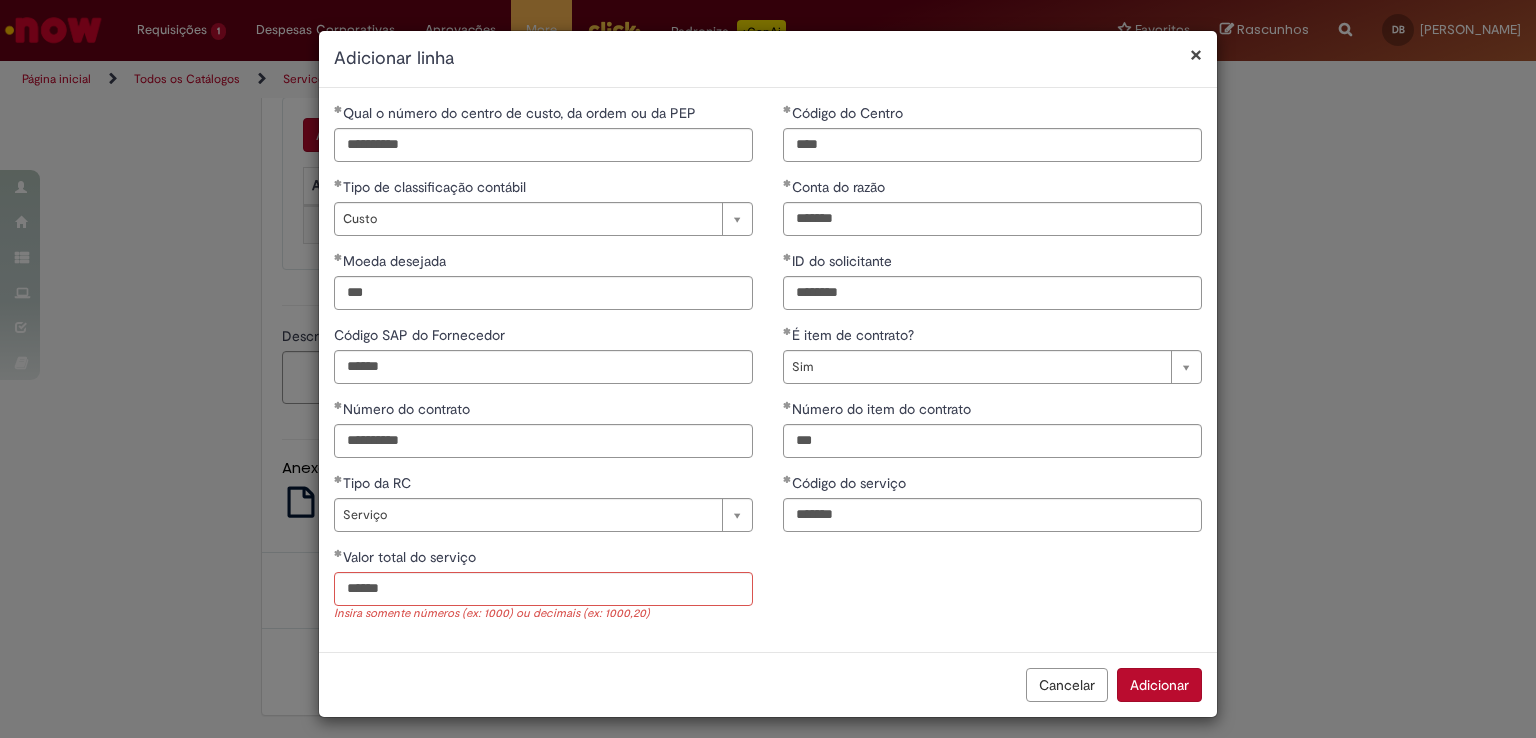 type on "**********" 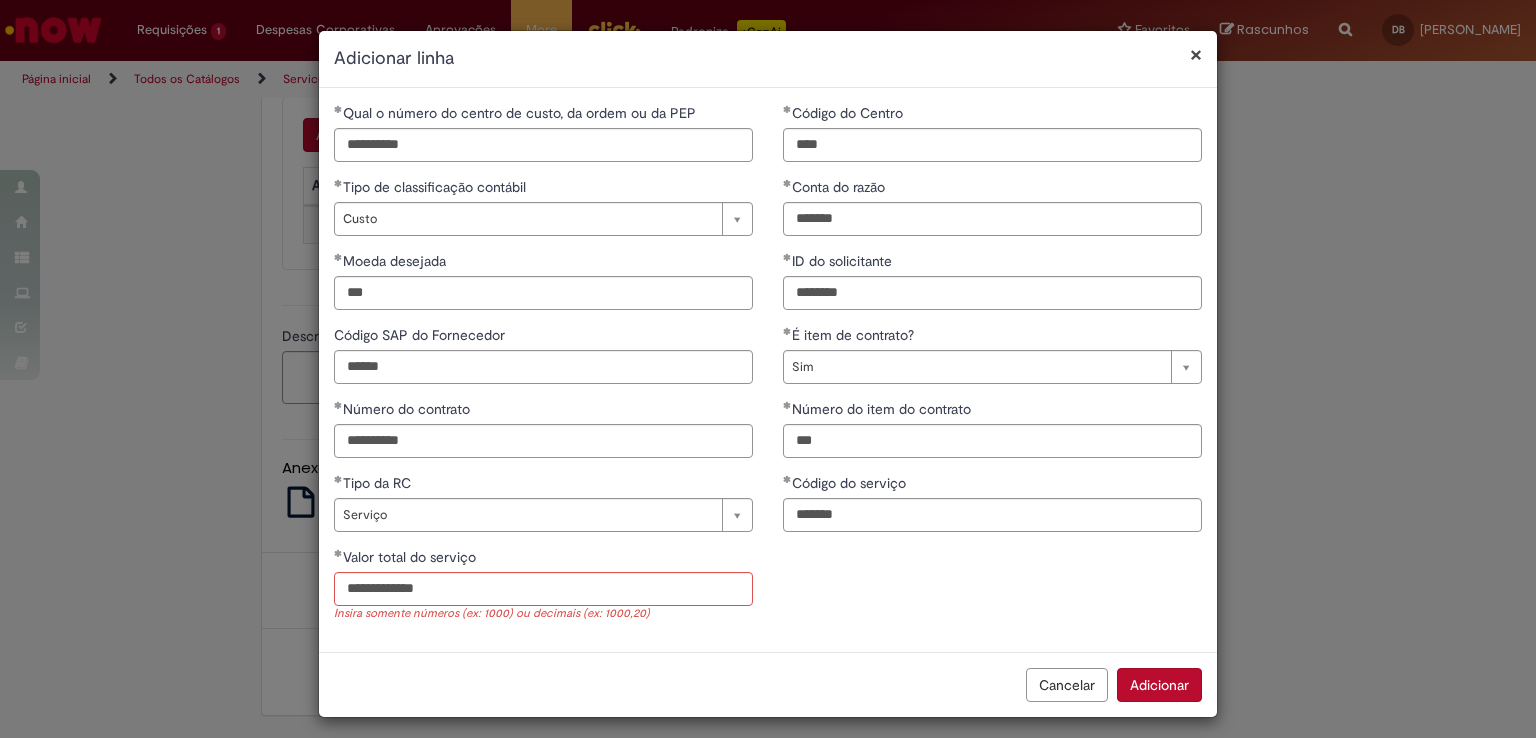 click on "**********" at bounding box center [768, 370] 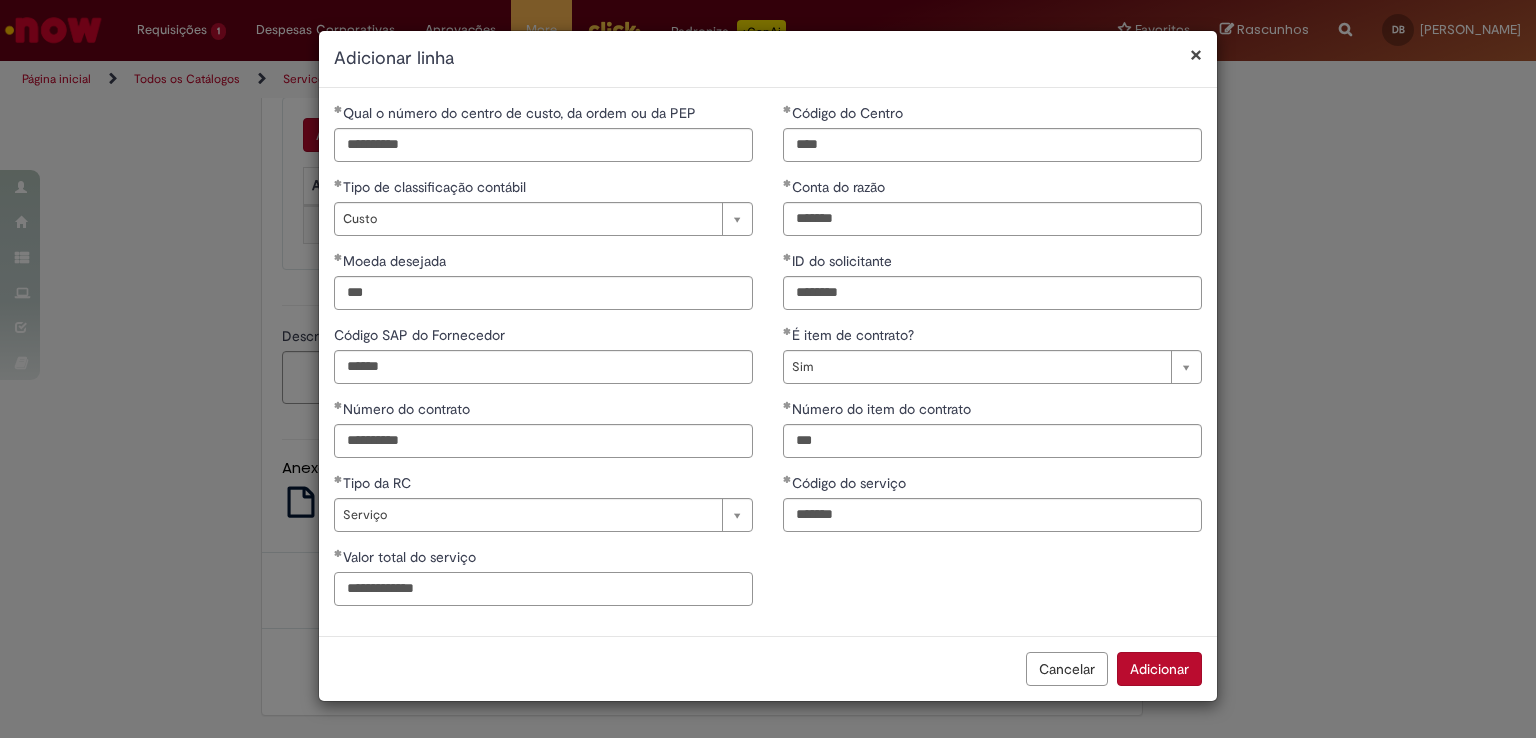 click on "**********" at bounding box center [543, 589] 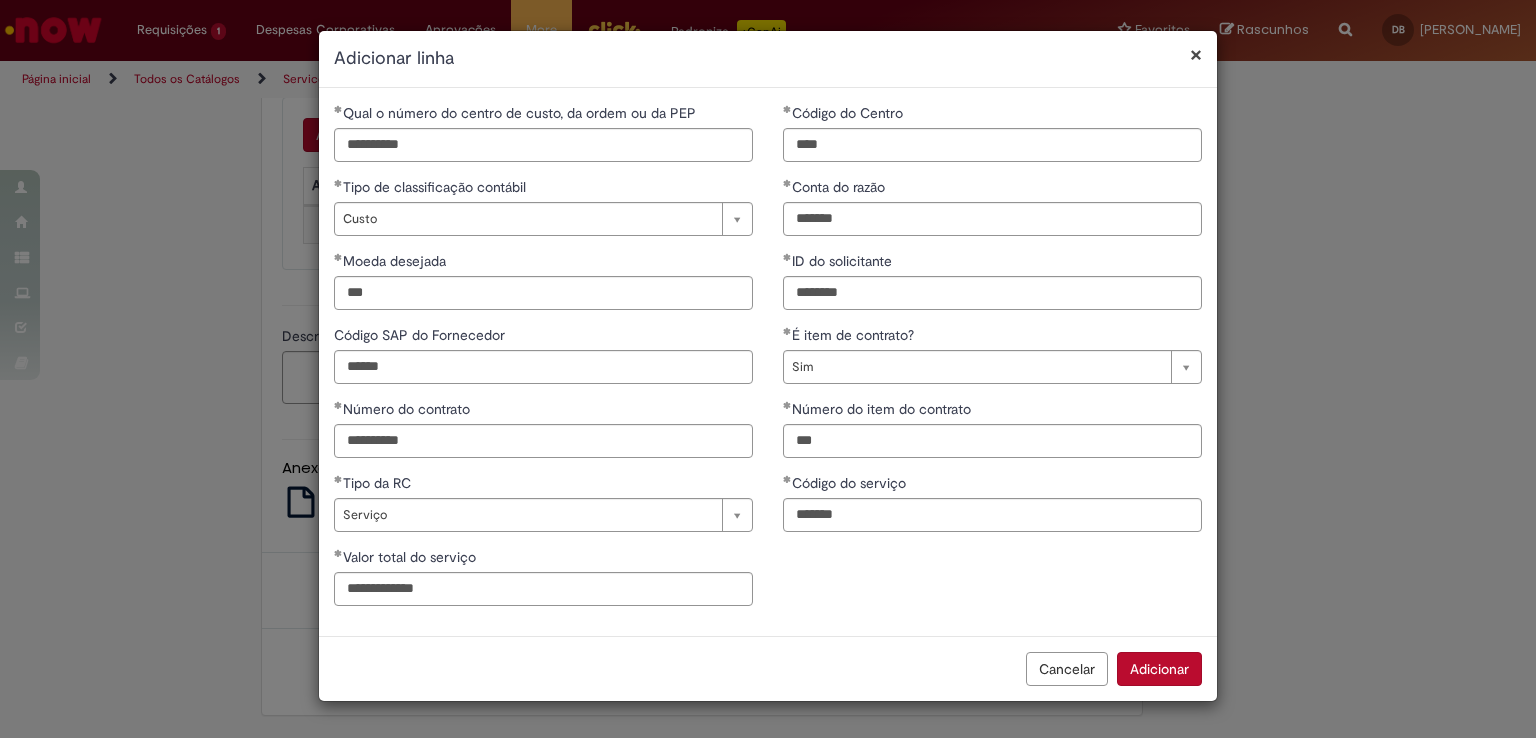 click on "Adicionar" at bounding box center (1159, 669) 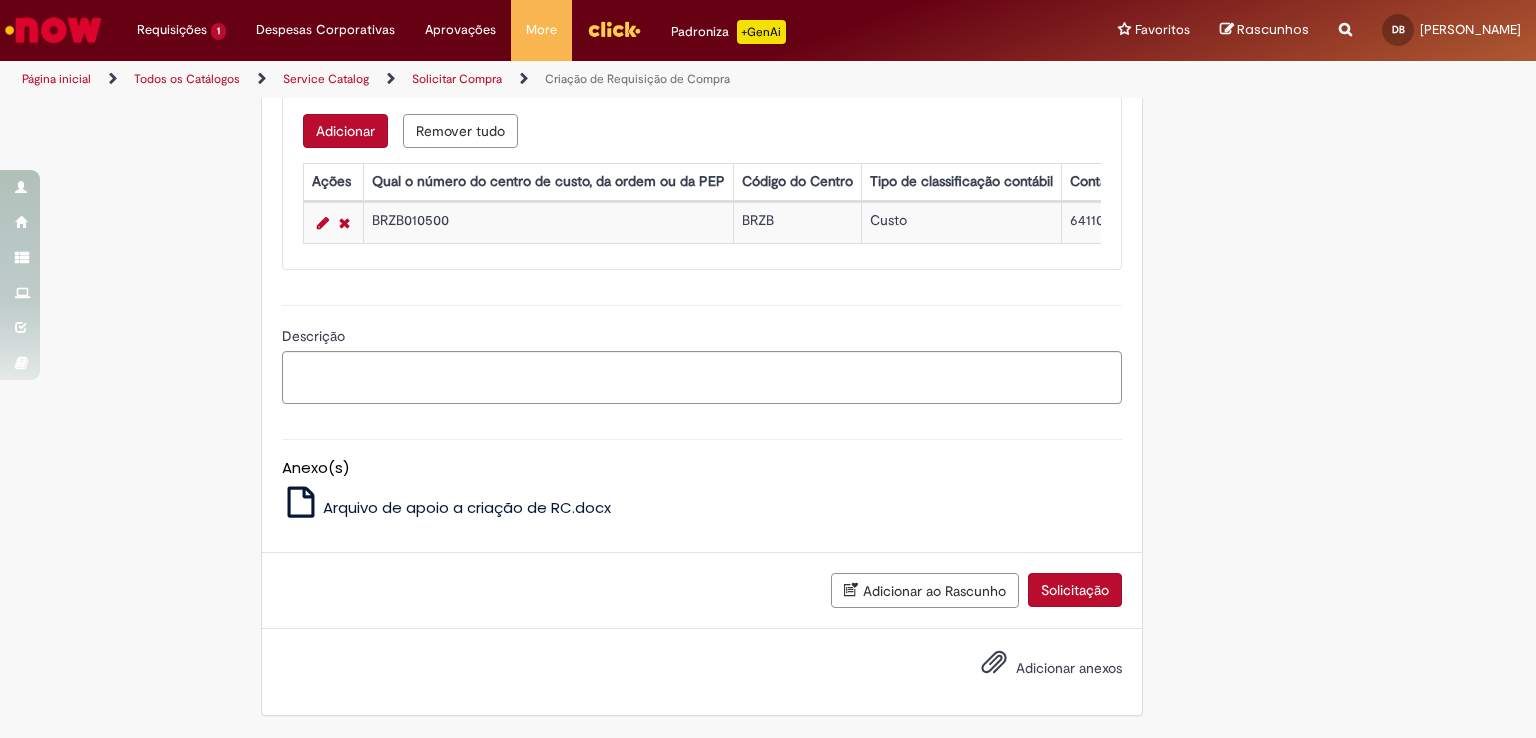 click on "Adicionar a Favoritos
Criação de Requisição de Compra
Oferta destinada criação de RC: Serviços de terceirização (Ex: Segurança, facilities, promotores, etc), Fees, Utilidades, Jurídico, Institucional, People(Ex: EPI,Fretado, etc)
Esta oferta está  somente  destinada à criação de RC de serviço, material e B44 (RC de PARA)
Portanto, para consultas de pedidos, problemas de RC relacionados a bloqueios, alterações ou status em que se encontra, favor entrar em contato conosco pelo whatsapp interno  +55 800 042 0403 , de segunda a sexta-feira, das 08 horas as 17 horas.
A partir da aprovação da Unidade, os diferentes tipos de RC seguem o prazo abaixo para gerar o pedido.
Atenção:  os prazos são somente contados em dias úteis.
RC Normal (ZPR ou ZNB): 8 dias Material e 15 dias Serviços;
Em casos de rcs de materiais" at bounding box center [670, -394] 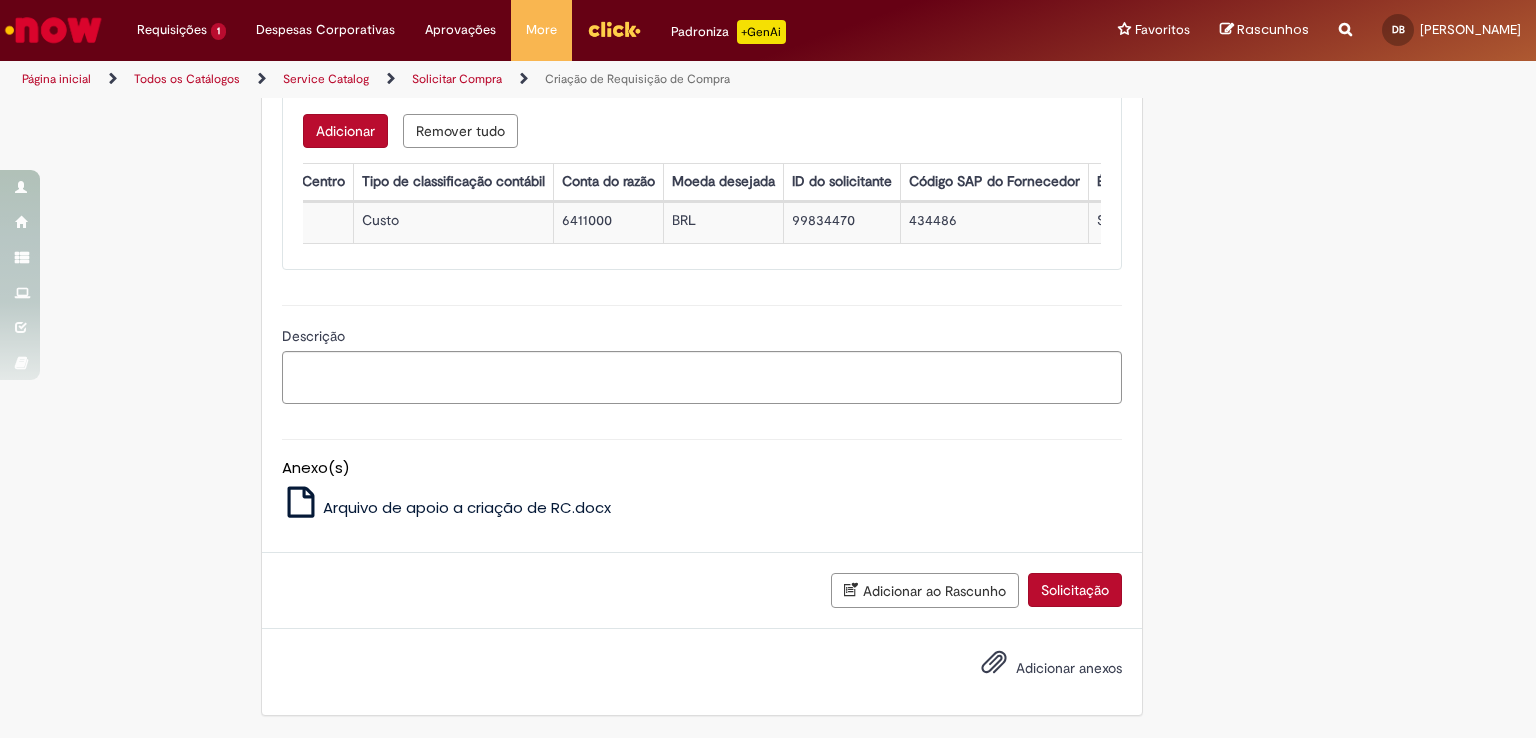 scroll, scrollTop: 0, scrollLeft: 0, axis: both 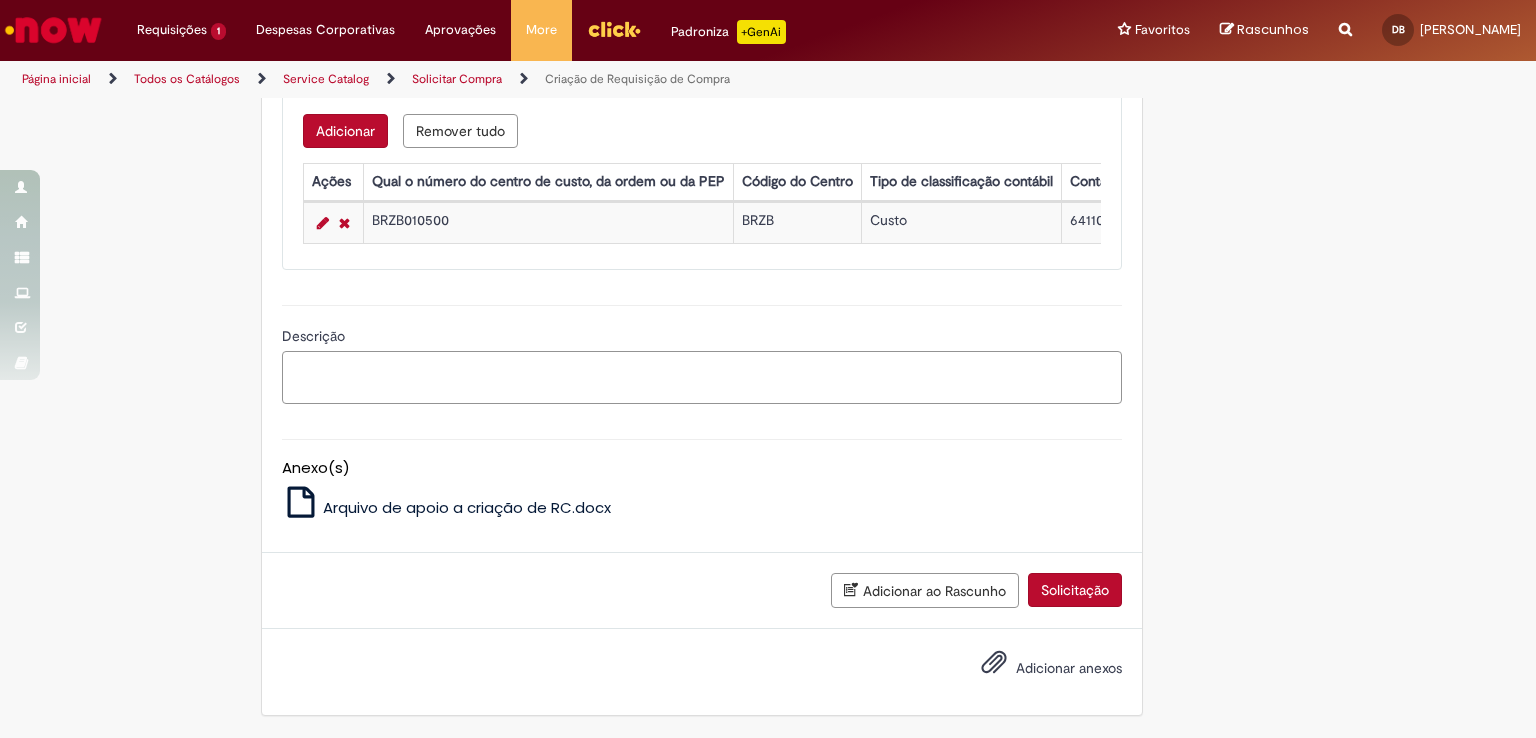 click on "Descrição" at bounding box center [702, 378] 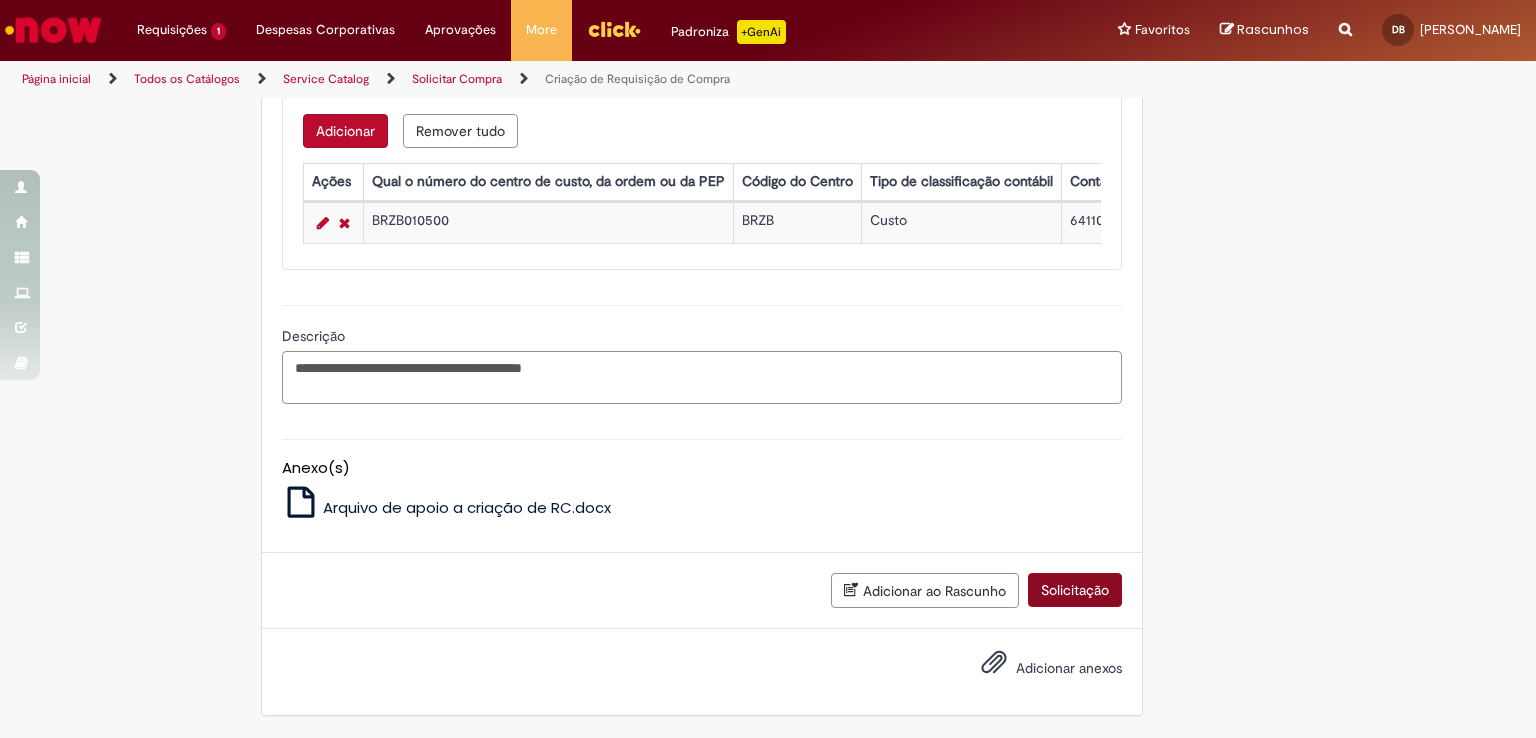 type on "**********" 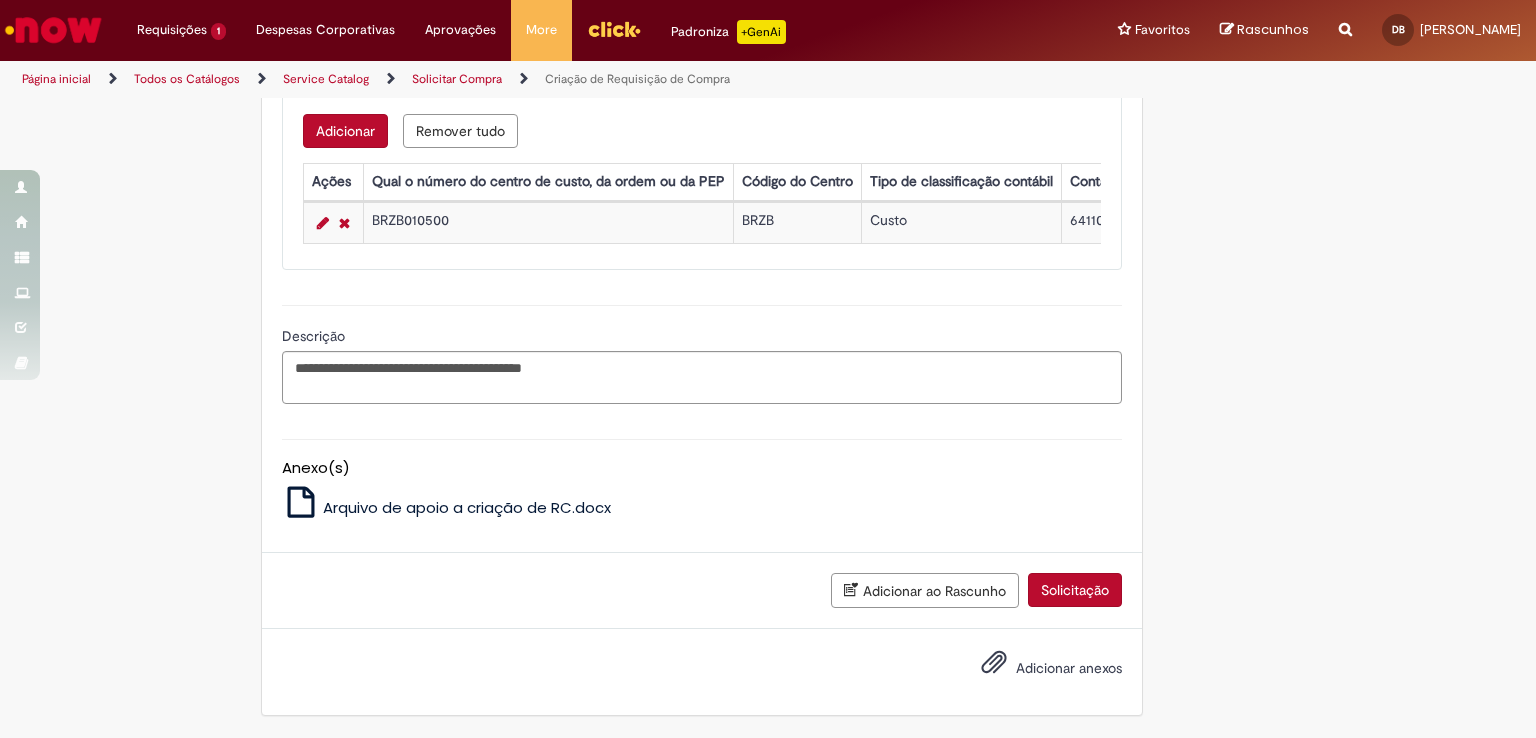 click on "Solicitação" at bounding box center (1075, 590) 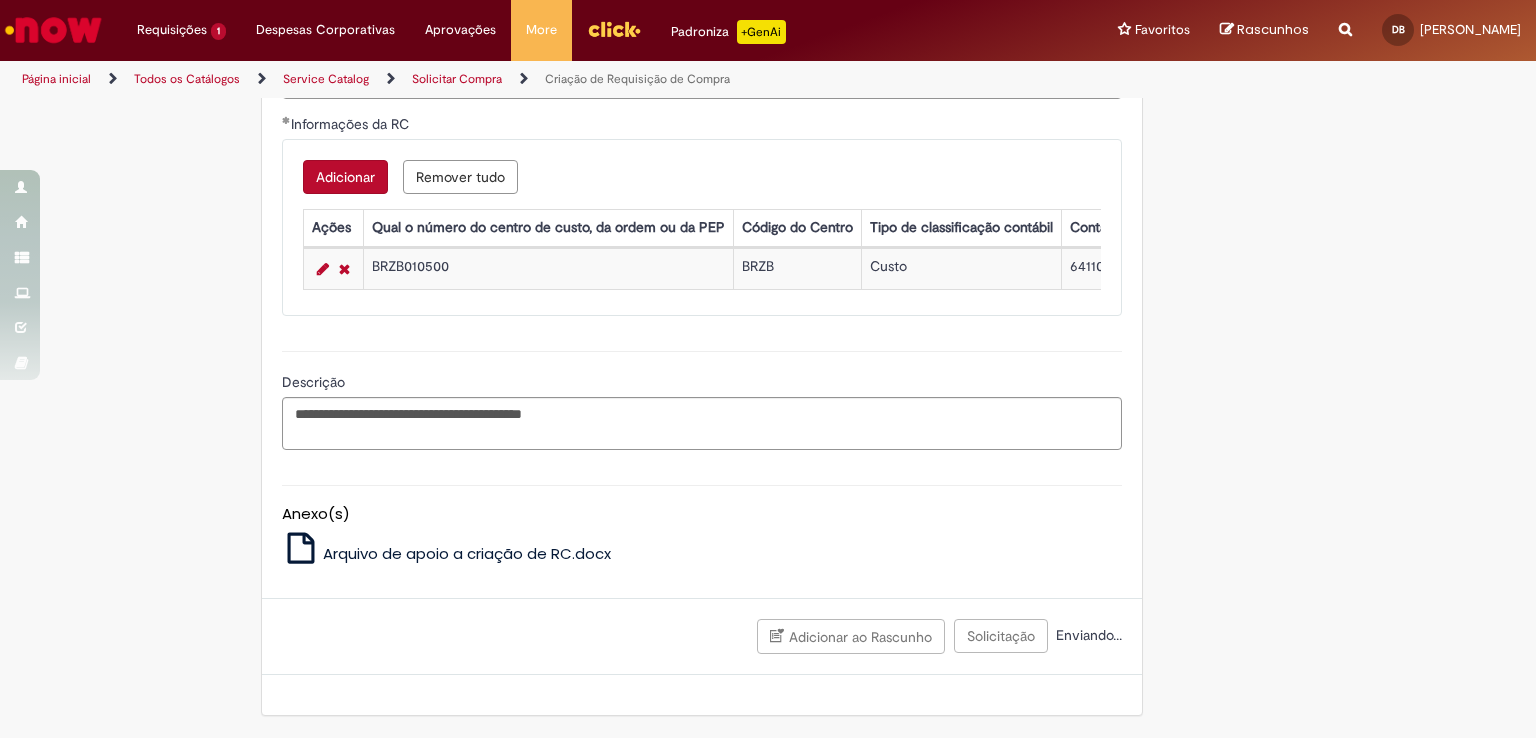 scroll, scrollTop: 1707, scrollLeft: 0, axis: vertical 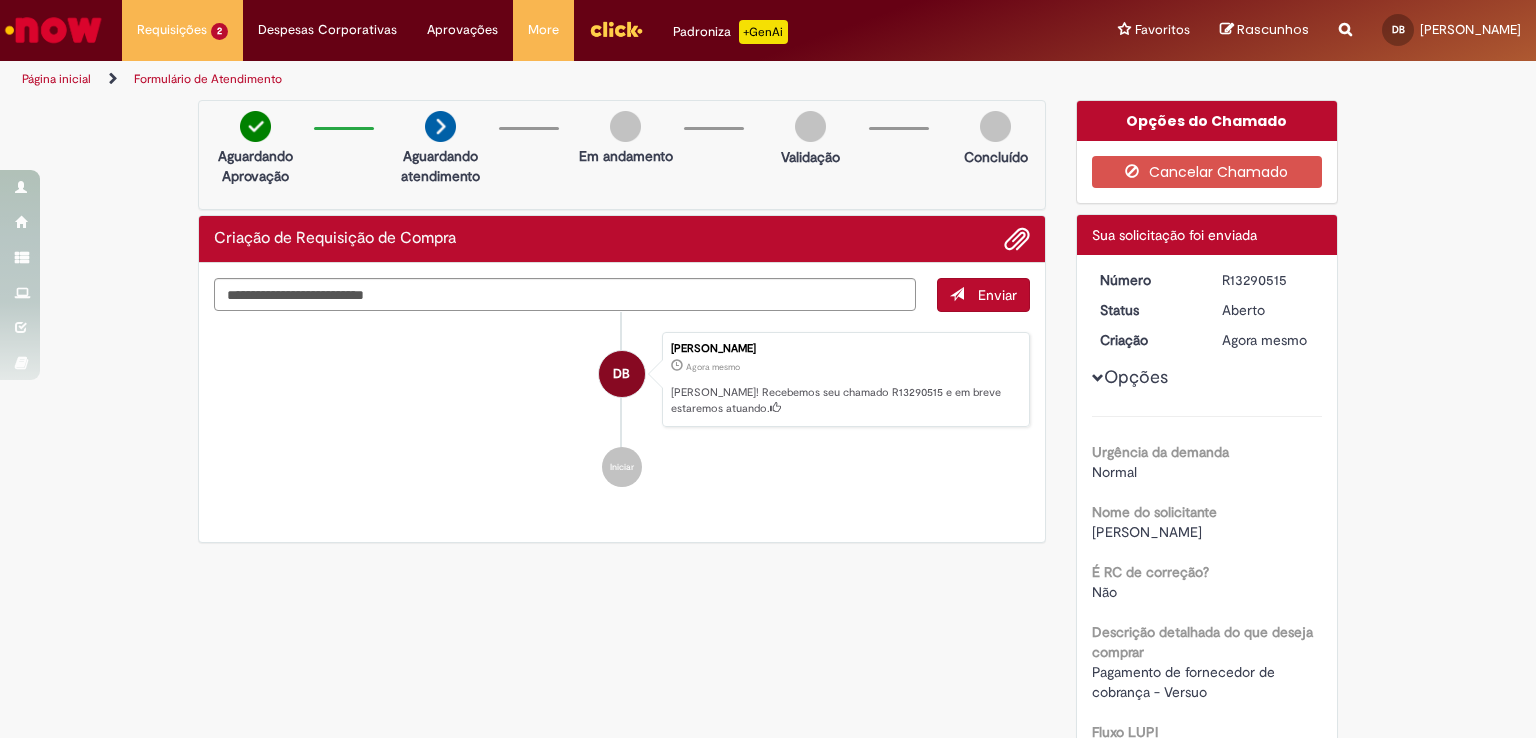 click on "Daniela Ribeiro de Almeida Butrico
Agora mesmo Agora mesmo
Ola! Recebemos seu chamado R13290515 e em breve estaremos atuando." at bounding box center [846, 380] 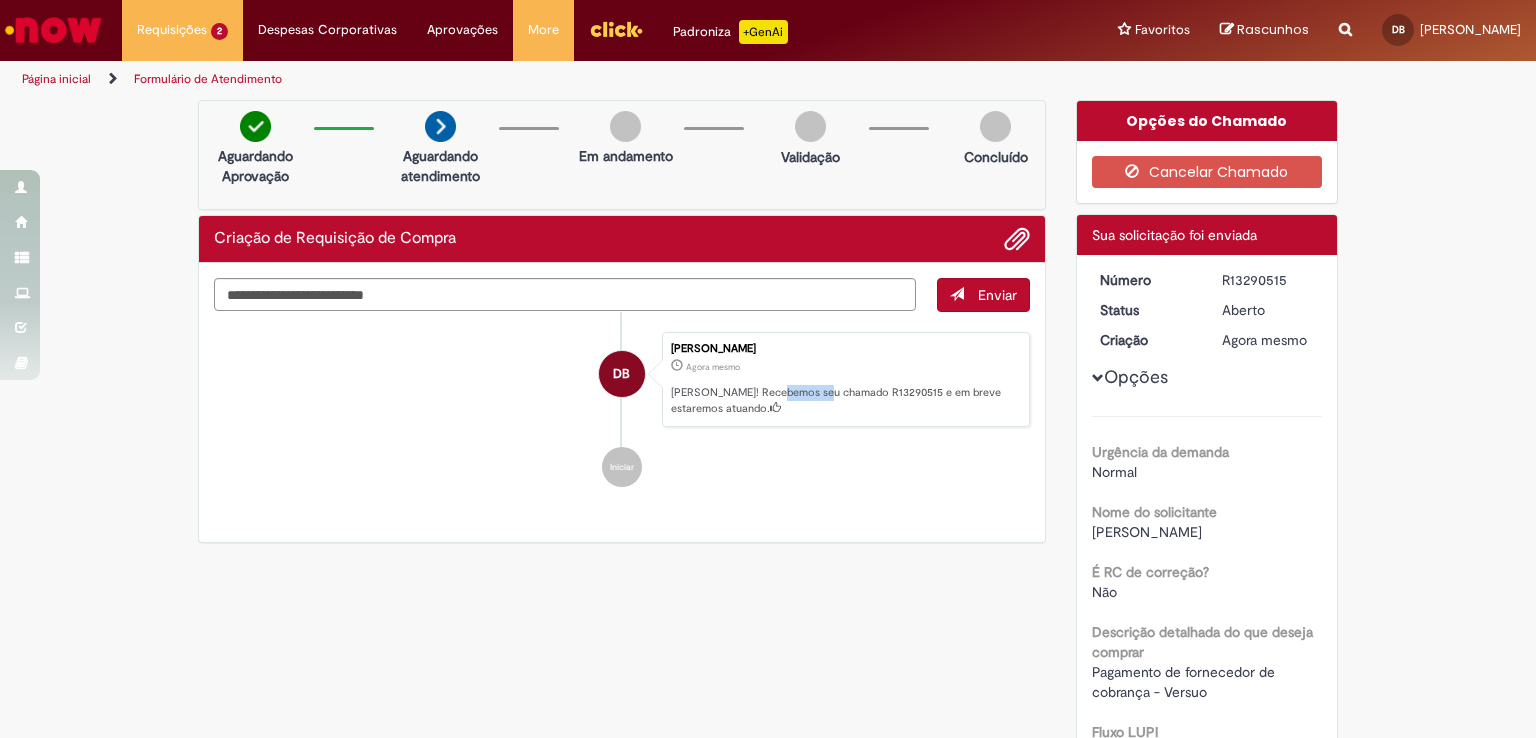 click on "Daniela Ribeiro de Almeida Butrico
Agora mesmo Agora mesmo
Ola! Recebemos seu chamado R13290515 e em breve estaremos atuando." at bounding box center (846, 380) 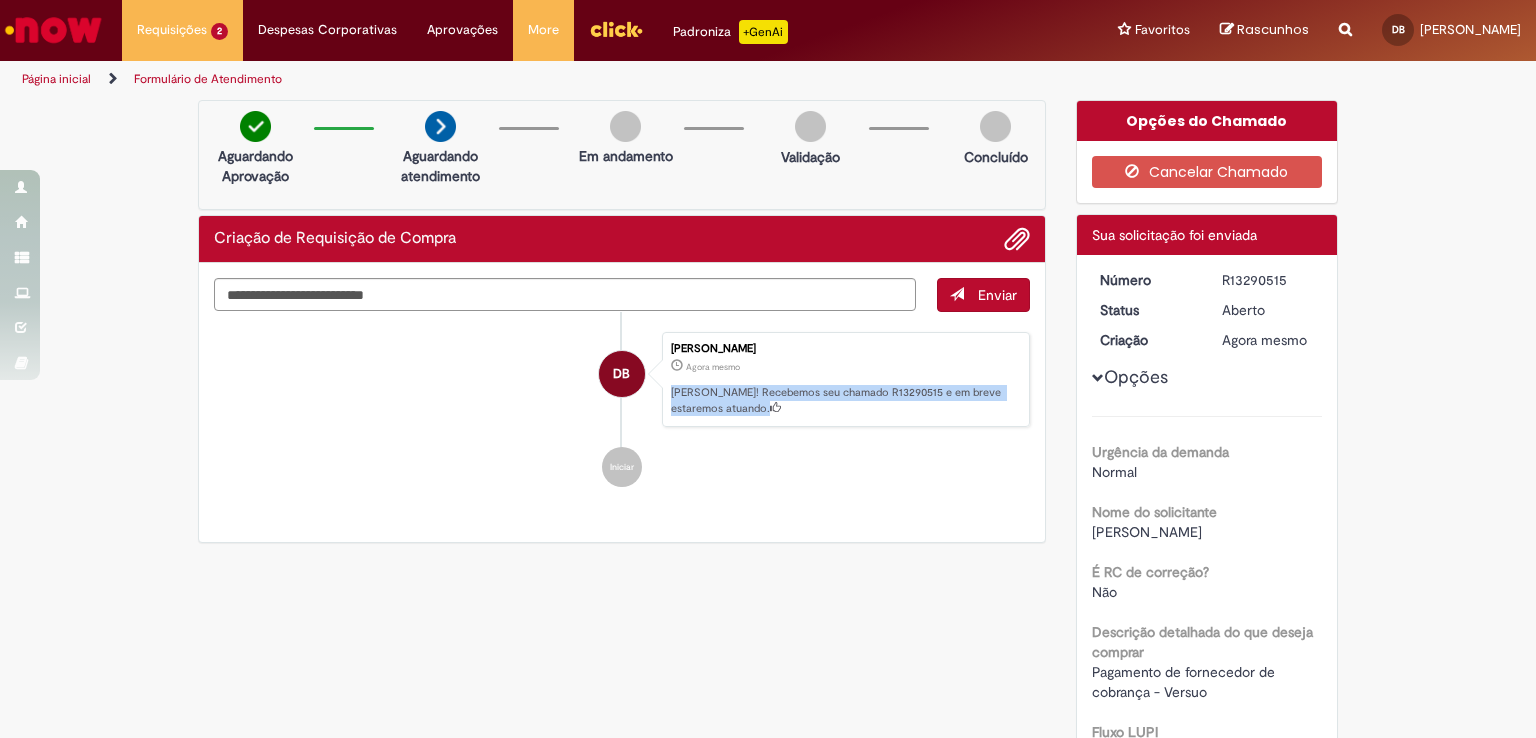 click on "Daniela Ribeiro de Almeida Butrico
Agora mesmo Agora mesmo
Ola! Recebemos seu chamado R13290515 e em breve estaremos atuando." at bounding box center (846, 380) 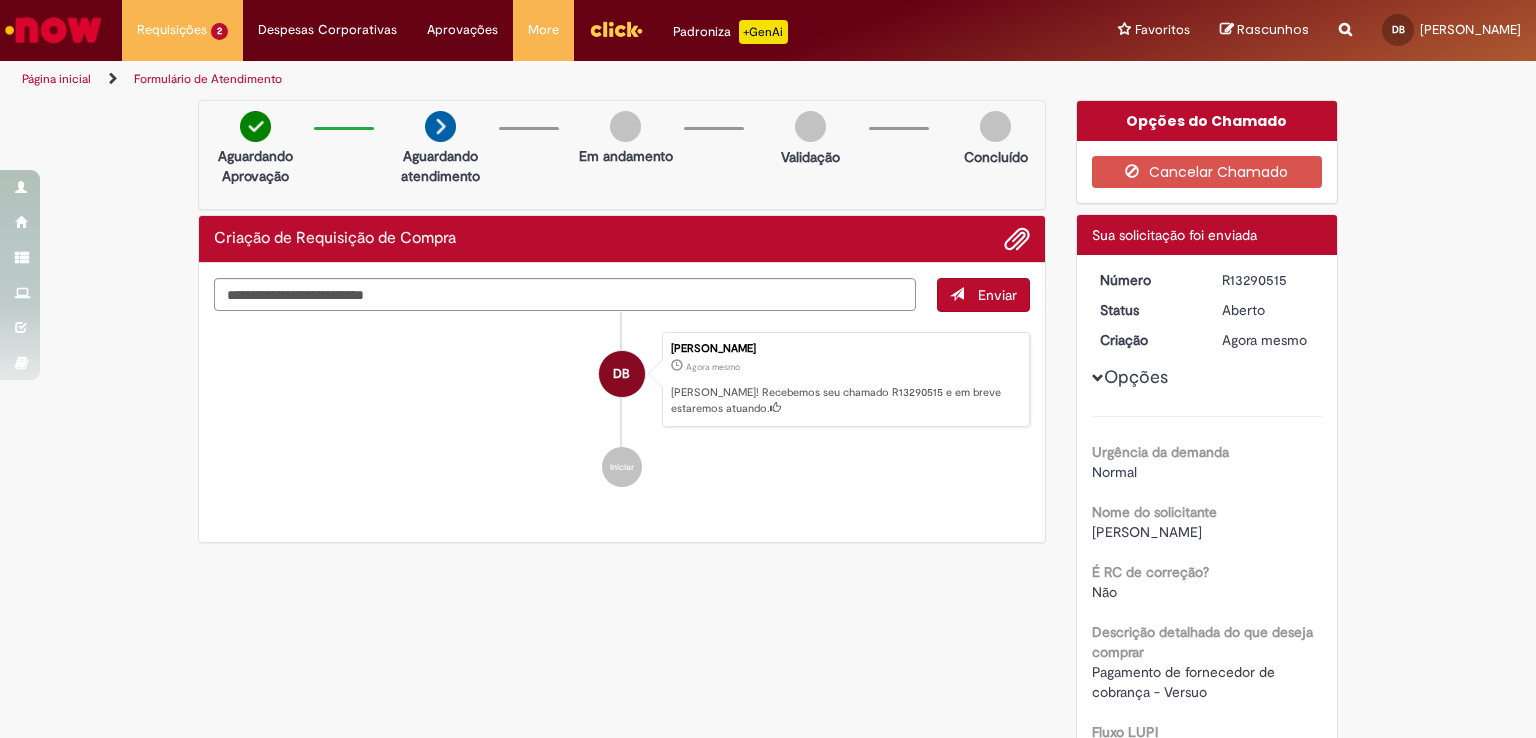 click on "Ola! Recebemos seu chamado R13290515 e em breve estaremos atuando." at bounding box center (845, 400) 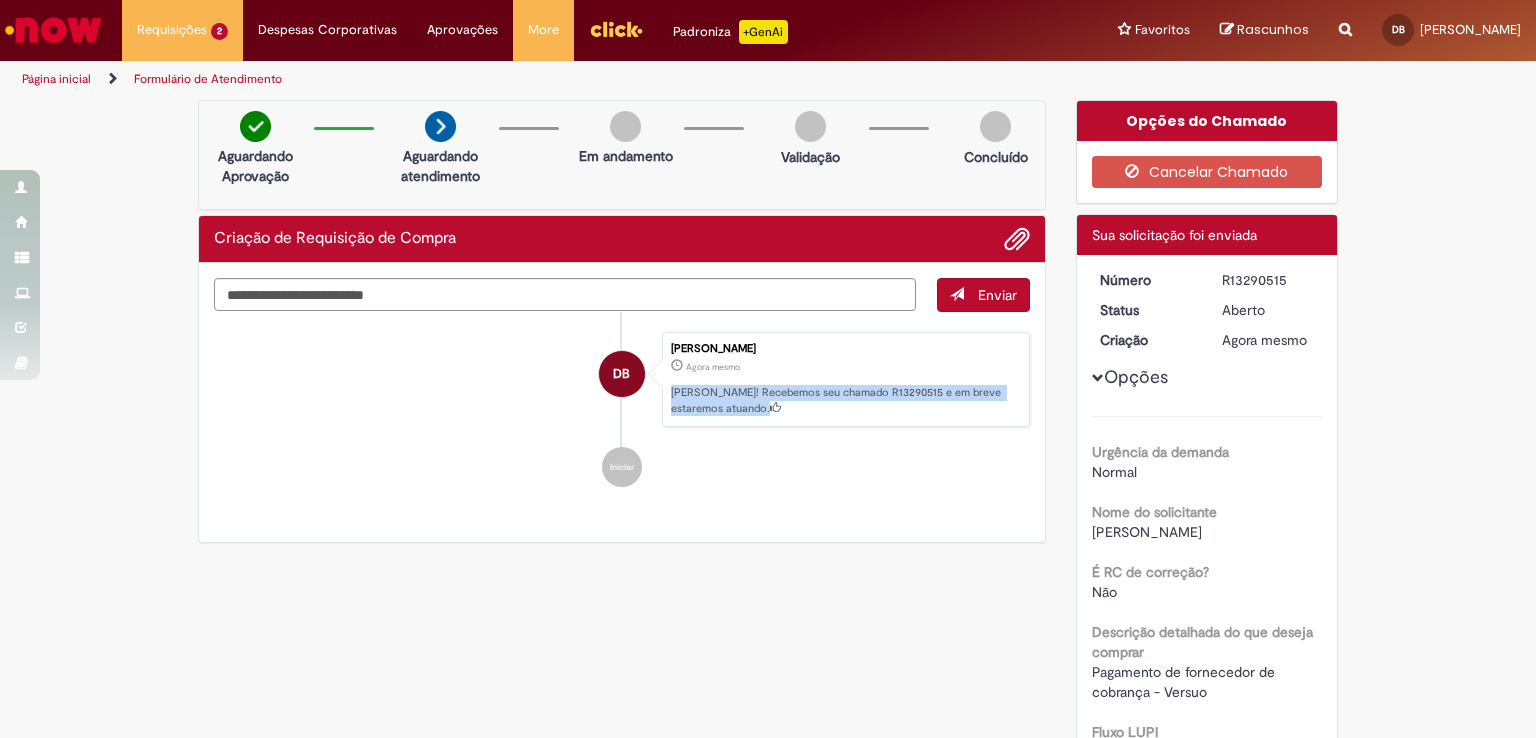 click on "Ola! Recebemos seu chamado R13290515 e em breve estaremos atuando." at bounding box center (845, 400) 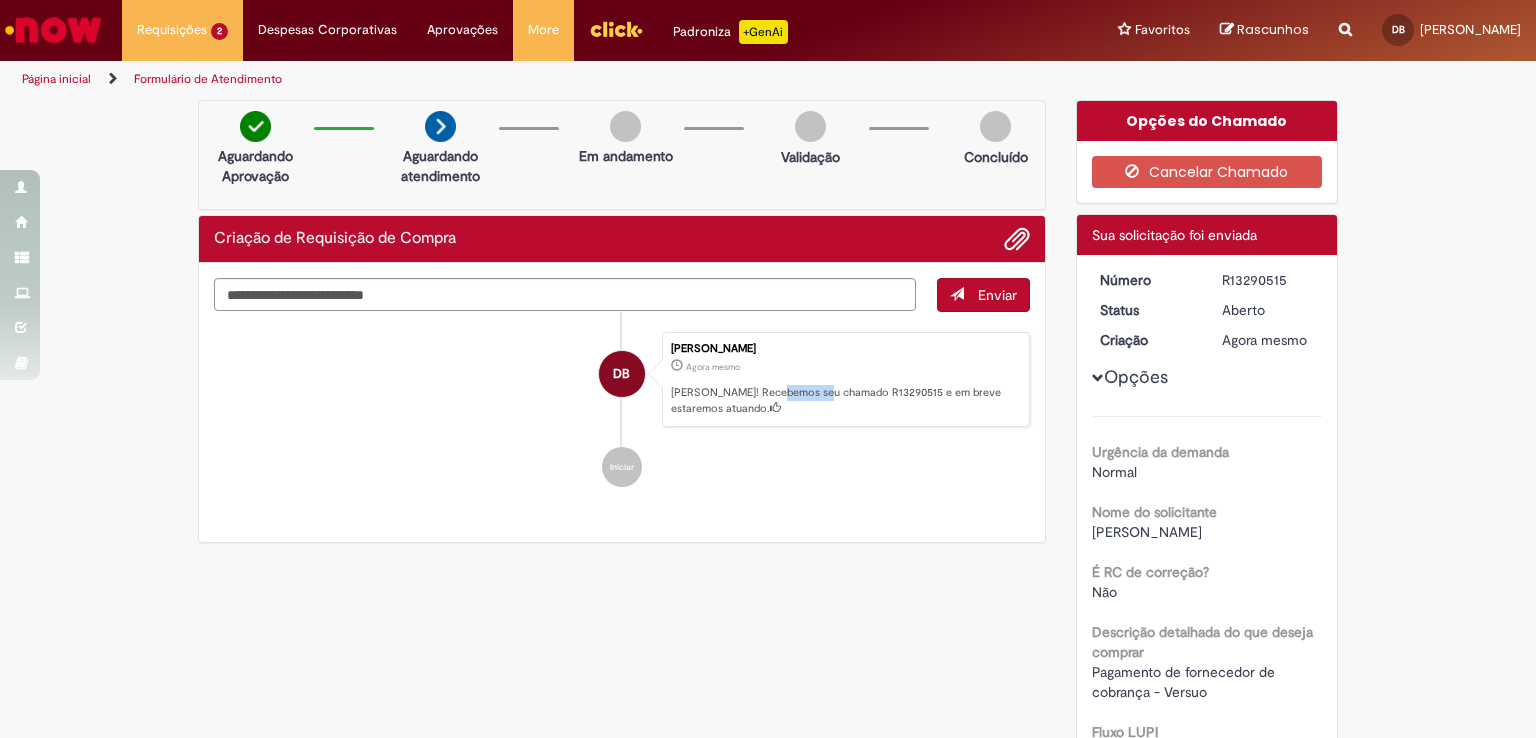 click on "Ola! Recebemos seu chamado R13290515 e em breve estaremos atuando." at bounding box center [845, 400] 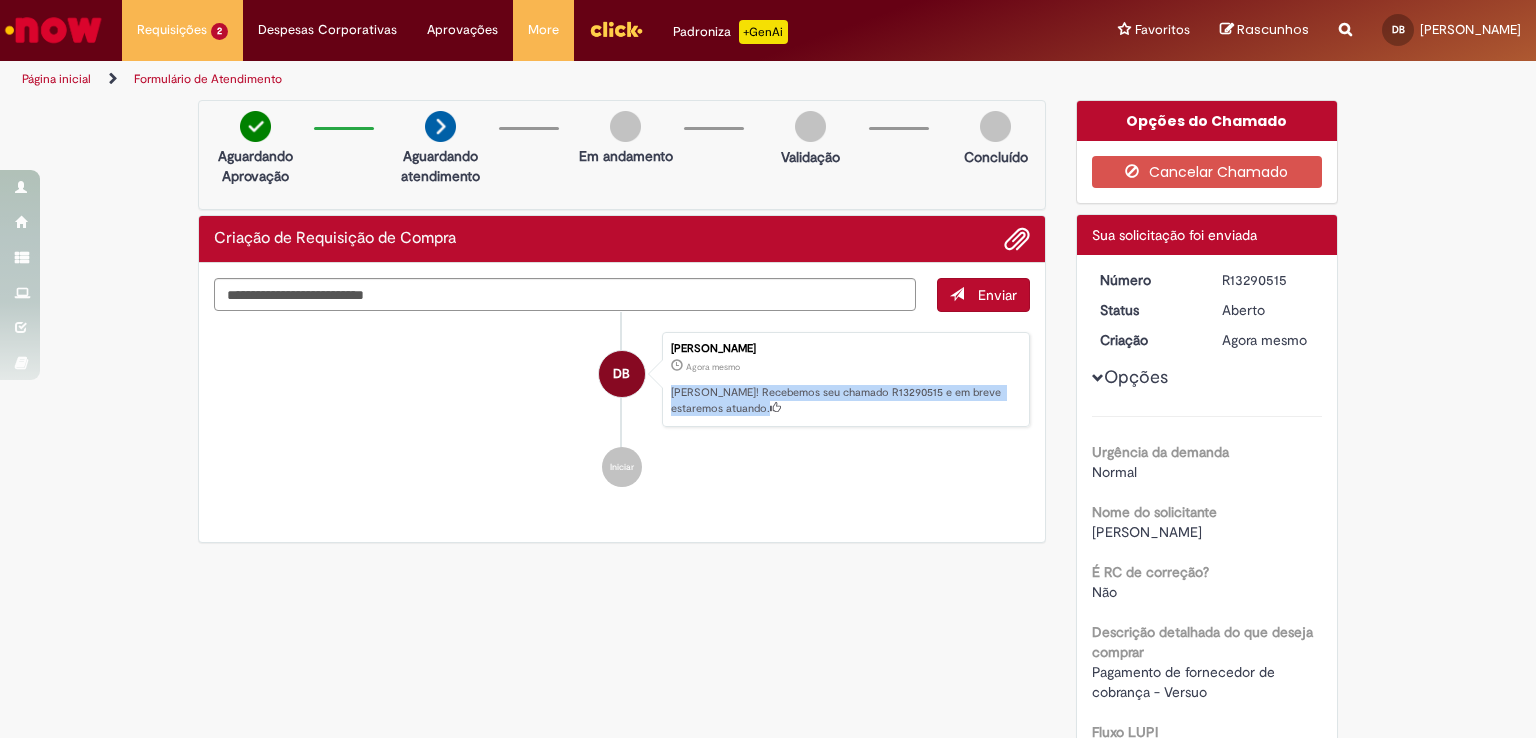 click on "Ola! Recebemos seu chamado R13290515 e em breve estaremos atuando." at bounding box center (845, 400) 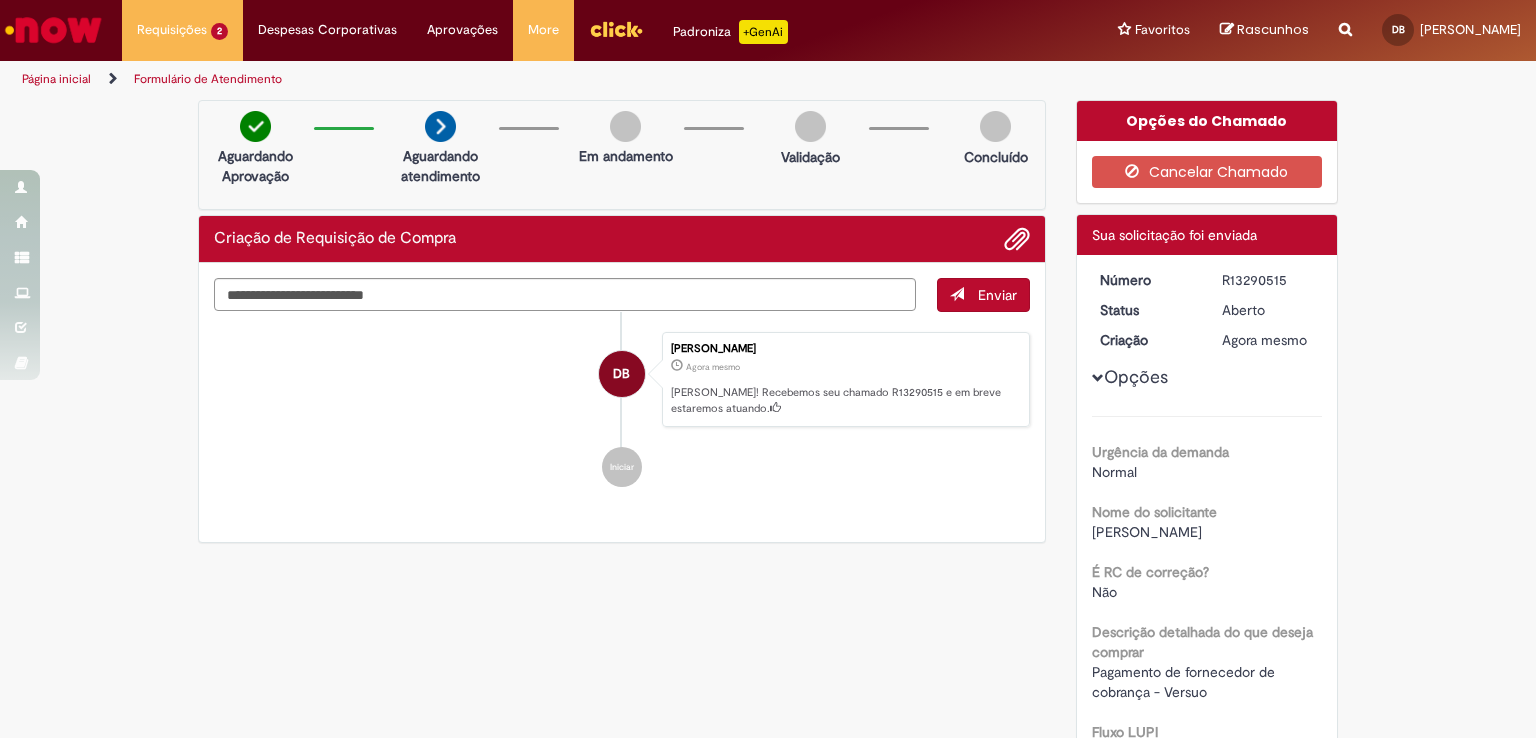 click on "DB
Daniela Ribeiro de Almeida Butrico
Agora mesmo Agora mesmo
Ola! Recebemos seu chamado R13290515 e em breve estaremos atuando." at bounding box center [622, 380] 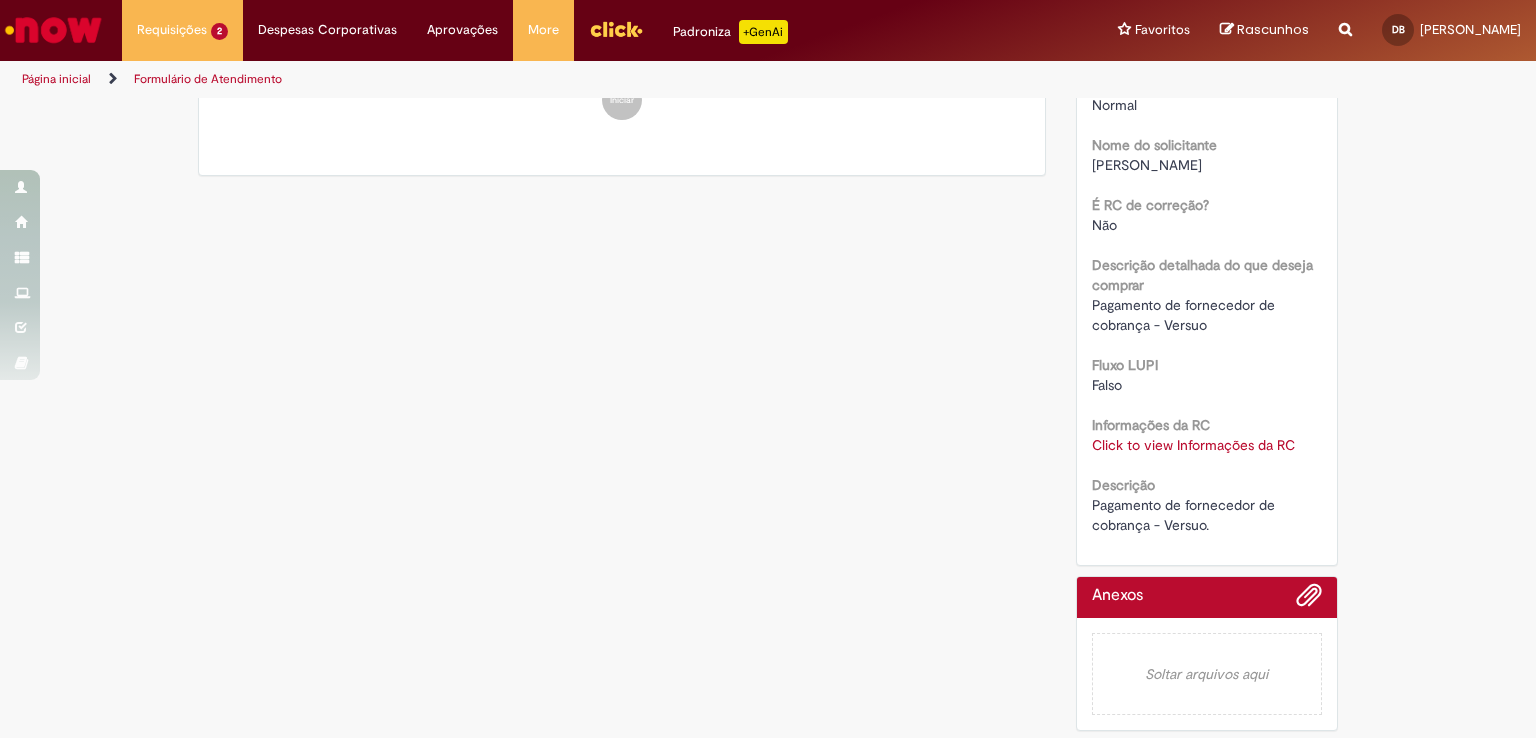 scroll, scrollTop: 368, scrollLeft: 0, axis: vertical 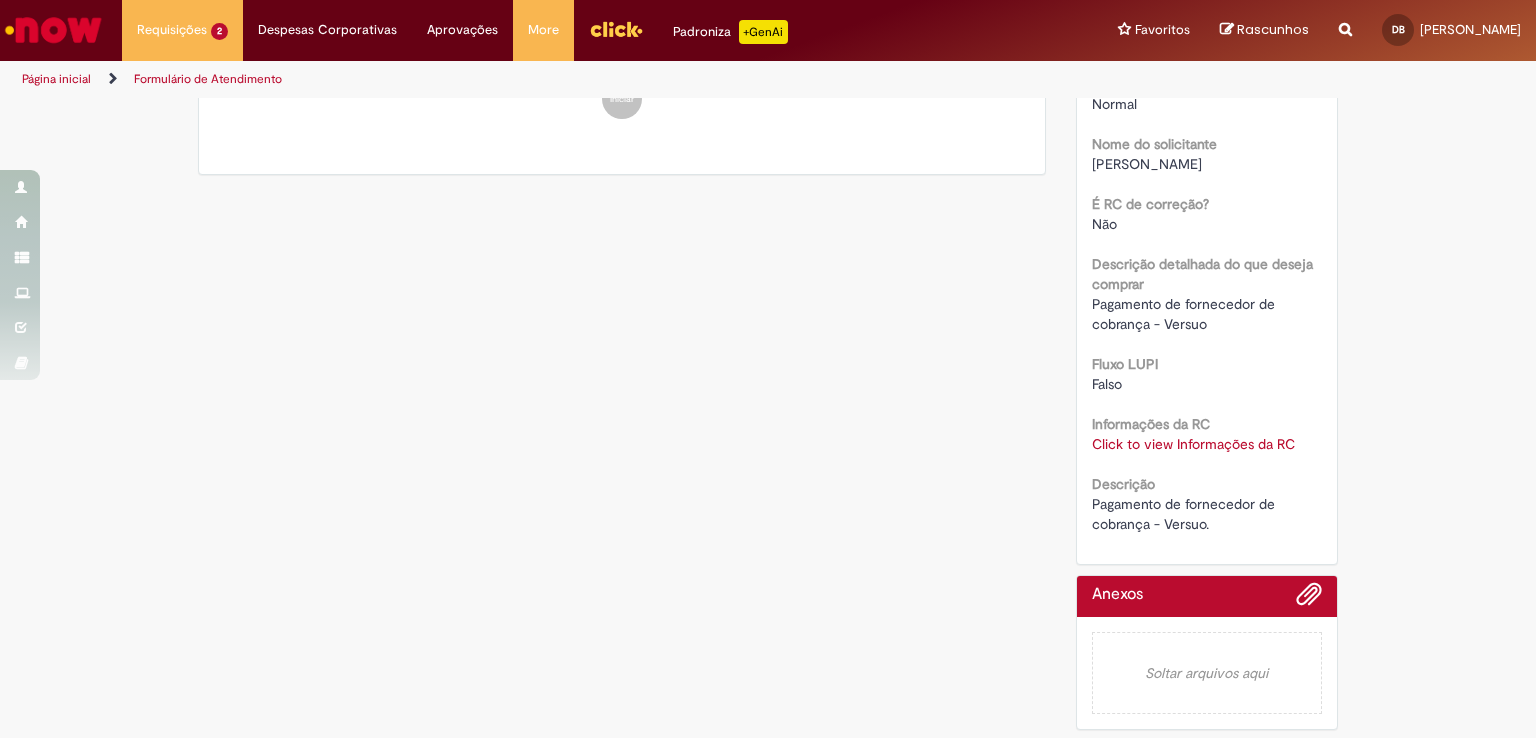 click on "Click to view Informações da RC" at bounding box center [1193, 444] 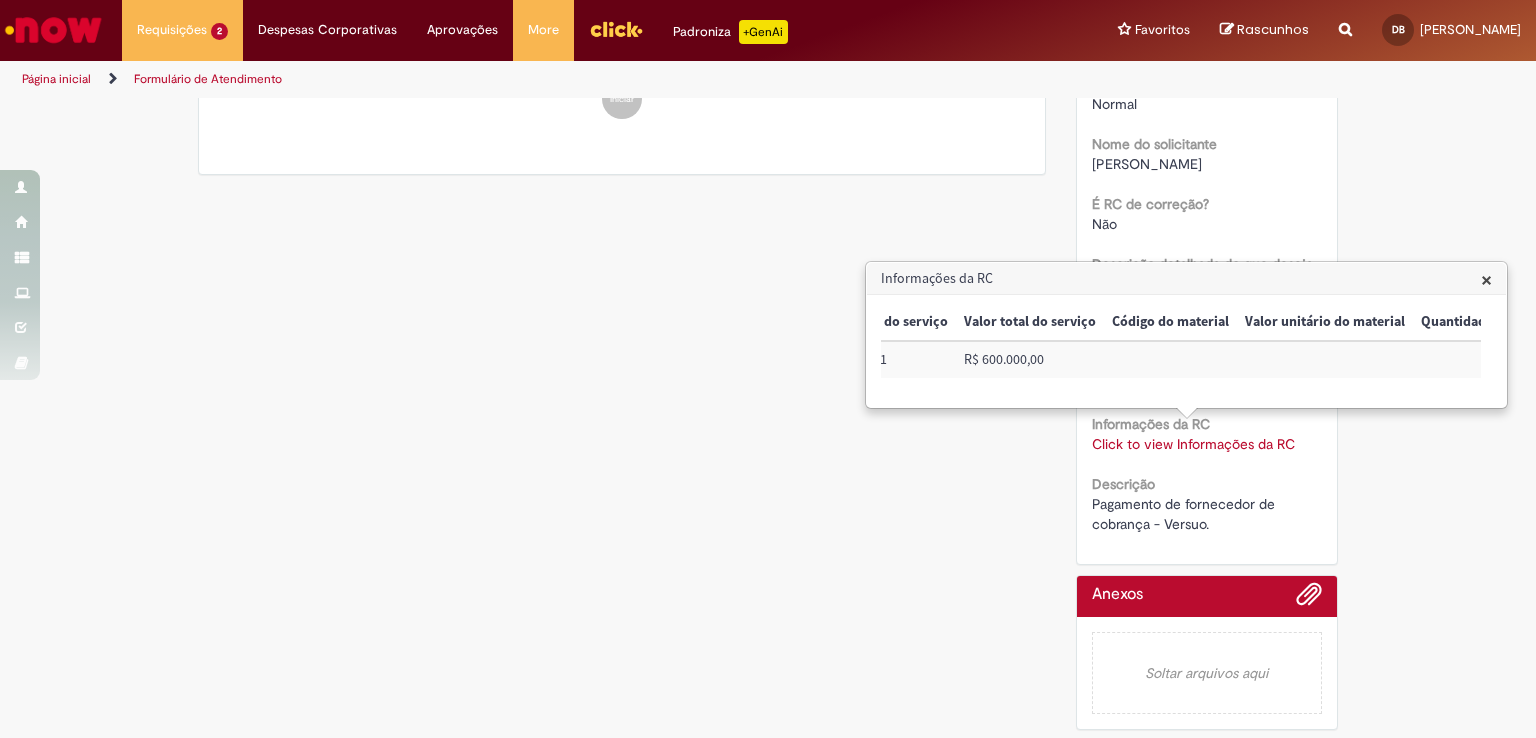 scroll, scrollTop: 0, scrollLeft: 1837, axis: horizontal 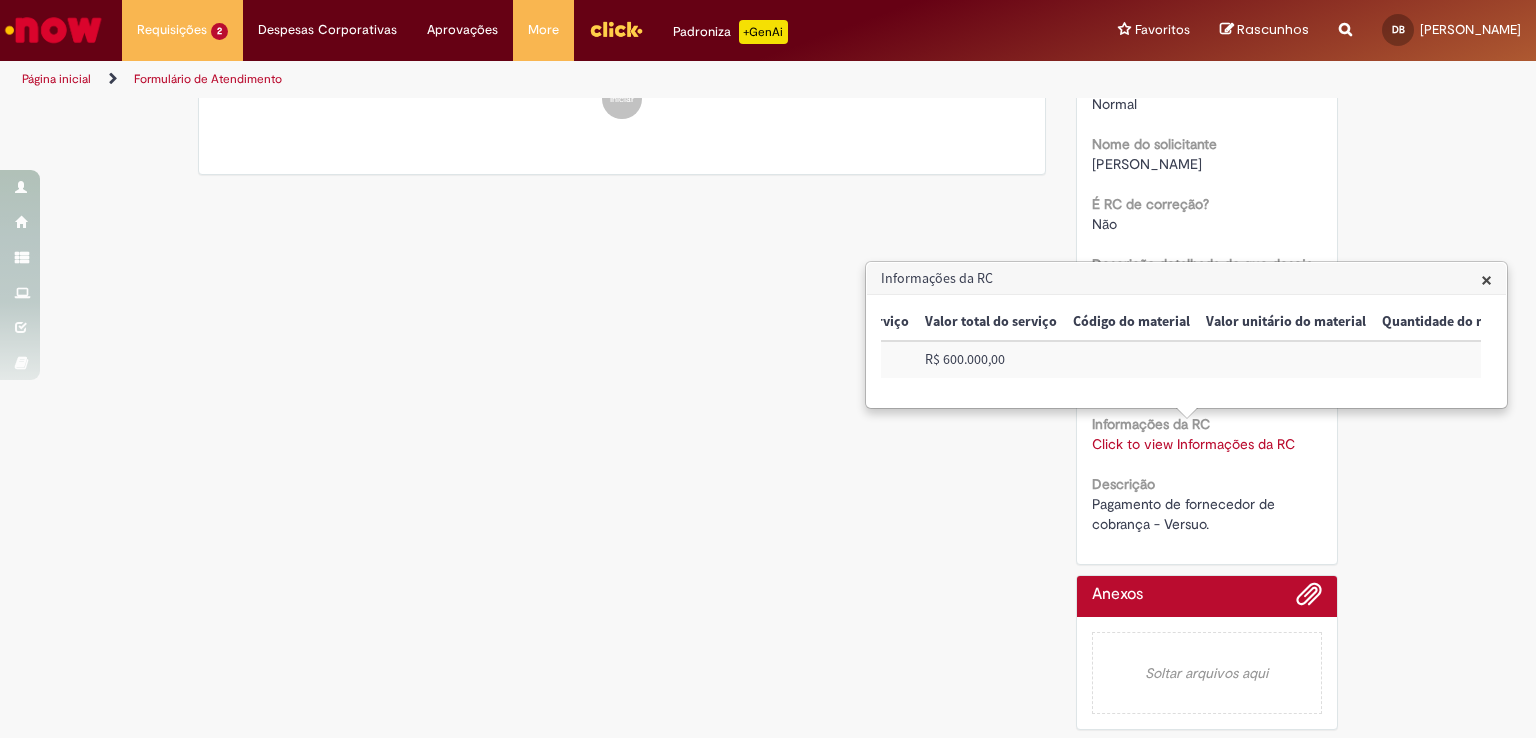 drag, startPoint x: 1375, startPoint y: 413, endPoint x: 1445, endPoint y: 357, distance: 89.64374 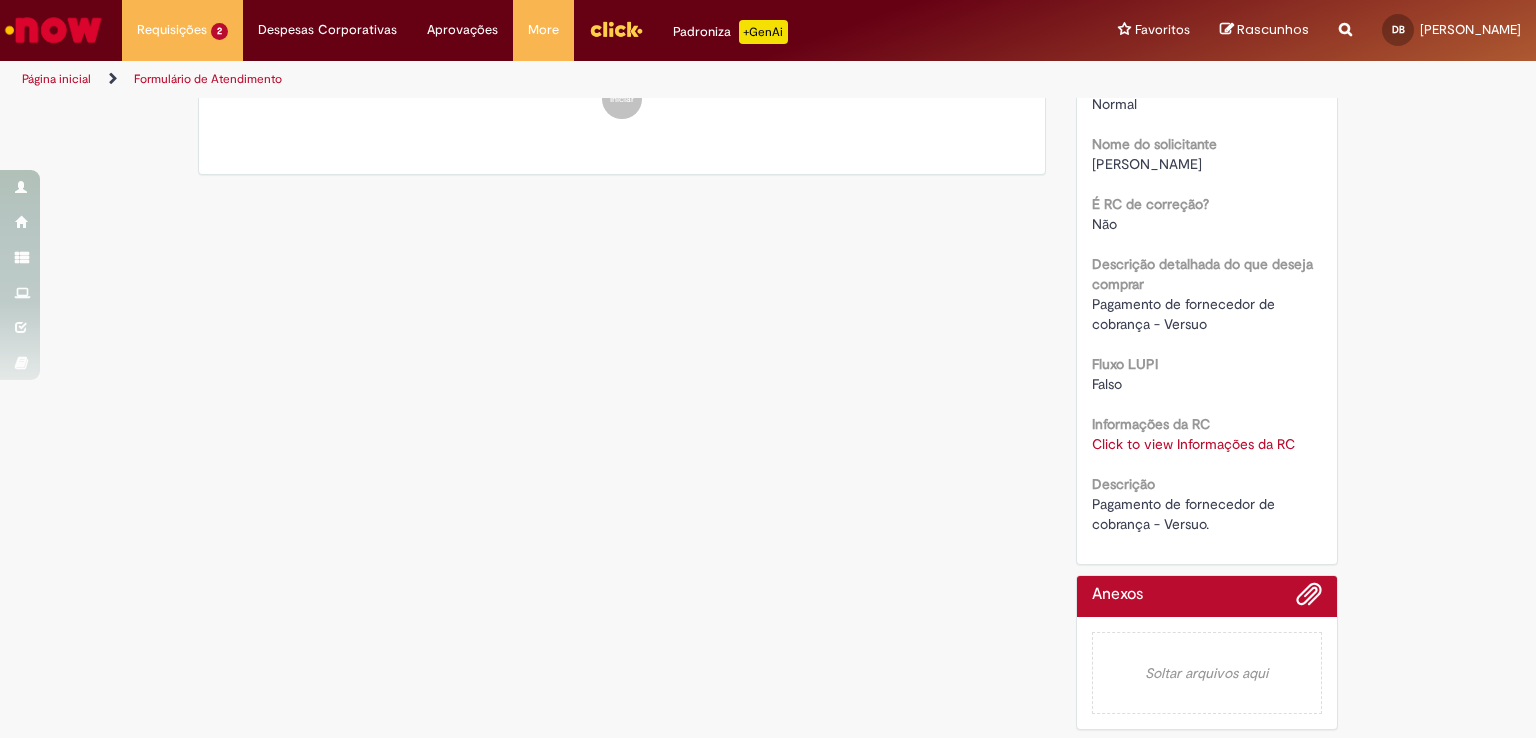 click on "Verificar Código de Barras
Aguardando Aprovação
Aguardando atendimento
Em andamento
Validação
Concluído
Criação de Requisição de Compra
Enviar
DB
Daniela Ribeiro de Almeida Butrico
Agora mesmo Agora mesmo
Ola! Recebemos seu chamado R13290515 e em breve estaremos atuando.
Iniciar
Opções do Chamado" at bounding box center [768, 236] 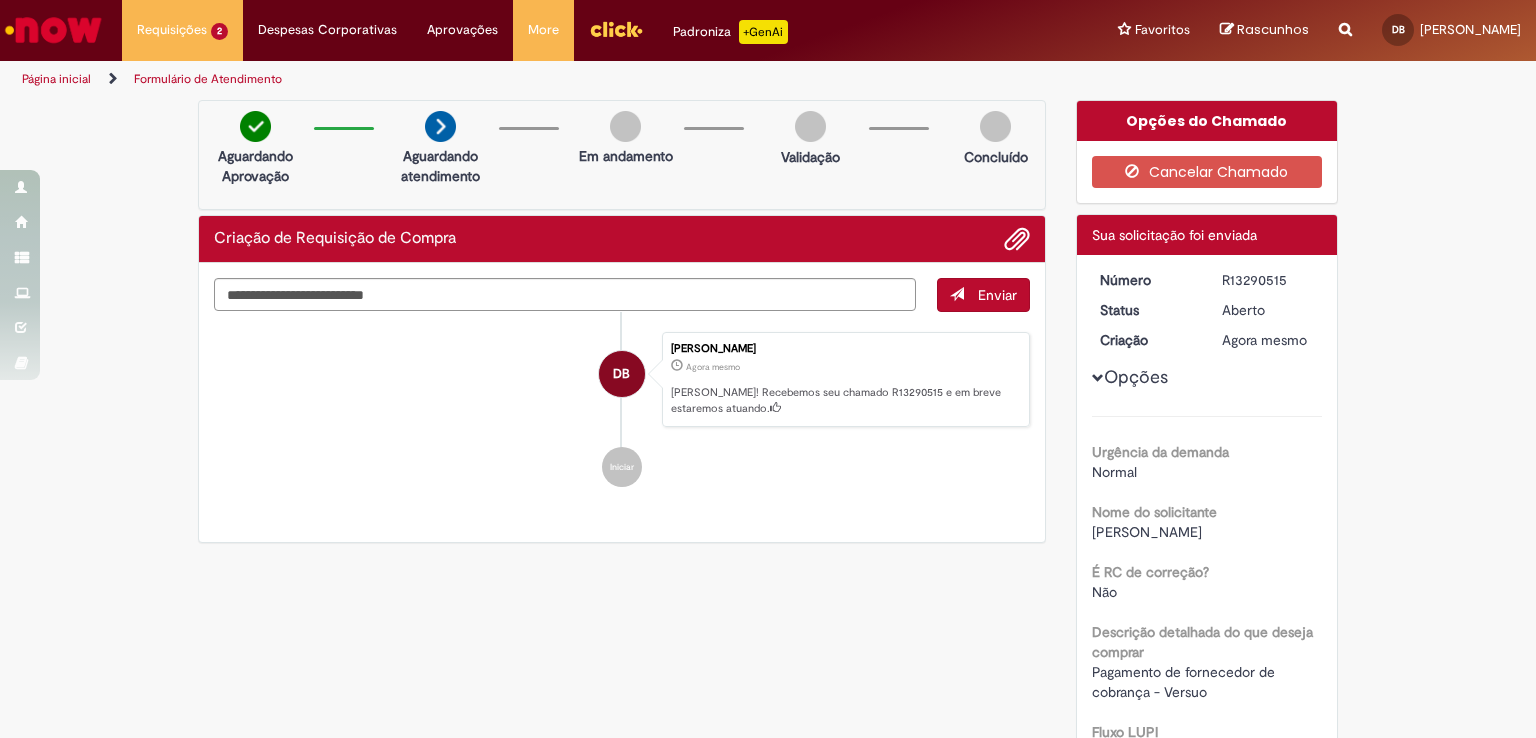 scroll, scrollTop: 0, scrollLeft: 0, axis: both 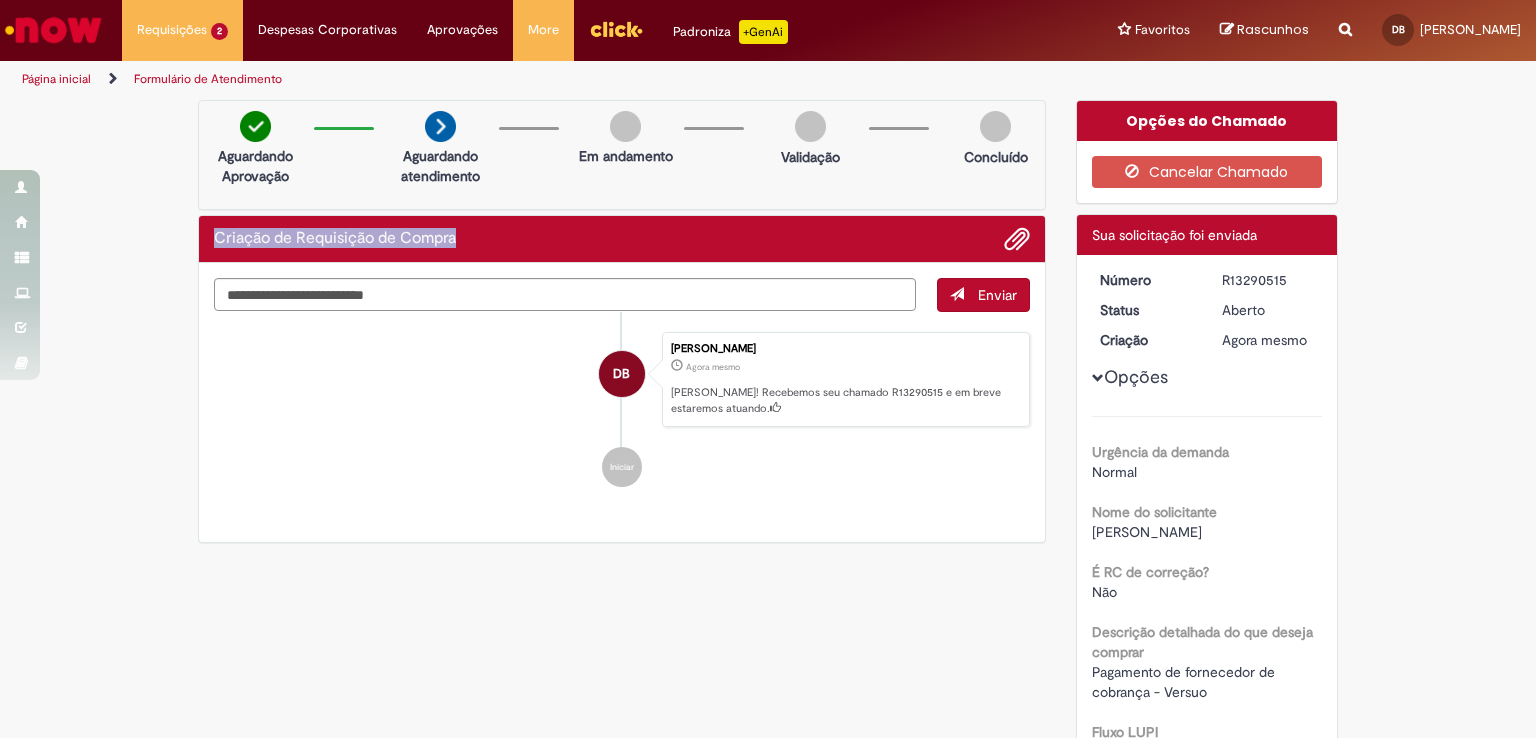 drag, startPoint x: 464, startPoint y: 239, endPoint x: 204, endPoint y: 238, distance: 260.00192 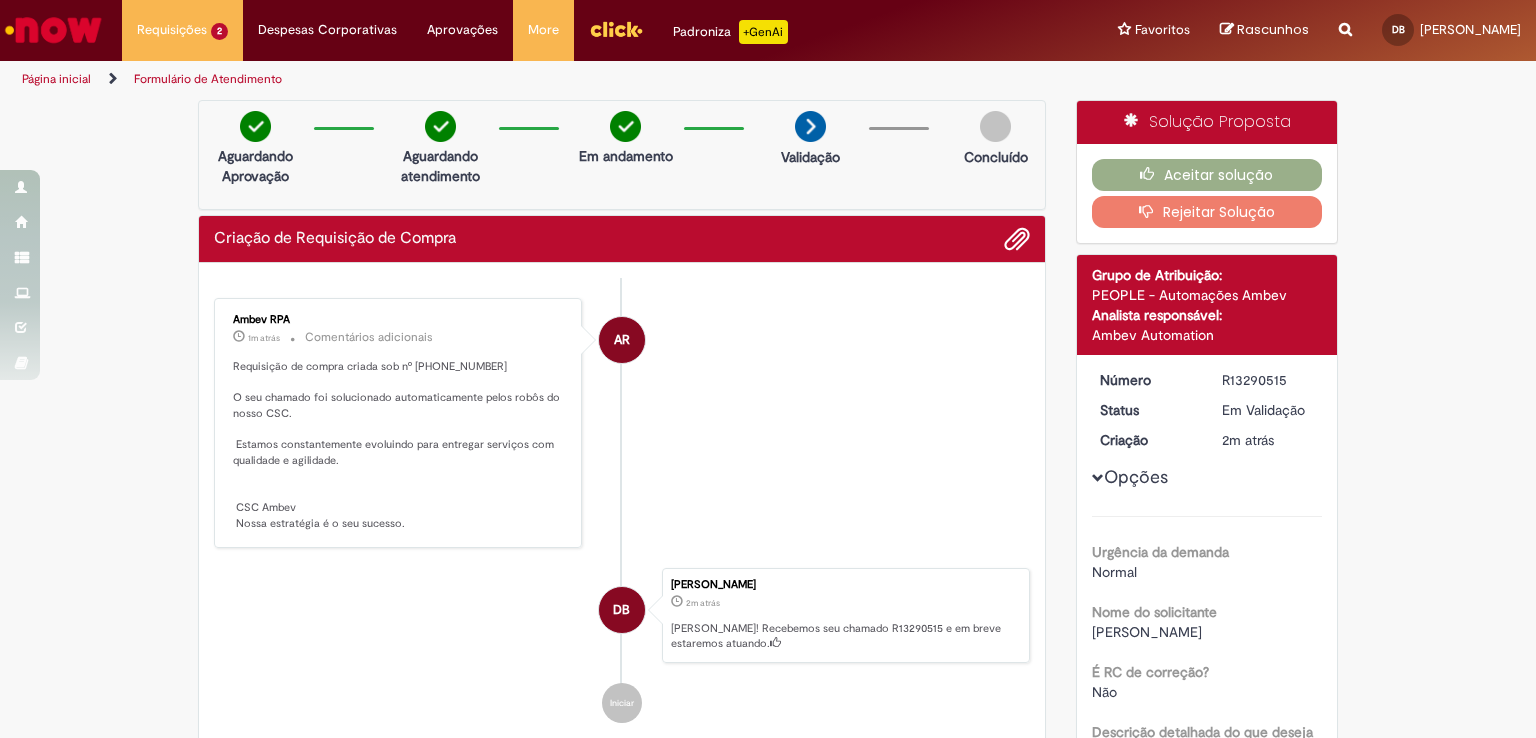 click on "Requisição de compra criada sob nº 0081907267
O seu chamado foi solucionado automaticamente pelos robôs do nosso CSC.
Estamos constantemente evoluindo para entregar serviços com qualidade e agilidade.
CSC Ambev
Nossa estratégia é o seu sucesso." at bounding box center [399, 445] 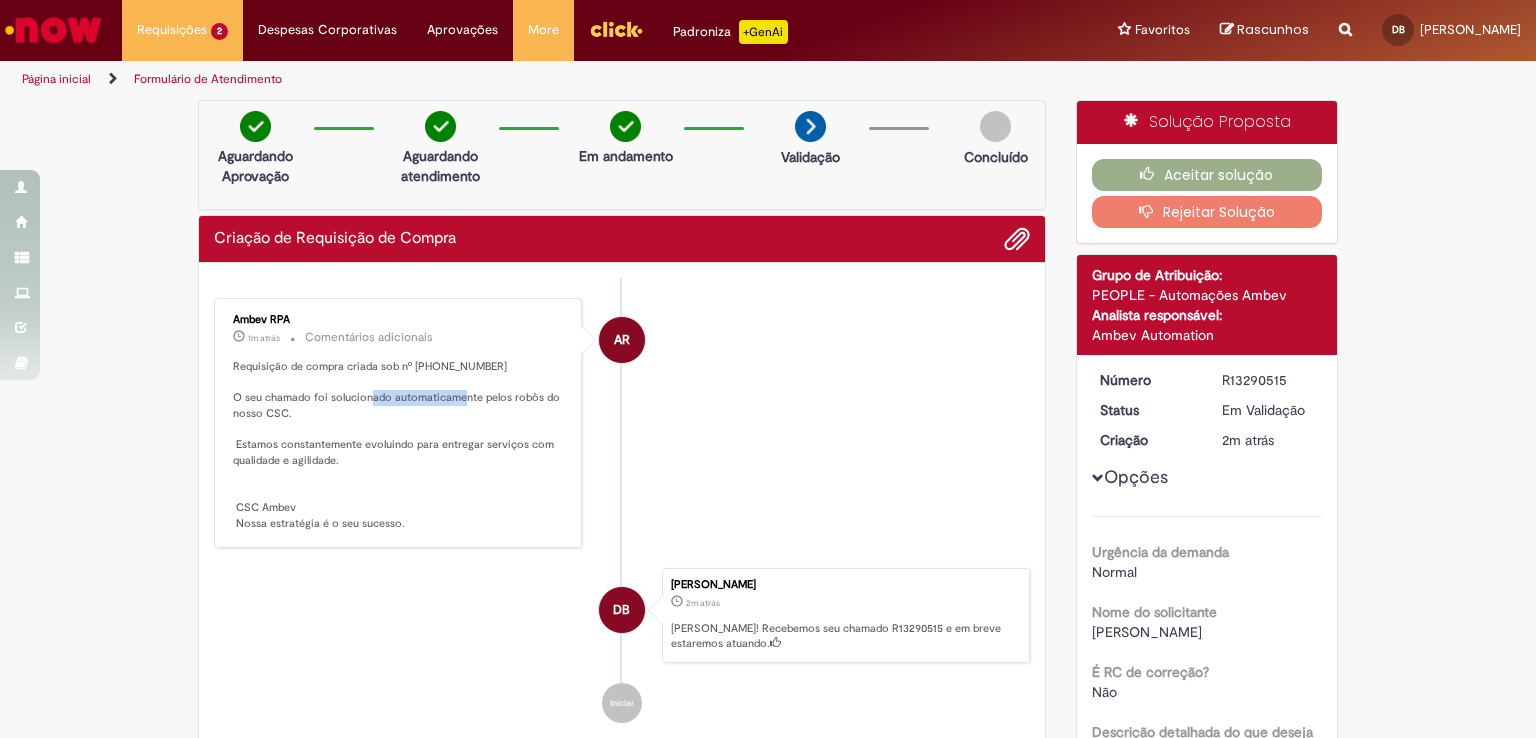 click on "Requisição de compra criada sob nº 0081907267
O seu chamado foi solucionado automaticamente pelos robôs do nosso CSC.
Estamos constantemente evoluindo para entregar serviços com qualidade e agilidade.
CSC Ambev
Nossa estratégia é o seu sucesso." at bounding box center [399, 445] 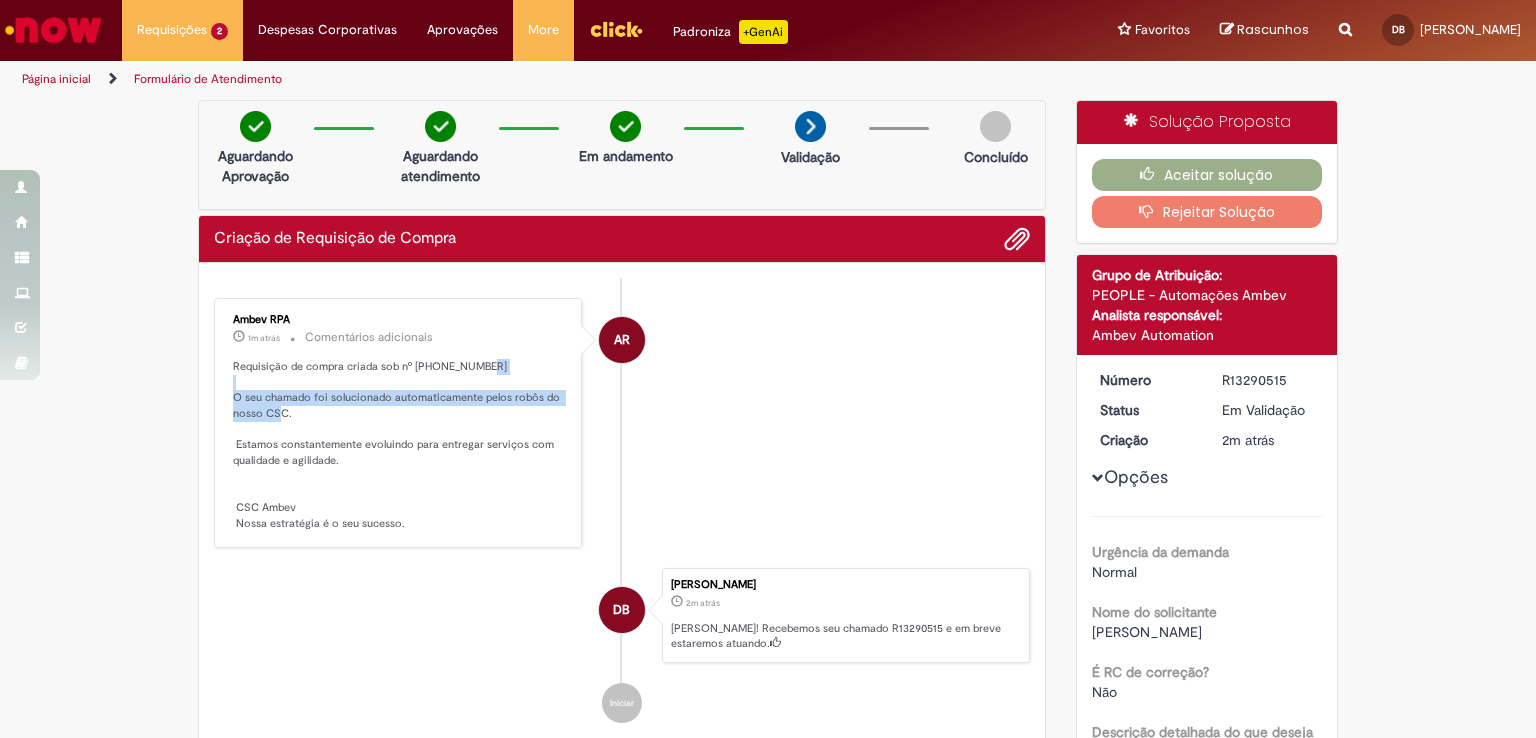 click on "Requisição de compra criada sob nº 0081907267
O seu chamado foi solucionado automaticamente pelos robôs do nosso CSC.
Estamos constantemente evoluindo para entregar serviços com qualidade e agilidade.
CSC Ambev
Nossa estratégia é o seu sucesso." at bounding box center (399, 445) 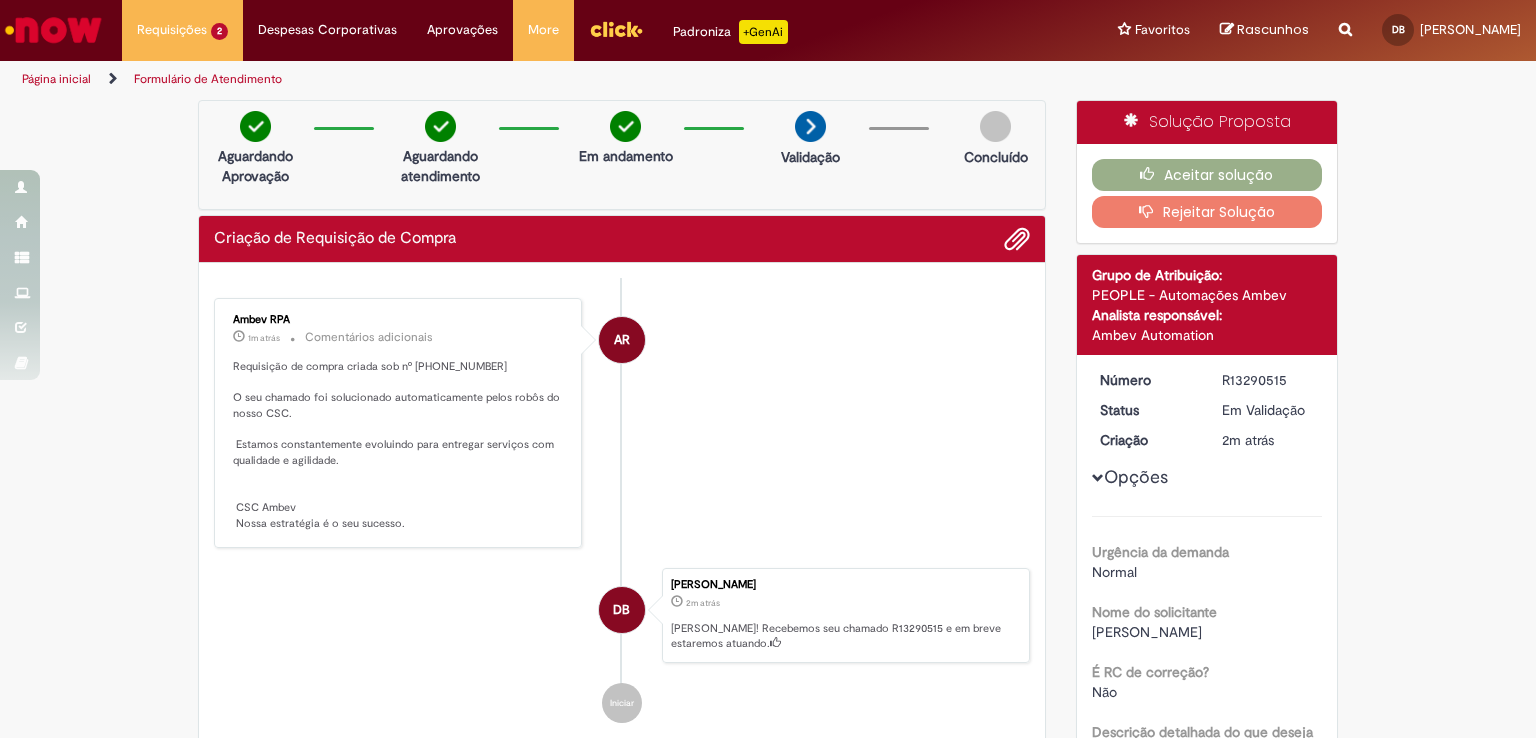 click on "Requisição de compra criada sob nº 0081907267
O seu chamado foi solucionado automaticamente pelos robôs do nosso CSC.
Estamos constantemente evoluindo para entregar serviços com qualidade e agilidade.
CSC Ambev
Nossa estratégia é o seu sucesso." at bounding box center (399, 445) 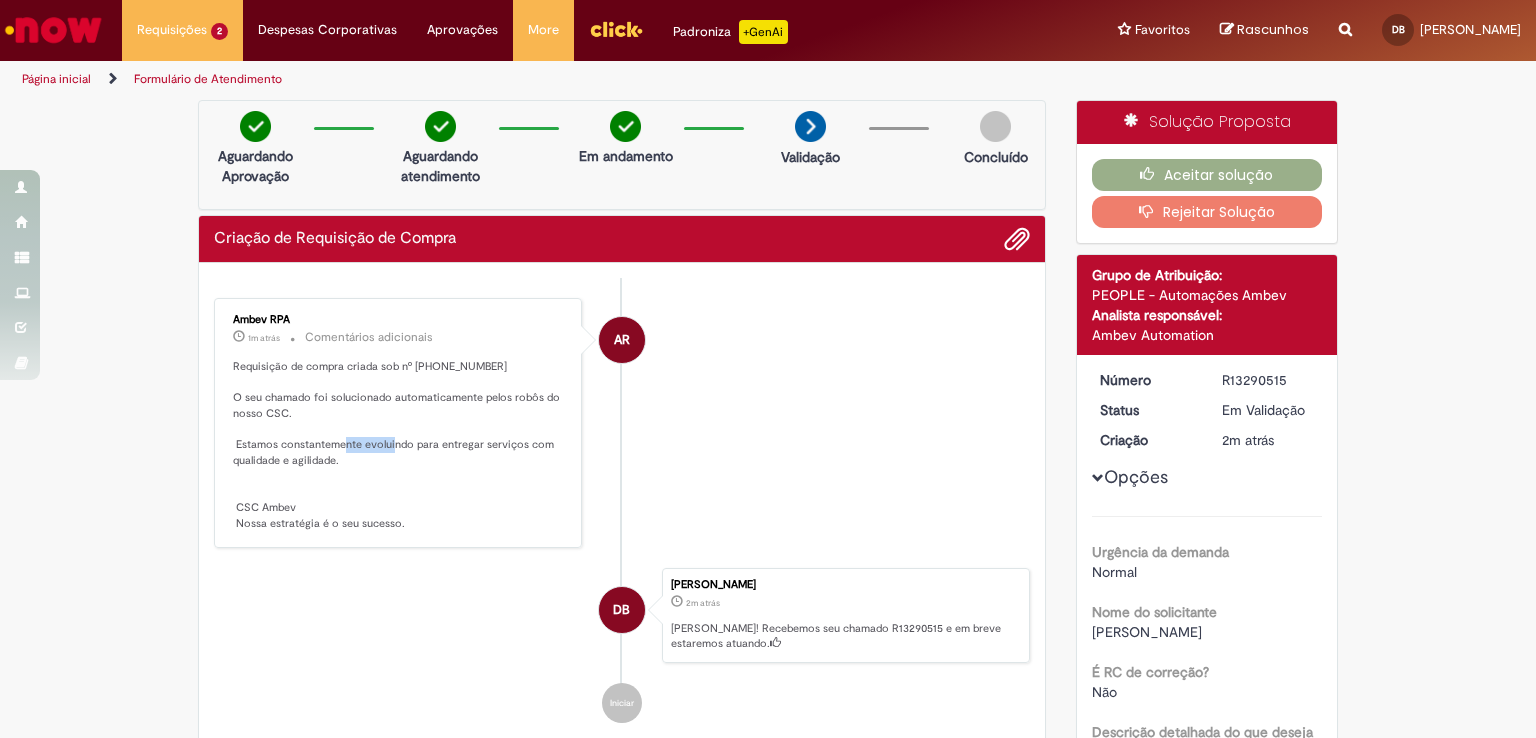 click on "Requisição de compra criada sob nº 0081907267
O seu chamado foi solucionado automaticamente pelos robôs do nosso CSC.
Estamos constantemente evoluindo para entregar serviços com qualidade e agilidade.
CSC Ambev
Nossa estratégia é o seu sucesso." at bounding box center [399, 445] 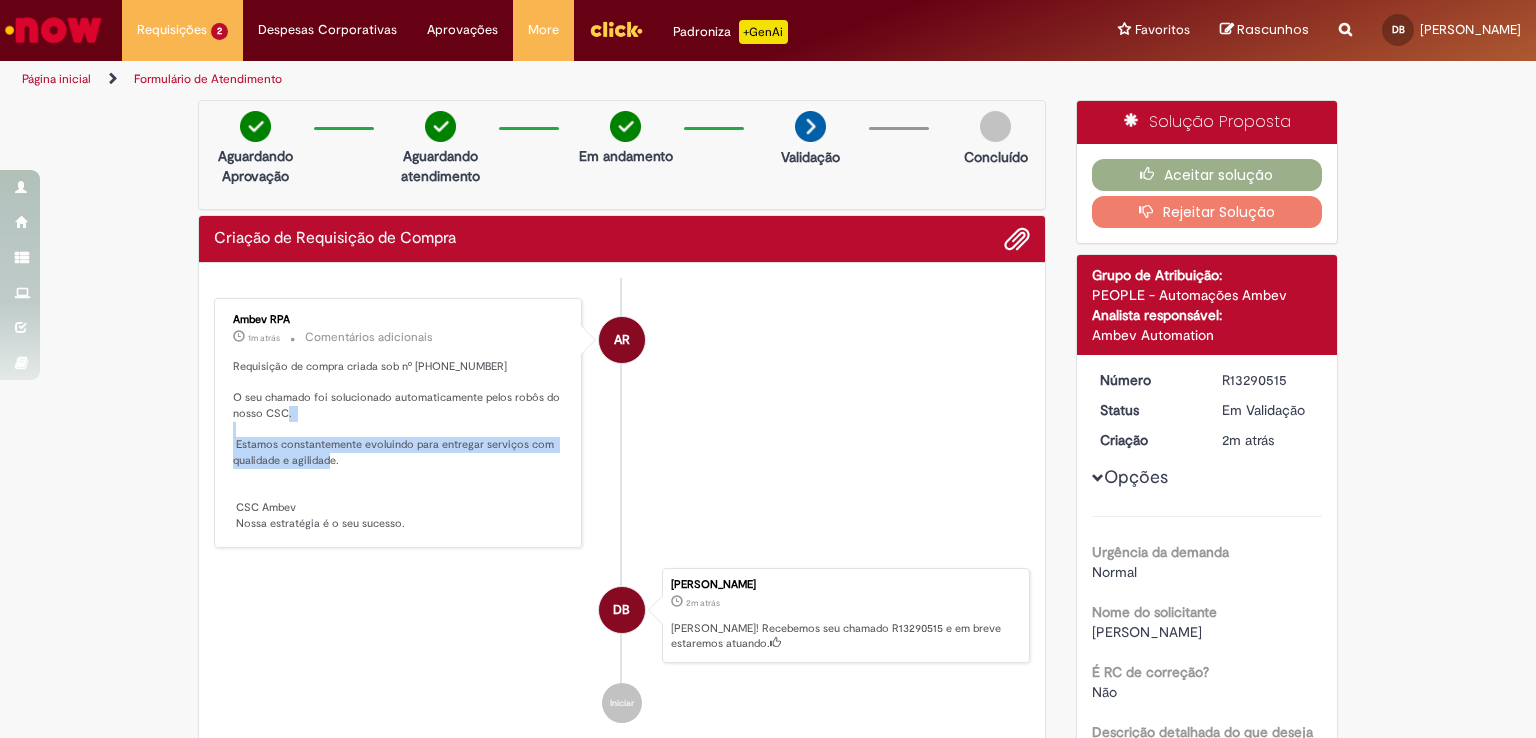 click on "Requisição de compra criada sob nº 0081907267
O seu chamado foi solucionado automaticamente pelos robôs do nosso CSC.
Estamos constantemente evoluindo para entregar serviços com qualidade e agilidade.
CSC Ambev
Nossa estratégia é o seu sucesso." at bounding box center [399, 445] 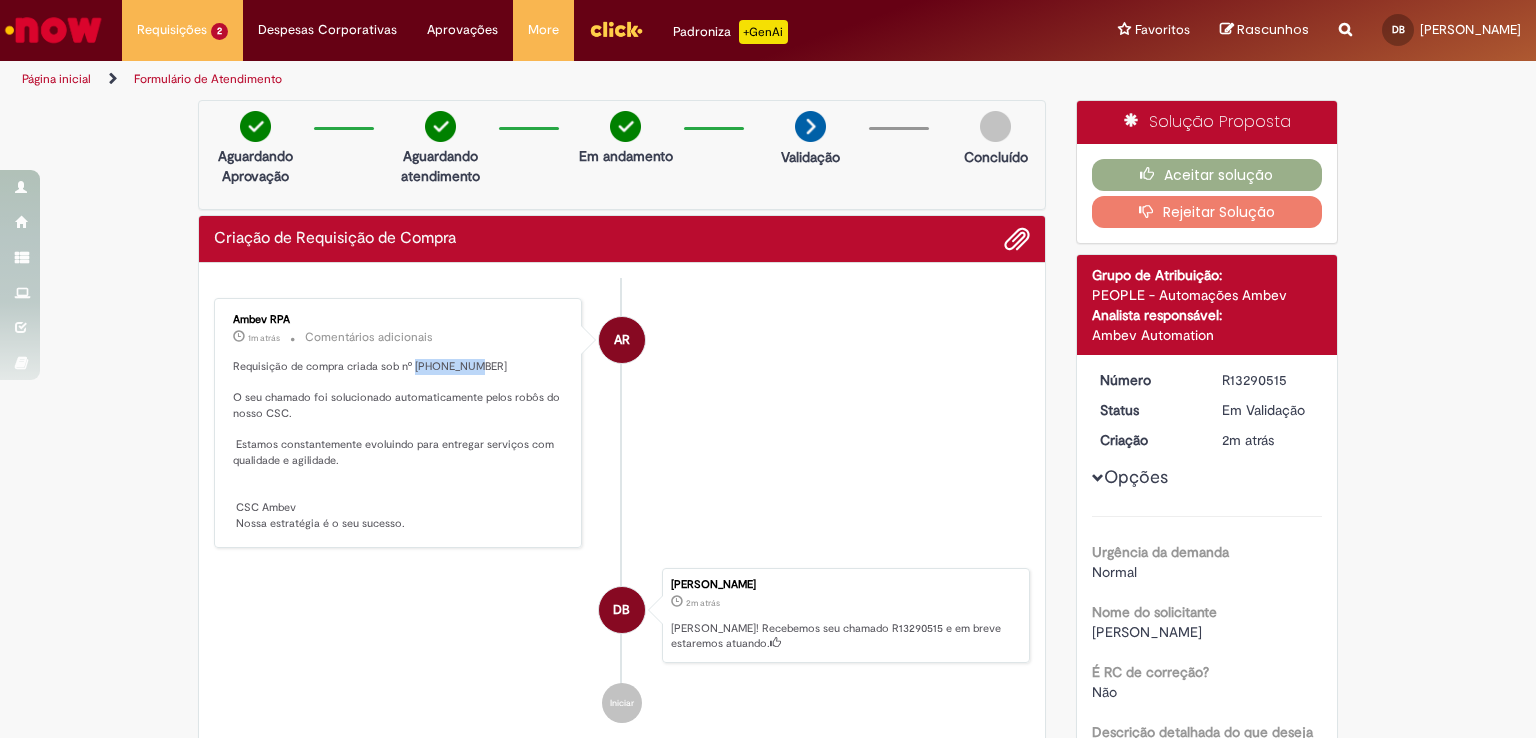 drag, startPoint x: 481, startPoint y: 359, endPoint x: 404, endPoint y: 368, distance: 77.52419 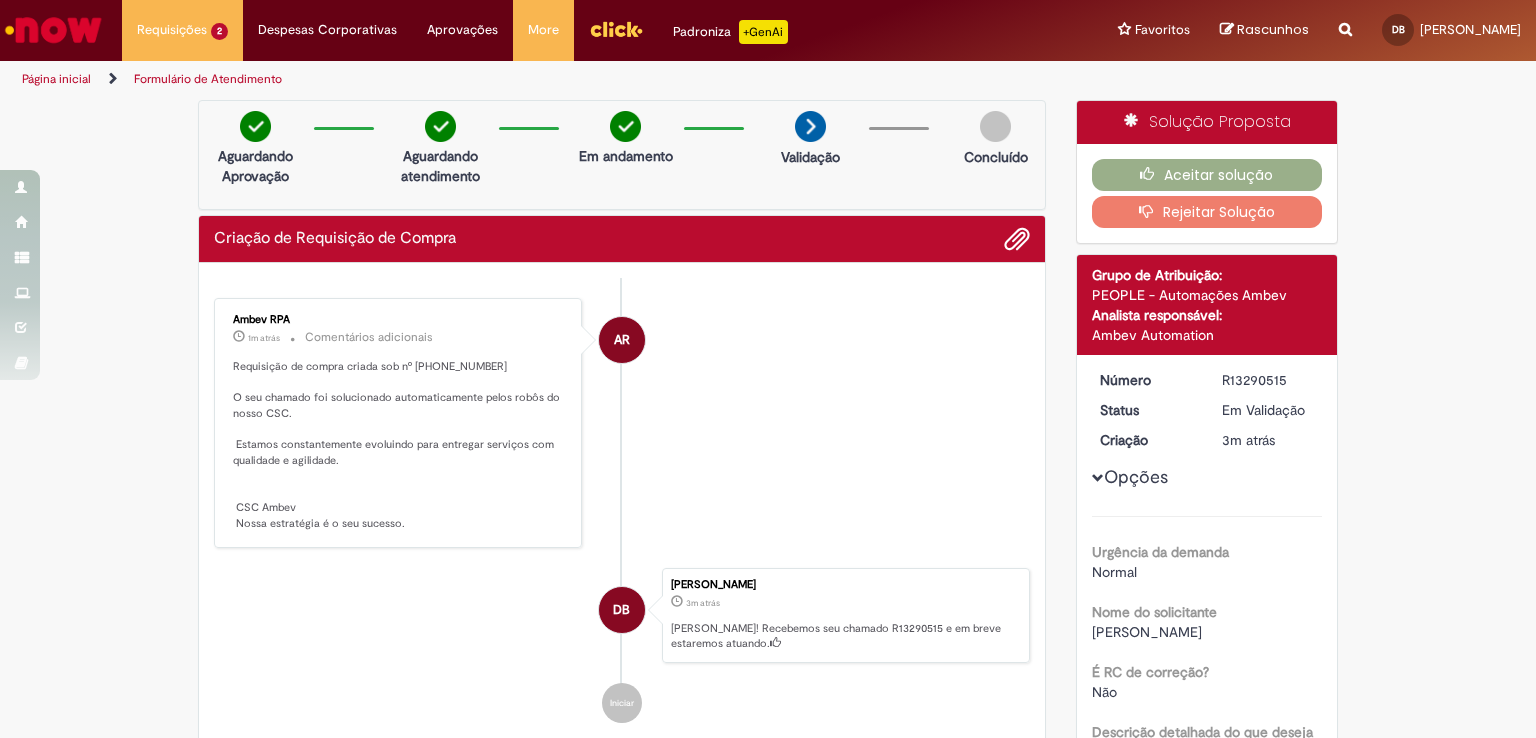 click on "AR
Ambev RPA
1m atrás 1m atrás     Comentários adicionais
Requisição de compra criada sob nº 0081907267
O seu chamado foi solucionado automaticamente pelos robôs do nosso CSC.
Estamos constantemente evoluindo para entregar serviços com qualidade e agilidade.
CSC Ambev
Nossa estratégia é o seu sucesso." at bounding box center [622, 423] 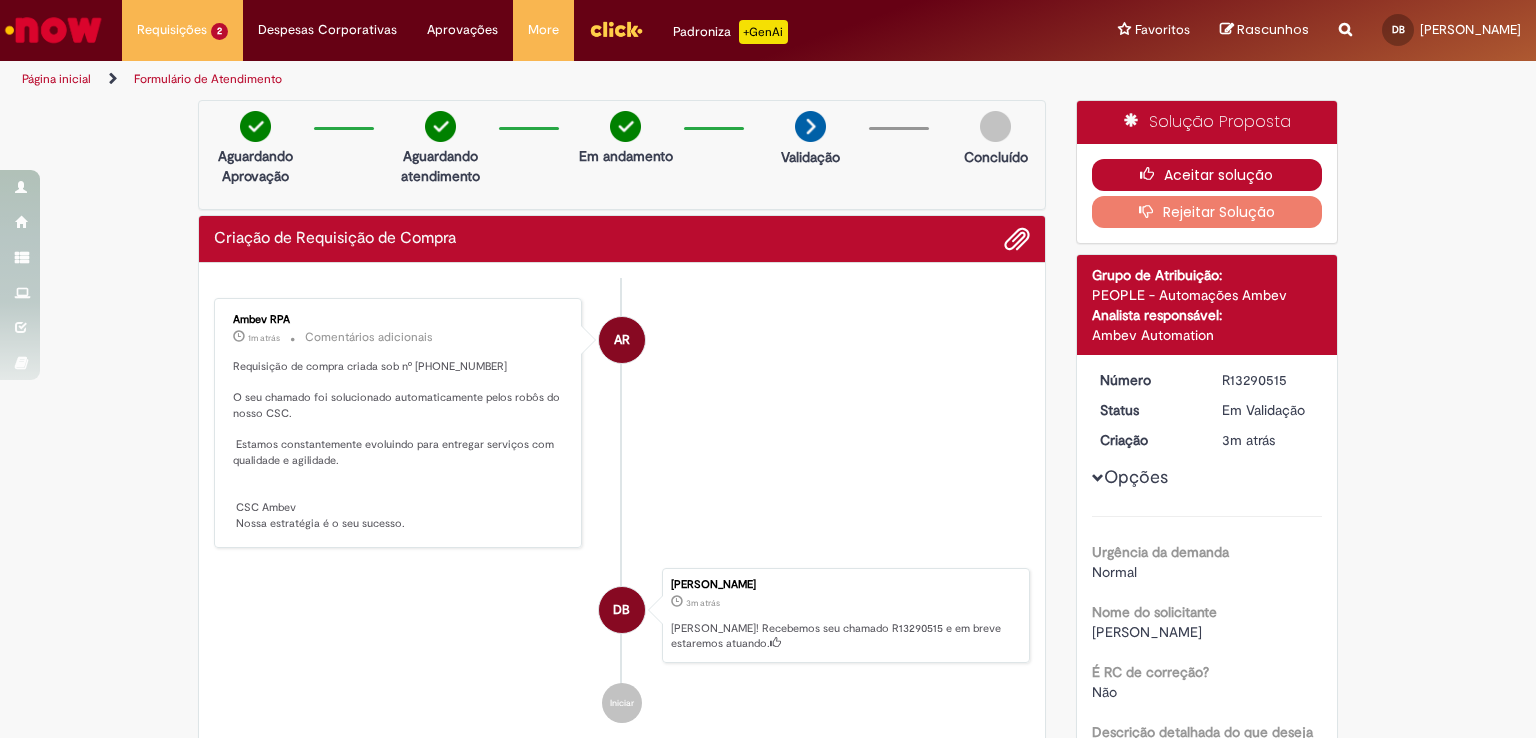 click on "Aceitar solução" at bounding box center (1207, 175) 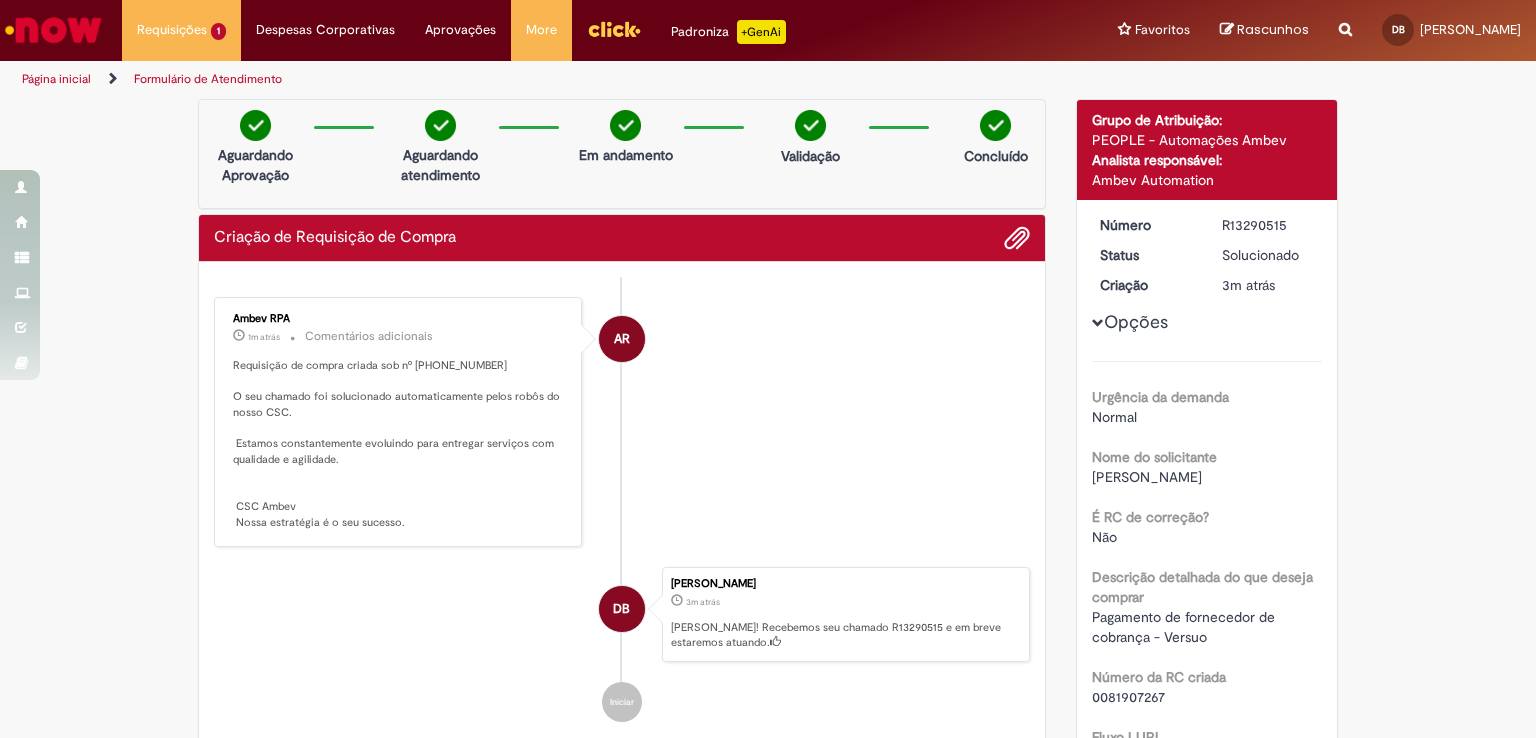 scroll, scrollTop: 0, scrollLeft: 0, axis: both 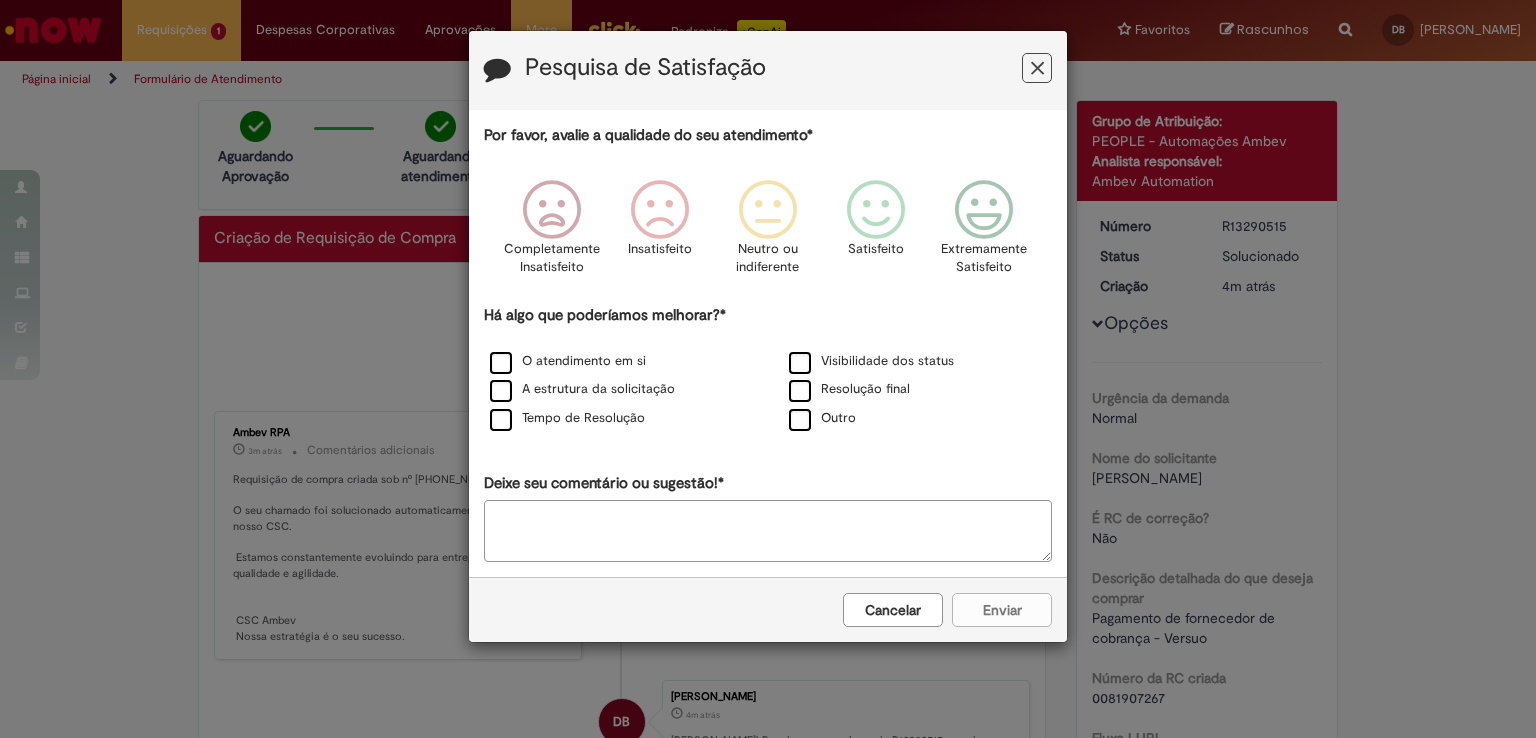 click at bounding box center [1037, 68] 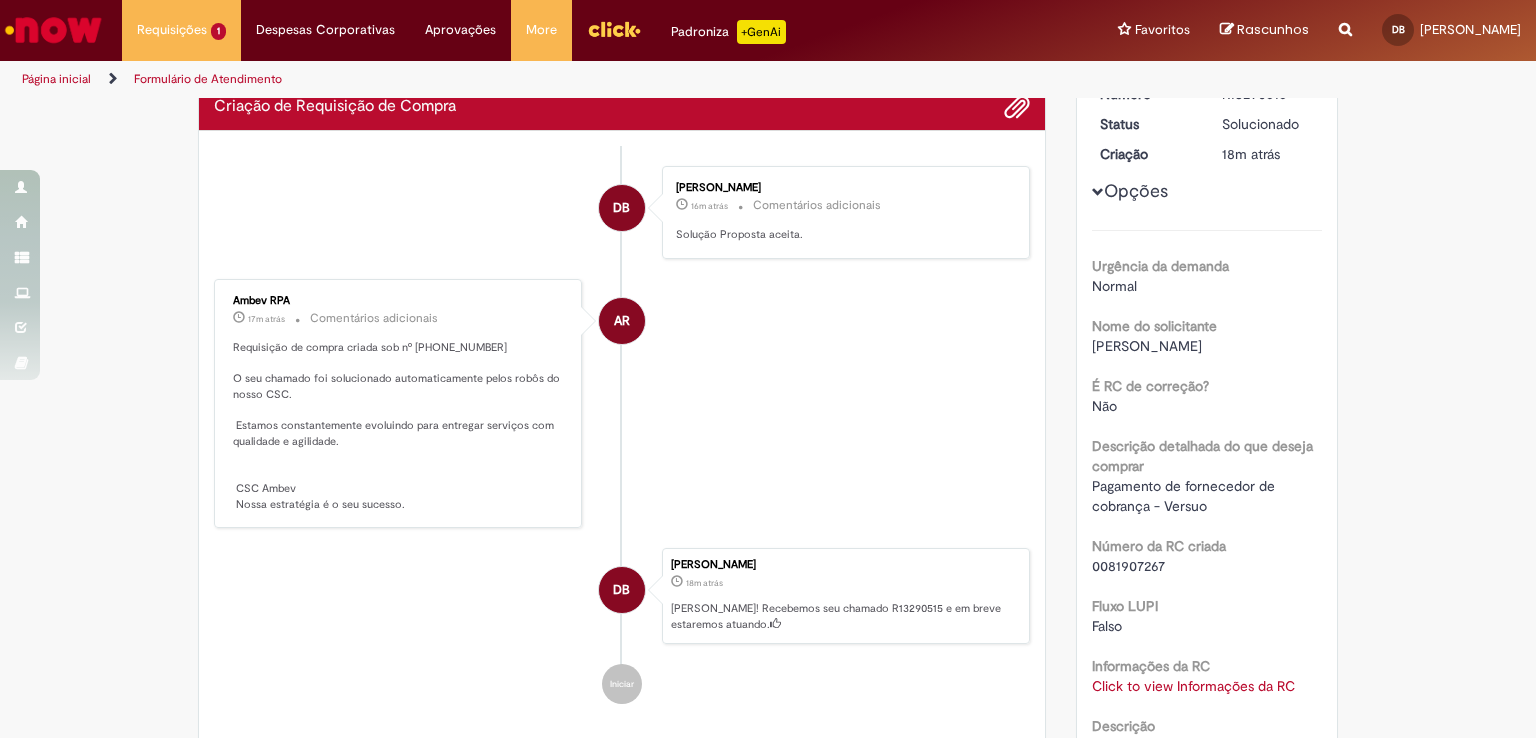 scroll, scrollTop: 200, scrollLeft: 0, axis: vertical 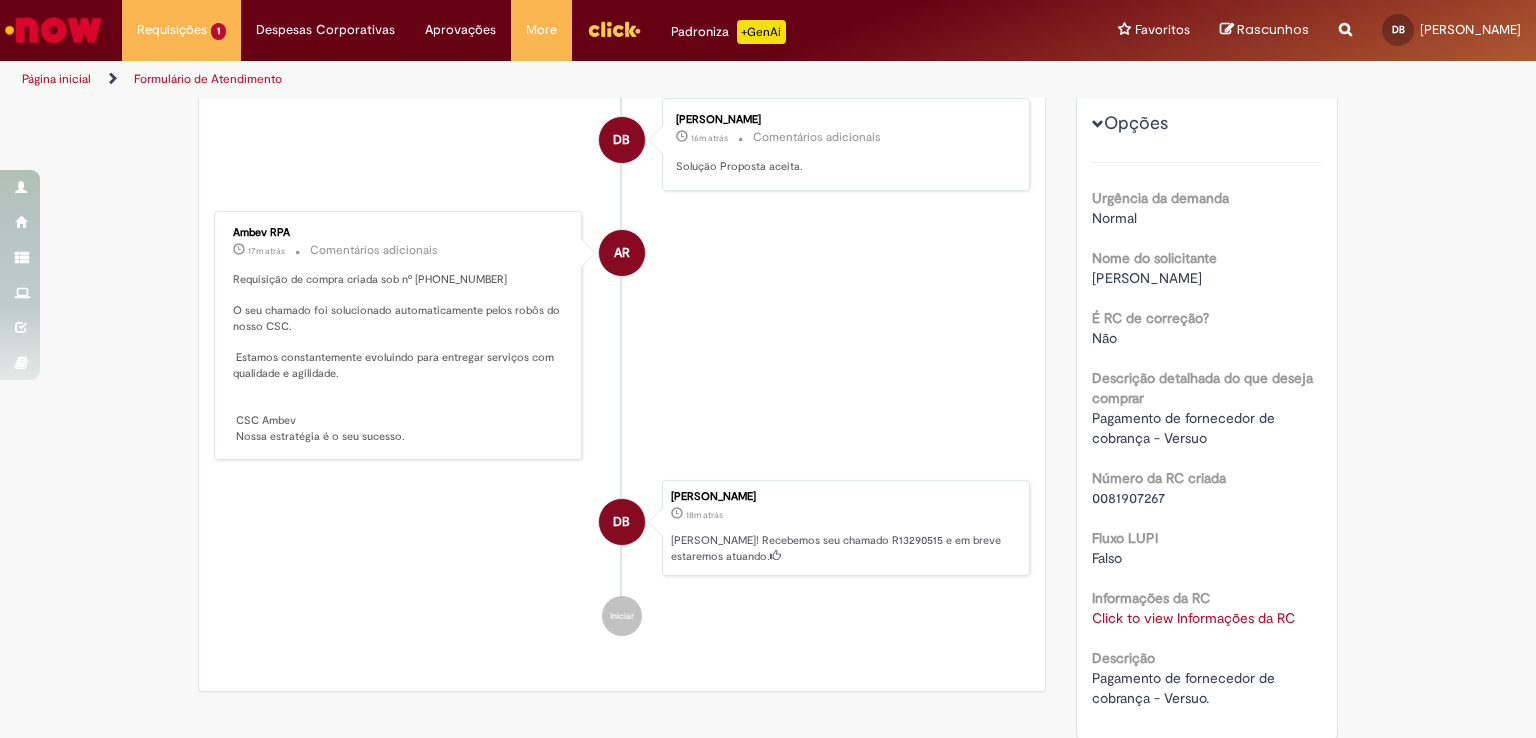 click on "Pagamento de fornecedor de cobrança - Versuo" at bounding box center [1185, 428] 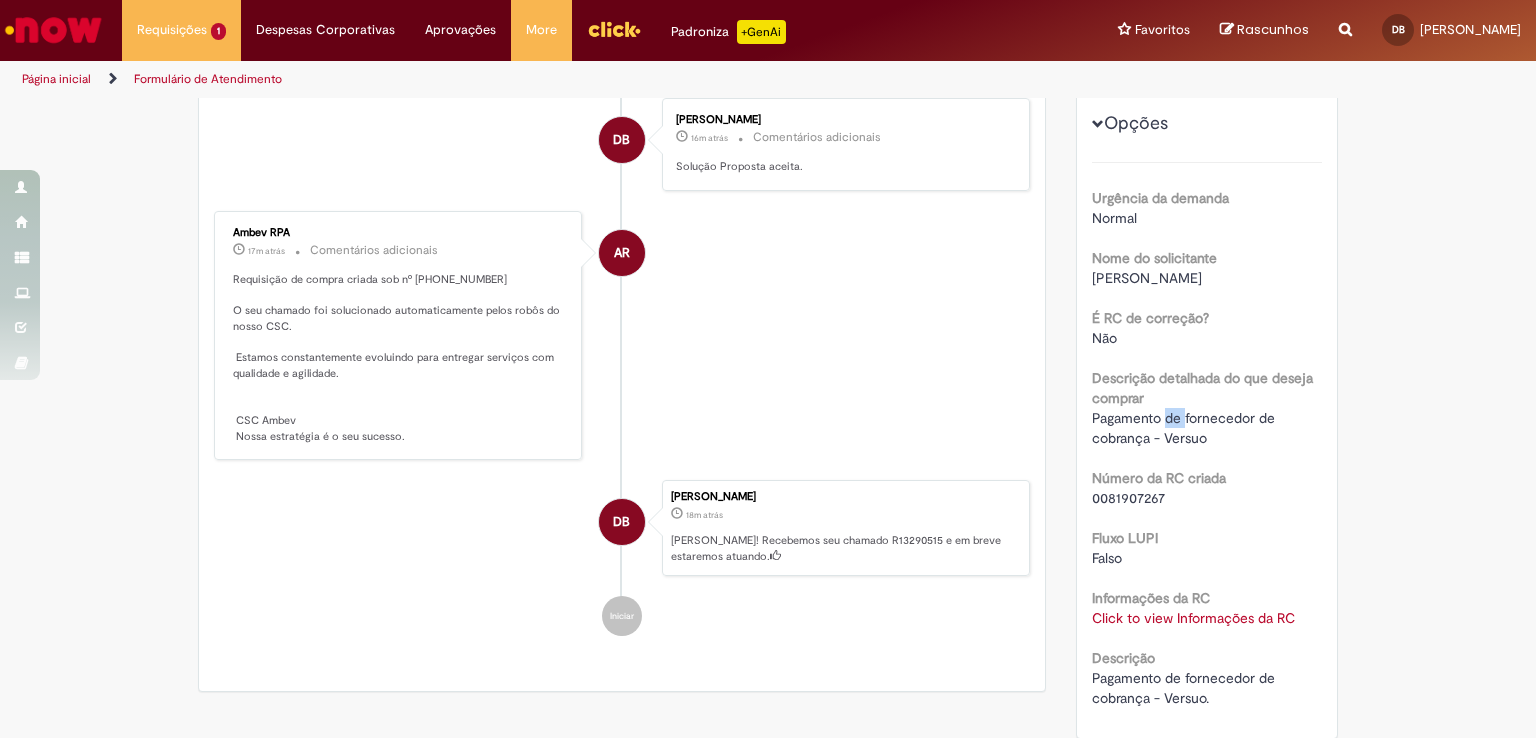 click on "Pagamento de fornecedor de cobrança - Versuo" at bounding box center [1185, 428] 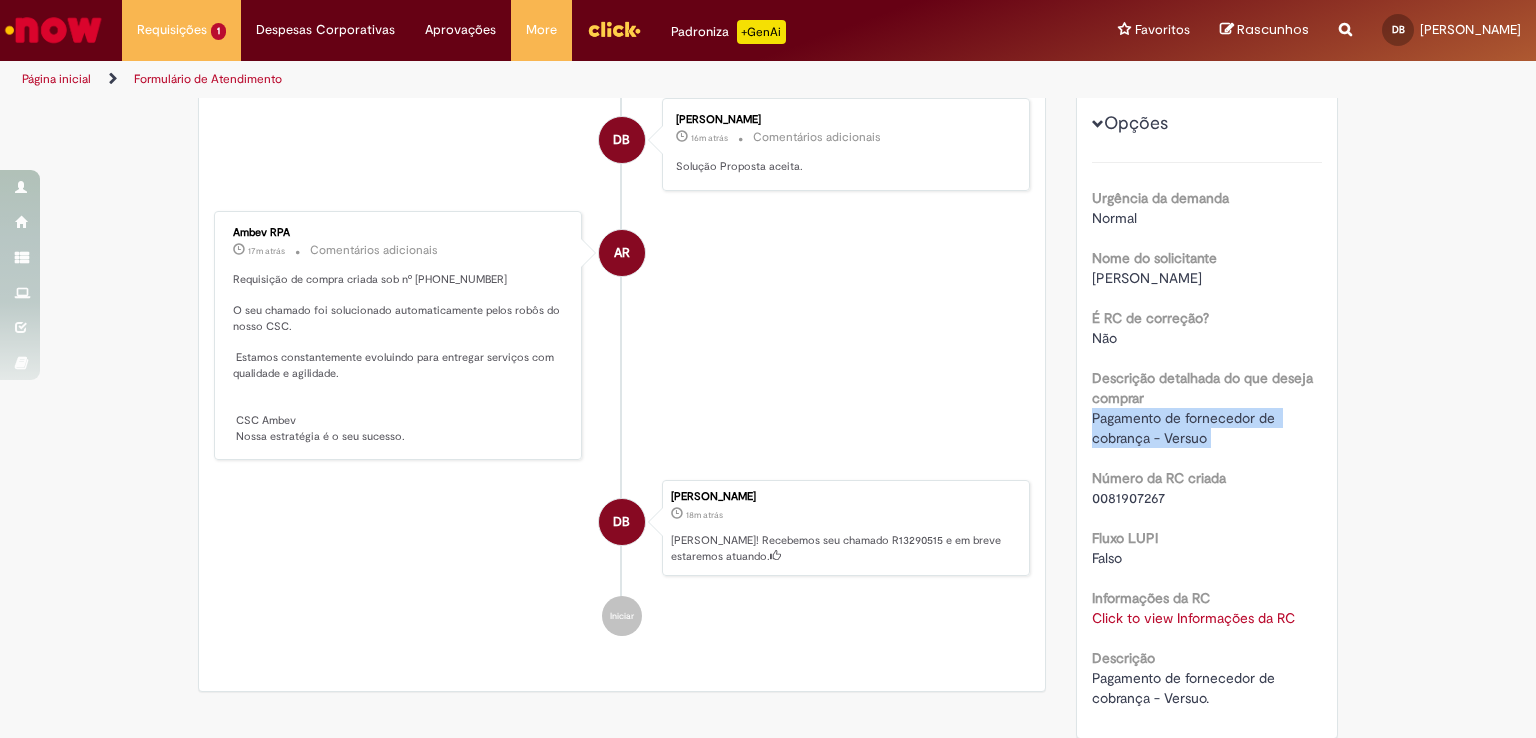 click on "Pagamento de fornecedor de cobrança - Versuo" at bounding box center [1185, 428] 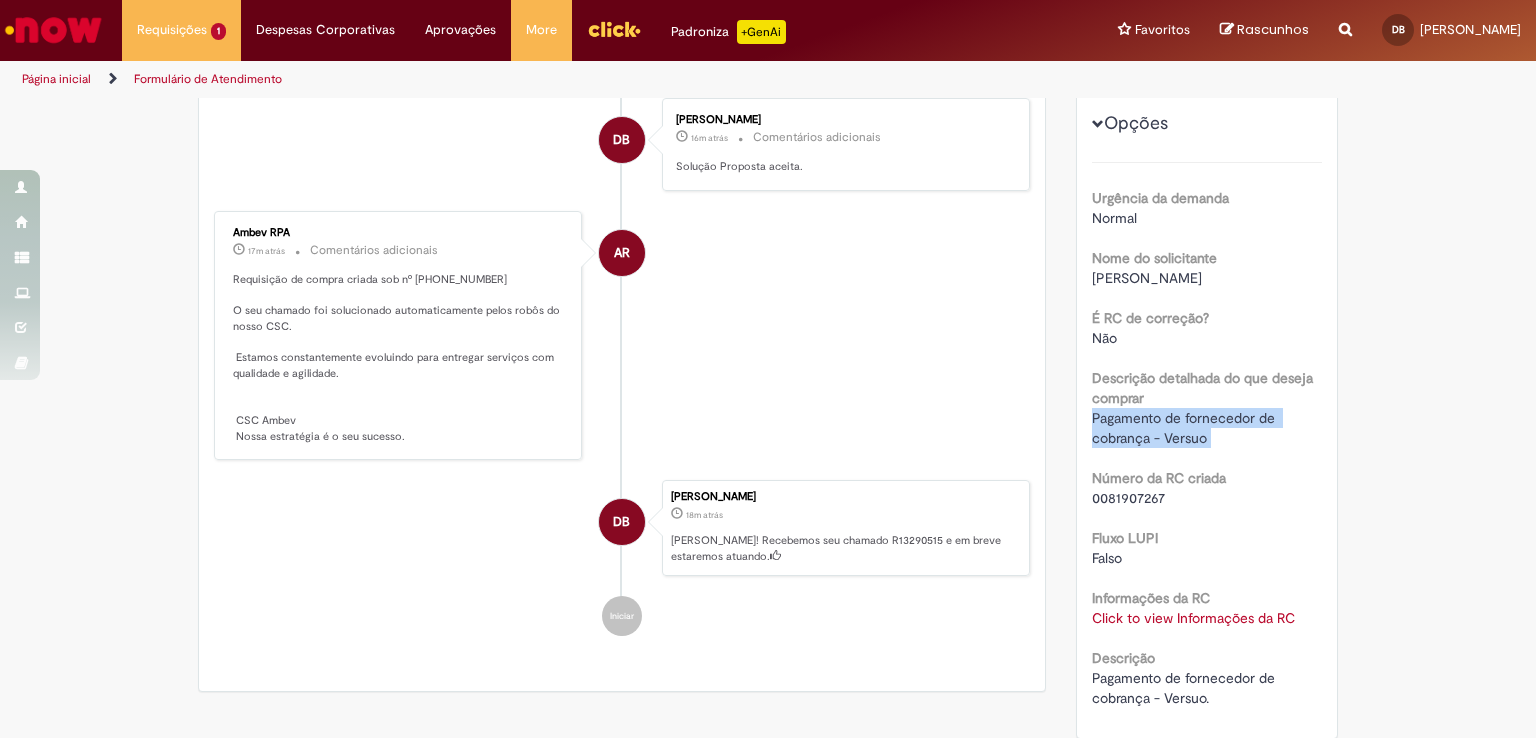 scroll, scrollTop: 374, scrollLeft: 0, axis: vertical 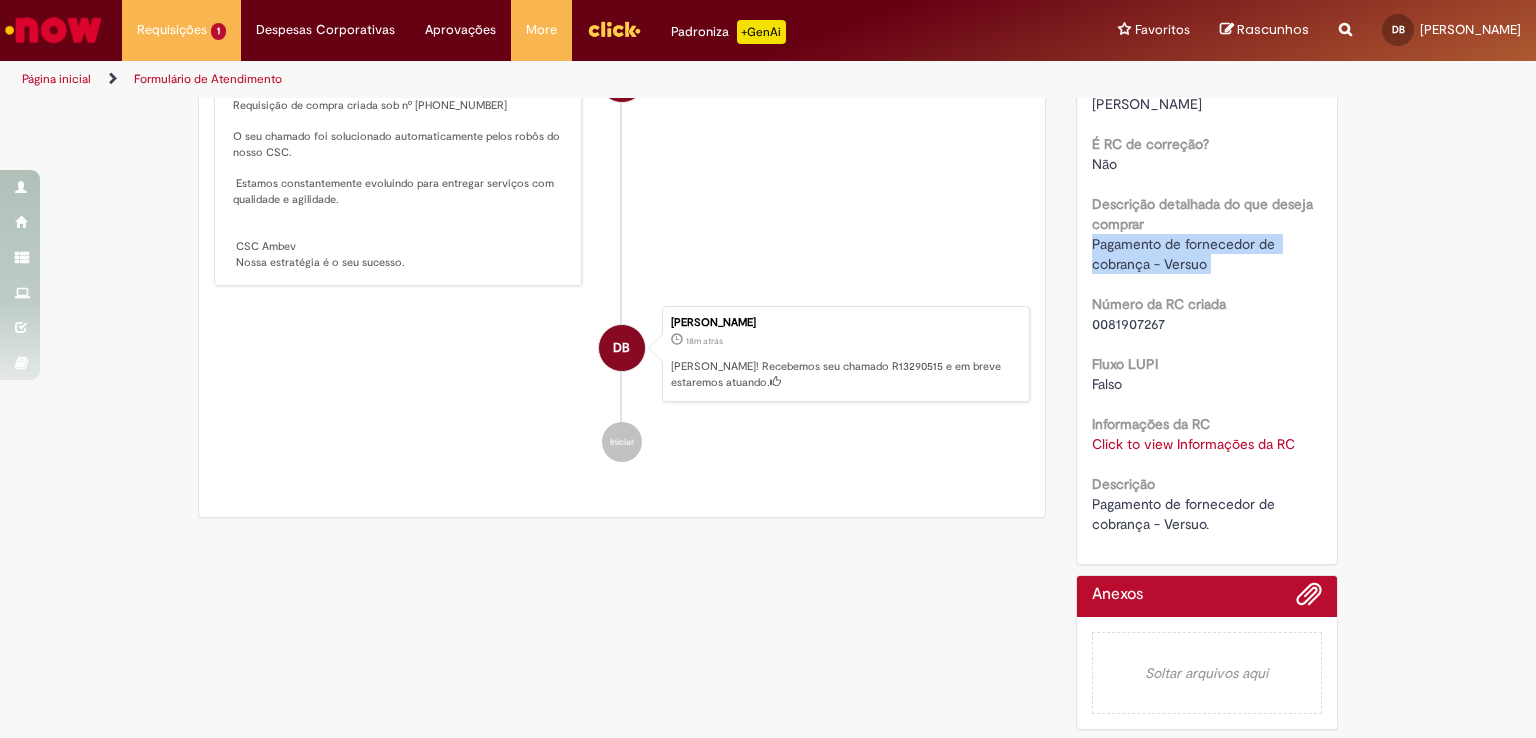 click on "Click to view Informações da RC" at bounding box center (1193, 444) 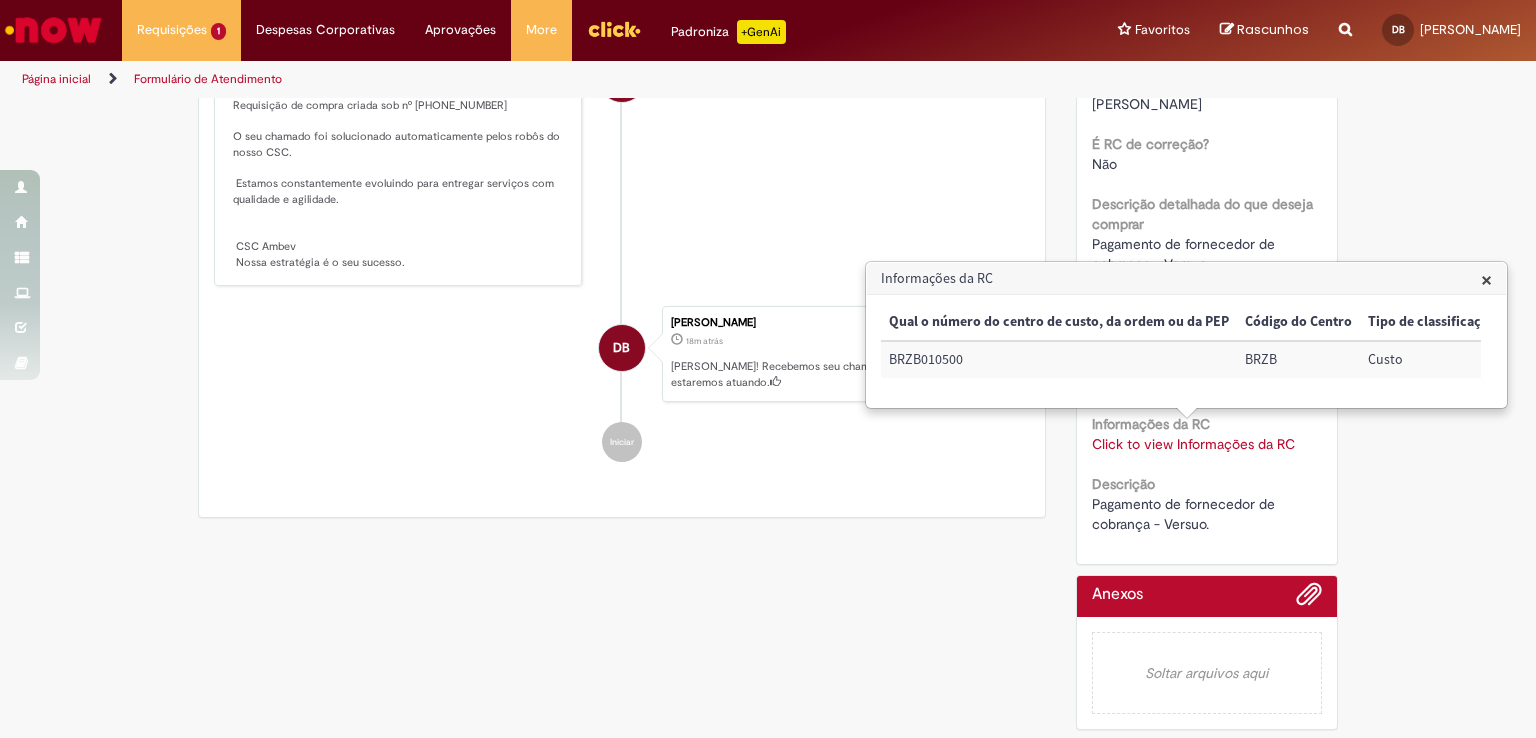 click on "BRZB010500" at bounding box center [1059, 359] 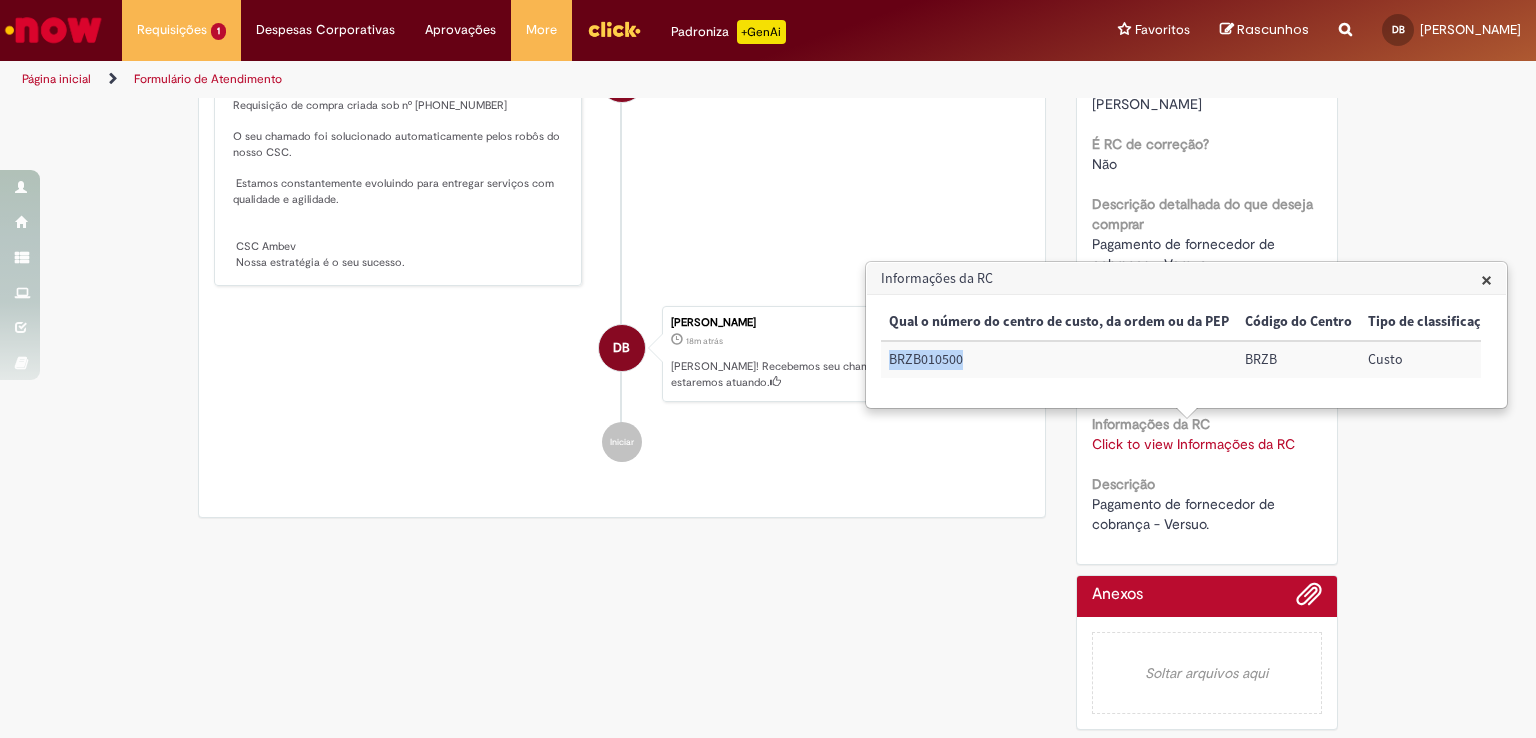click on "BRZB010500" at bounding box center [1059, 359] 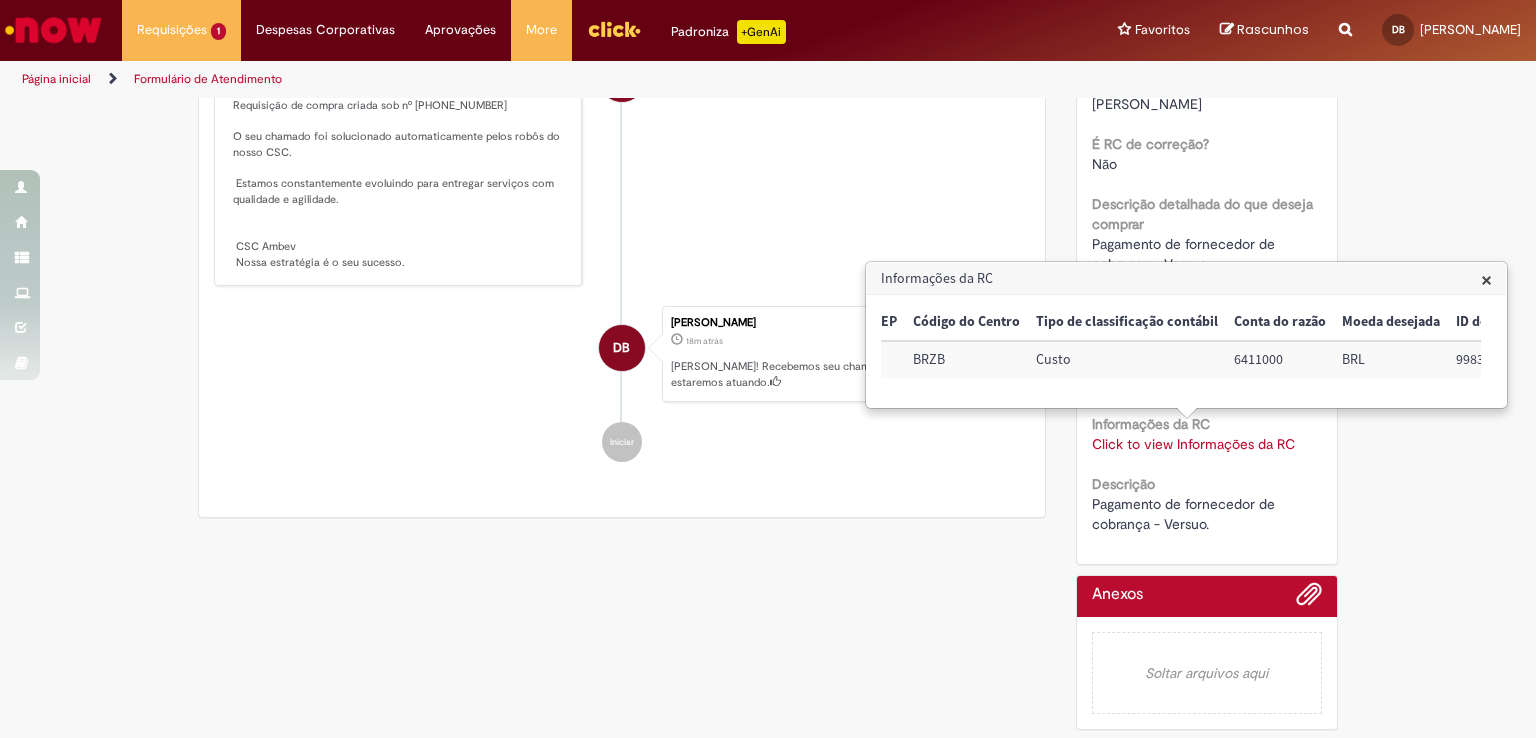scroll, scrollTop: 0, scrollLeft: 392, axis: horizontal 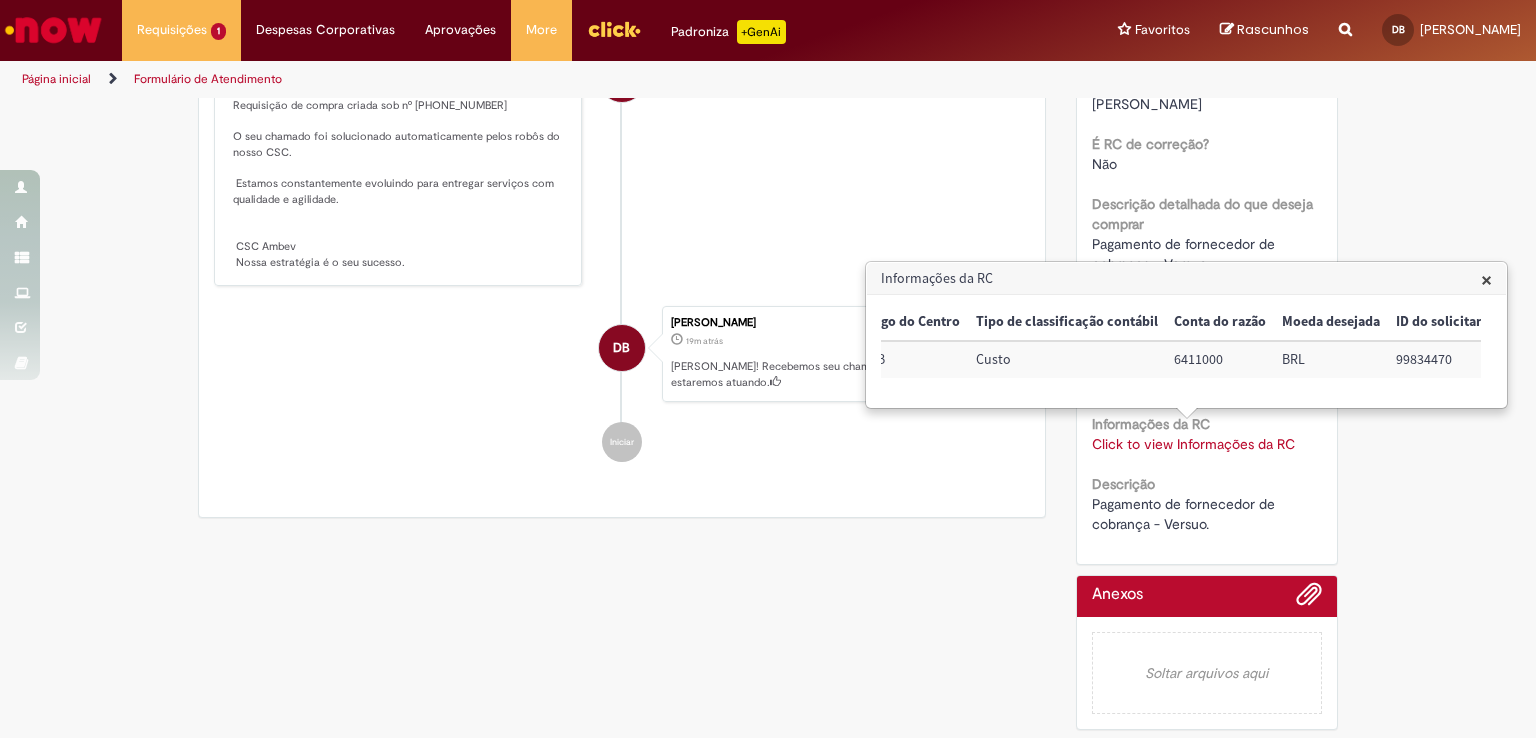 click on "6411000" at bounding box center (1220, 359) 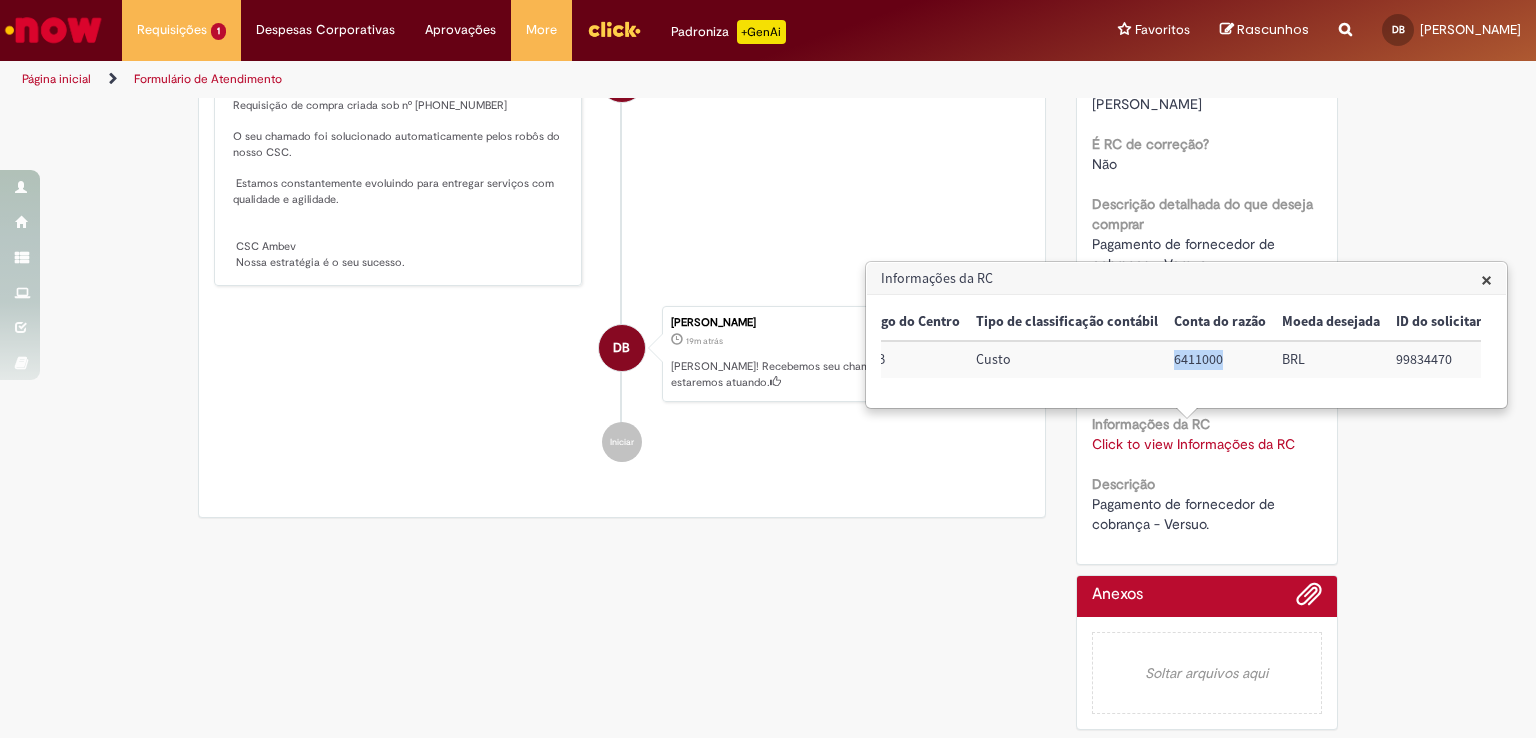 click on "6411000" at bounding box center [1220, 359] 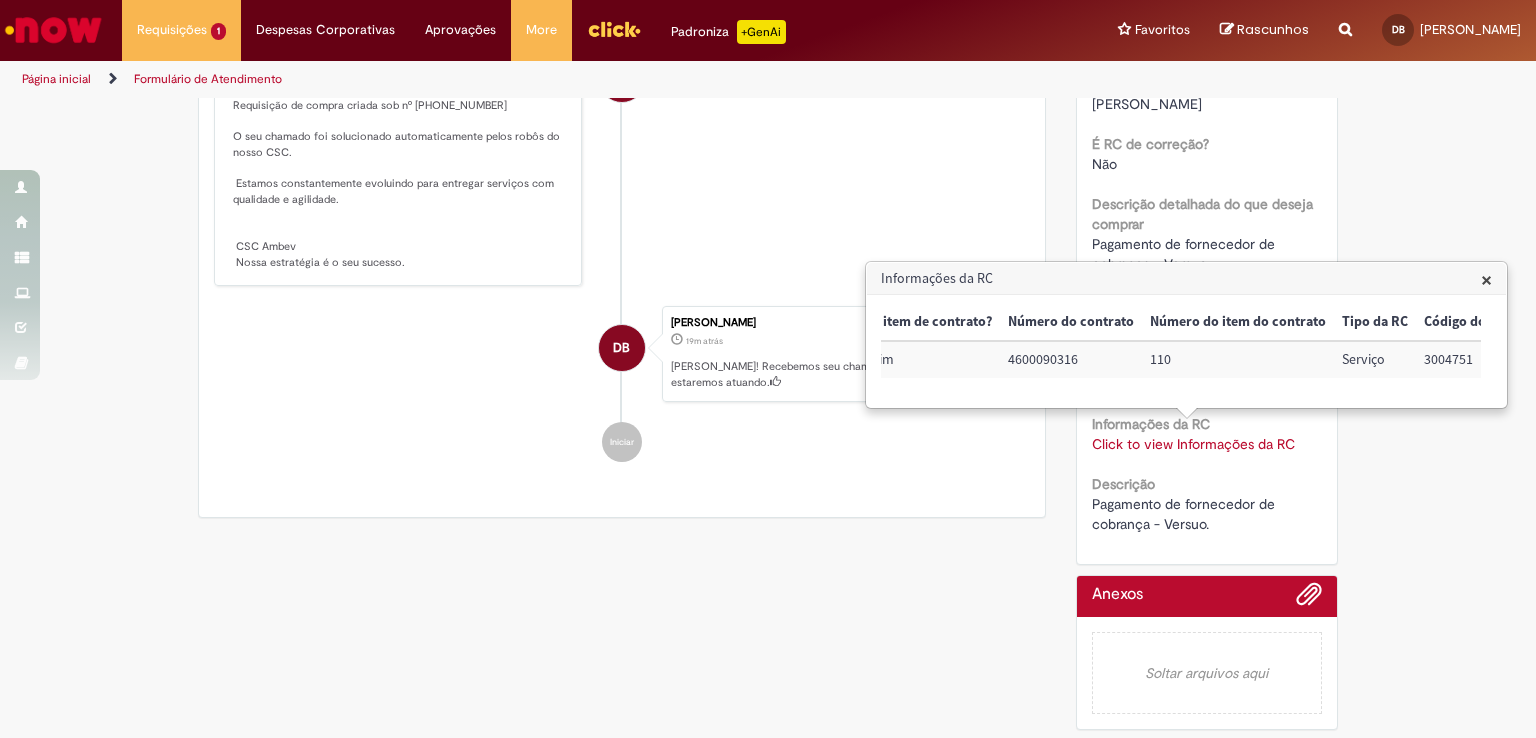 scroll, scrollTop: 0, scrollLeft: 1216, axis: horizontal 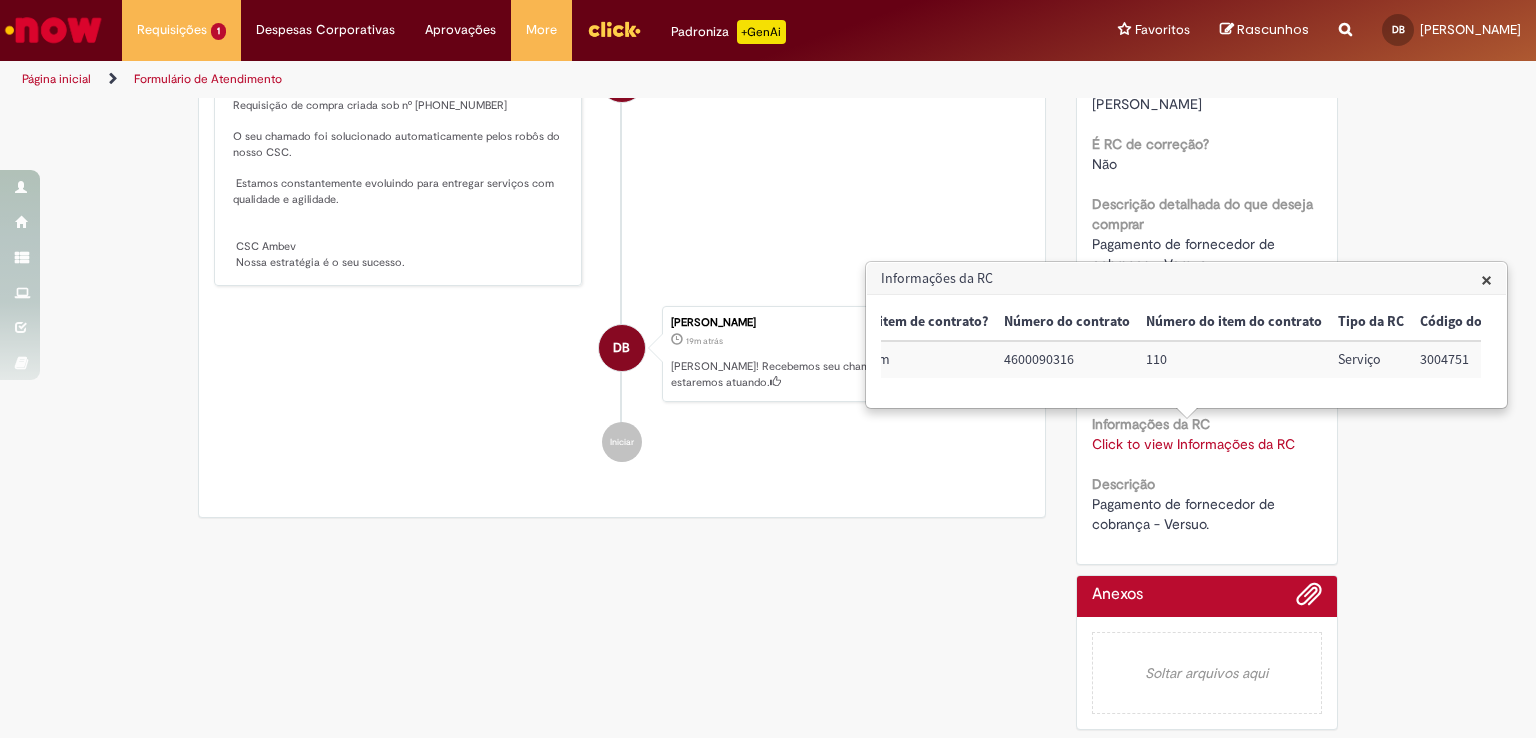 click on "3004751" at bounding box center [1475, 359] 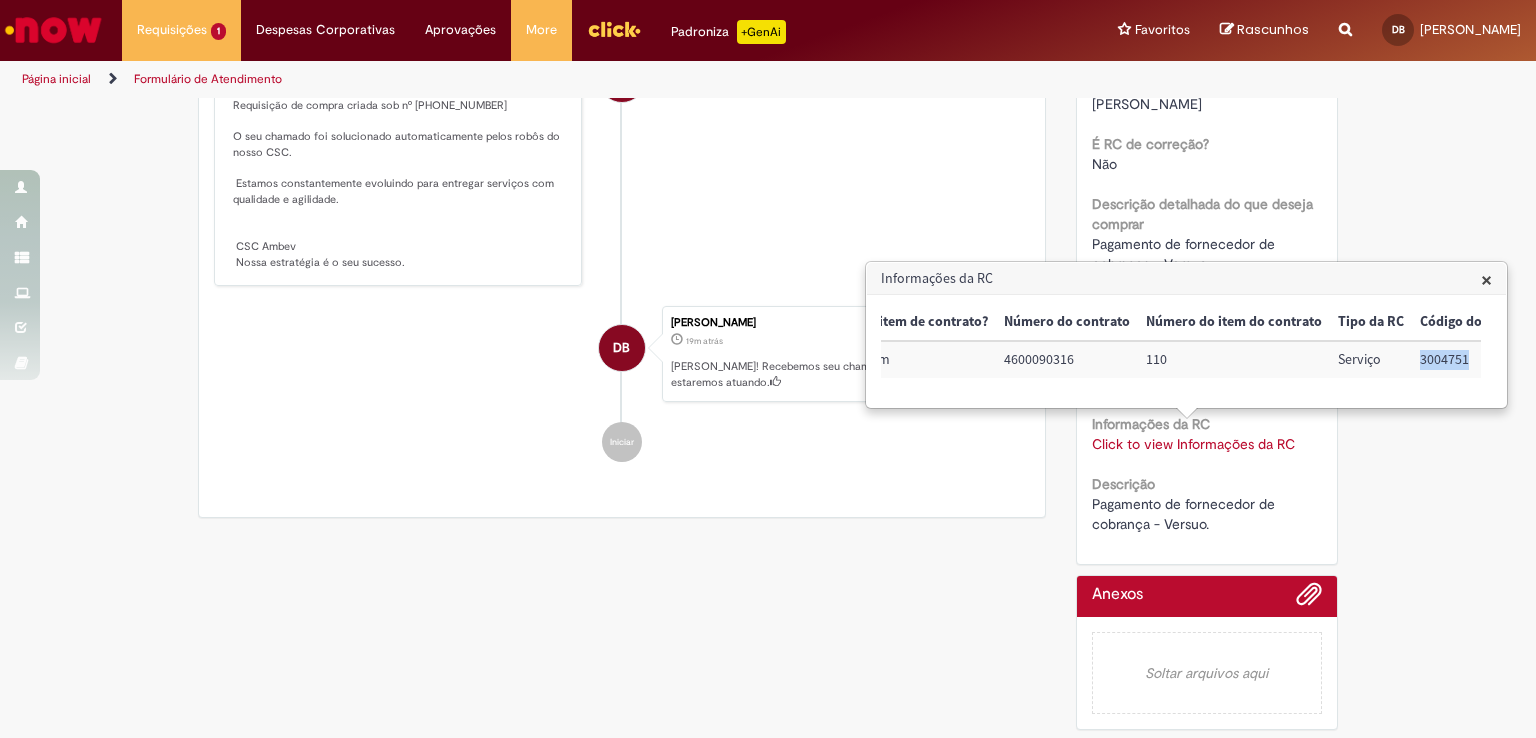click on "3004751" at bounding box center (1475, 359) 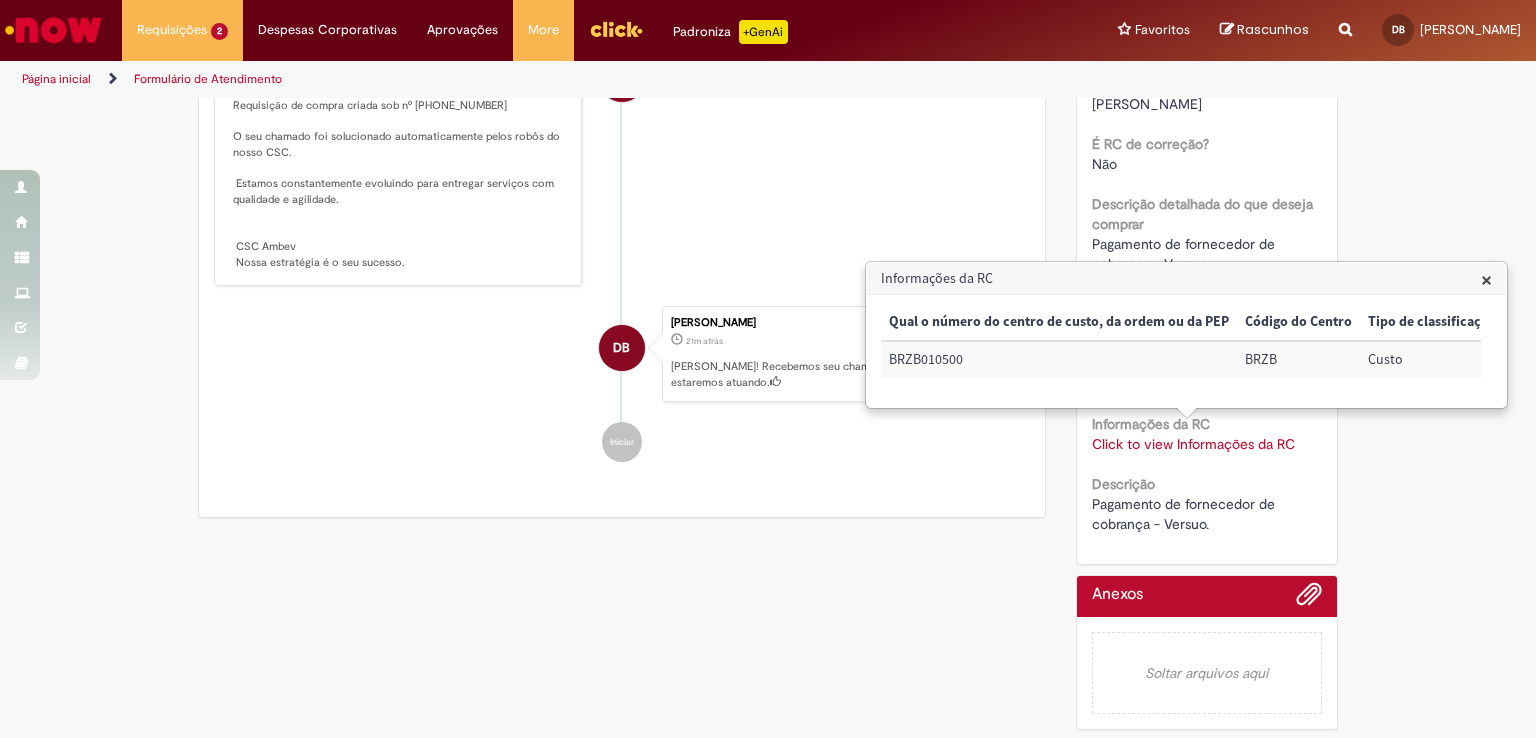 click on "×" at bounding box center (1486, 279) 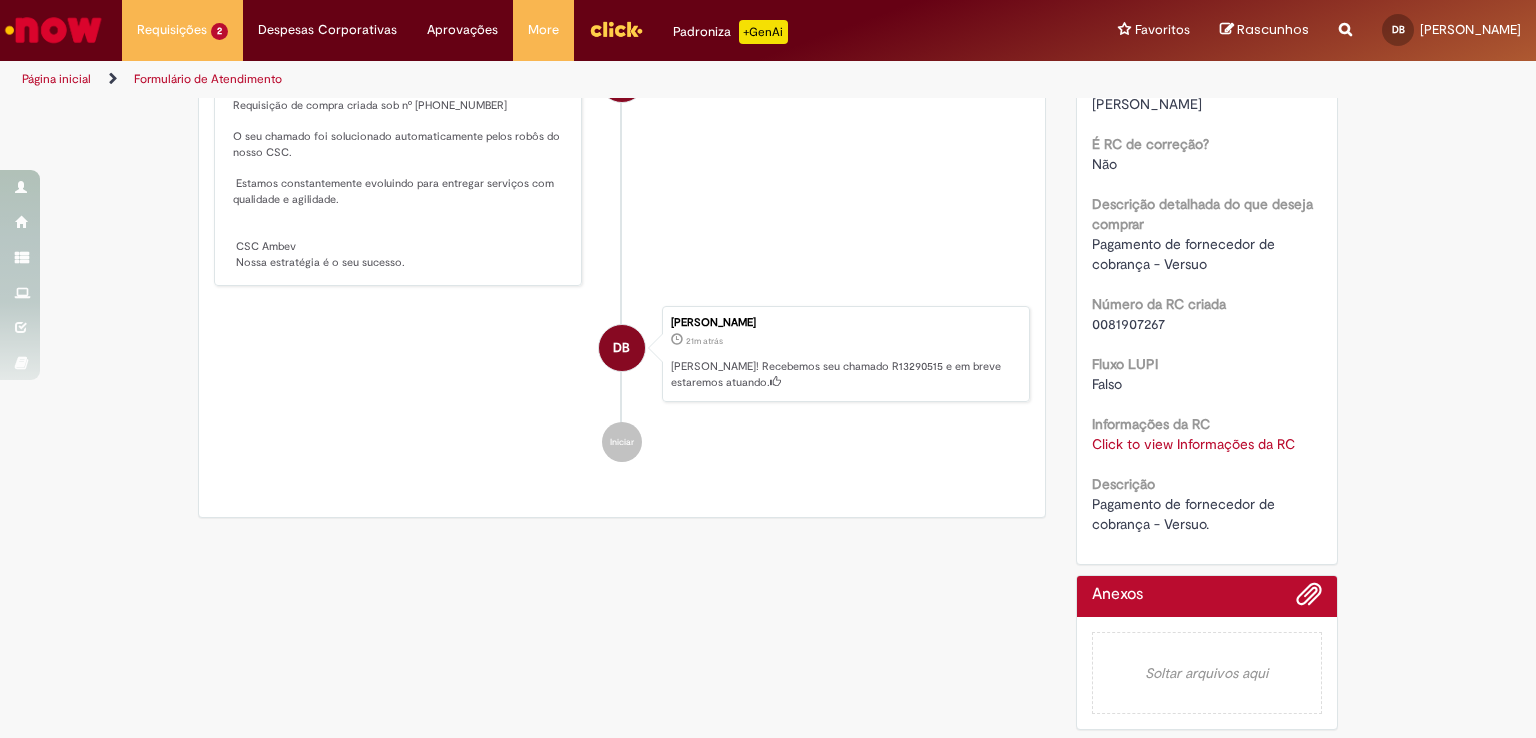 click on "AR
Ambev RPA
20m atrás 20 minutos atrás     Comentários adicionais
Requisição de compra criada sob nº 0081907267
O seu chamado foi solucionado automaticamente pelos robôs do nosso CSC.
Estamos constantemente evoluindo para entregar serviços com qualidade e agilidade.
CSC Ambev
Nossa estratégia é o seu sucesso." at bounding box center (622, 162) 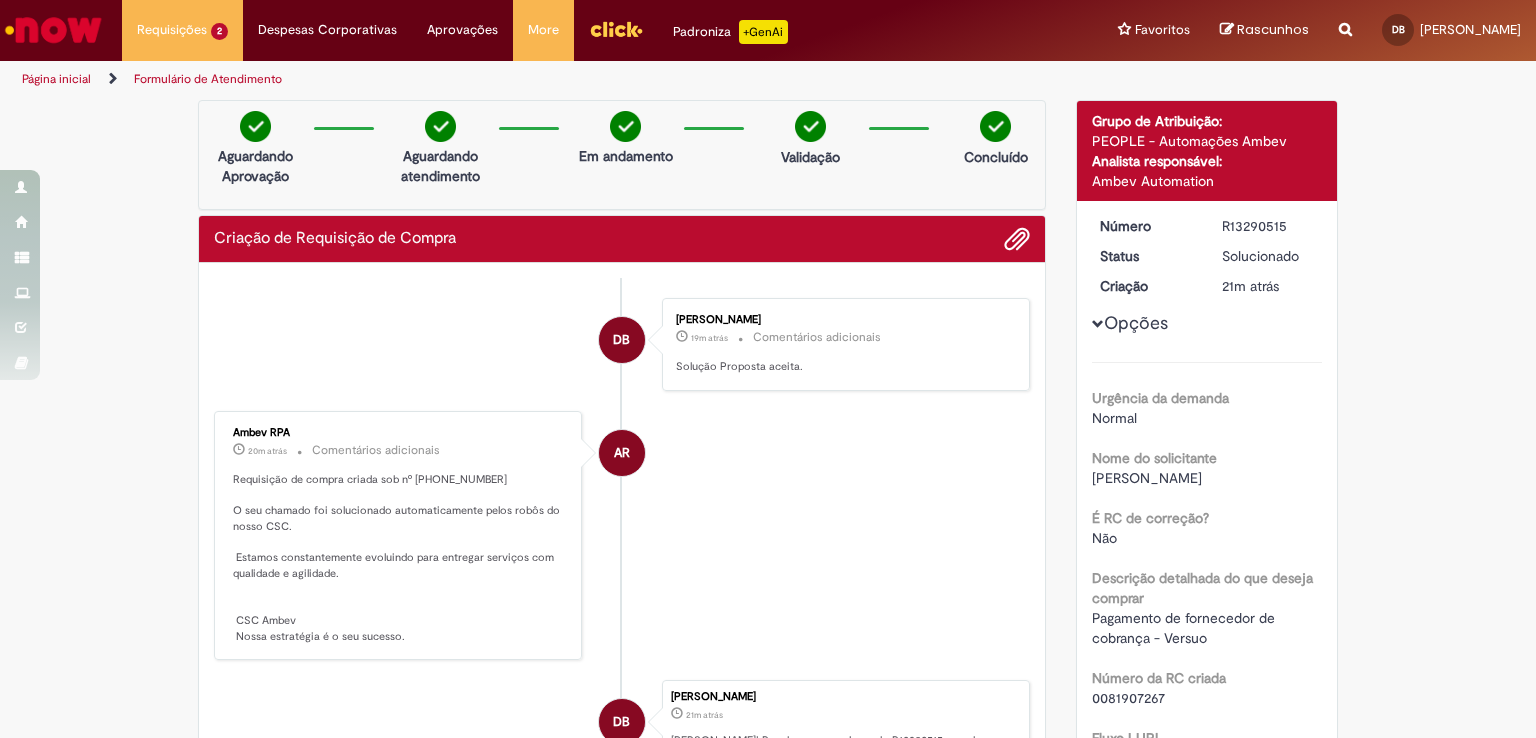 scroll, scrollTop: 0, scrollLeft: 0, axis: both 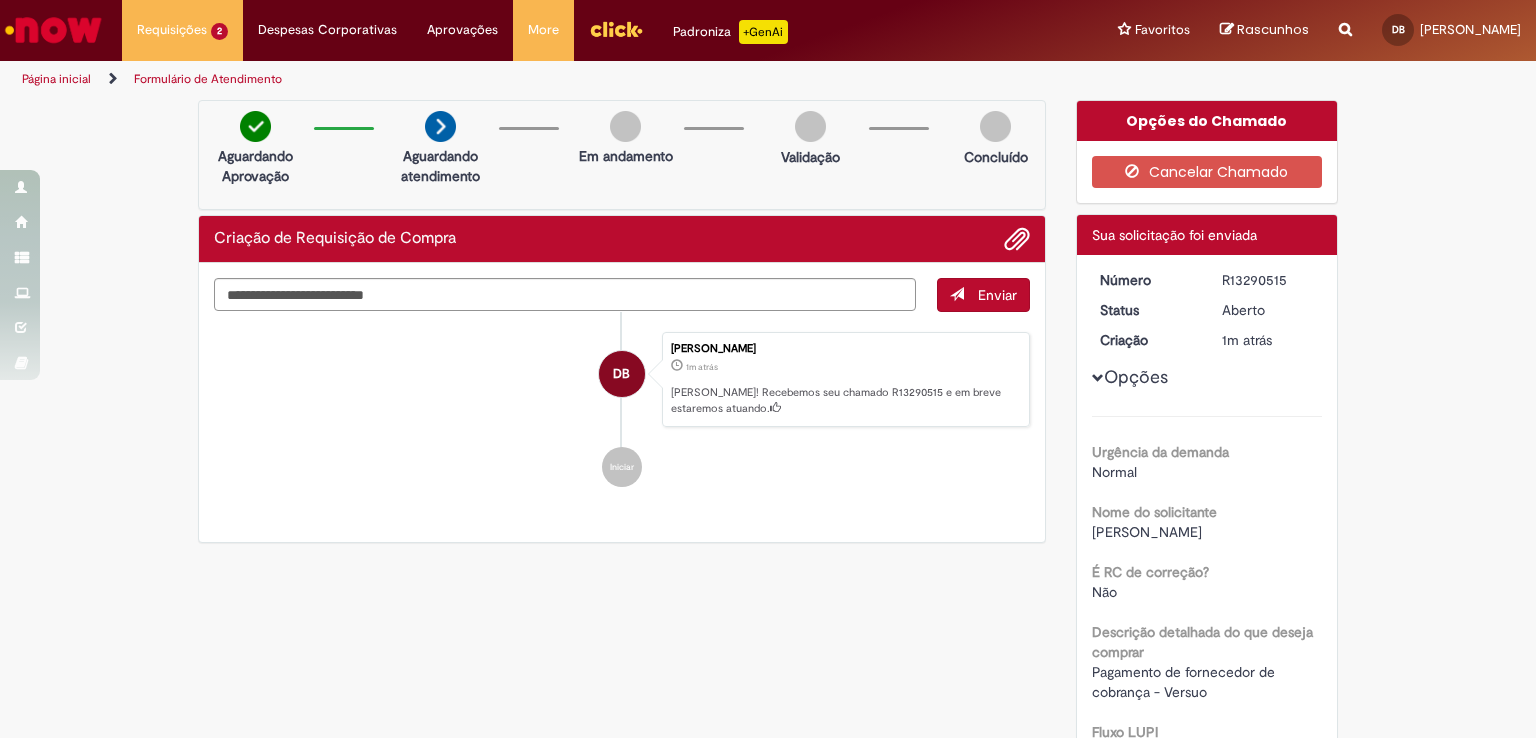 click at bounding box center [1345, 18] 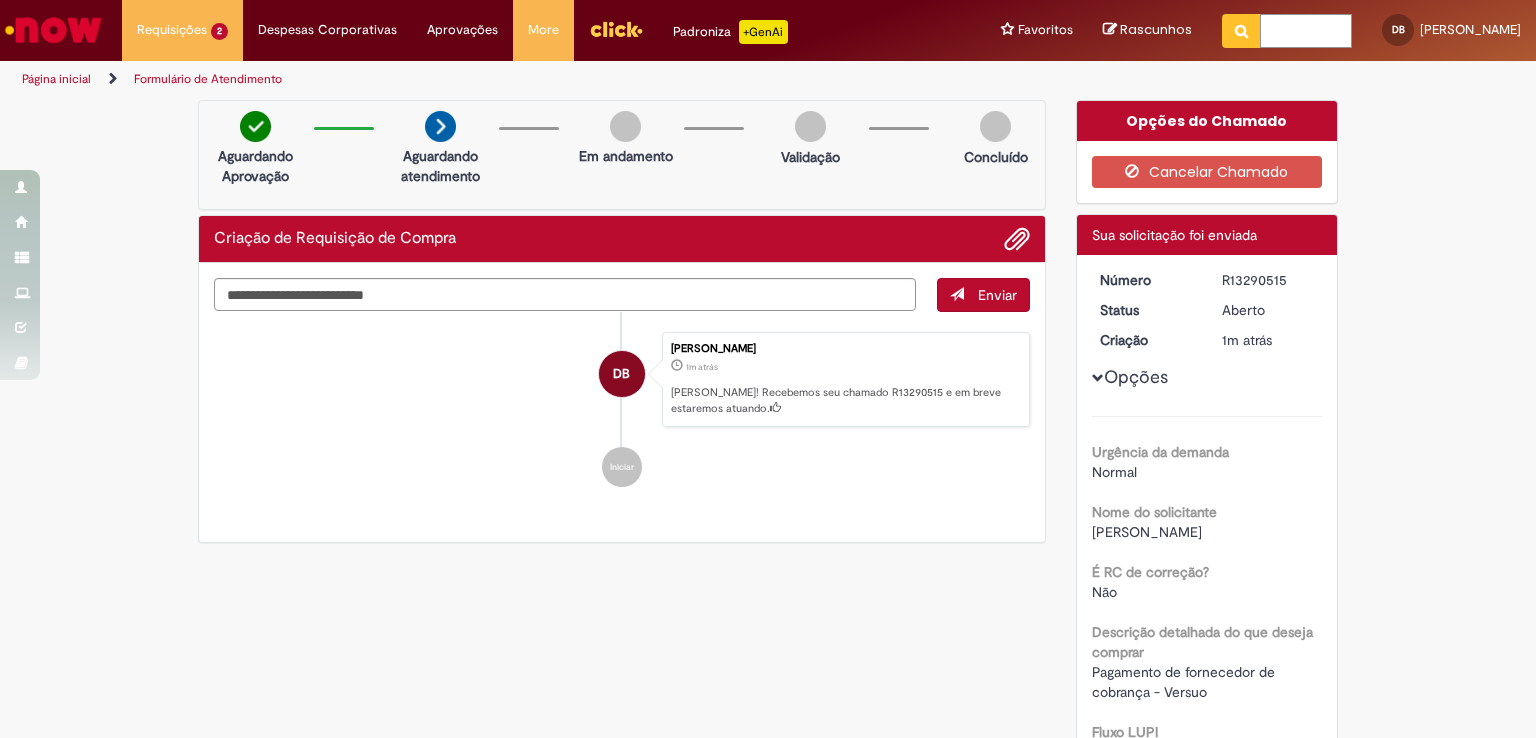 click at bounding box center [1306, 31] 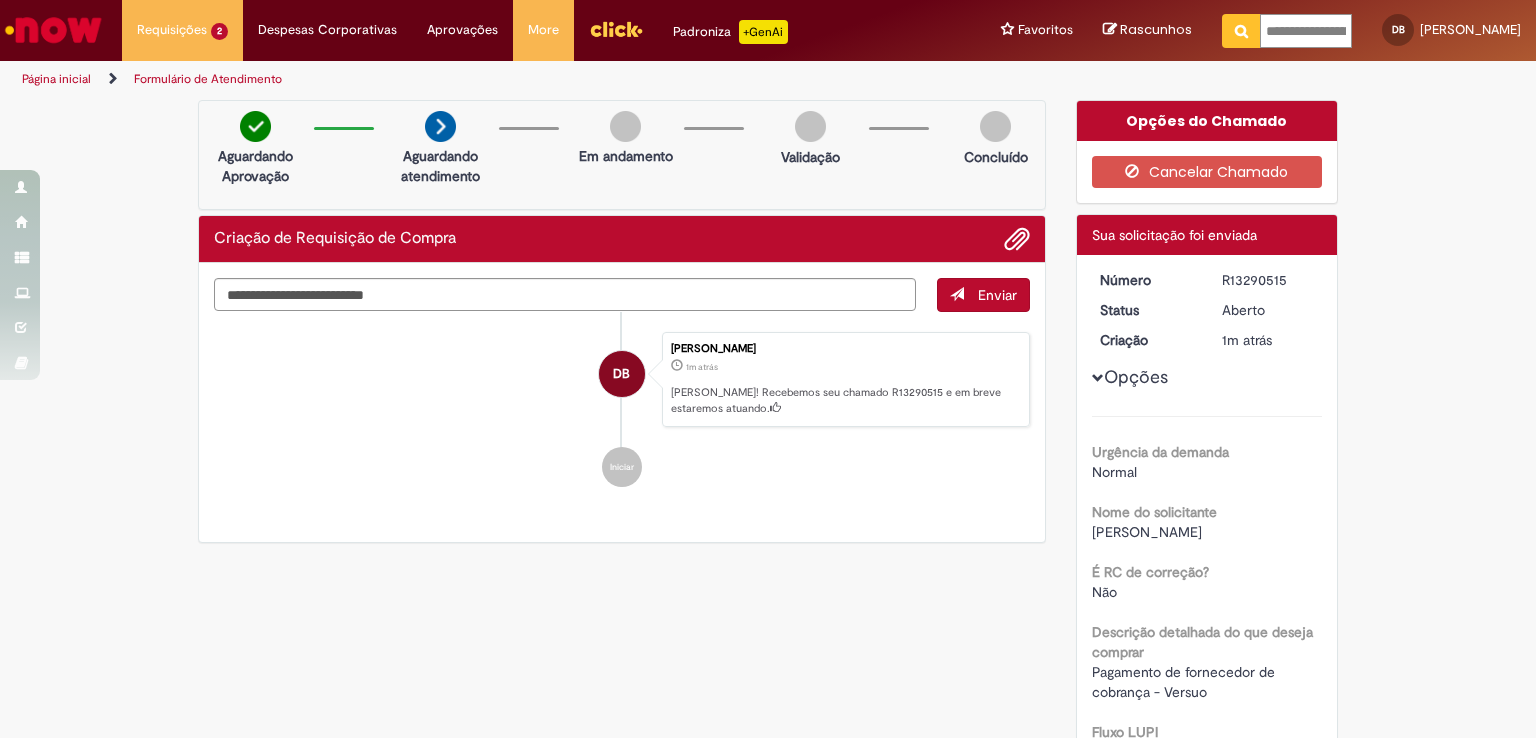scroll, scrollTop: 0, scrollLeft: 132, axis: horizontal 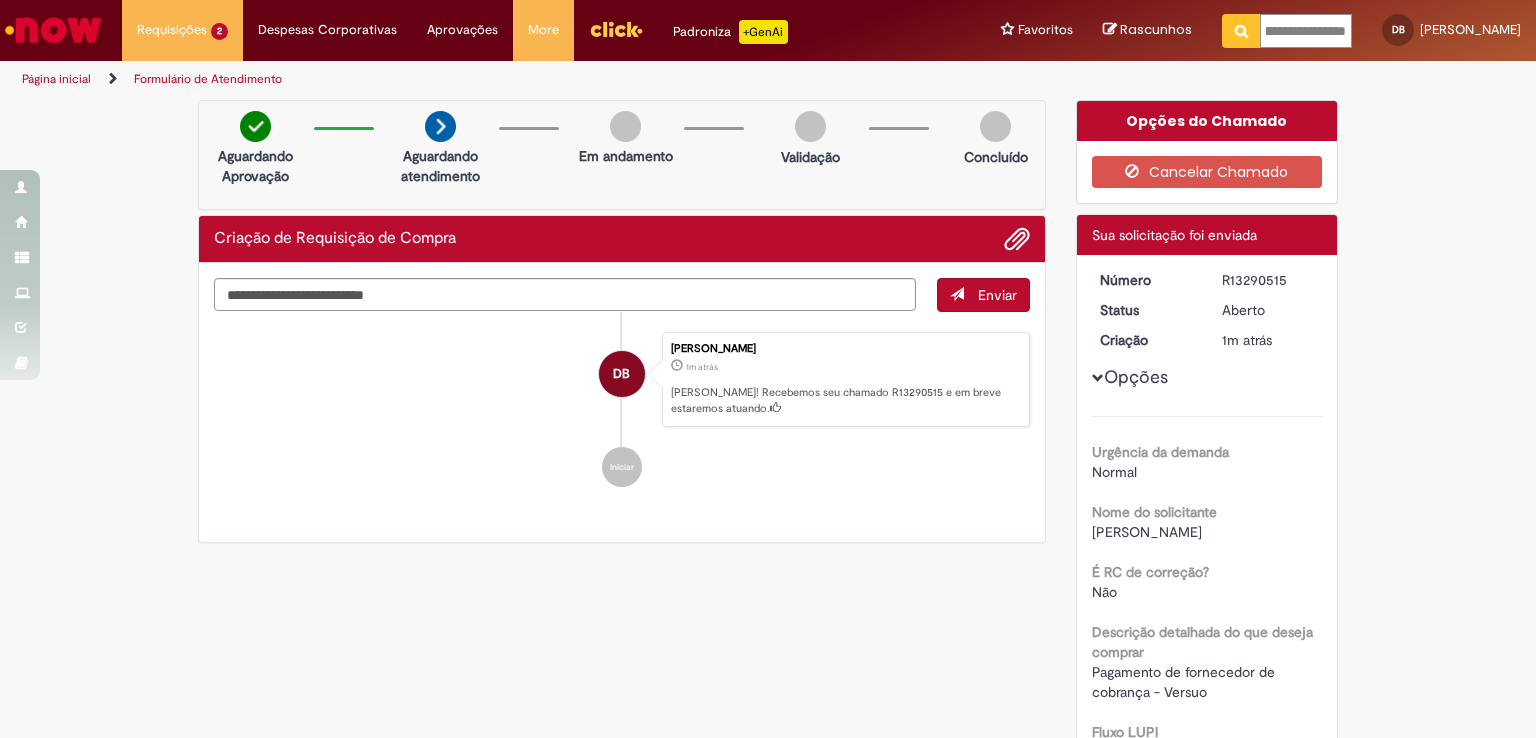 click at bounding box center (1241, 31) 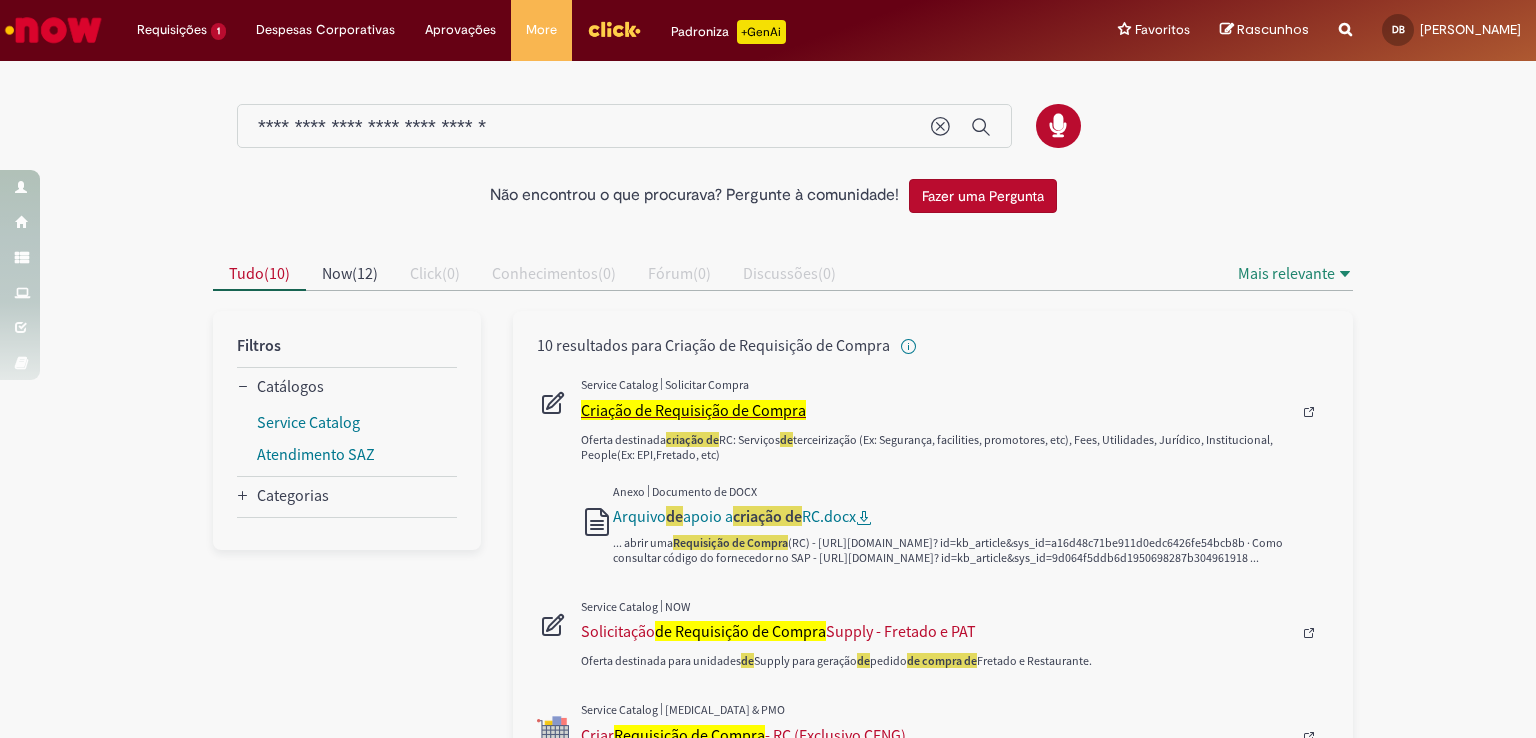 click on "Criação de Requisição de Compra" at bounding box center (693, 410) 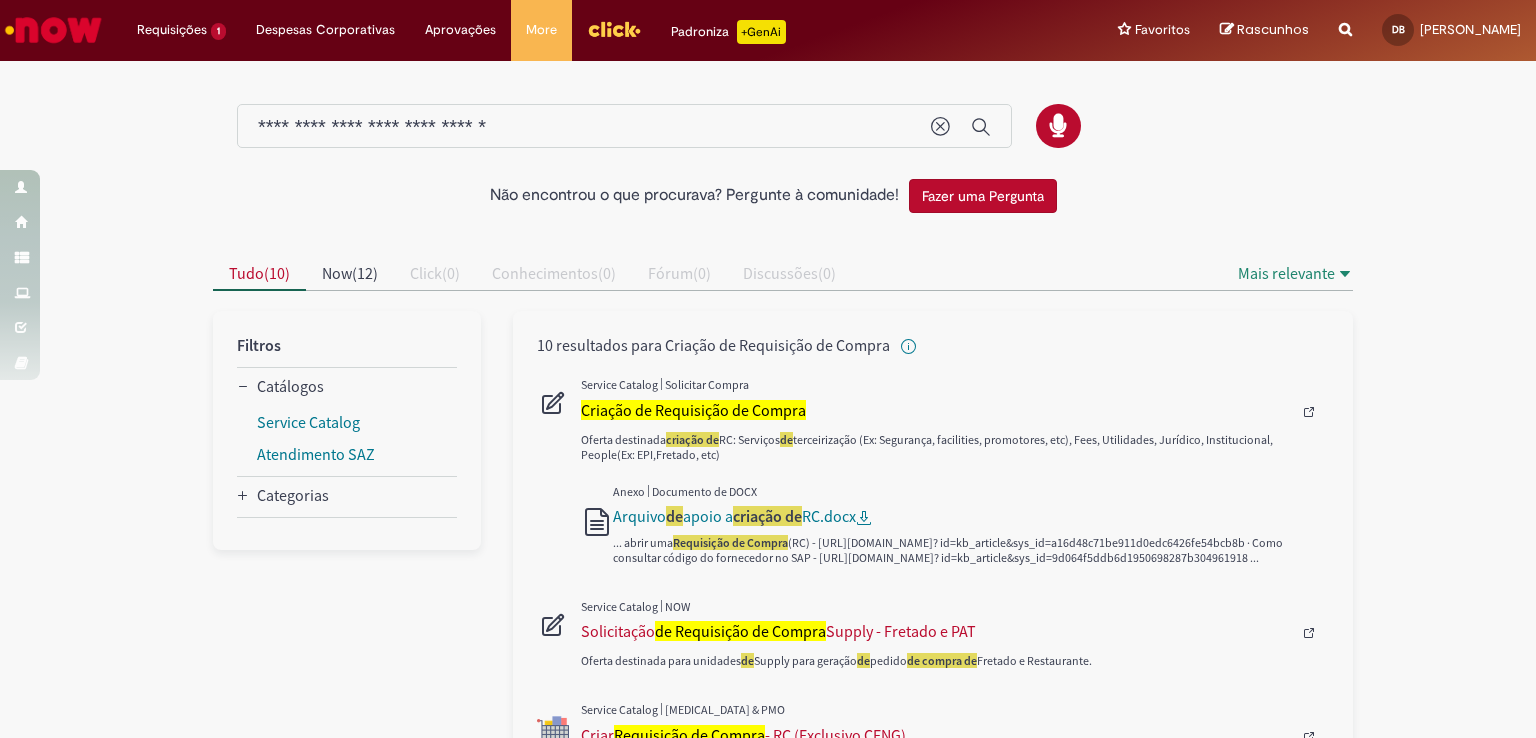 type 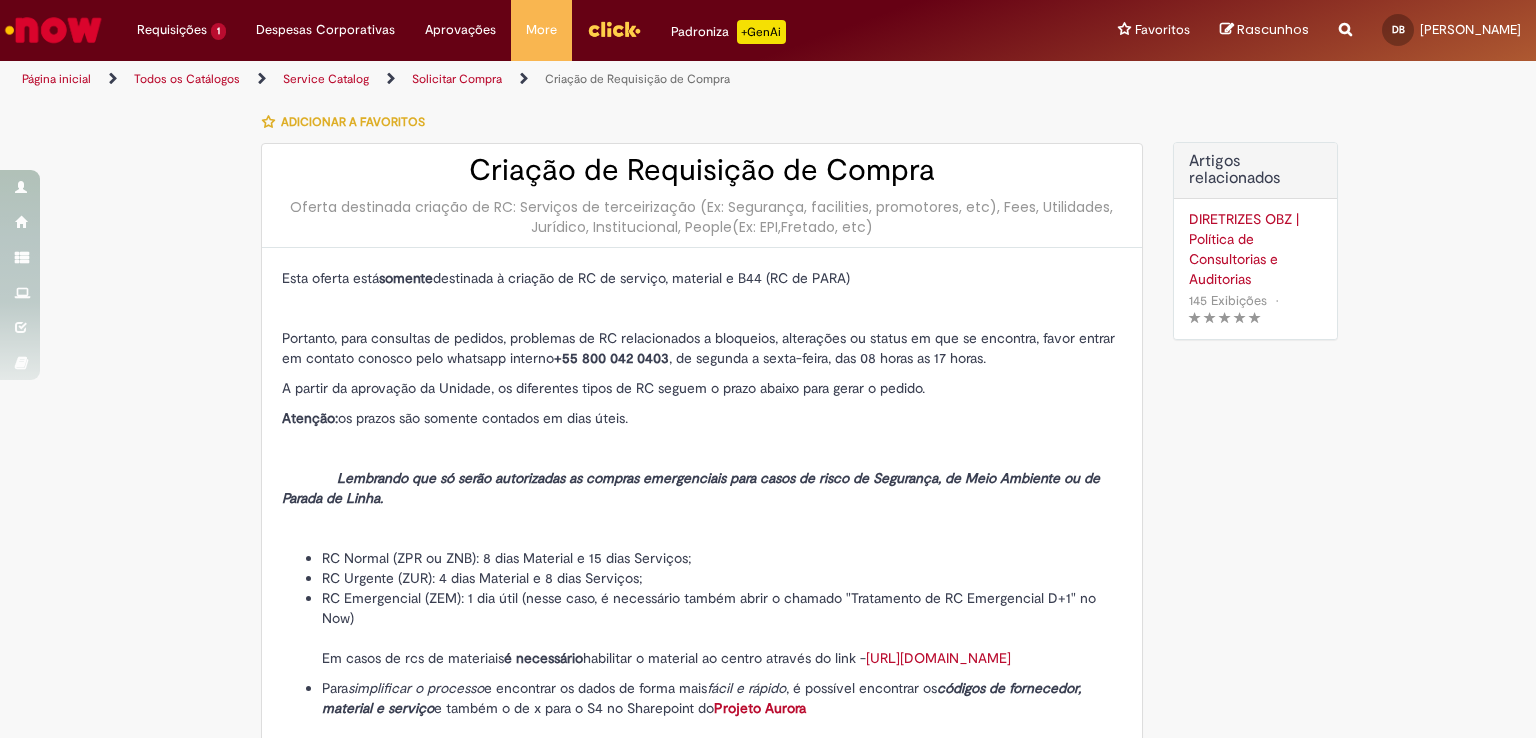 type on "********" 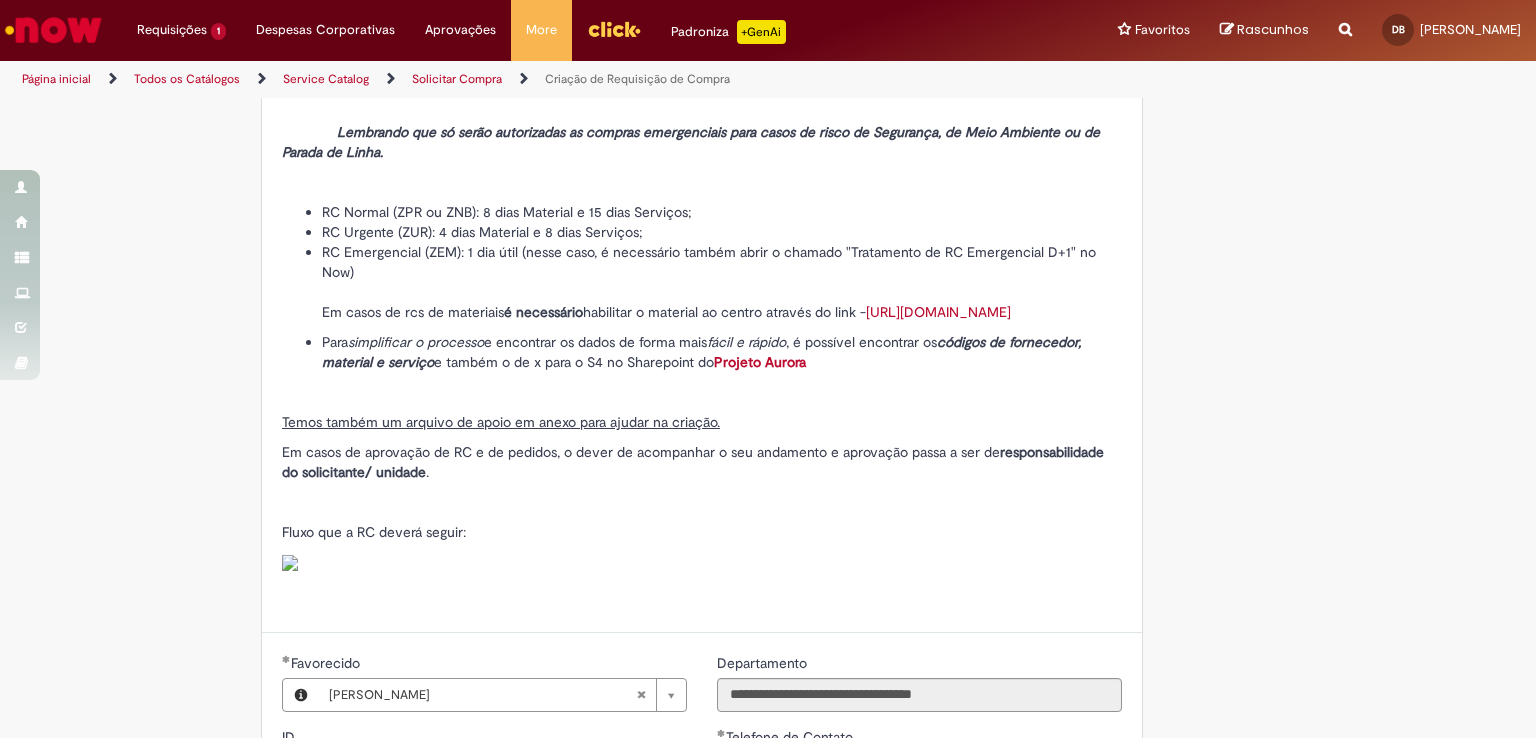 scroll, scrollTop: 300, scrollLeft: 0, axis: vertical 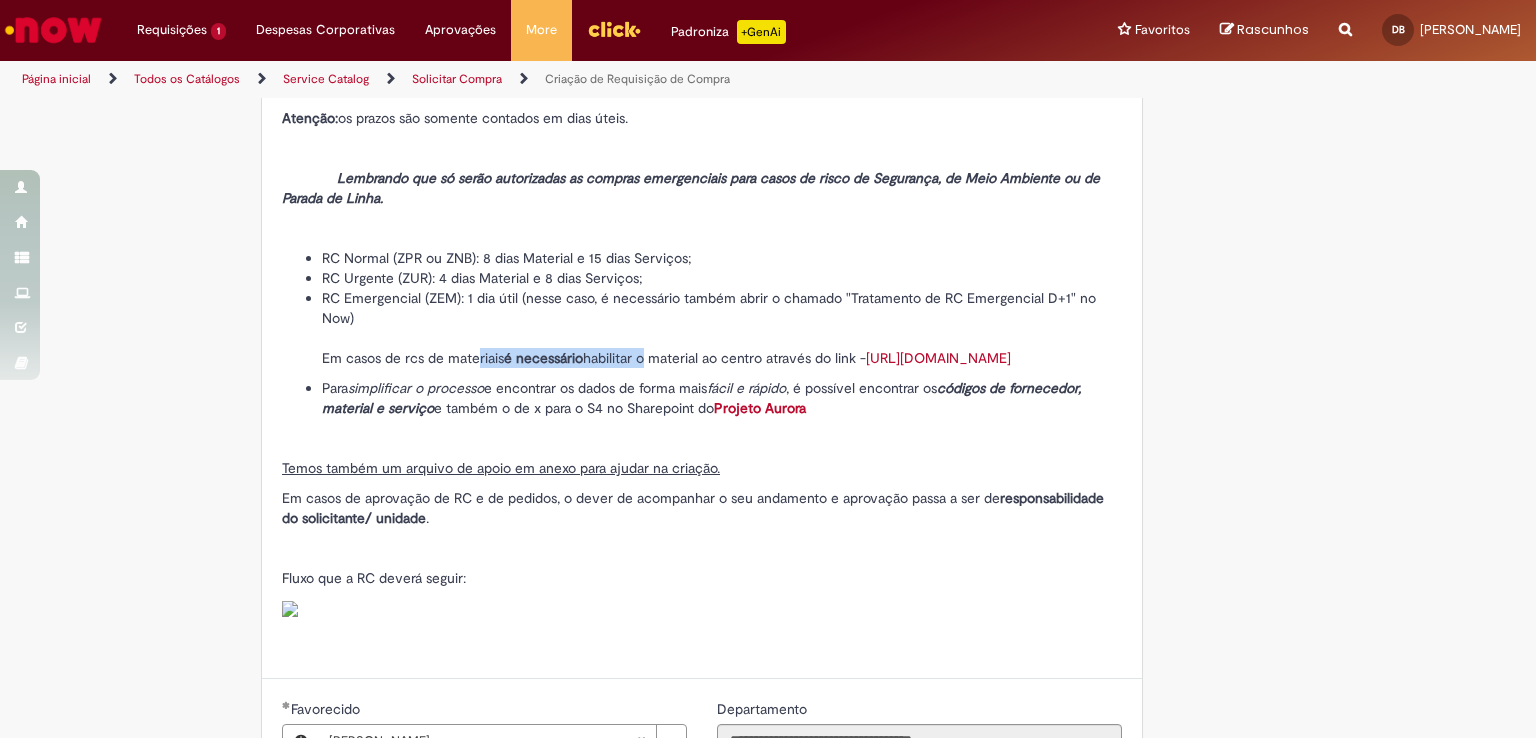 drag, startPoint x: 476, startPoint y: 352, endPoint x: 638, endPoint y: 352, distance: 162 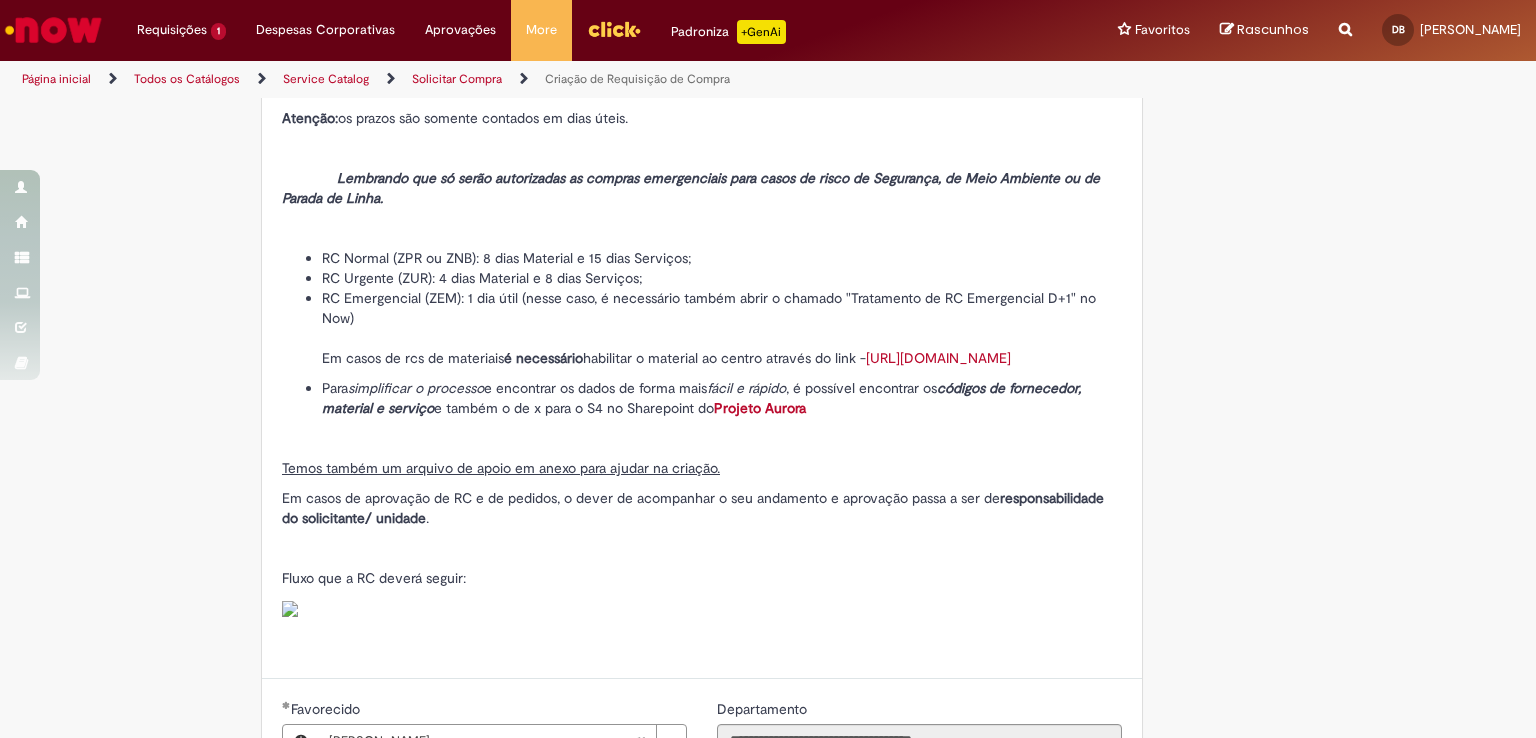 click on "RC Emergencial (ZEM): 1 dia útil (nesse caso, é necessário também abrir o chamado "Tratamento de RC Emergencial D+1" no Now) Em casos de rcs de materiais  é necessário  habilitar o material ao centro através do link -  https://ambev.service-now.com/ambevnow?id=sc_cat_item&sys_id=840e68fedb3f8014e4c35e7cf396198a" at bounding box center [722, 328] 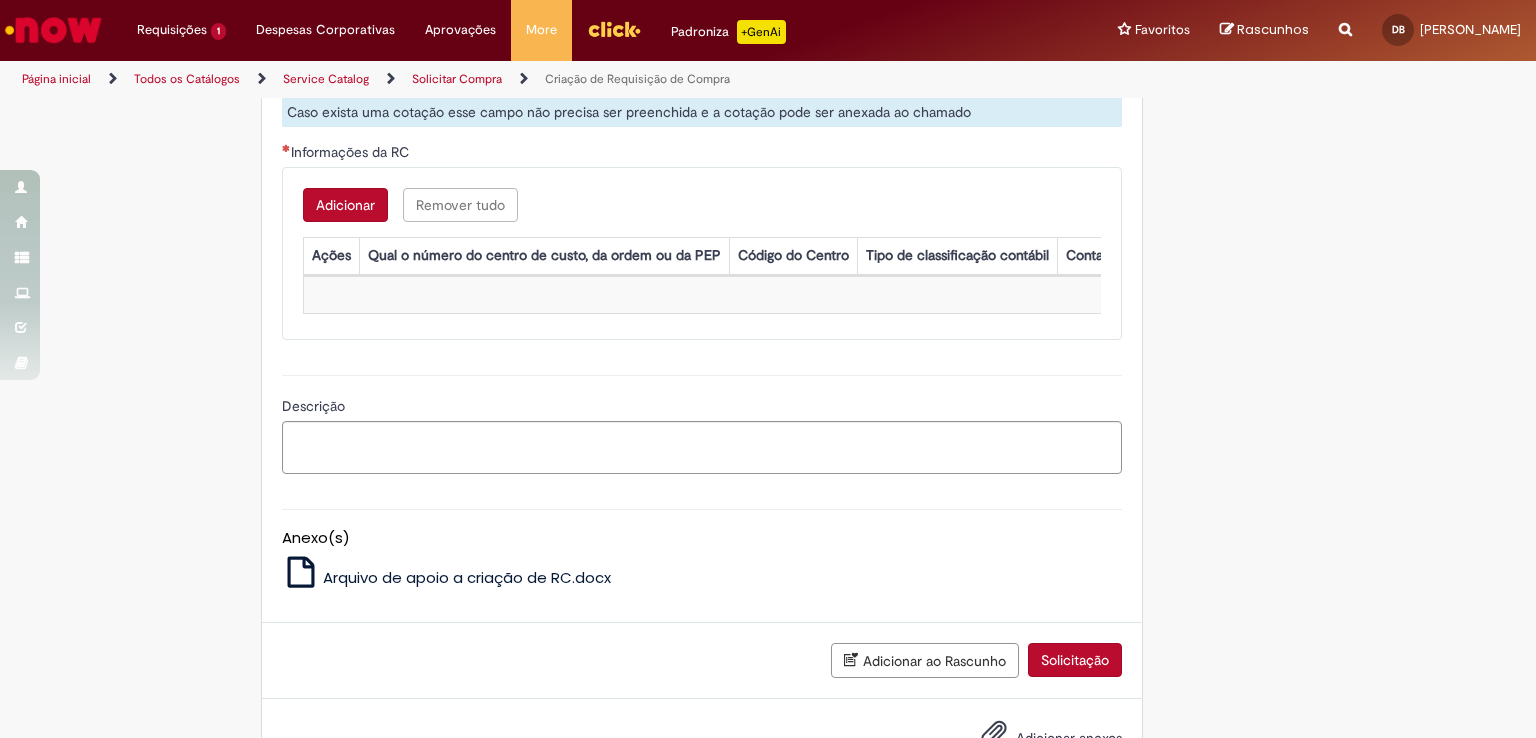scroll, scrollTop: 1600, scrollLeft: 0, axis: vertical 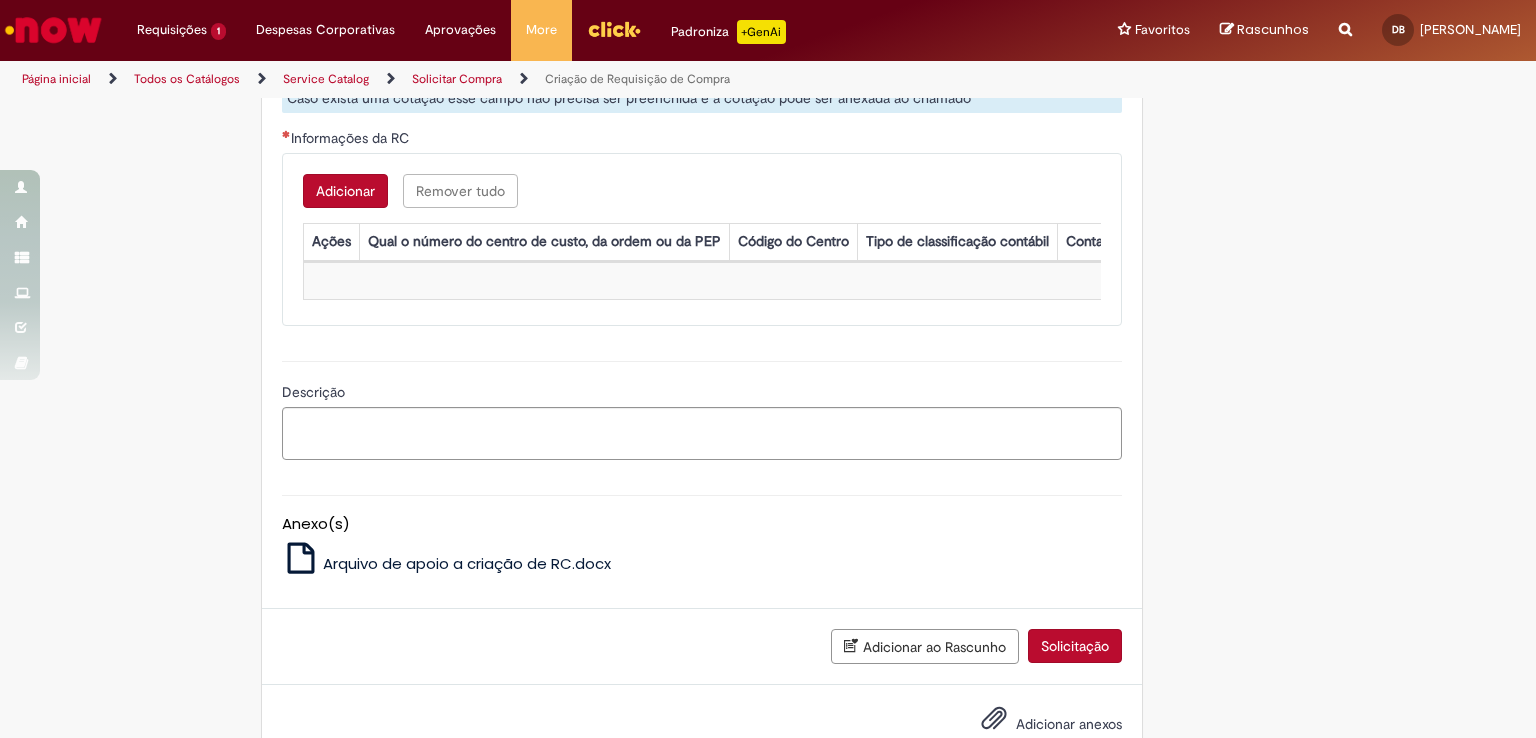 click on "Nome do solicitante" at bounding box center [919, -87] 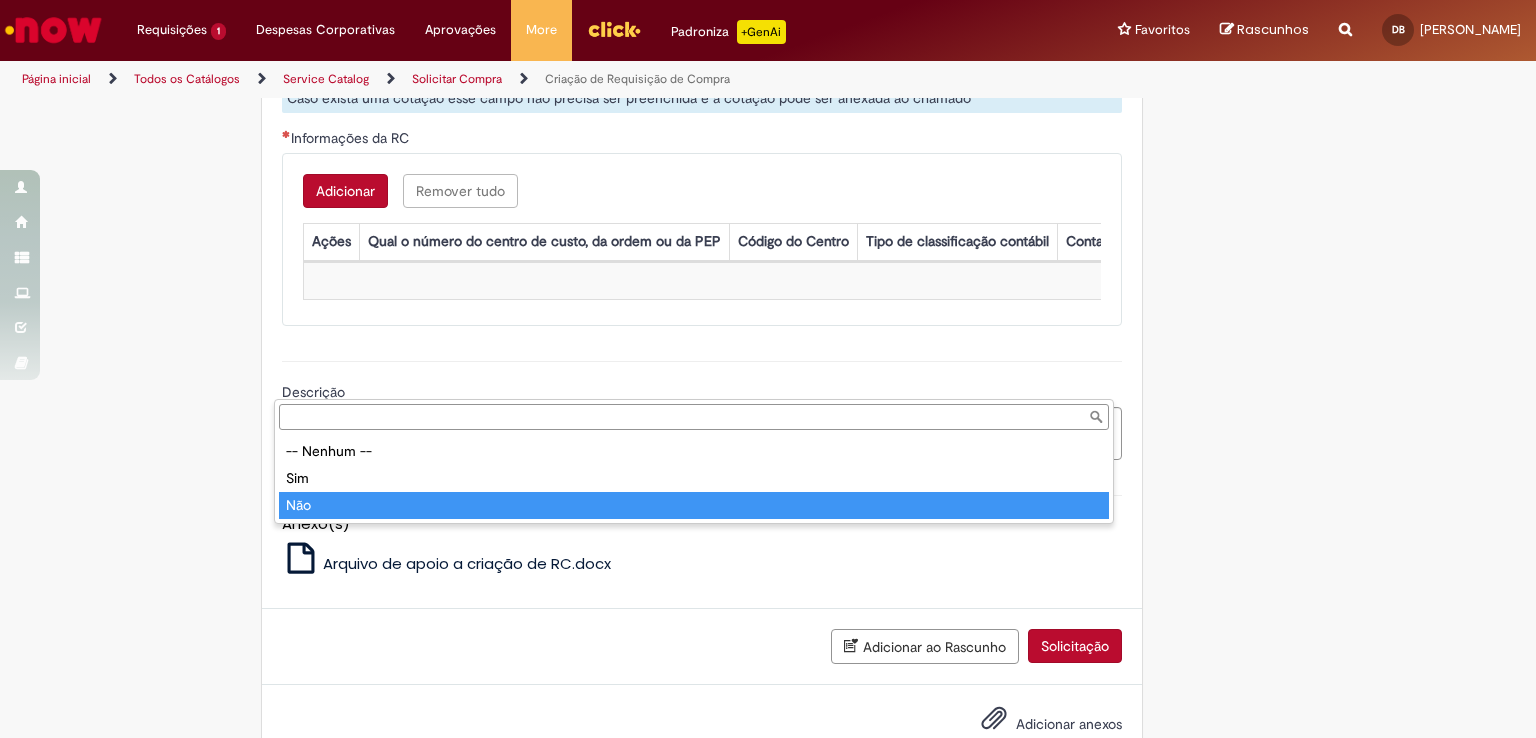 type on "***" 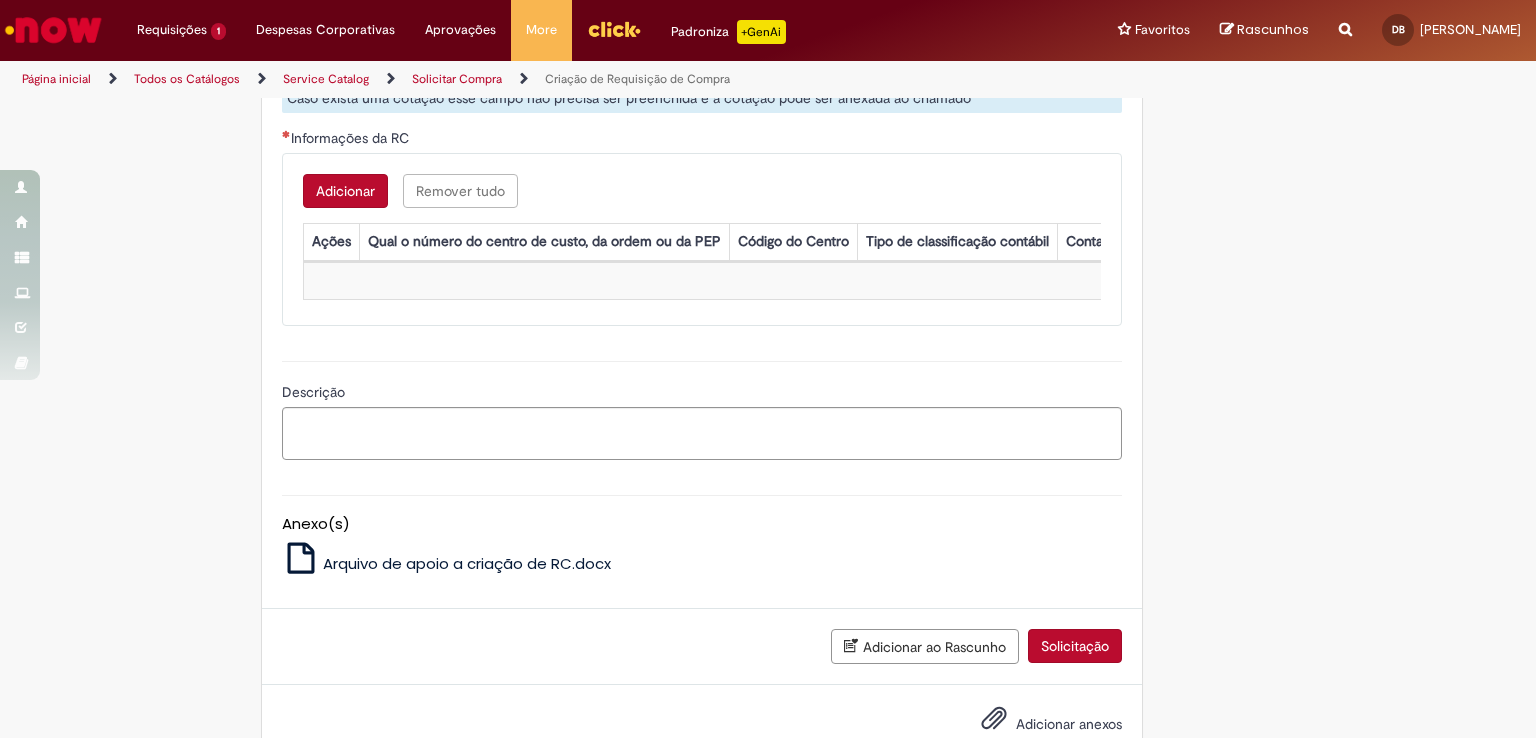 click on "Descrição detalhada do que deseja comprar" at bounding box center (702, 61) 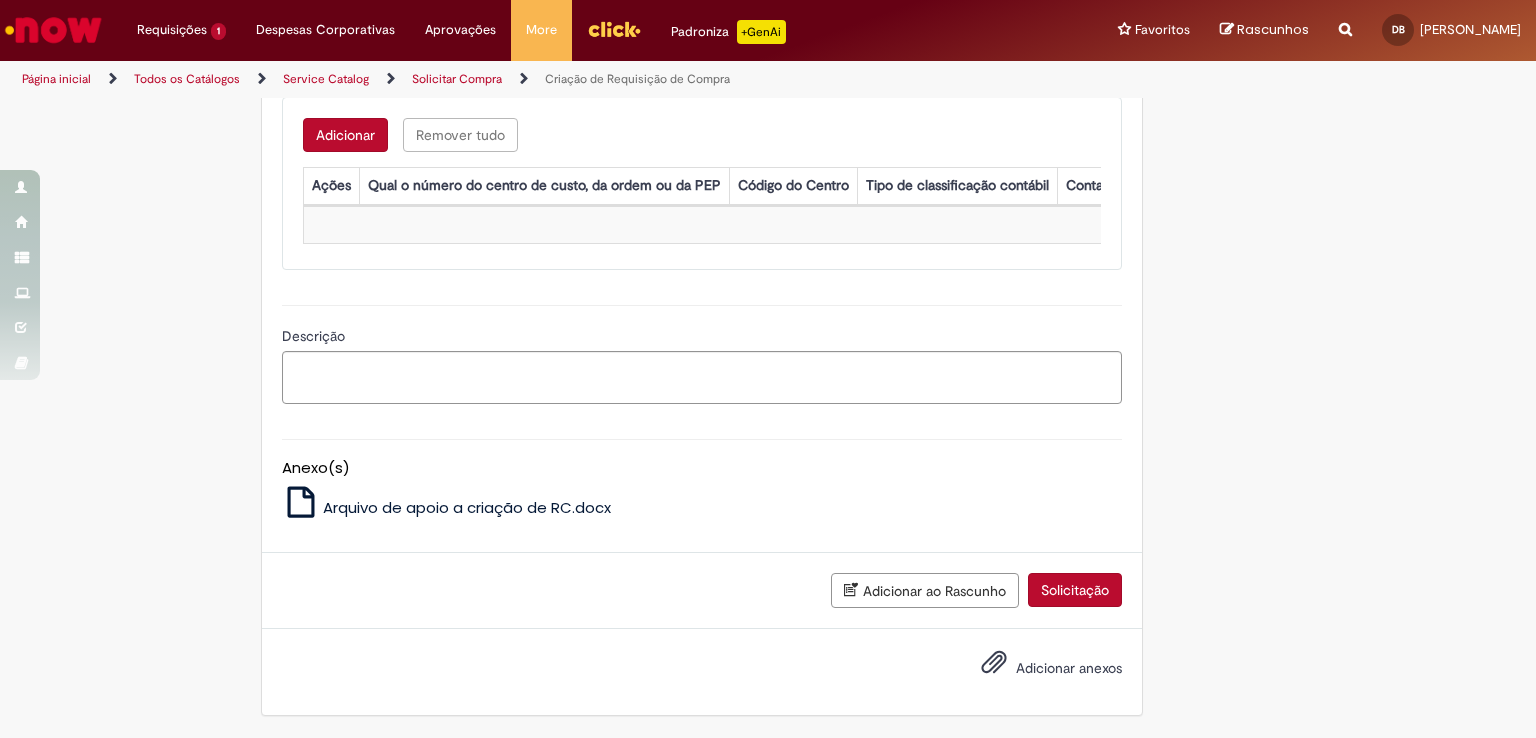scroll, scrollTop: 1800, scrollLeft: 0, axis: vertical 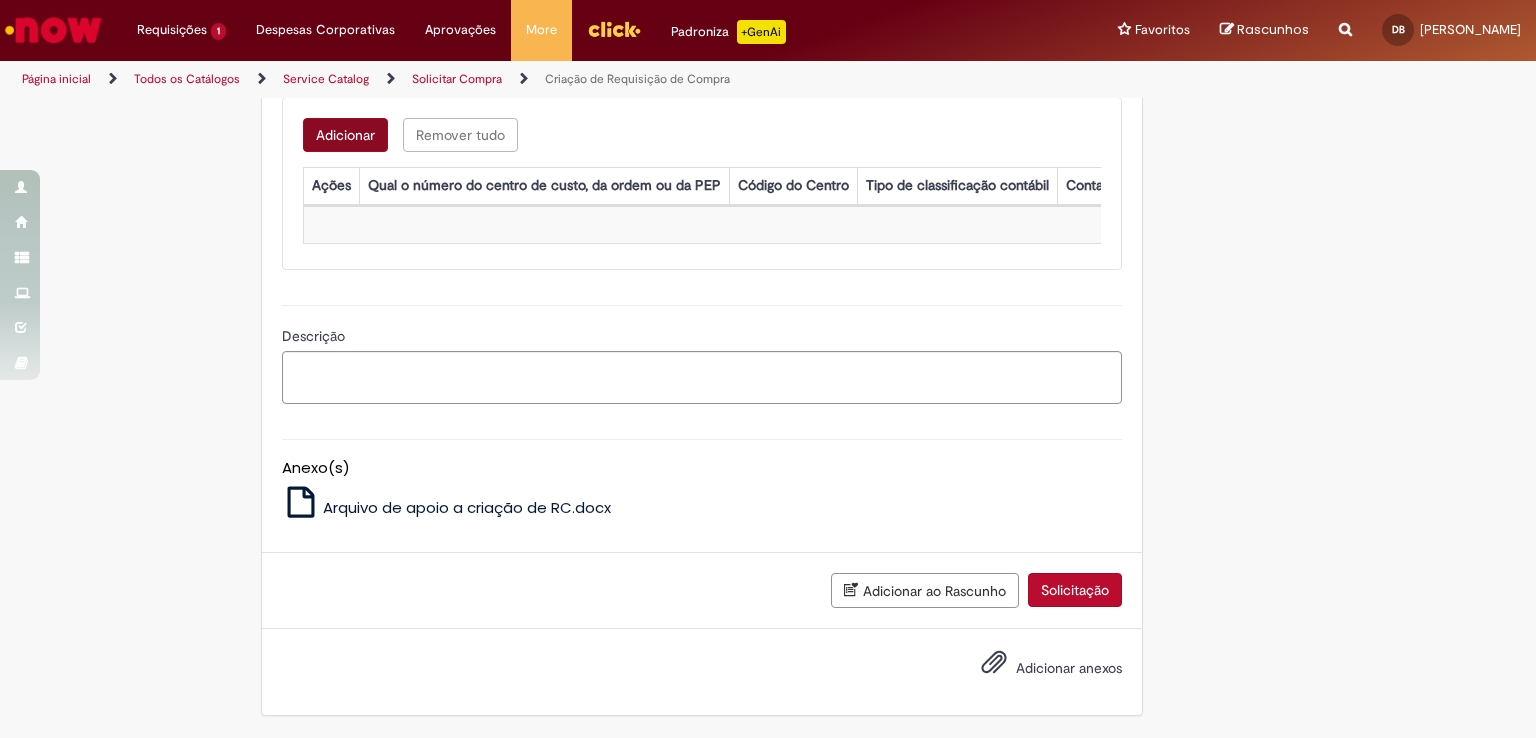 type on "**********" 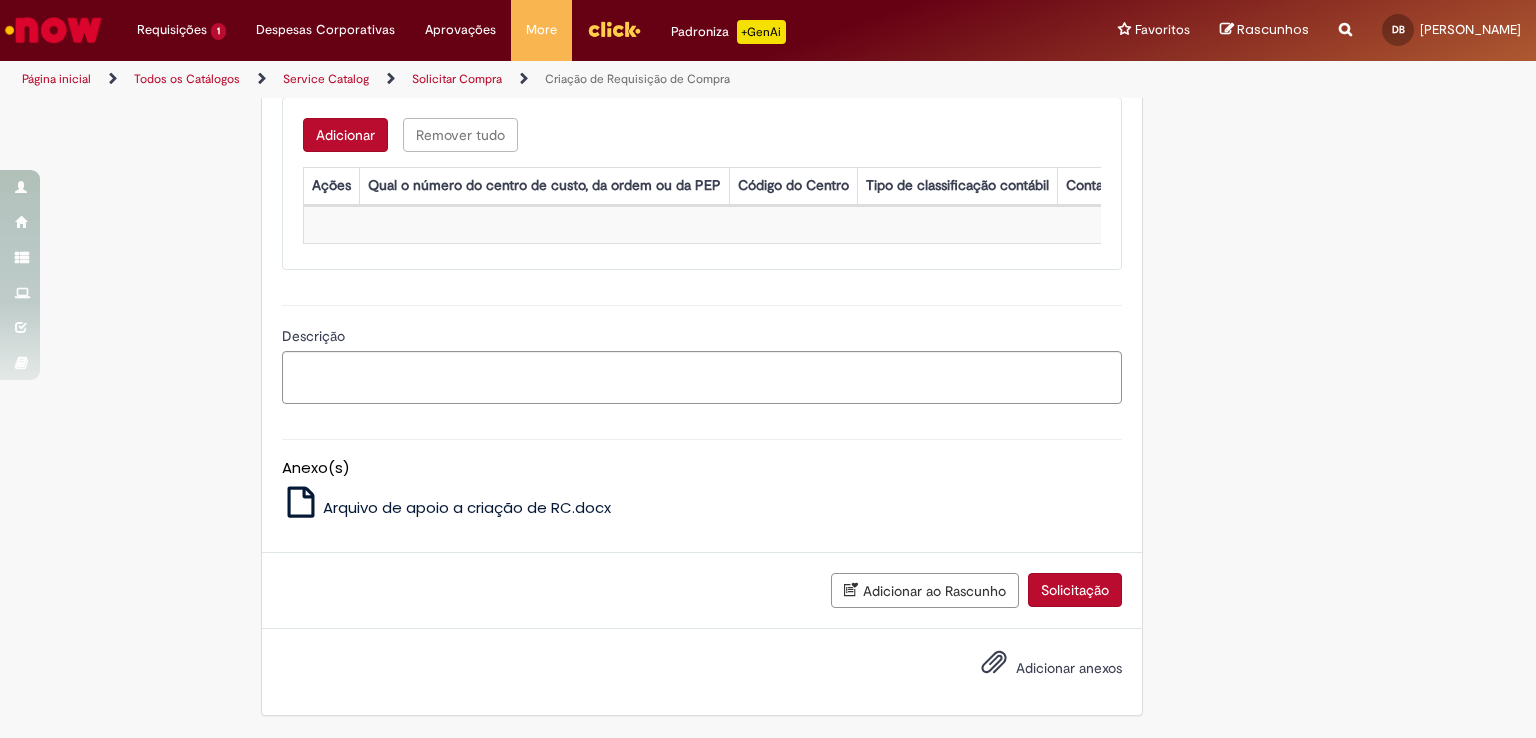 click on "Adicionar Remover tudo Informações da RC Ações Qual o número do centro de custo, da ordem ou da PEP Código do Centro Tipo de classificação contábil Conta do razão Moeda desejada ID do solicitante Código SAP do Fornecedor É item de contrato? Número do contrato Número do item do contrato Tipo da RC Código do serviço Valor total do serviço Código do material Valor unitário do material Quantidade do material Sem dados para exibir" at bounding box center [702, 183] 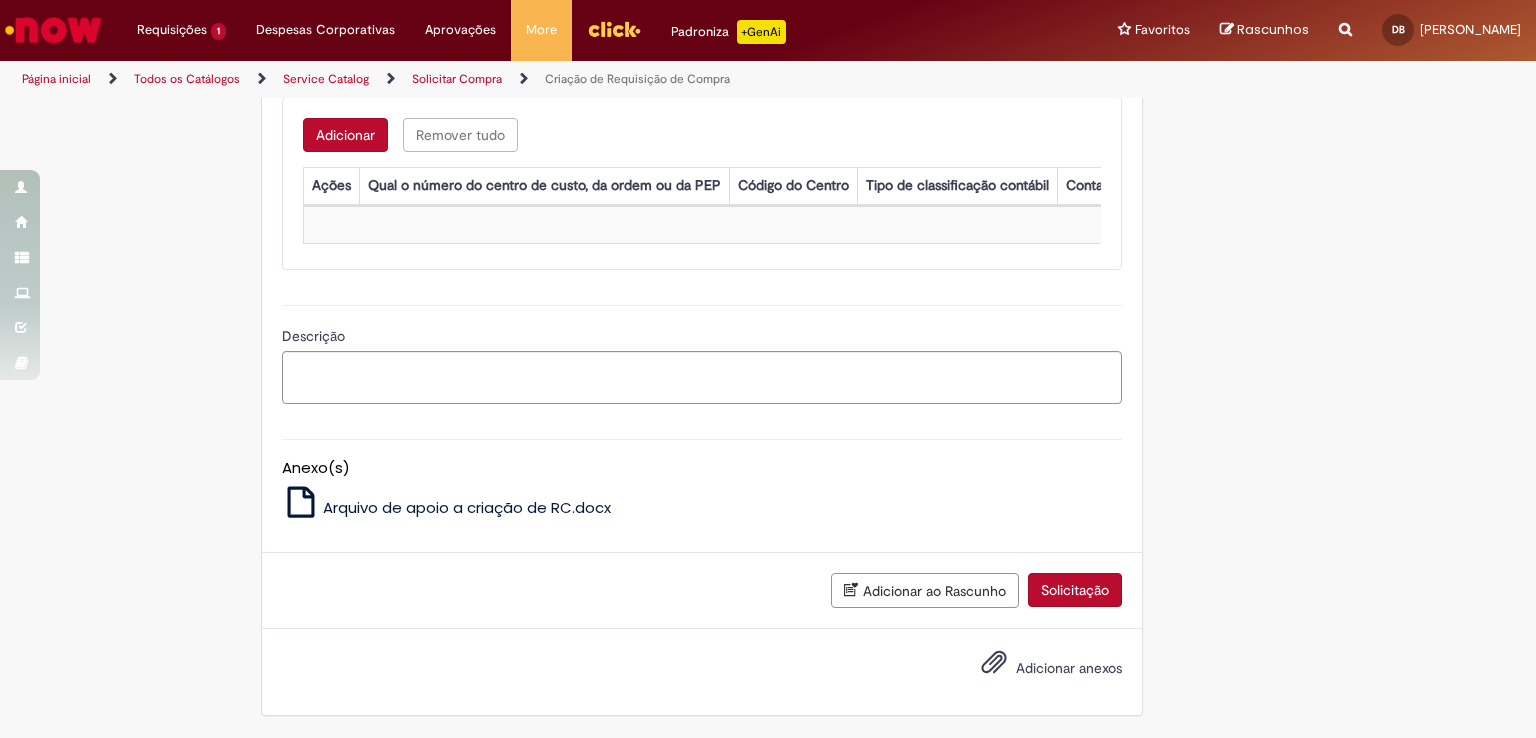 click on "Adicionar" at bounding box center [345, 135] 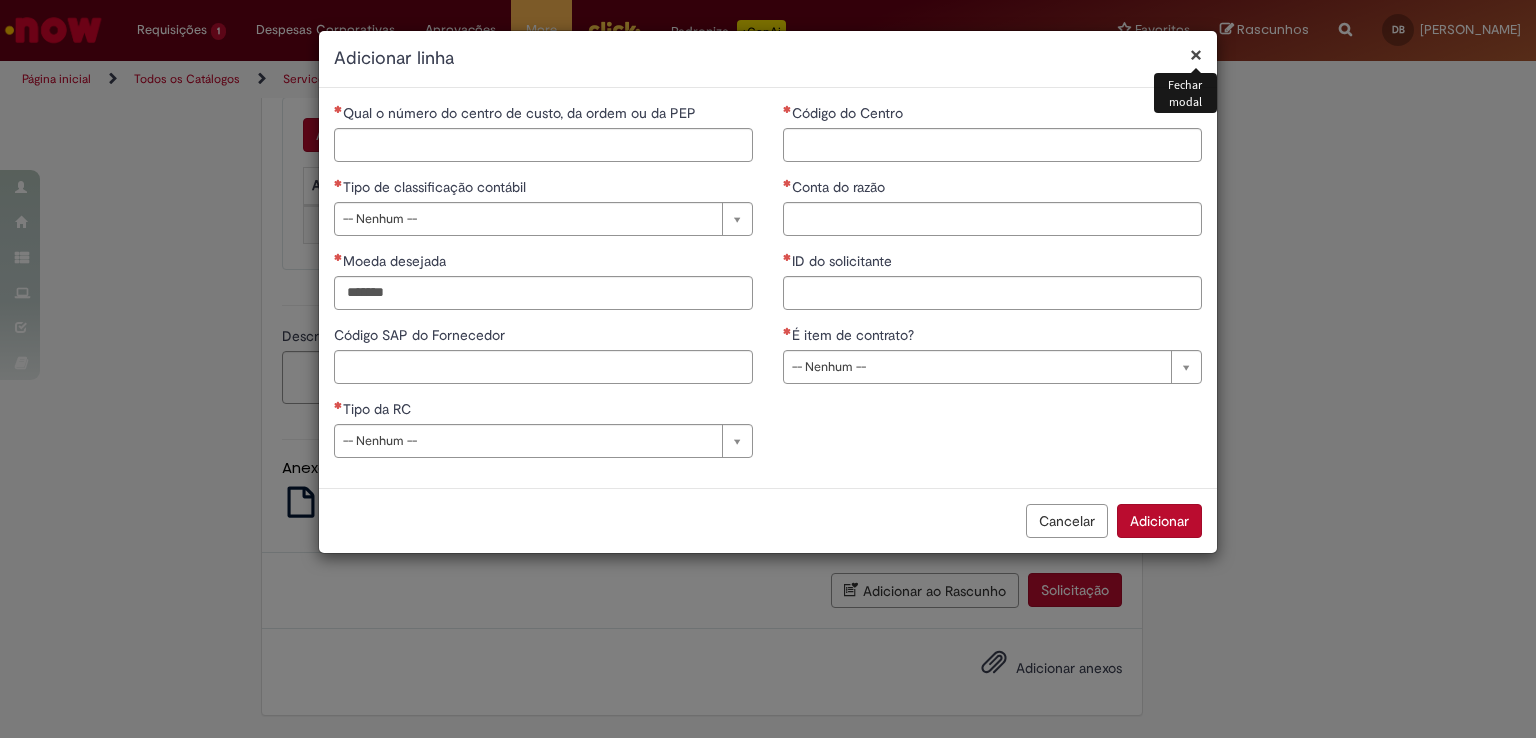 type 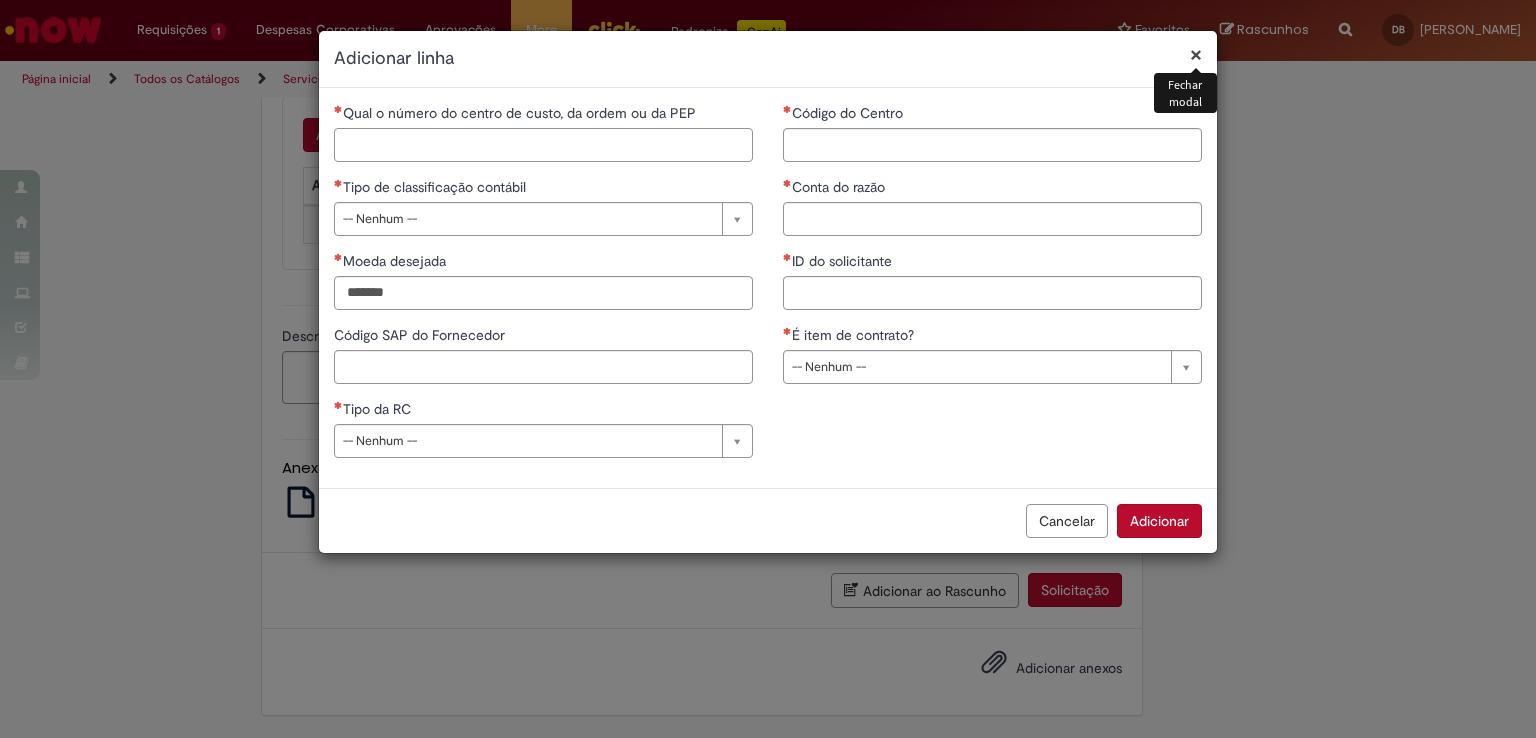 click on "Qual o número do centro de custo, da ordem ou da PEP" at bounding box center [543, 145] 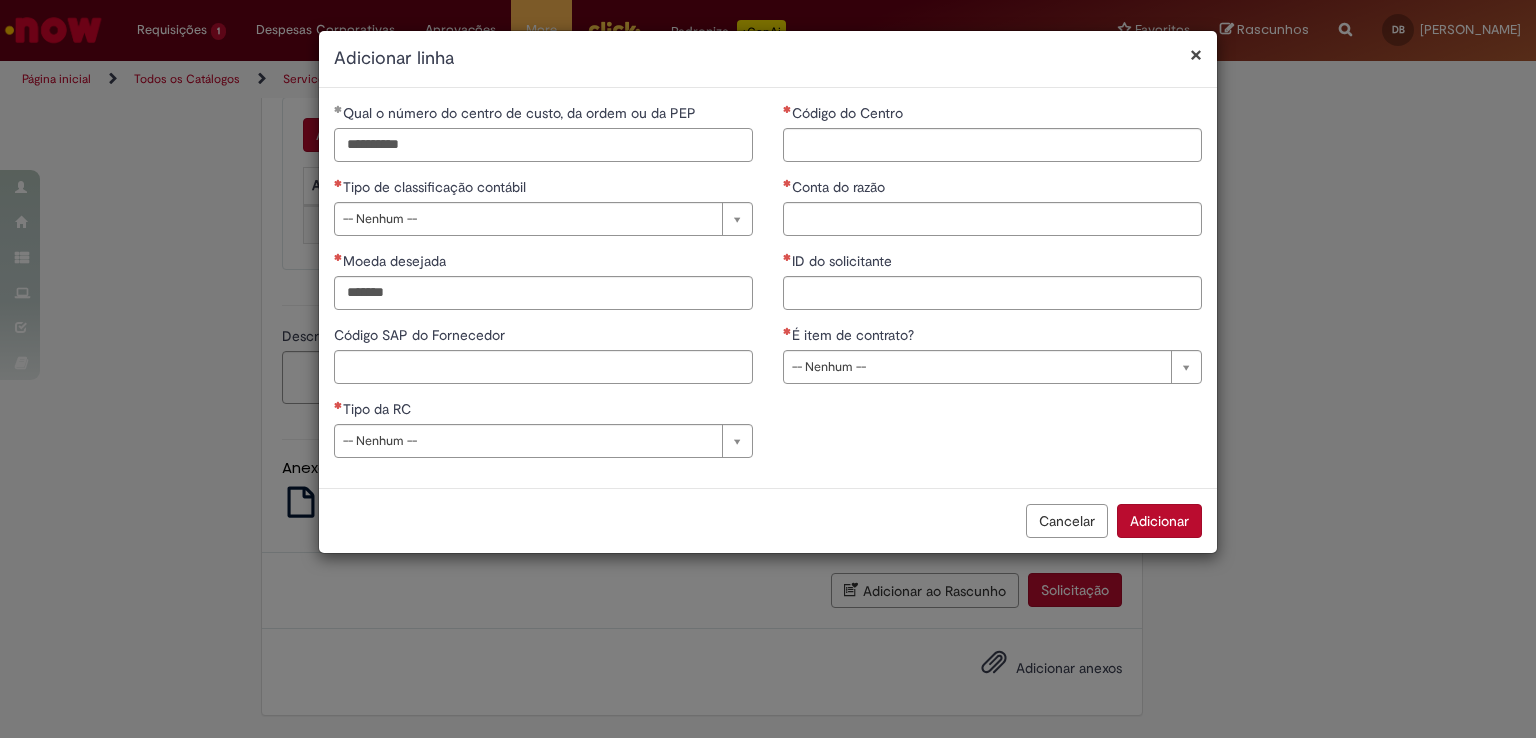 drag, startPoint x: 378, startPoint y: 136, endPoint x: 285, endPoint y: 161, distance: 96.30161 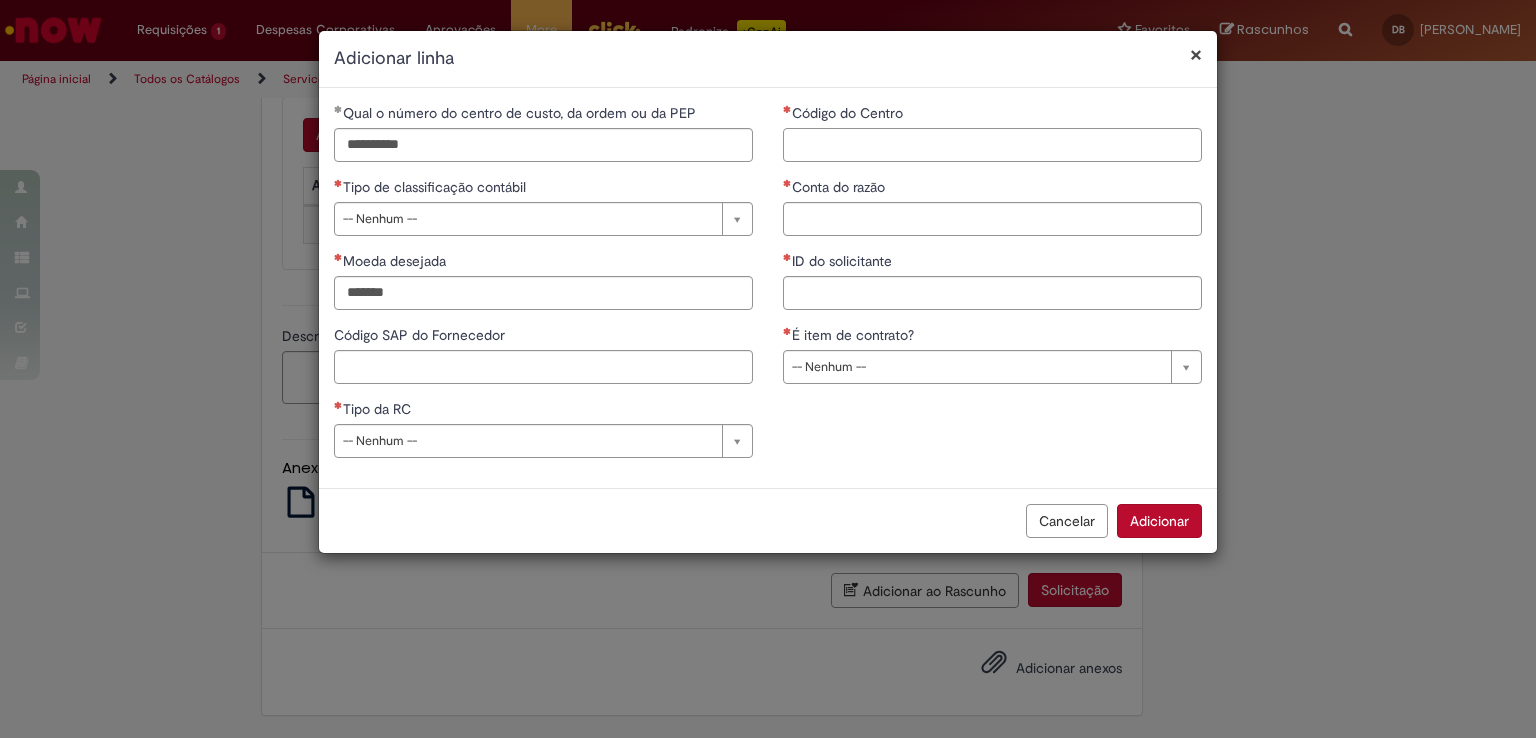 click on "Código do Centro" at bounding box center (992, 145) 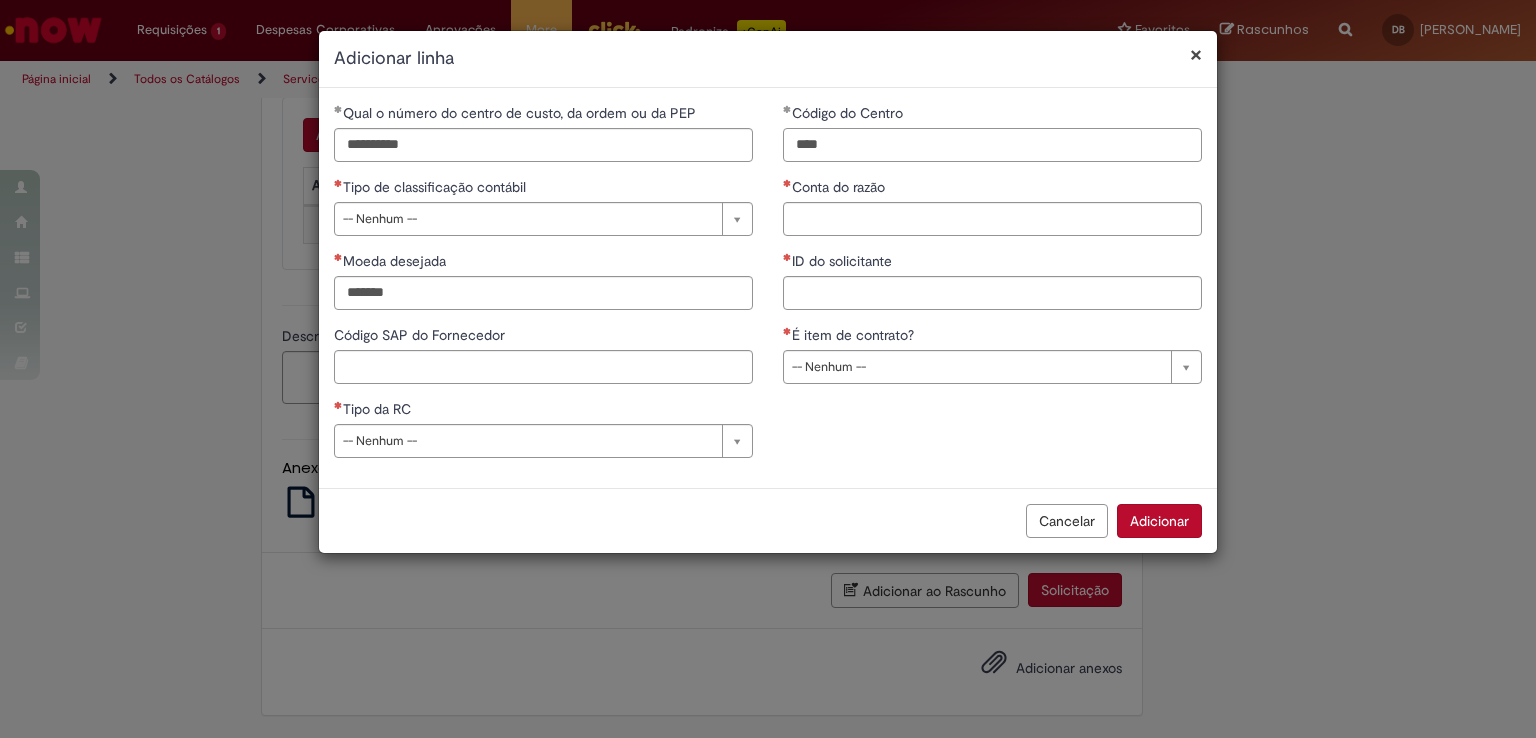 type on "****" 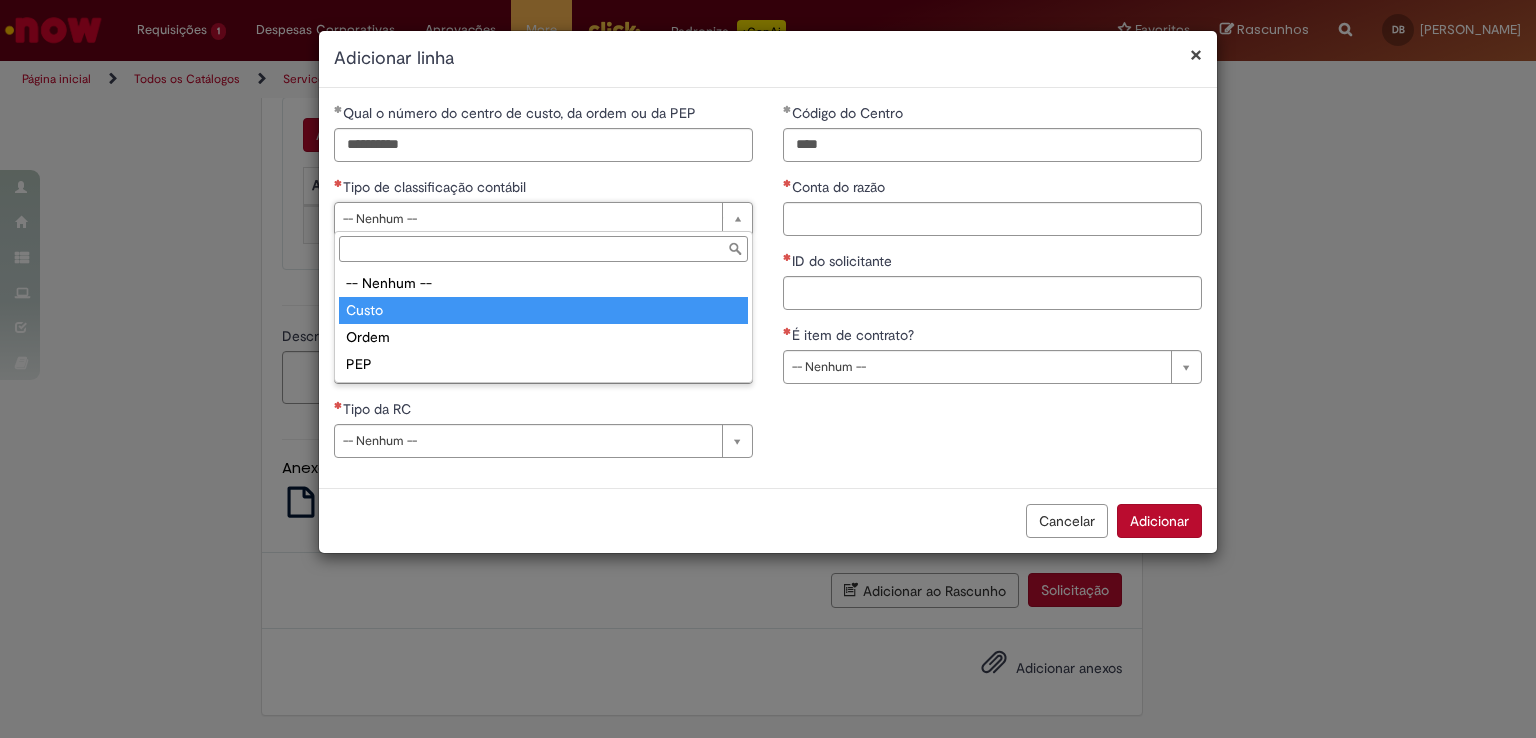 type on "*****" 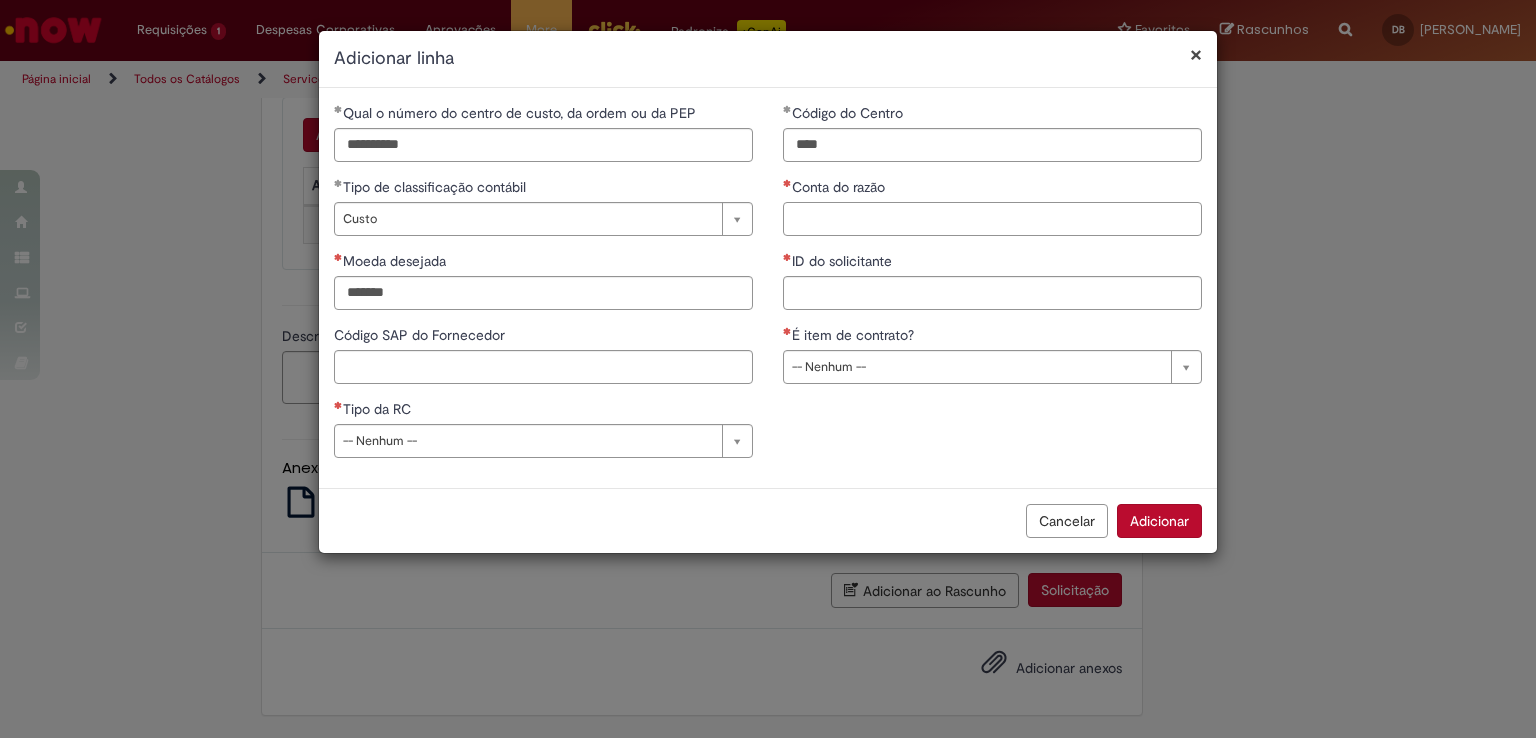 click on "Conta do razão" at bounding box center (992, 219) 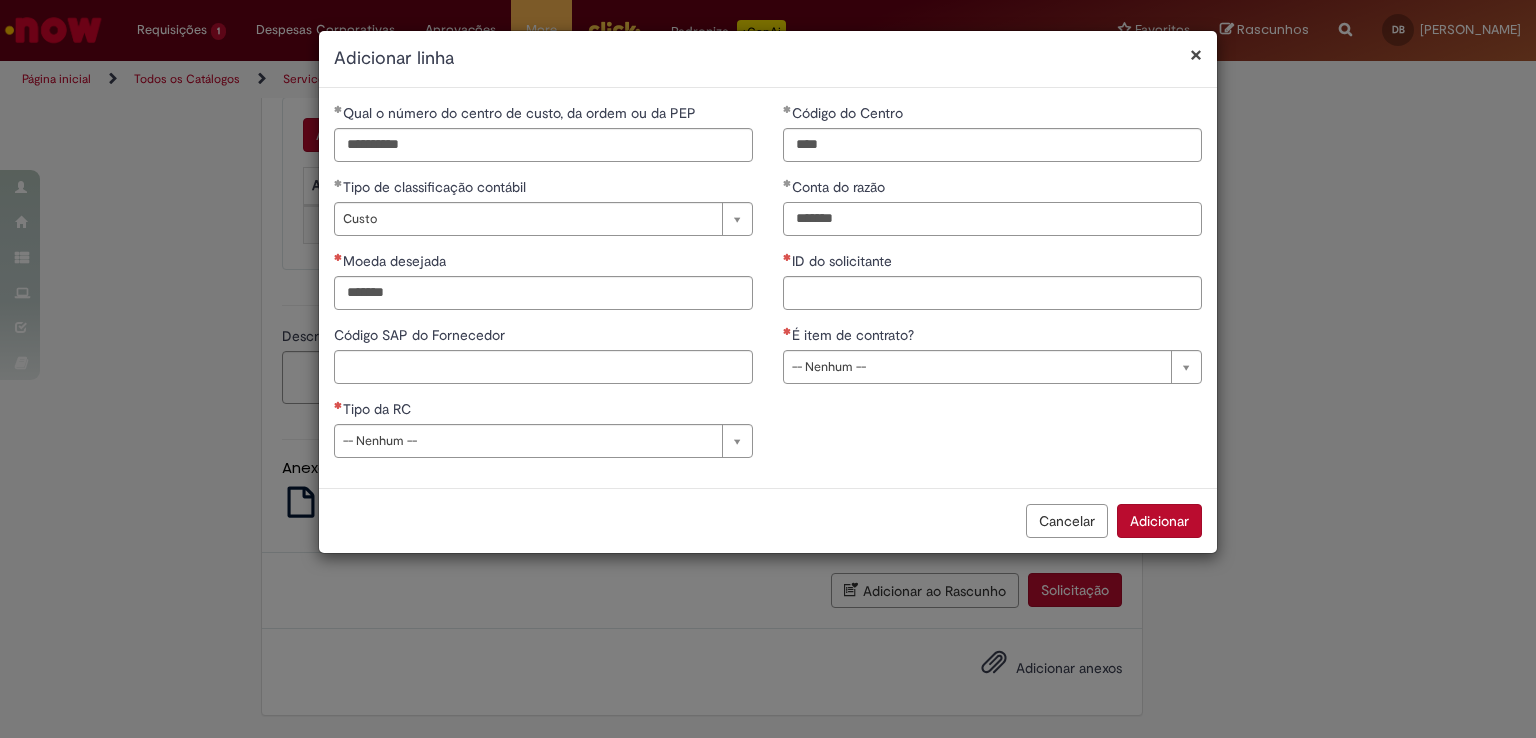 type on "*******" 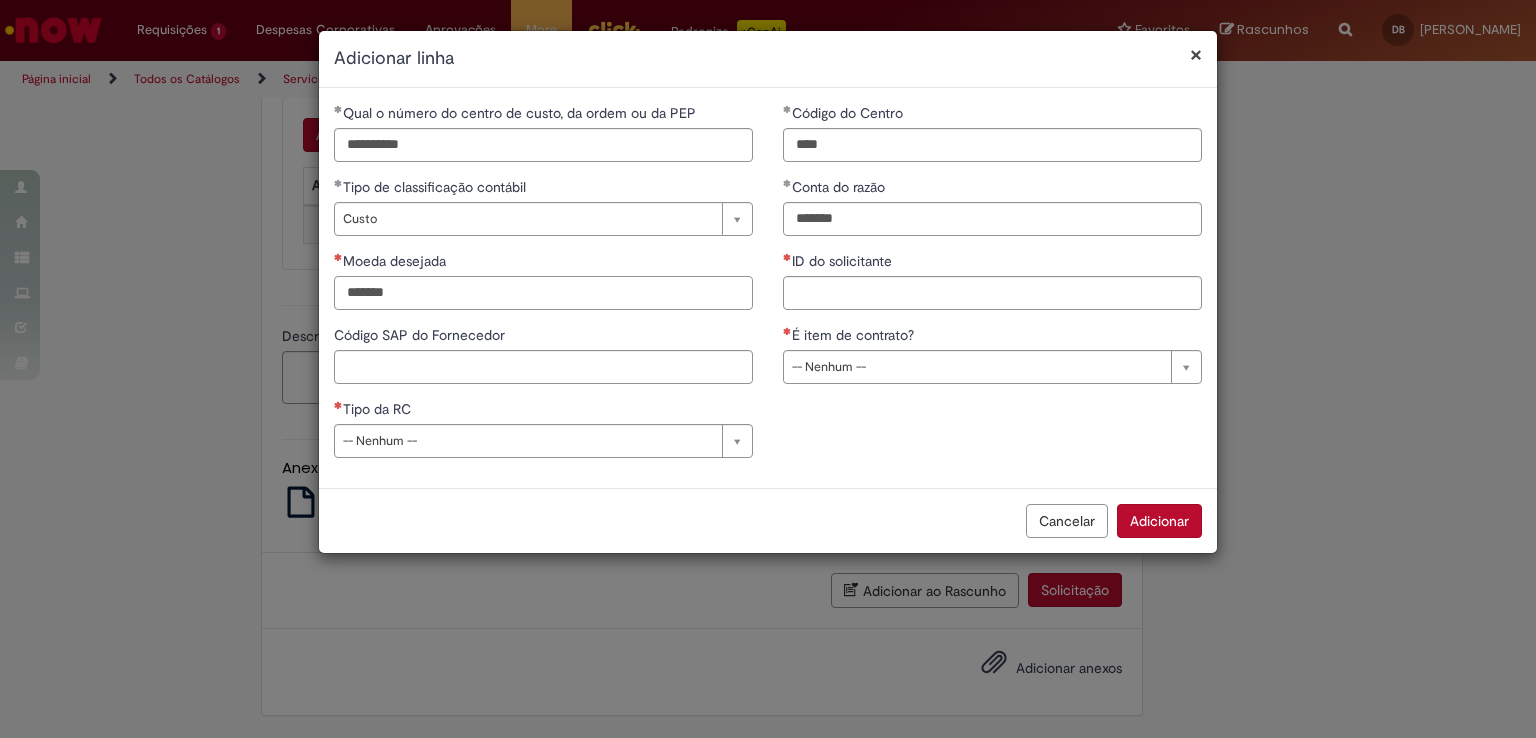 click on "Moeda desejada" at bounding box center (543, 293) 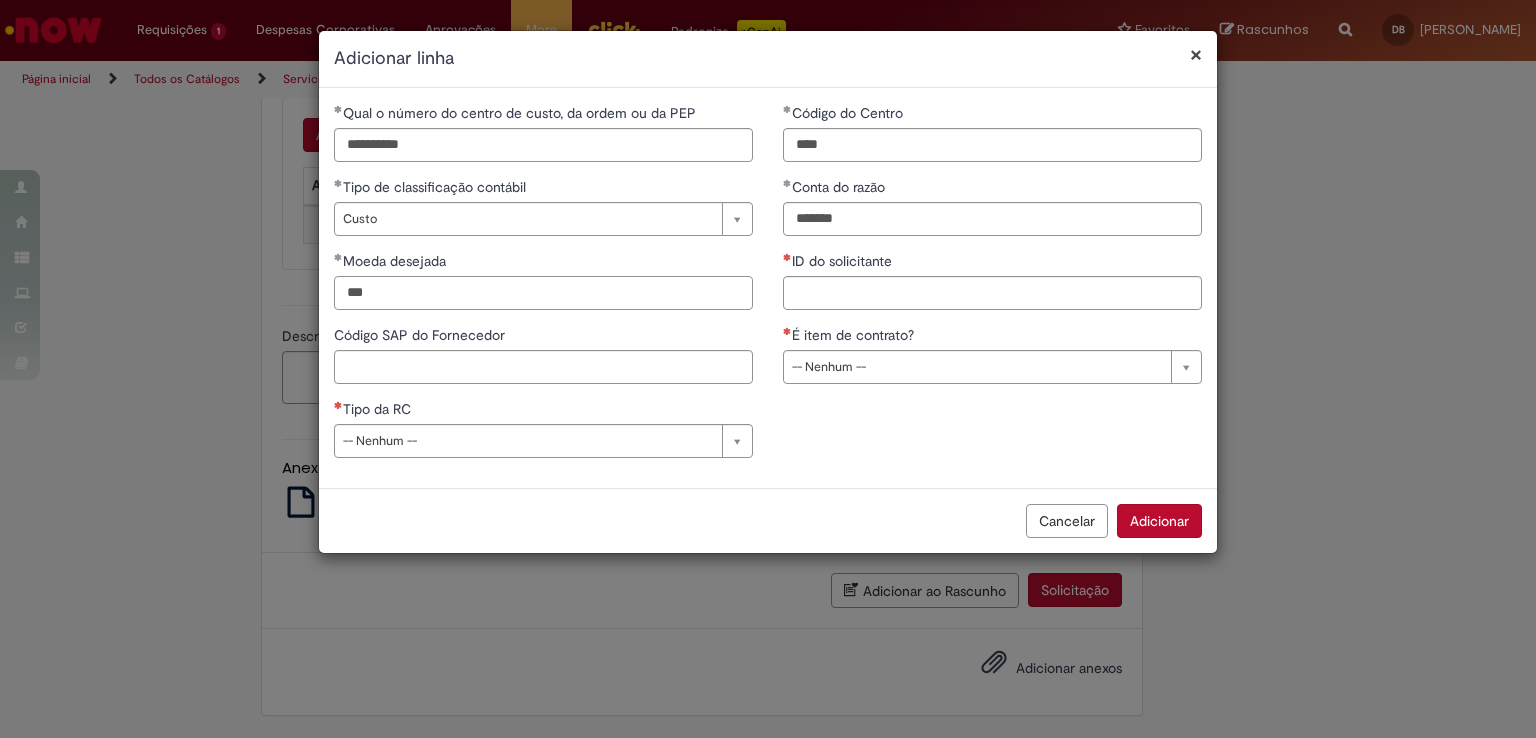 type on "***" 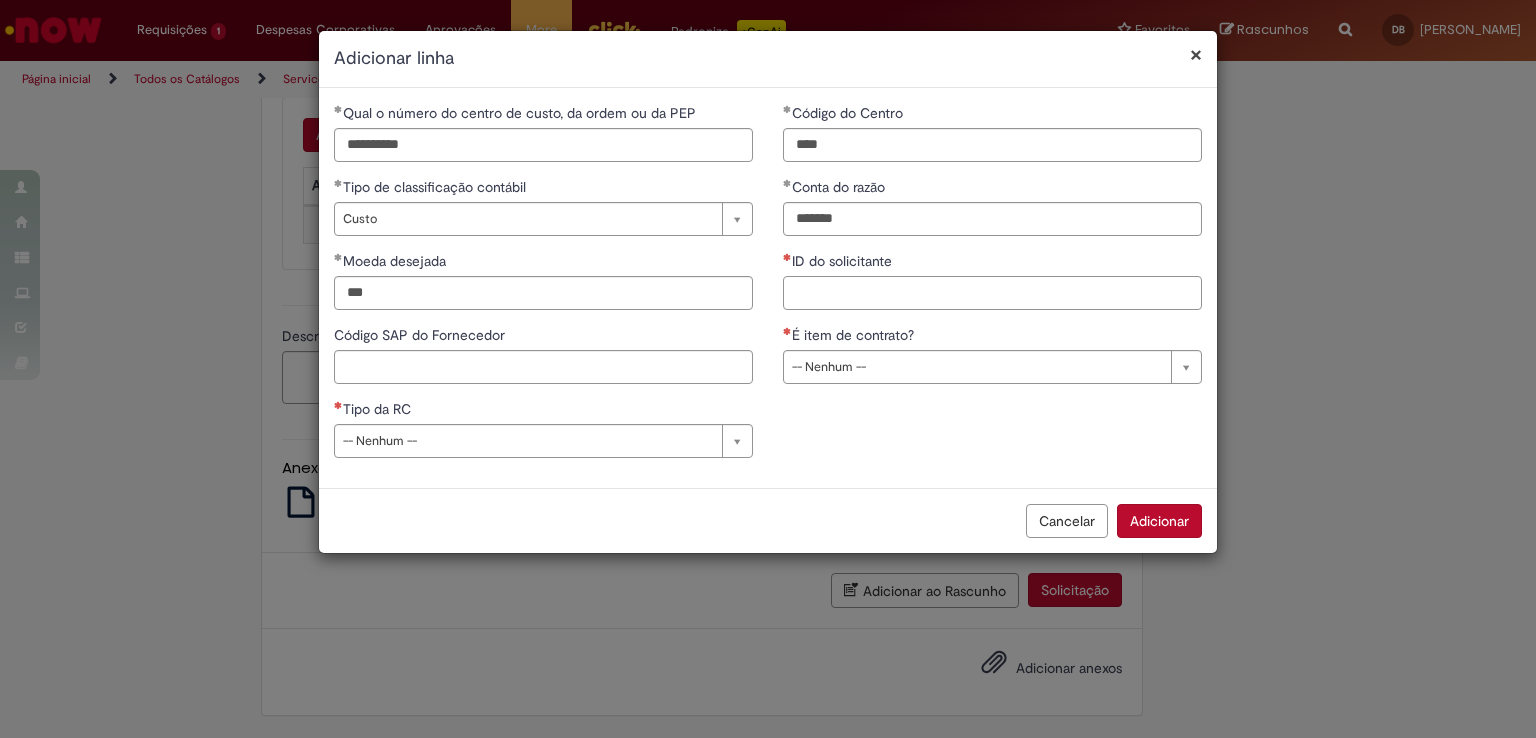 click on "ID do solicitante" at bounding box center (992, 293) 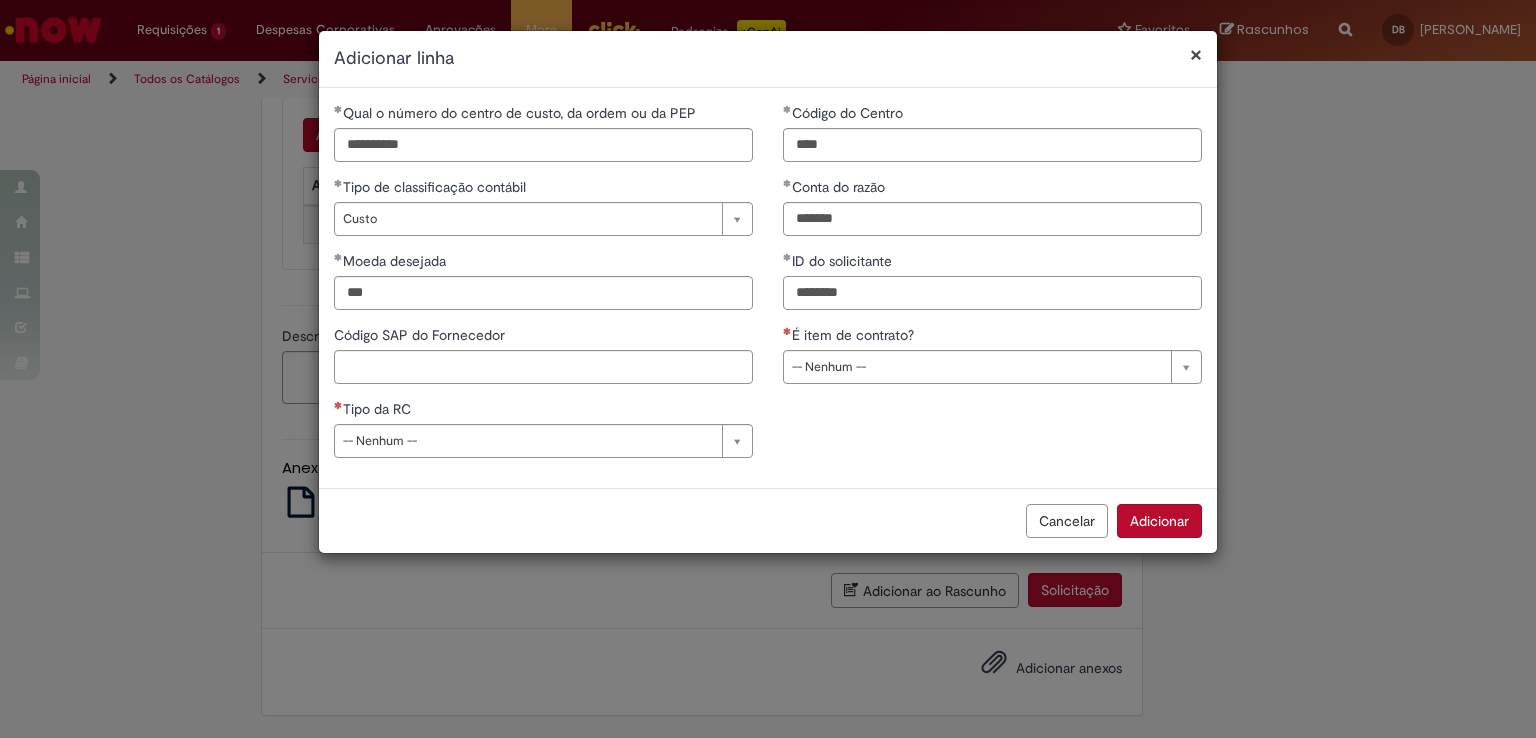 type on "********" 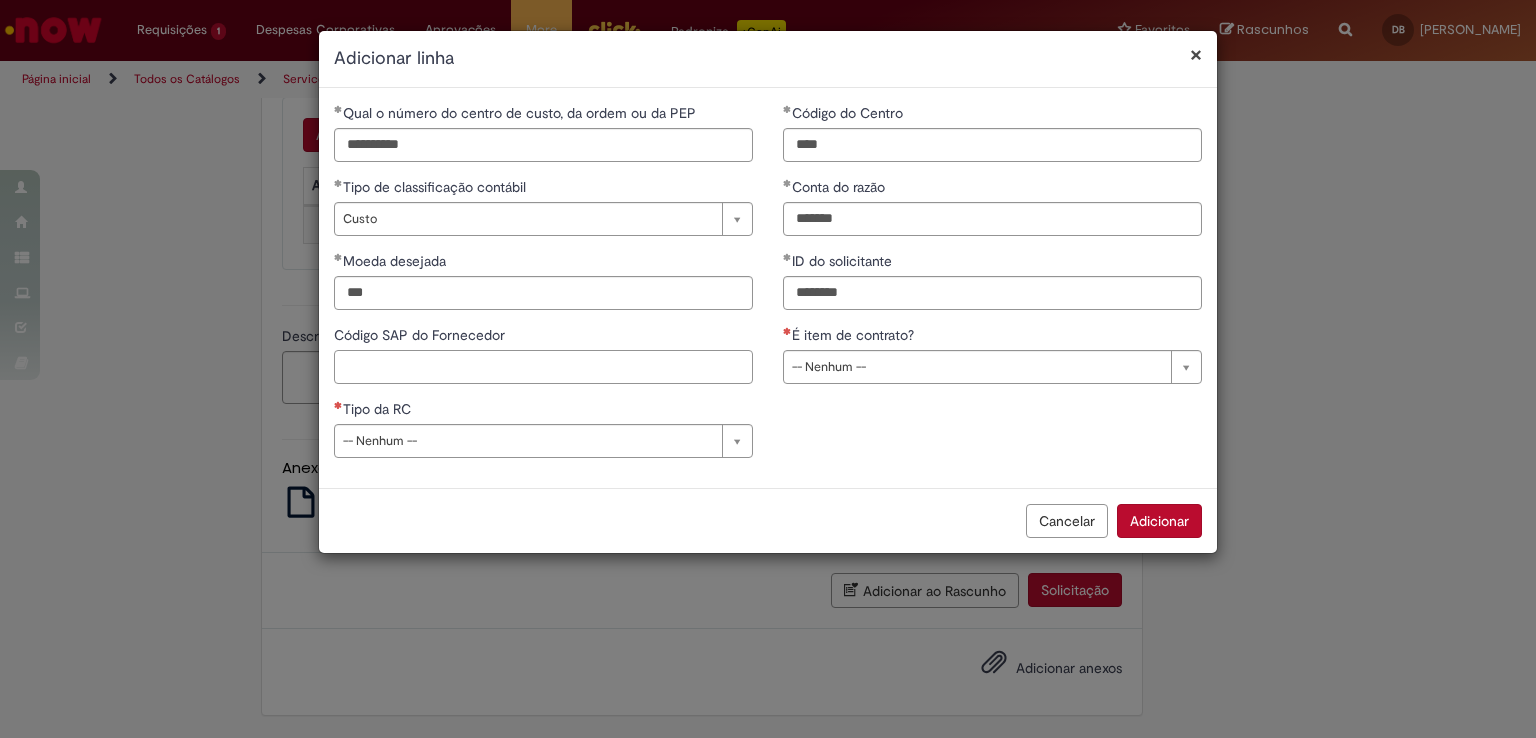 click on "Código SAP do Fornecedor" at bounding box center (543, 367) 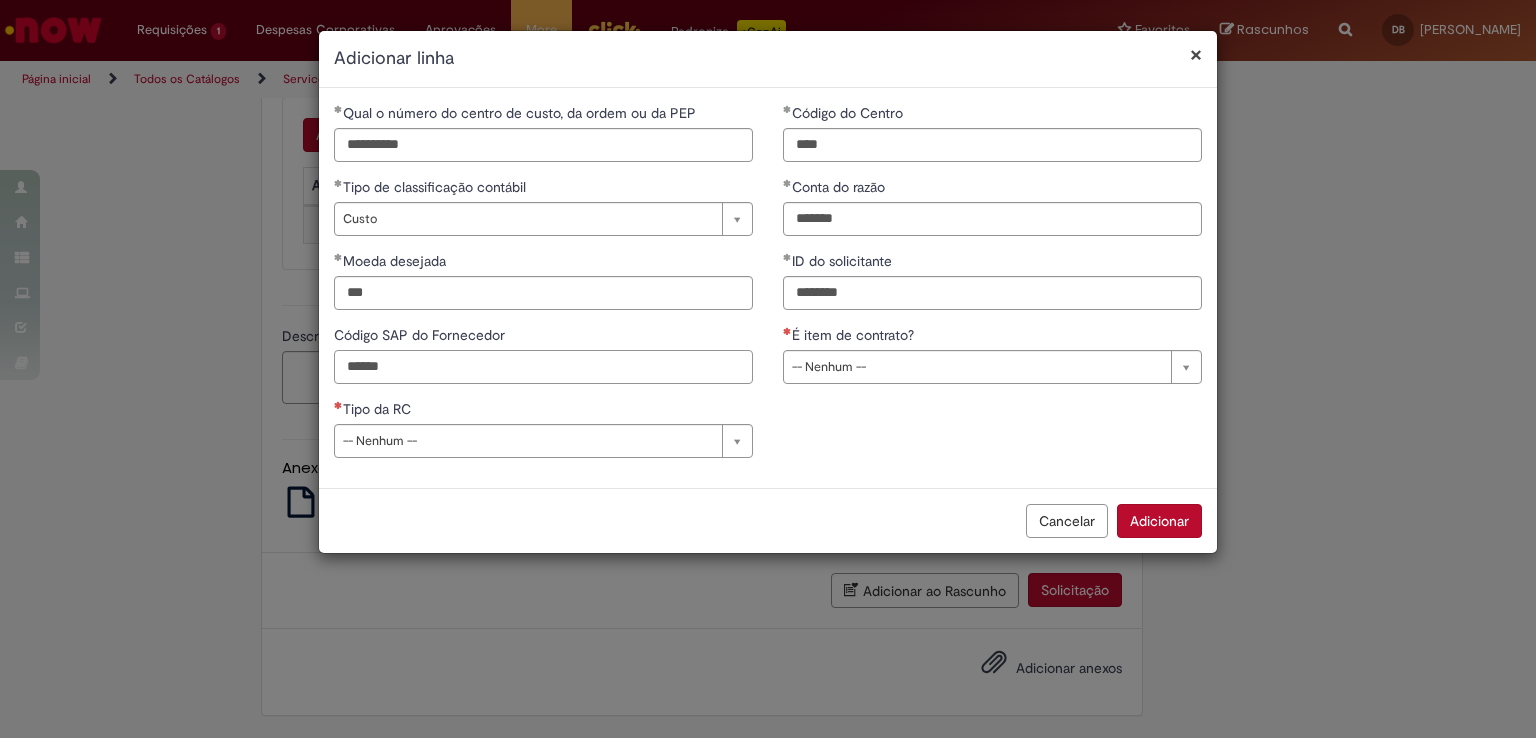 type on "******" 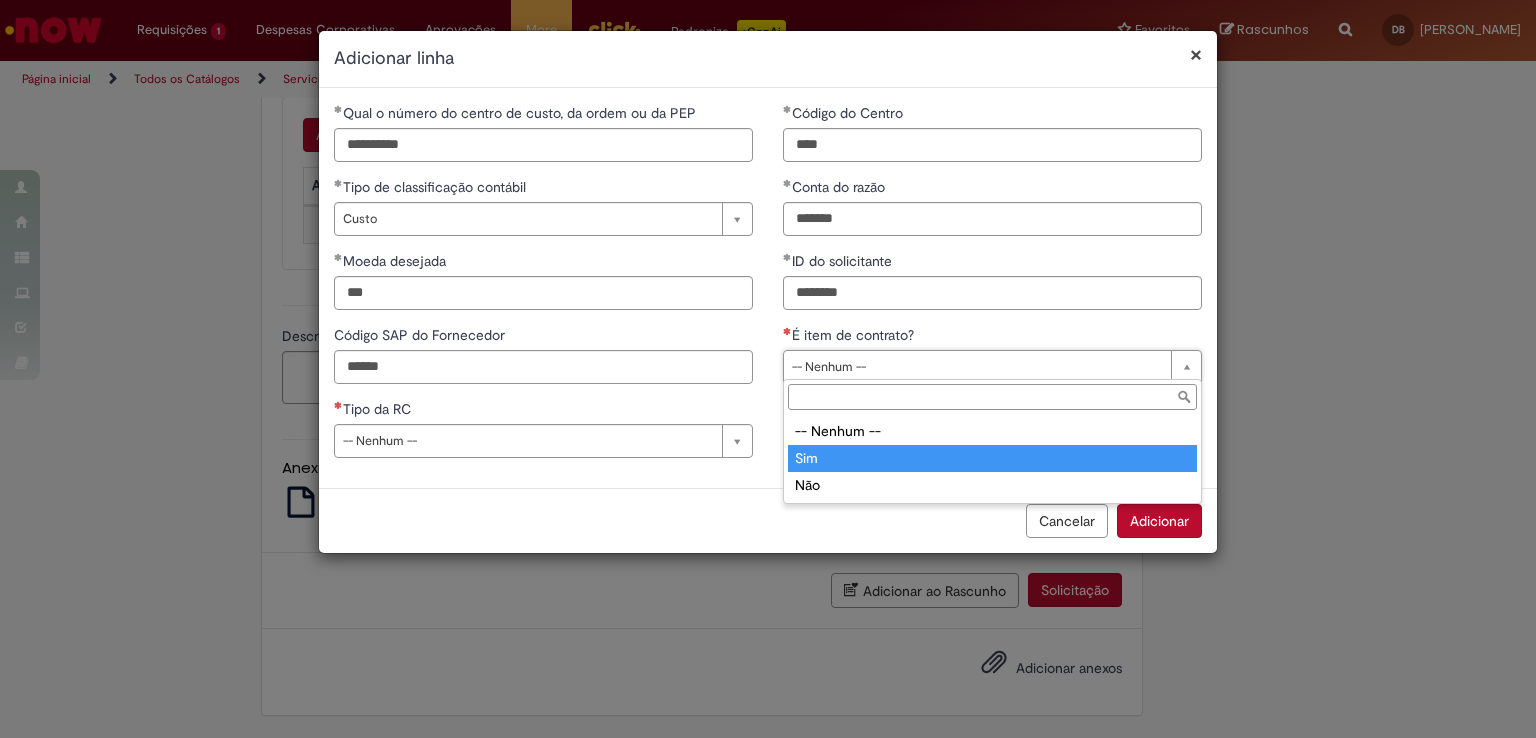 type on "***" 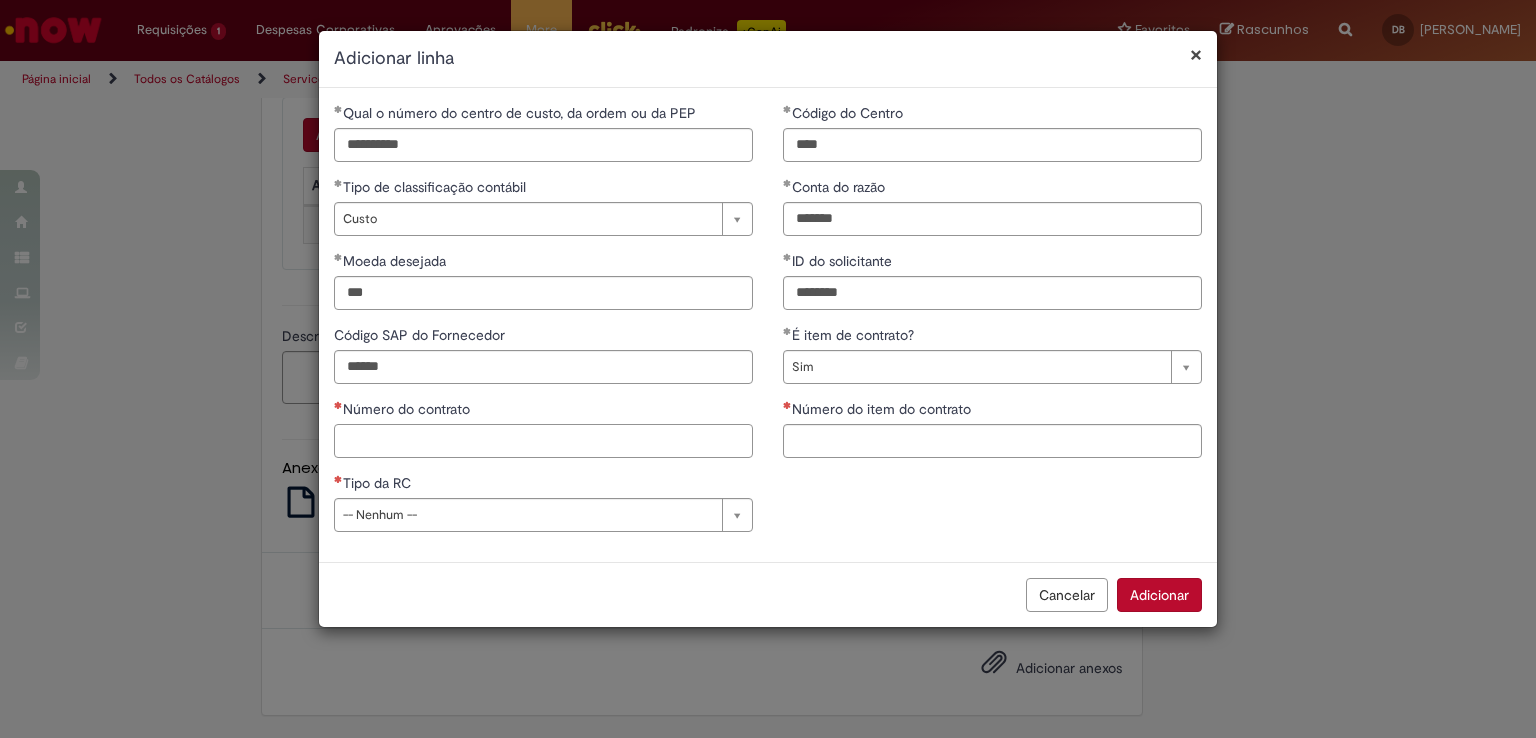 click on "Número do contrato" at bounding box center [543, 441] 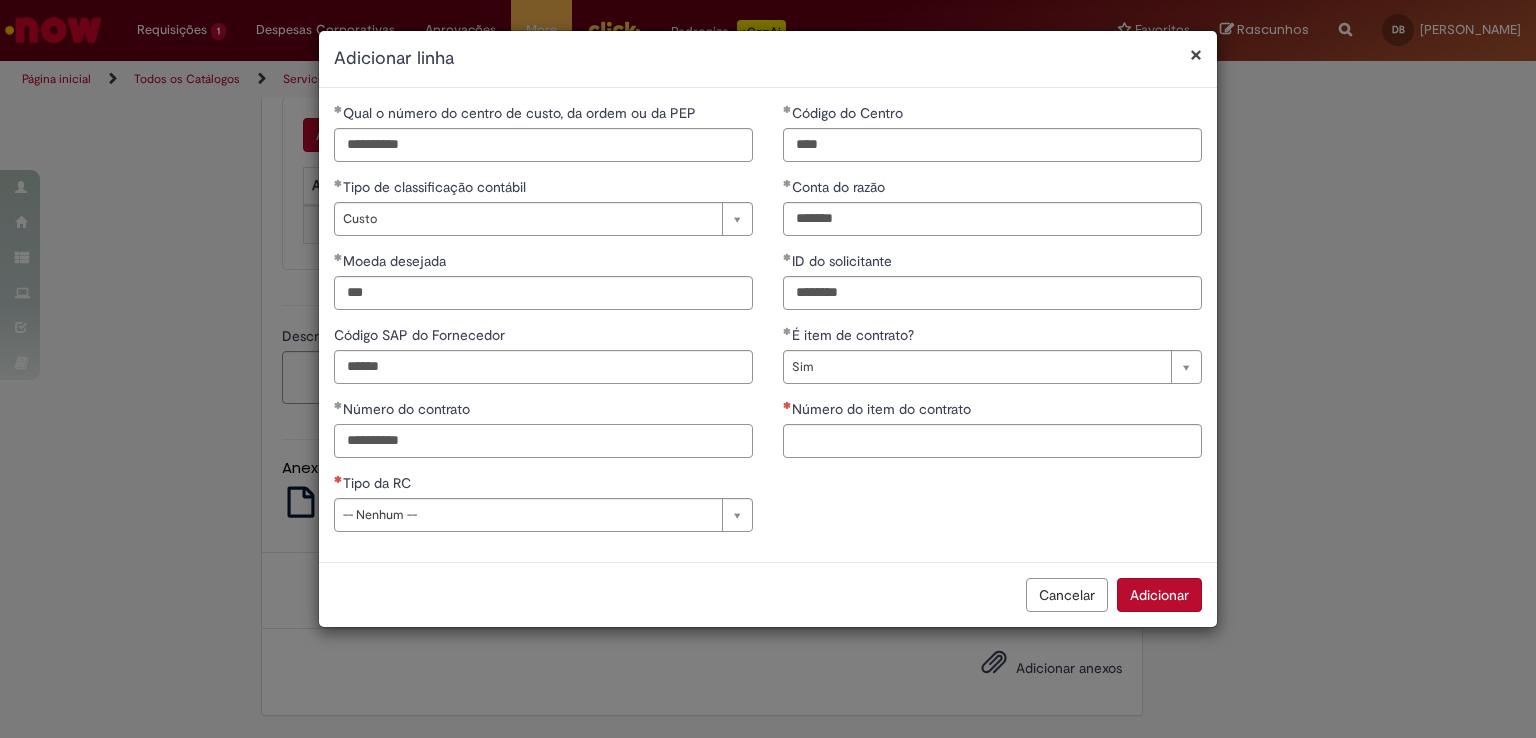 type on "**********" 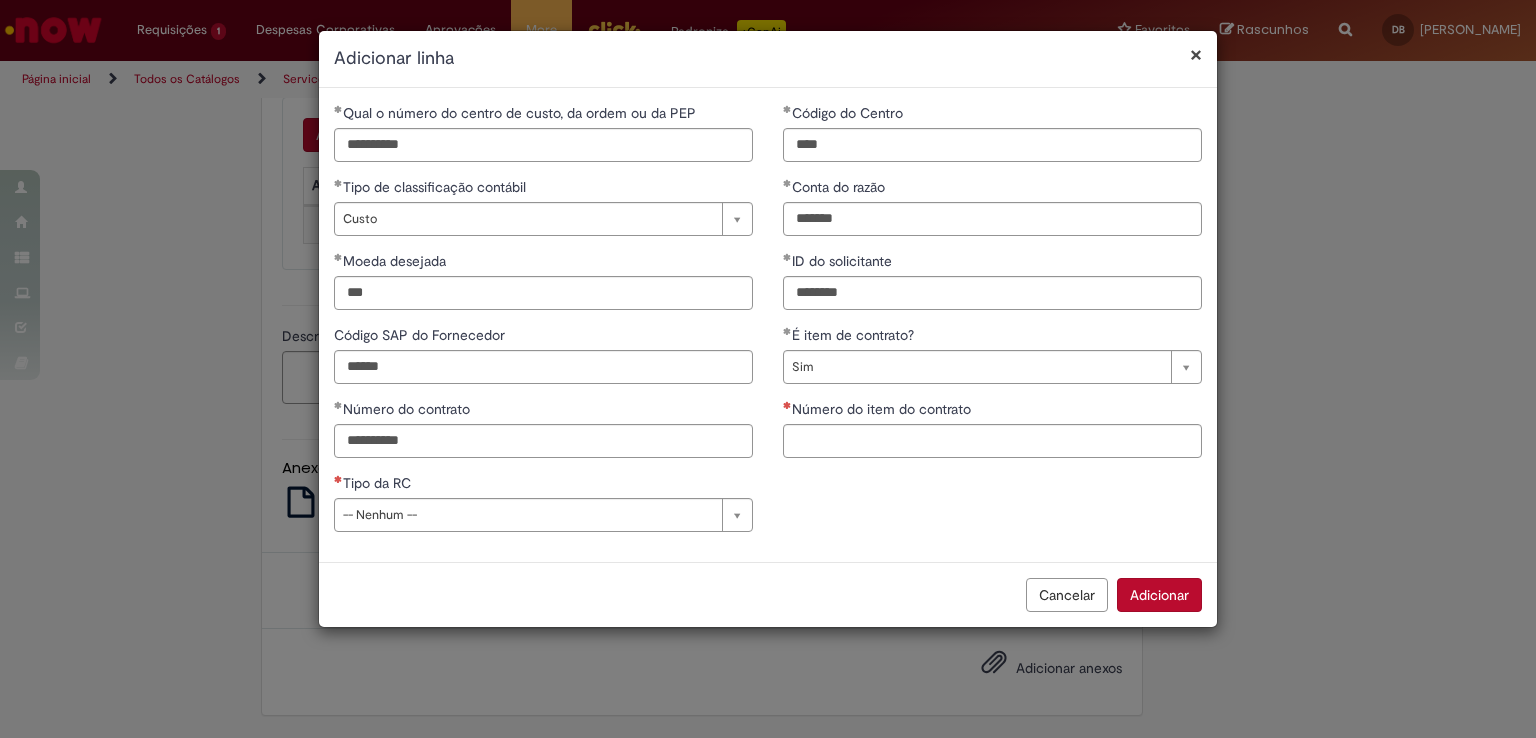 click on "Número do item do contrato" at bounding box center [992, 411] 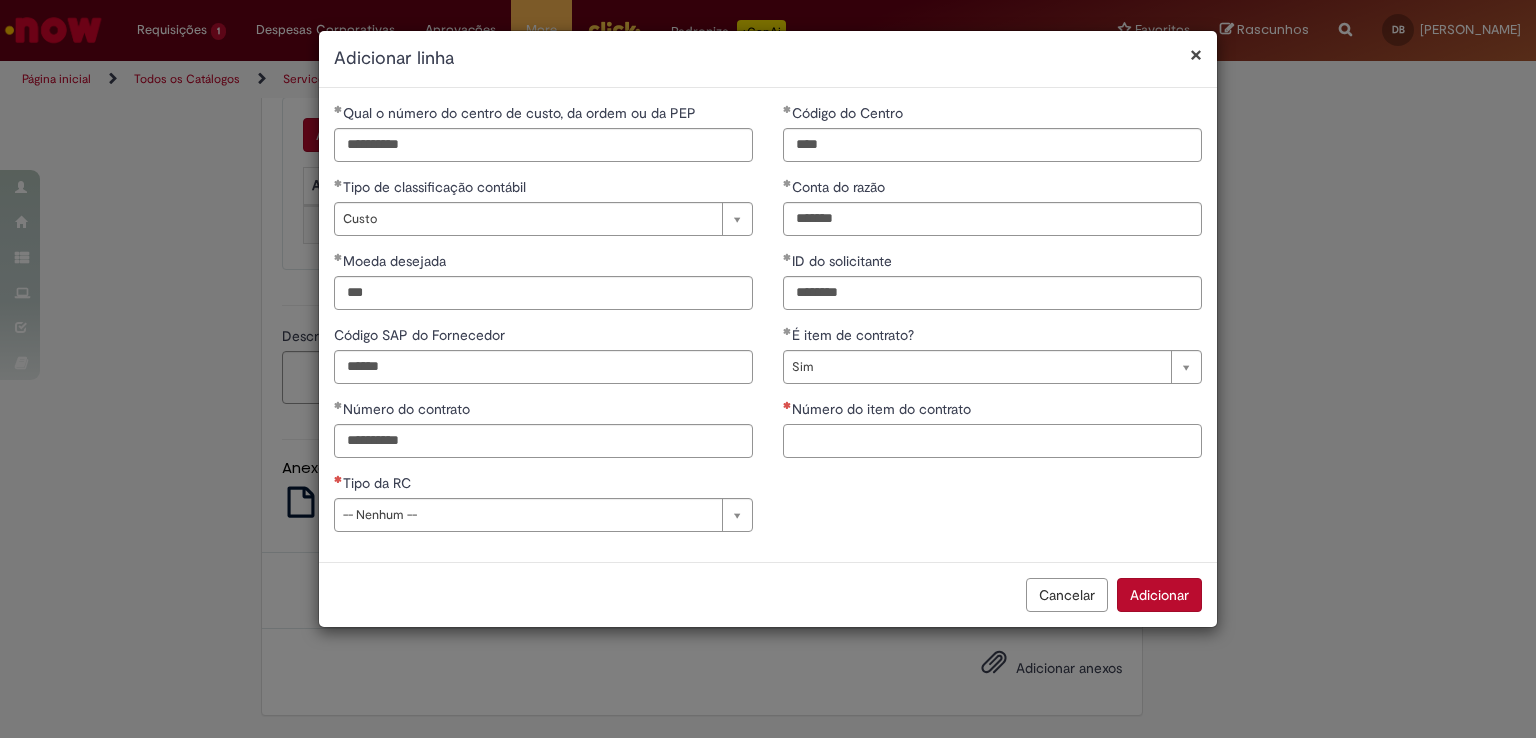 click on "Número do item do contrato" at bounding box center (992, 441) 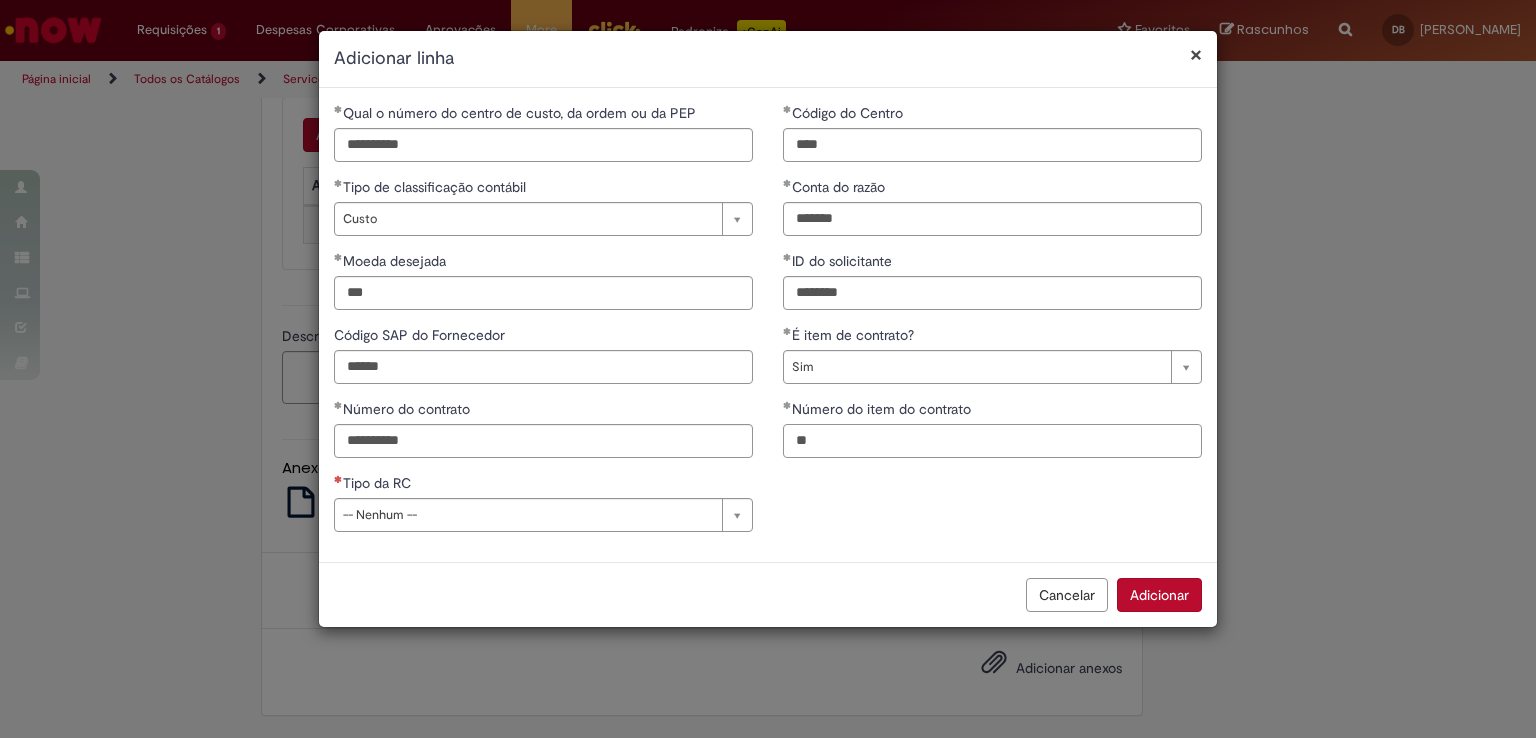 type on "**" 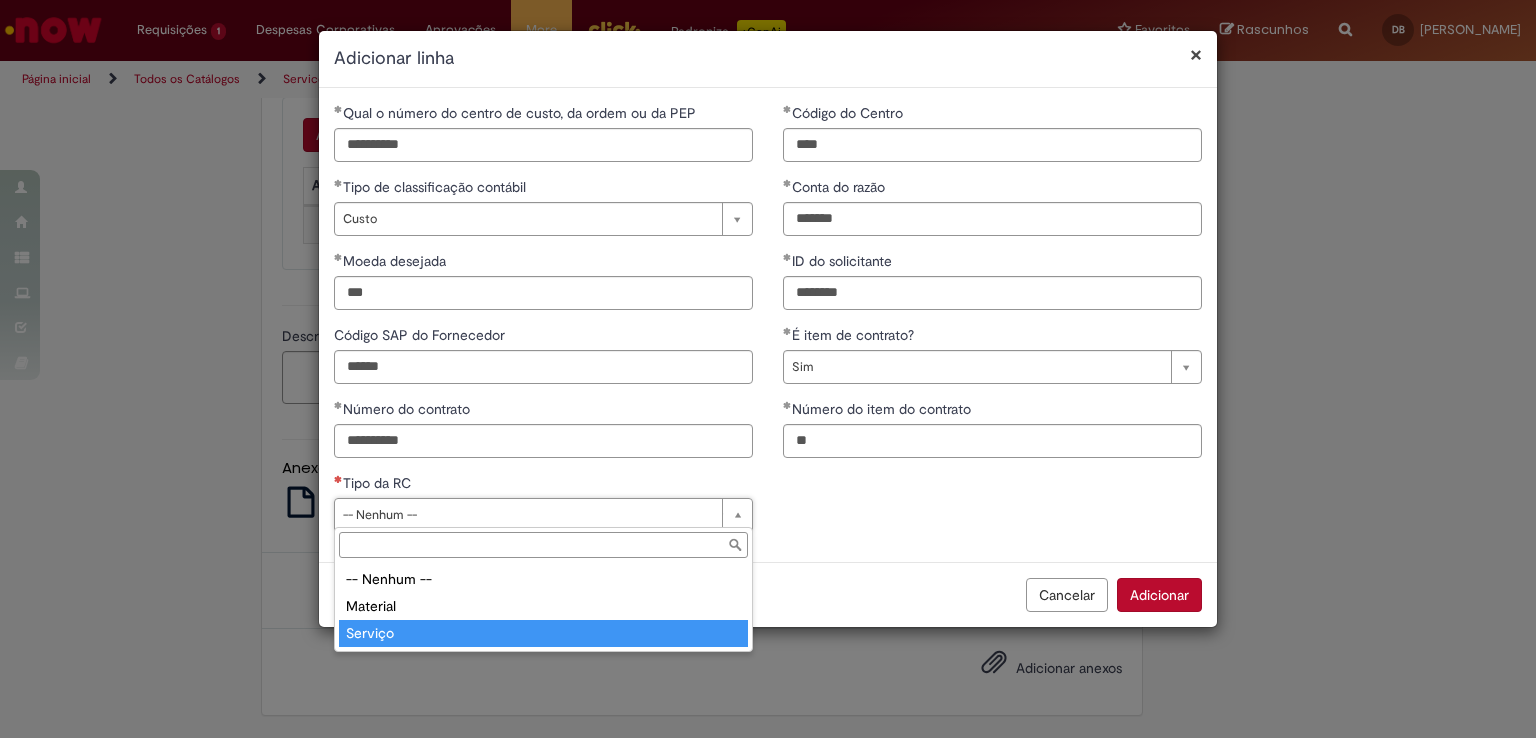 type on "*******" 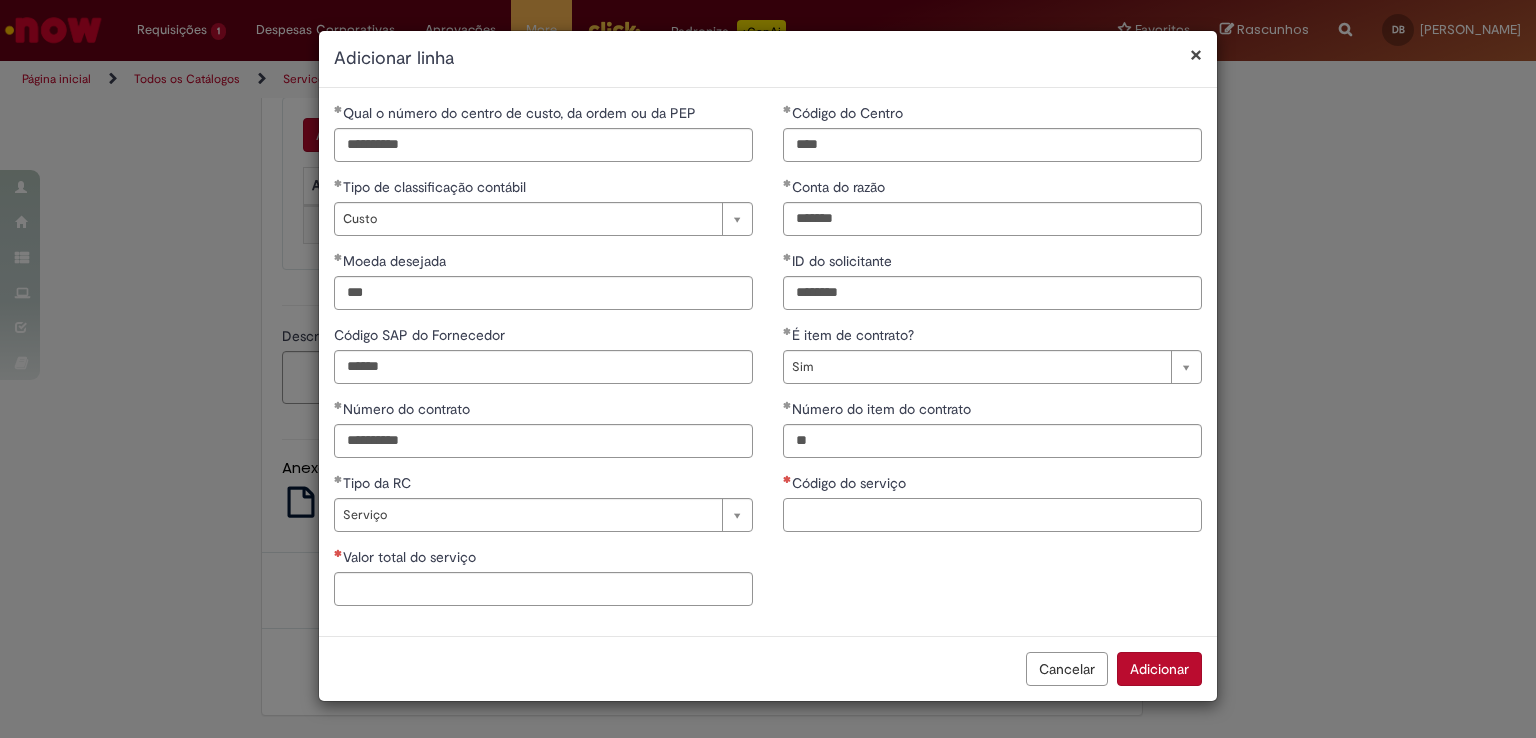 click on "Código do serviço" at bounding box center (992, 515) 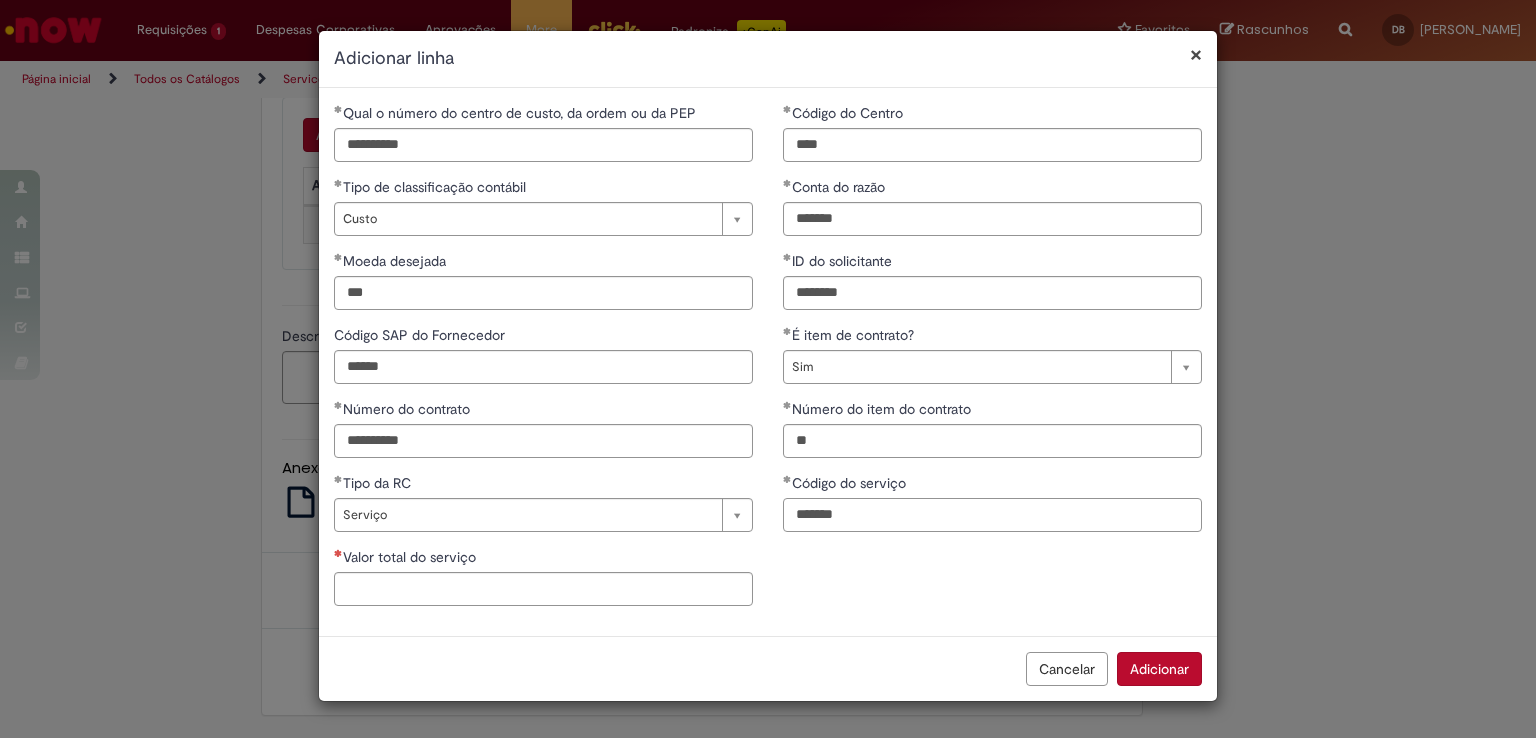 type on "*******" 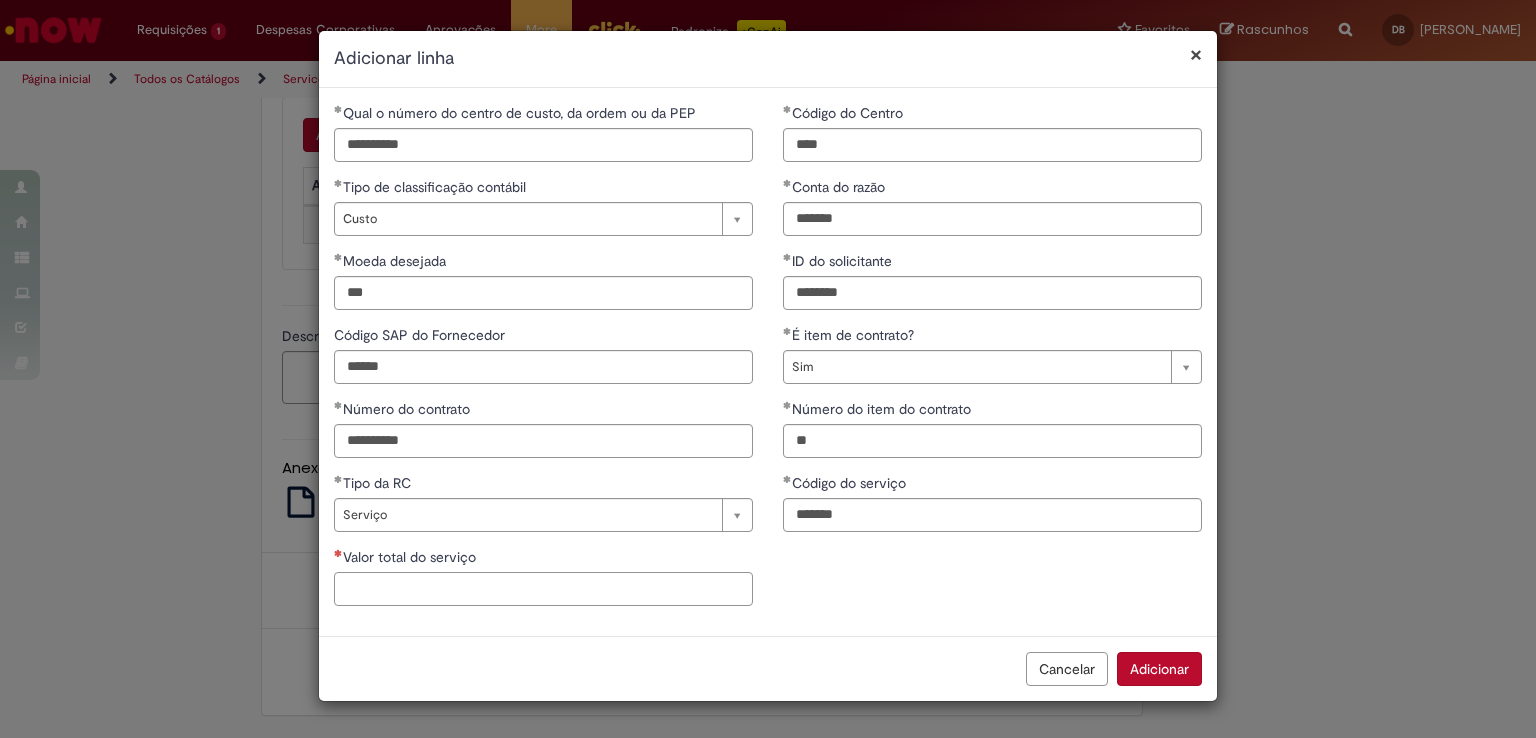 click on "Valor total do serviço" at bounding box center (543, 589) 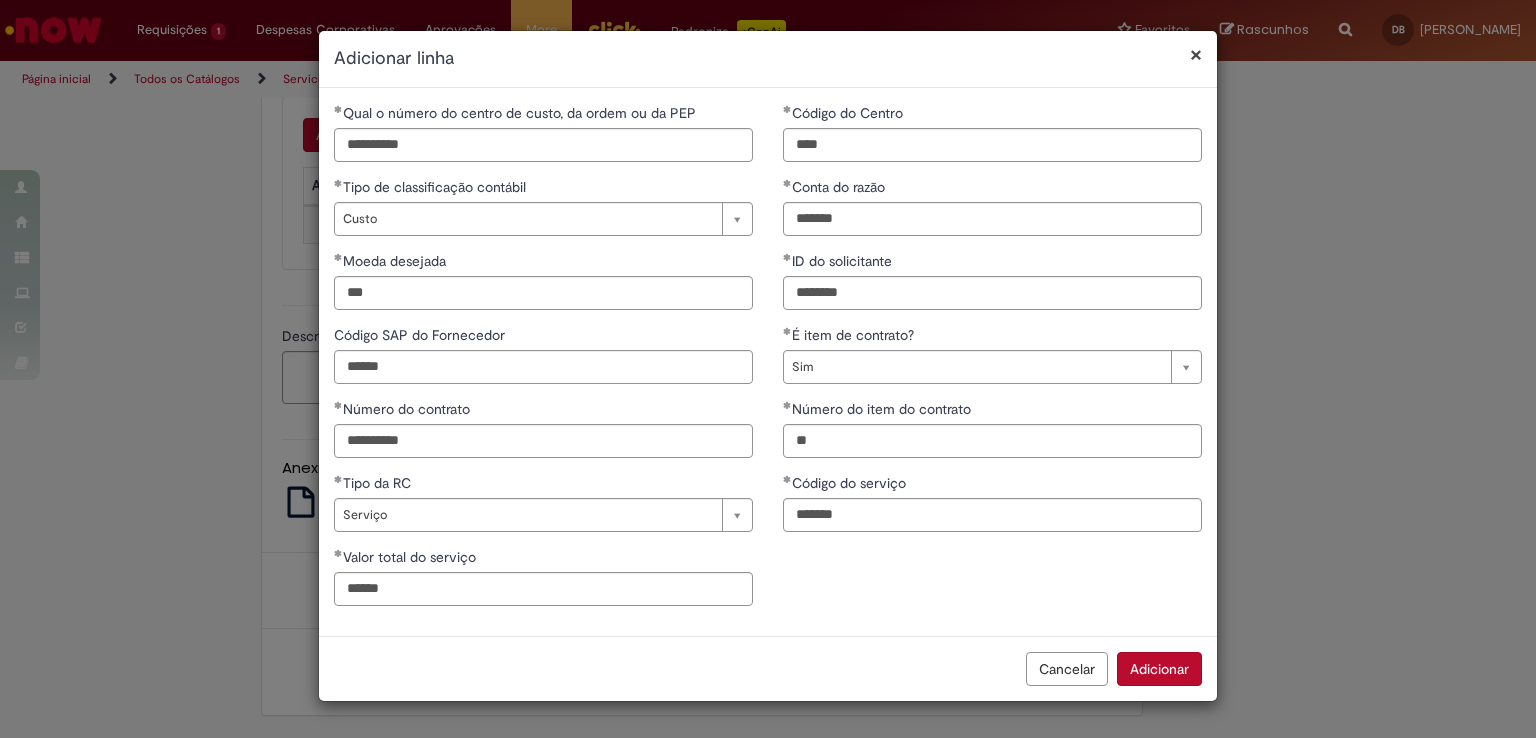 type on "**********" 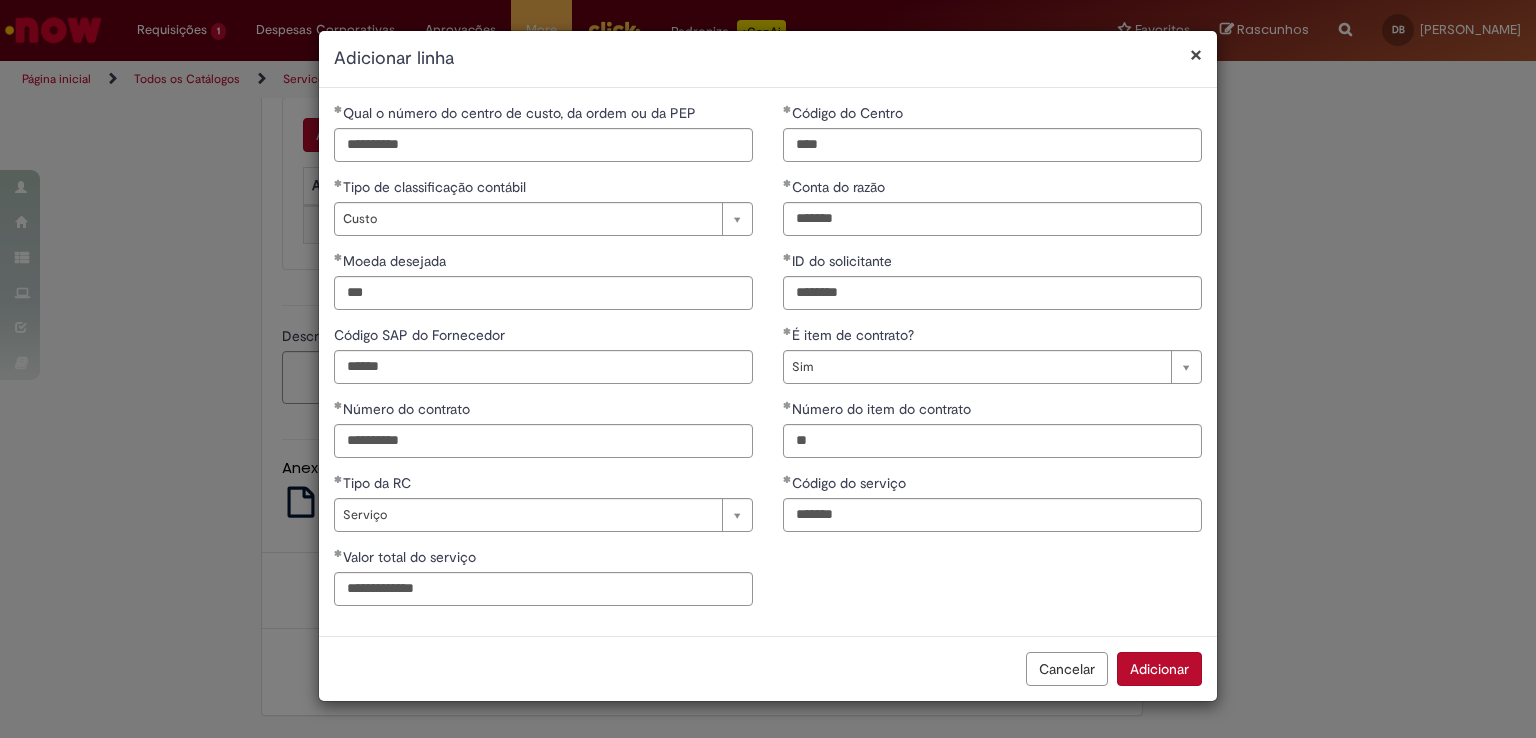 click on "**********" at bounding box center [768, 362] 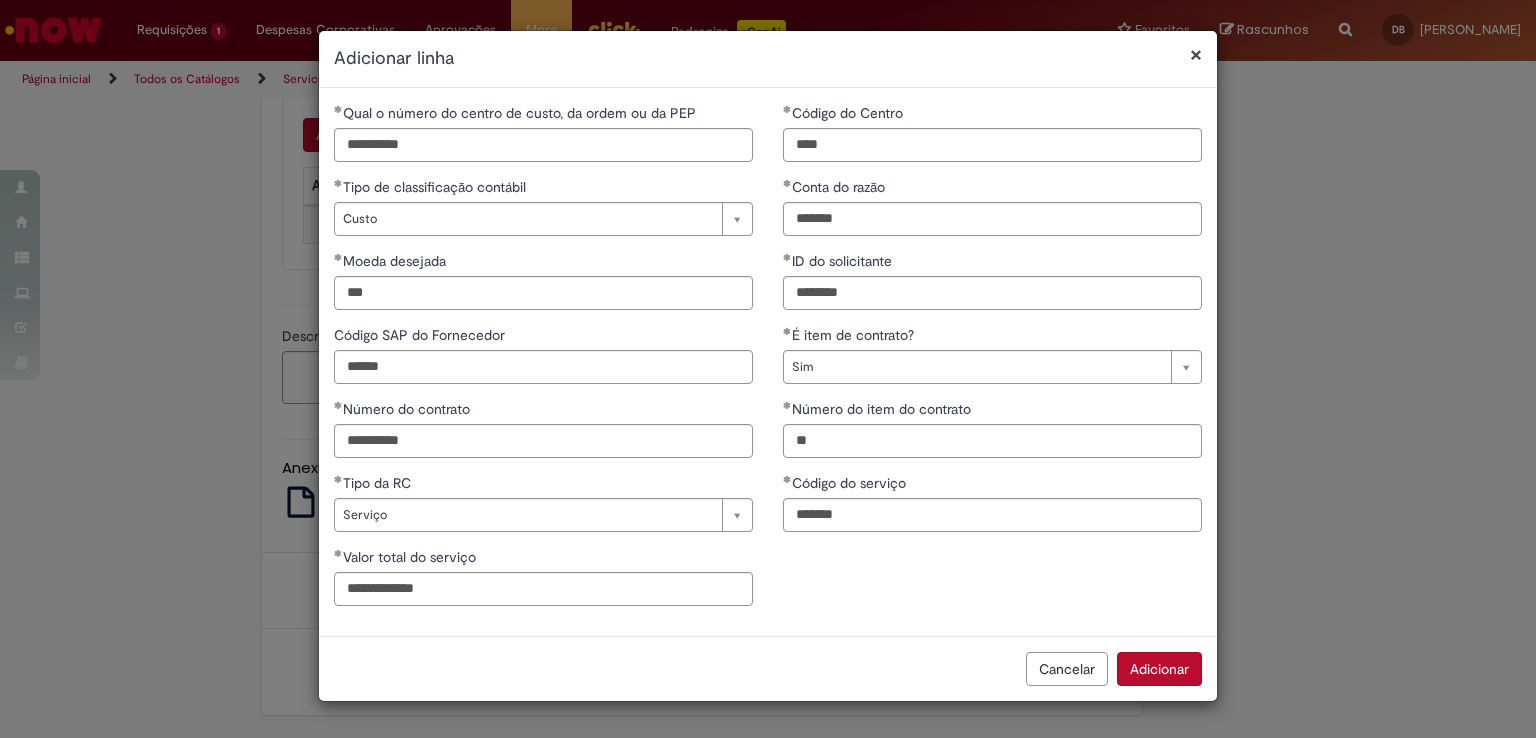 click on "Adicionar" at bounding box center (1159, 669) 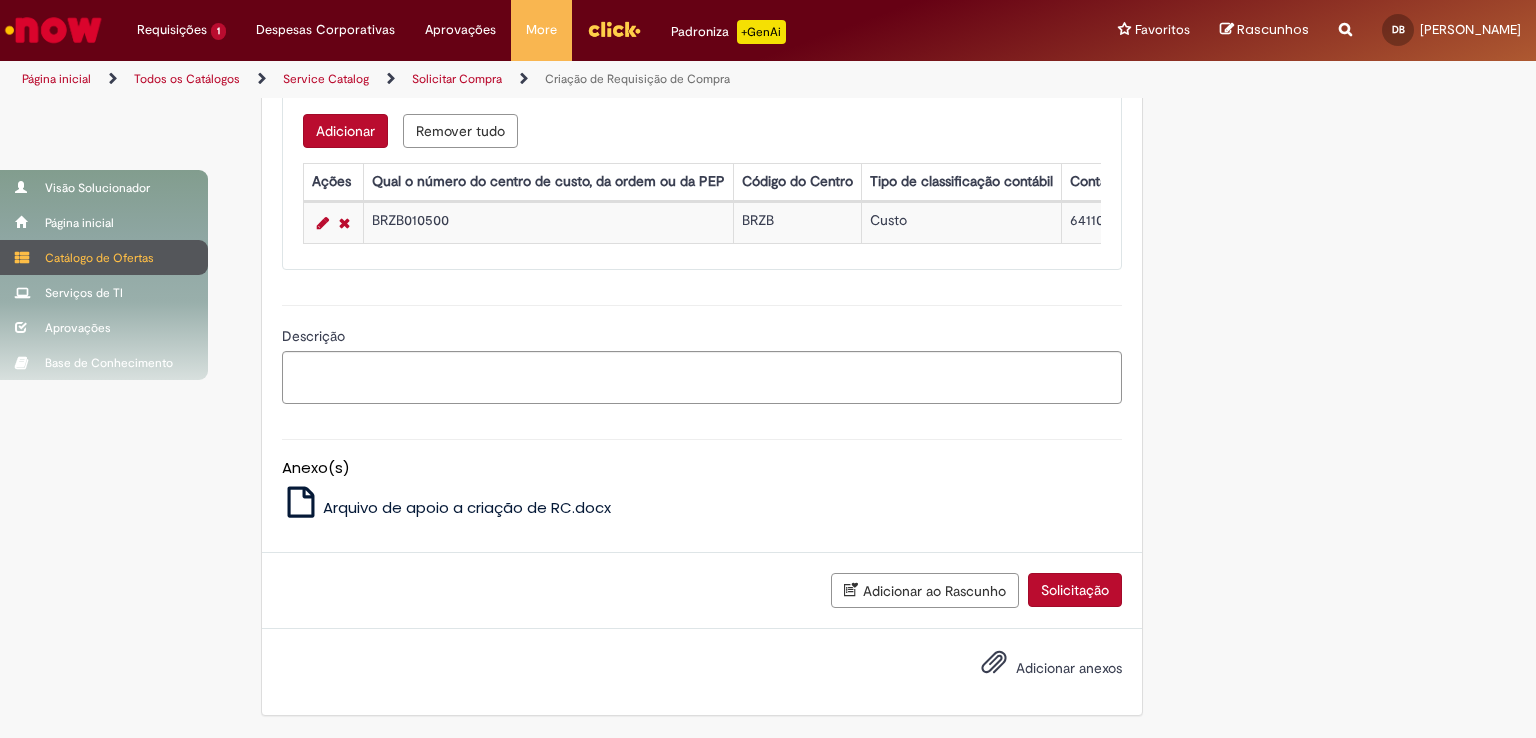 drag, startPoint x: 627, startPoint y: 257, endPoint x: 34, endPoint y: 266, distance: 593.0683 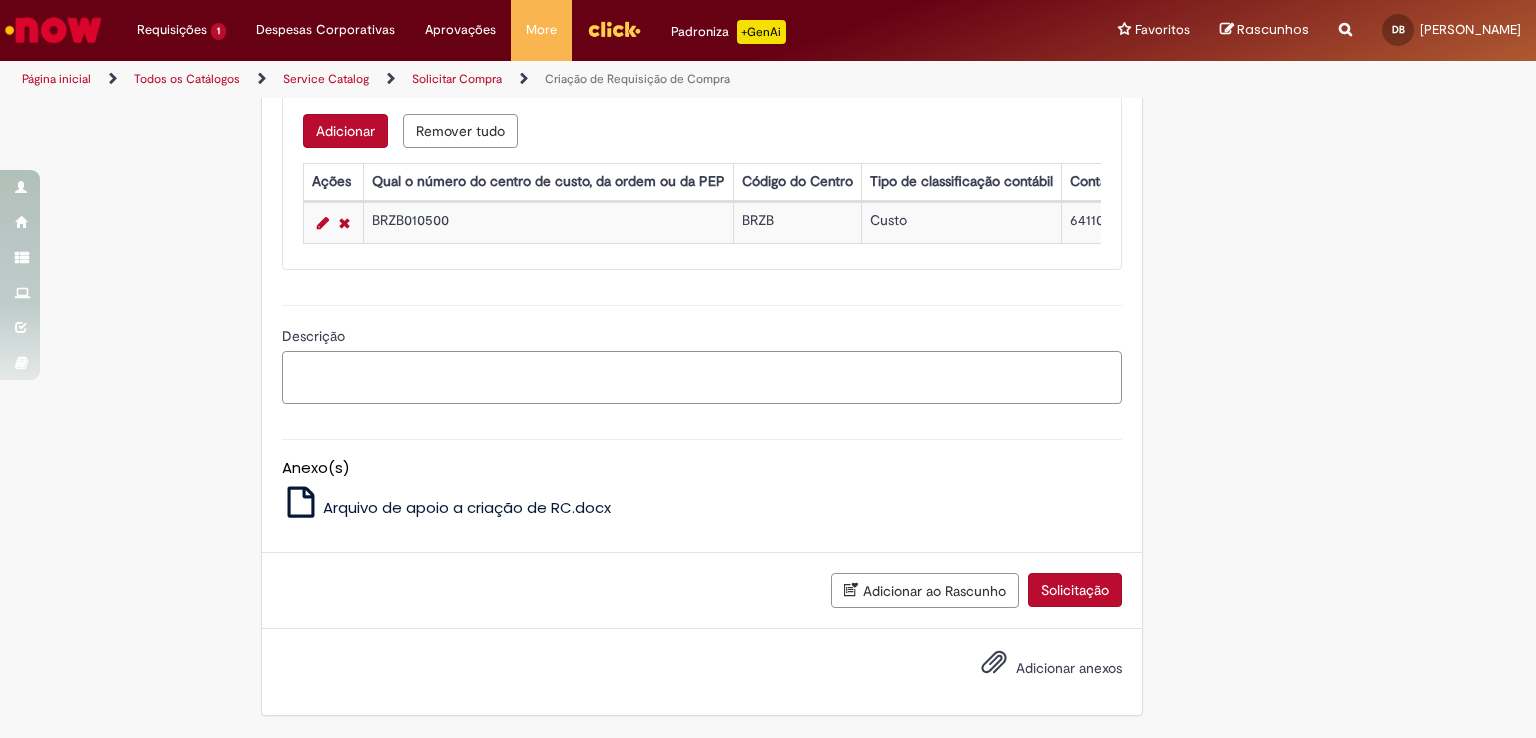 click on "Descrição" at bounding box center [702, 378] 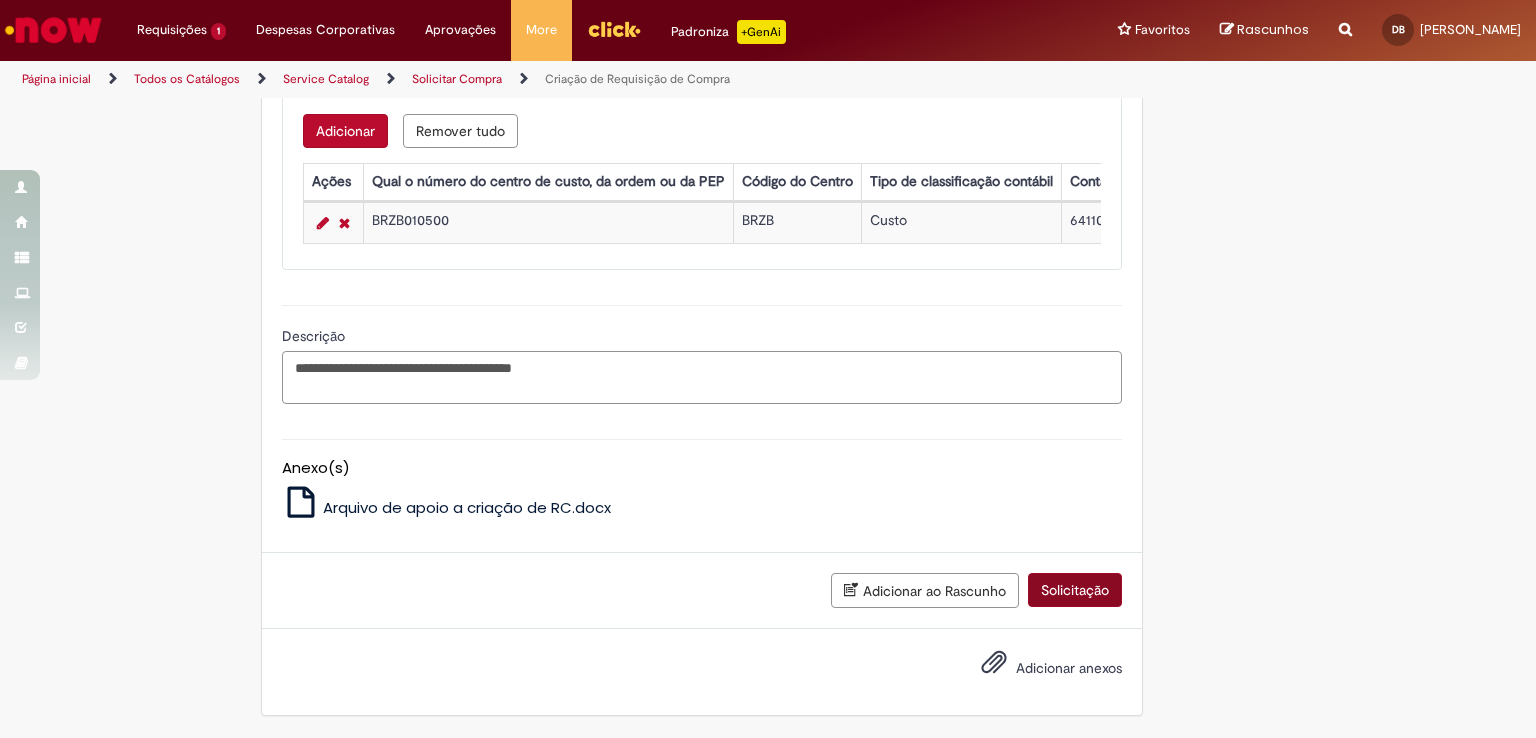 type on "**********" 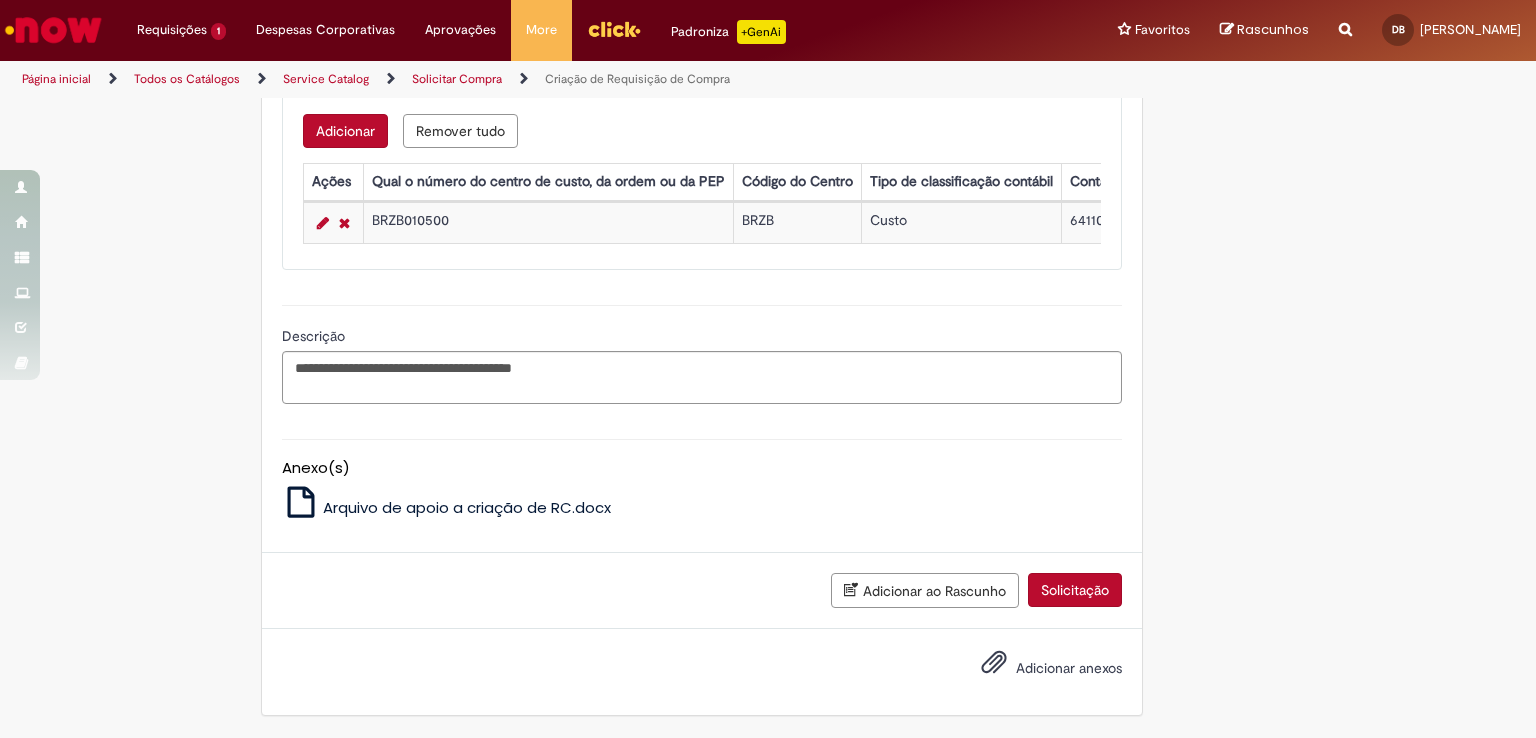 click on "Solicitação" at bounding box center [1075, 590] 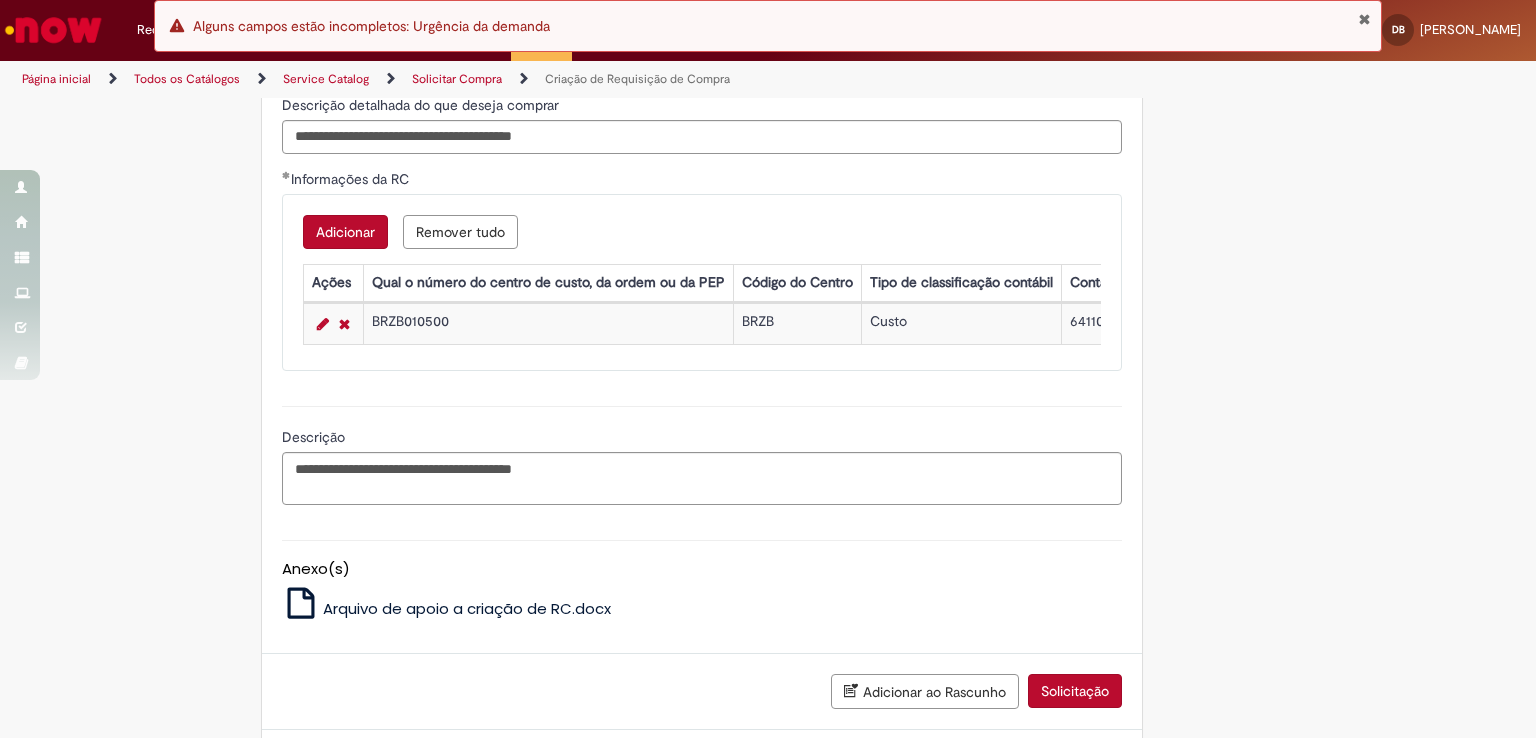 scroll, scrollTop: 1604, scrollLeft: 0, axis: vertical 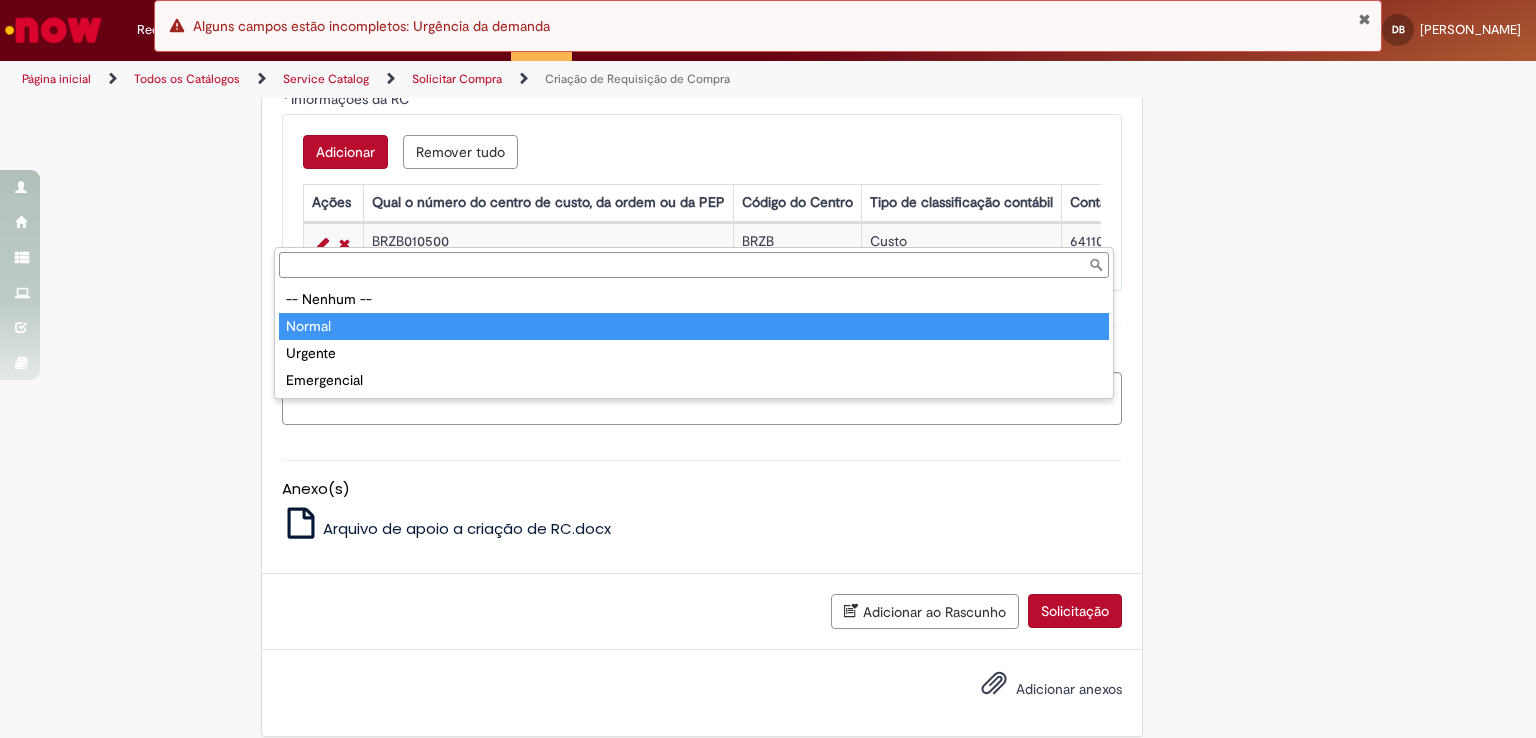 type on "******" 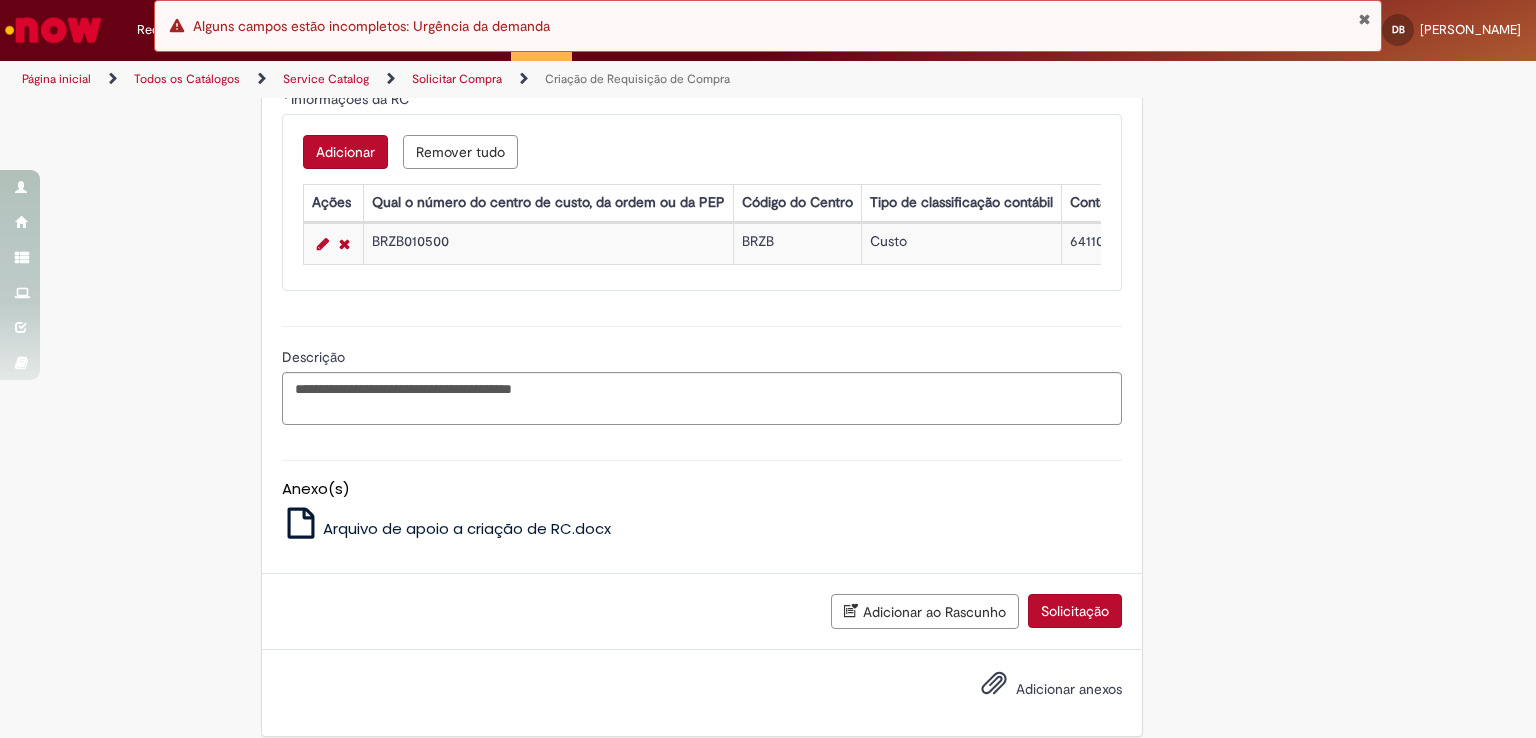click on "Adicionar a Favoritos
Criação de Requisição de Compra
Oferta destinada criação de RC: Serviços de terceirização (Ex: Segurança, facilities, promotores, etc), Fees, Utilidades, Jurídico, Institucional, People(Ex: EPI,Fretado, etc)
Esta oferta está  somente  destinada à criação de RC de serviço, material e B44 (RC de PARA)
Portanto, para consultas de pedidos, problemas de RC relacionados a bloqueios, alterações ou status em que se encontra, favor entrar em contato conosco pelo whatsapp interno  +55 800 042 0403 , de segunda a sexta-feira, das 08 horas as 17 horas.
A partir da aprovação da Unidade, os diferentes tipos de RC seguem o prazo abaixo para gerar o pedido.
Atenção:  os prazos são somente contados em dias úteis.
RC Normal (ZPR ou ZNB): 8 dias Material e 15 dias Serviços;
Em casos de rcs de materiais" at bounding box center [670, -373] 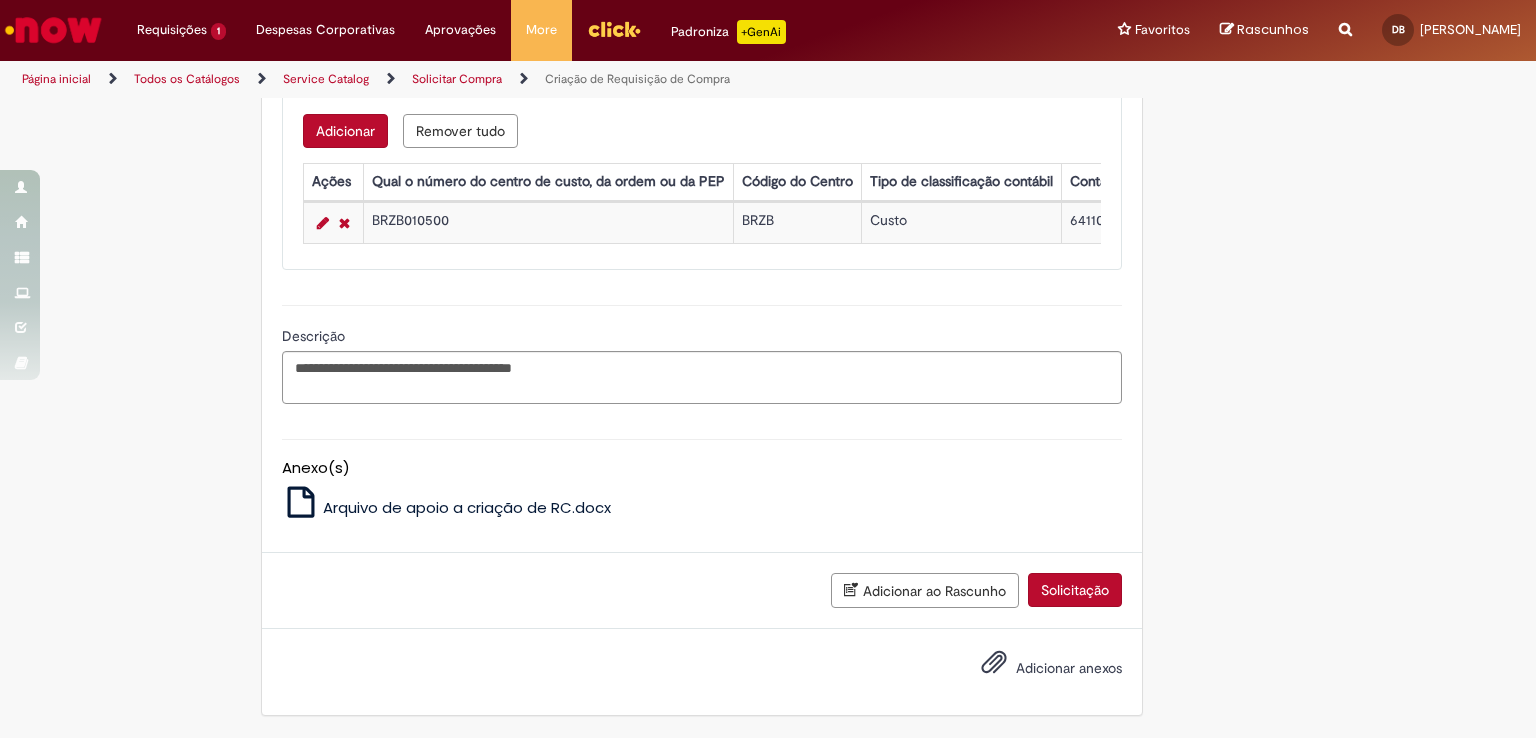 scroll, scrollTop: 2036, scrollLeft: 0, axis: vertical 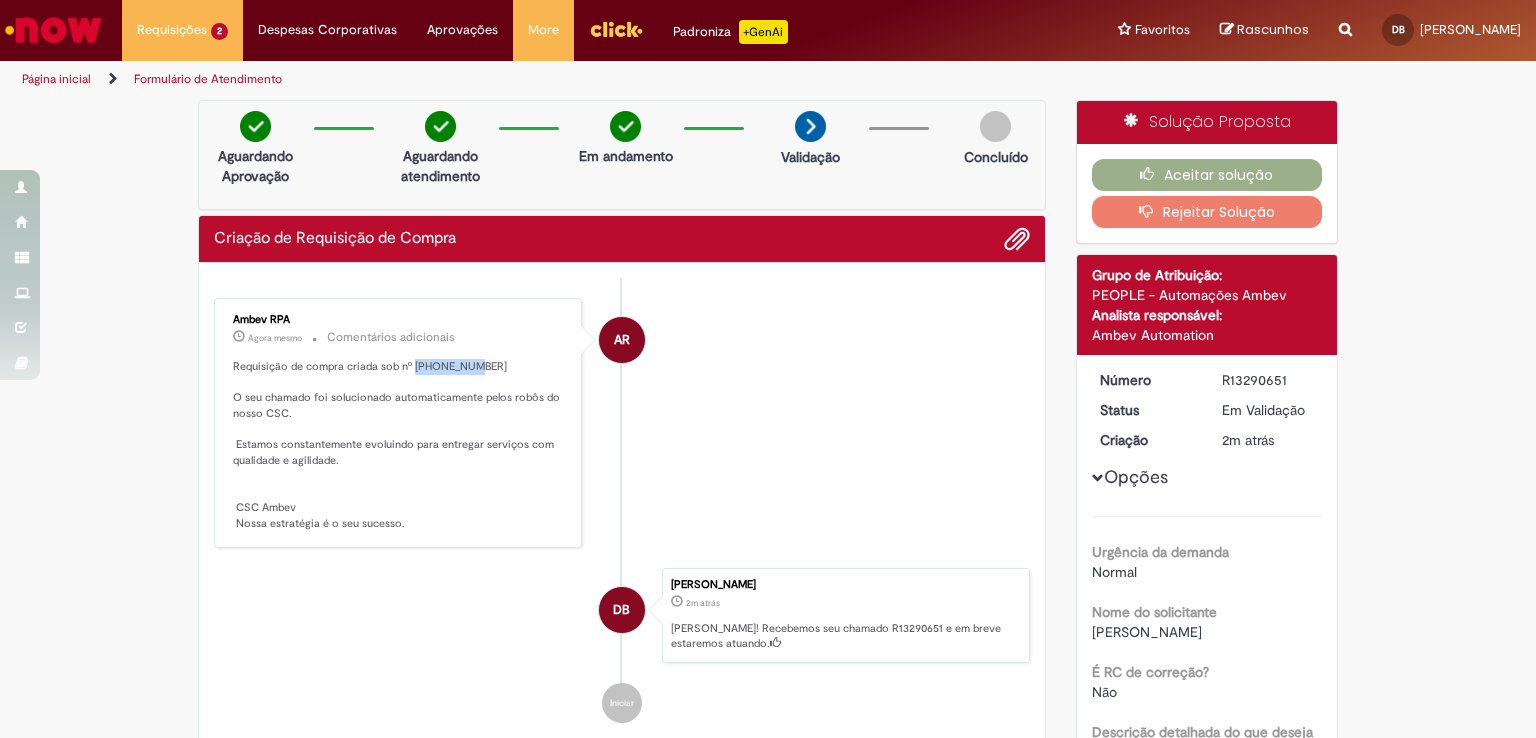 drag, startPoint x: 471, startPoint y: 359, endPoint x: 404, endPoint y: 370, distance: 67.89698 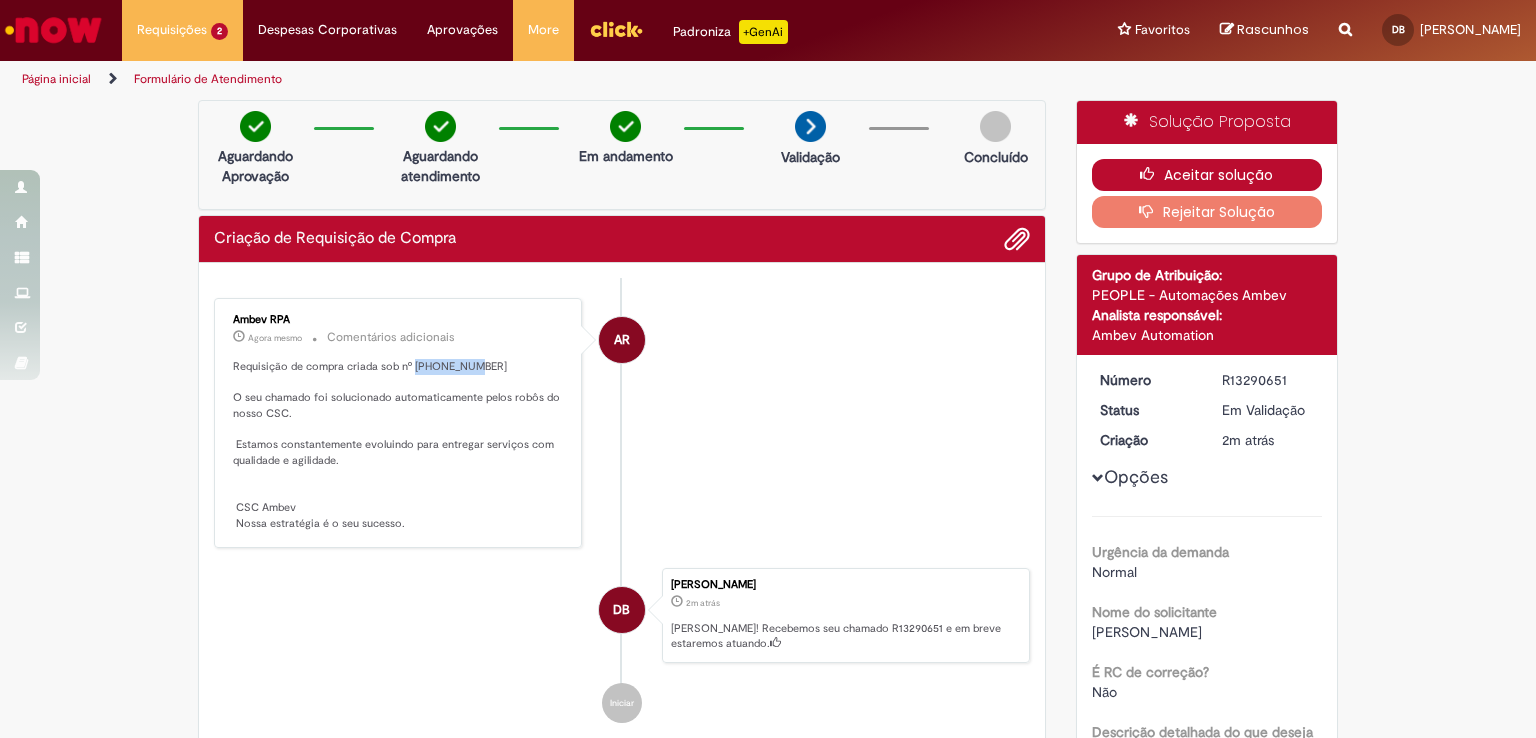 click on "Aceitar solução" at bounding box center [1207, 175] 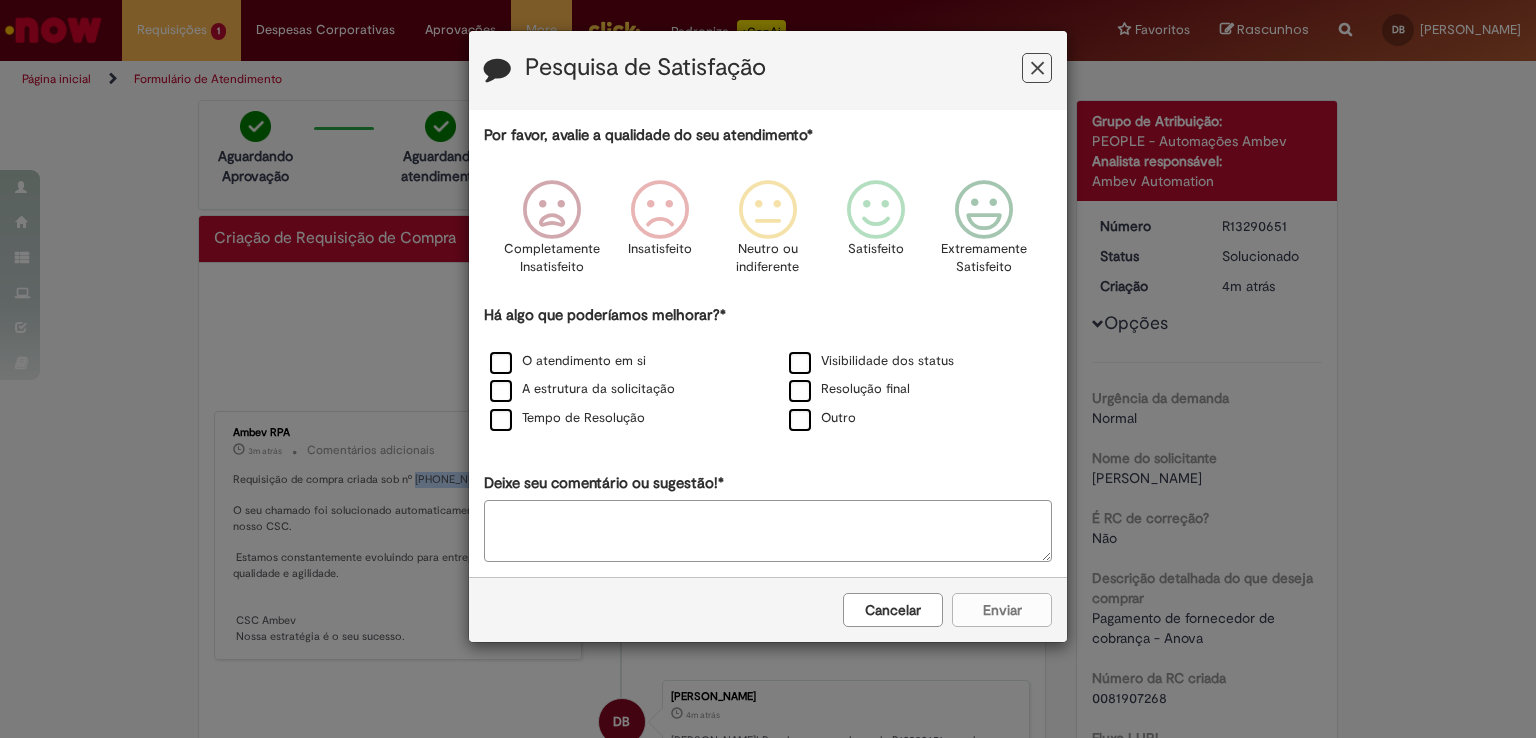 click at bounding box center [1037, 68] 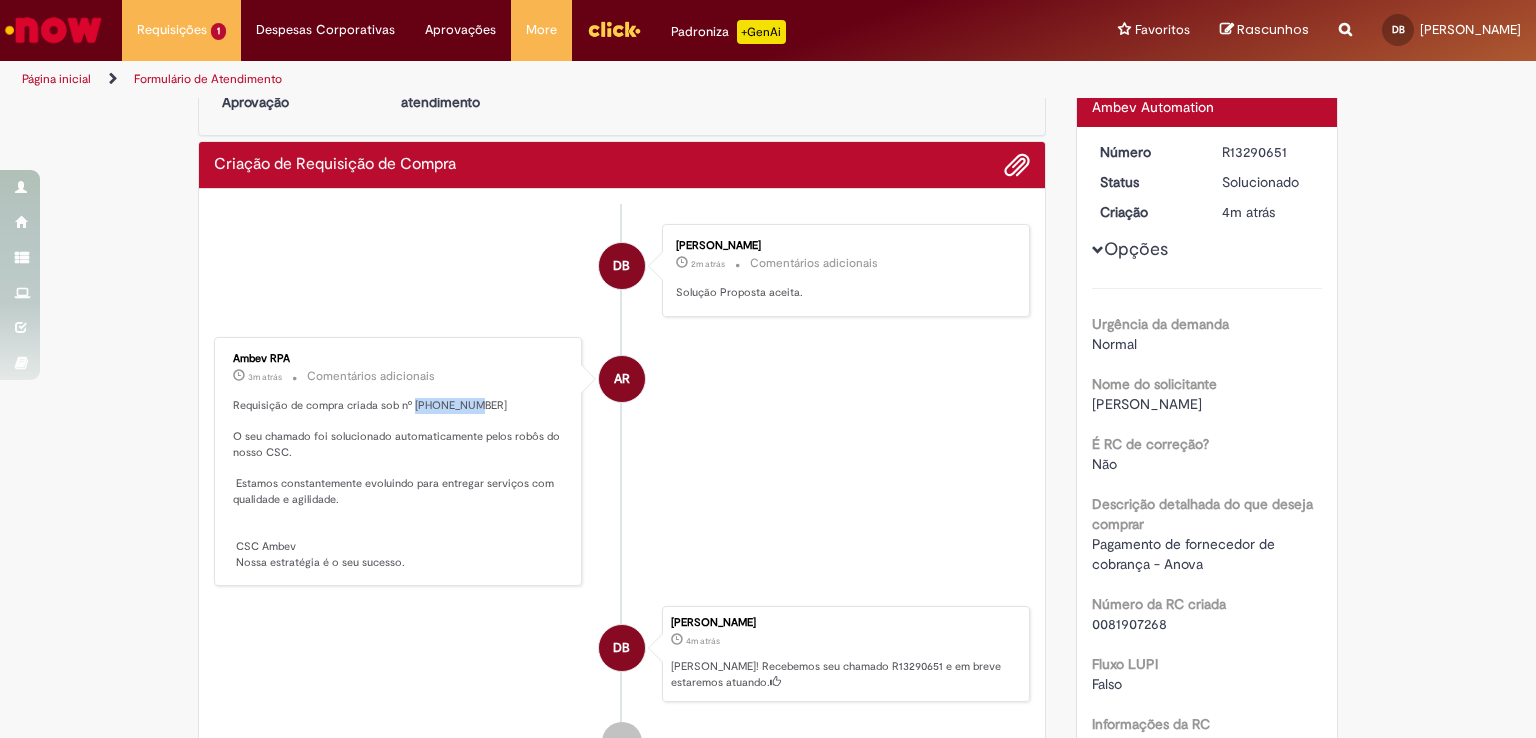 scroll, scrollTop: 0, scrollLeft: 0, axis: both 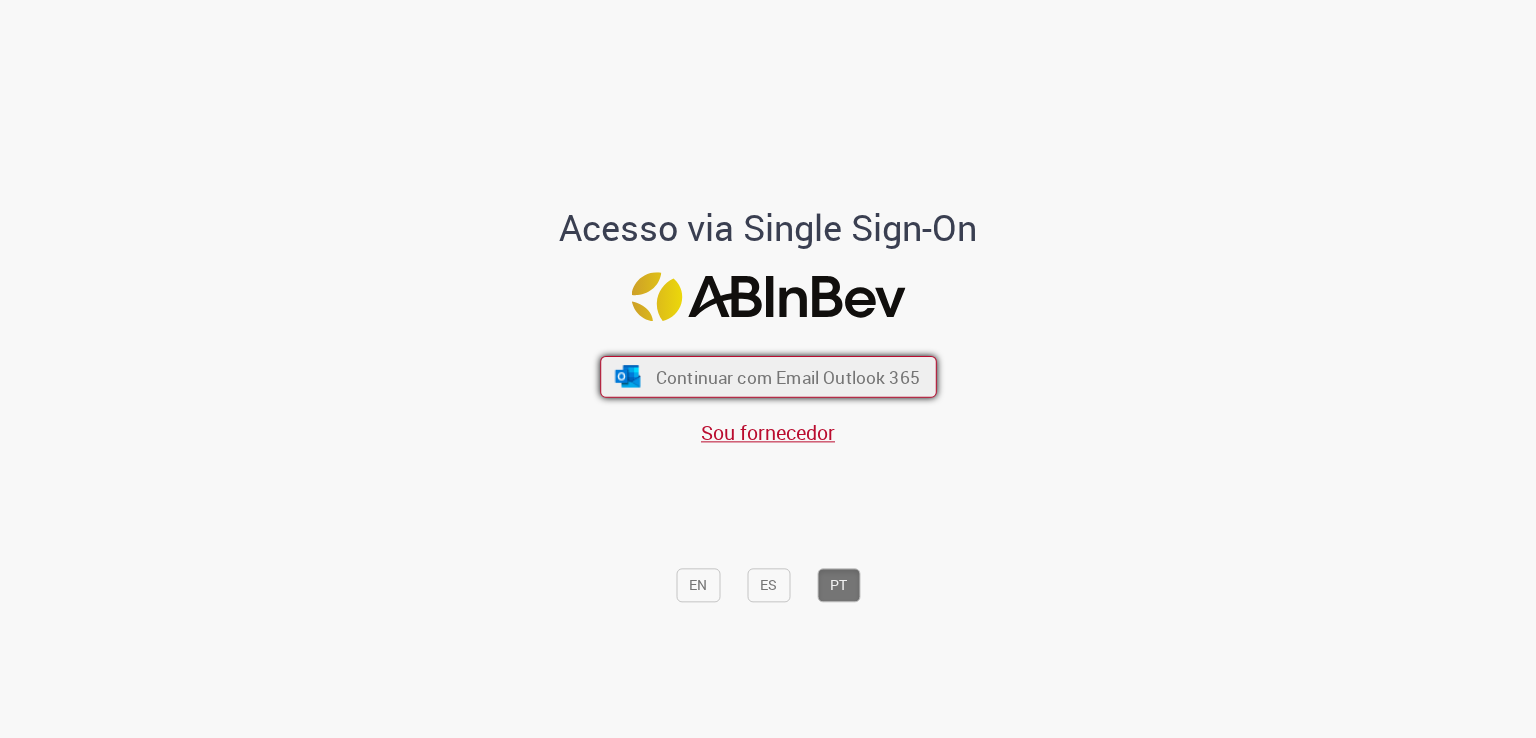 click on "Continuar com Email Outlook 365" at bounding box center (787, 377) 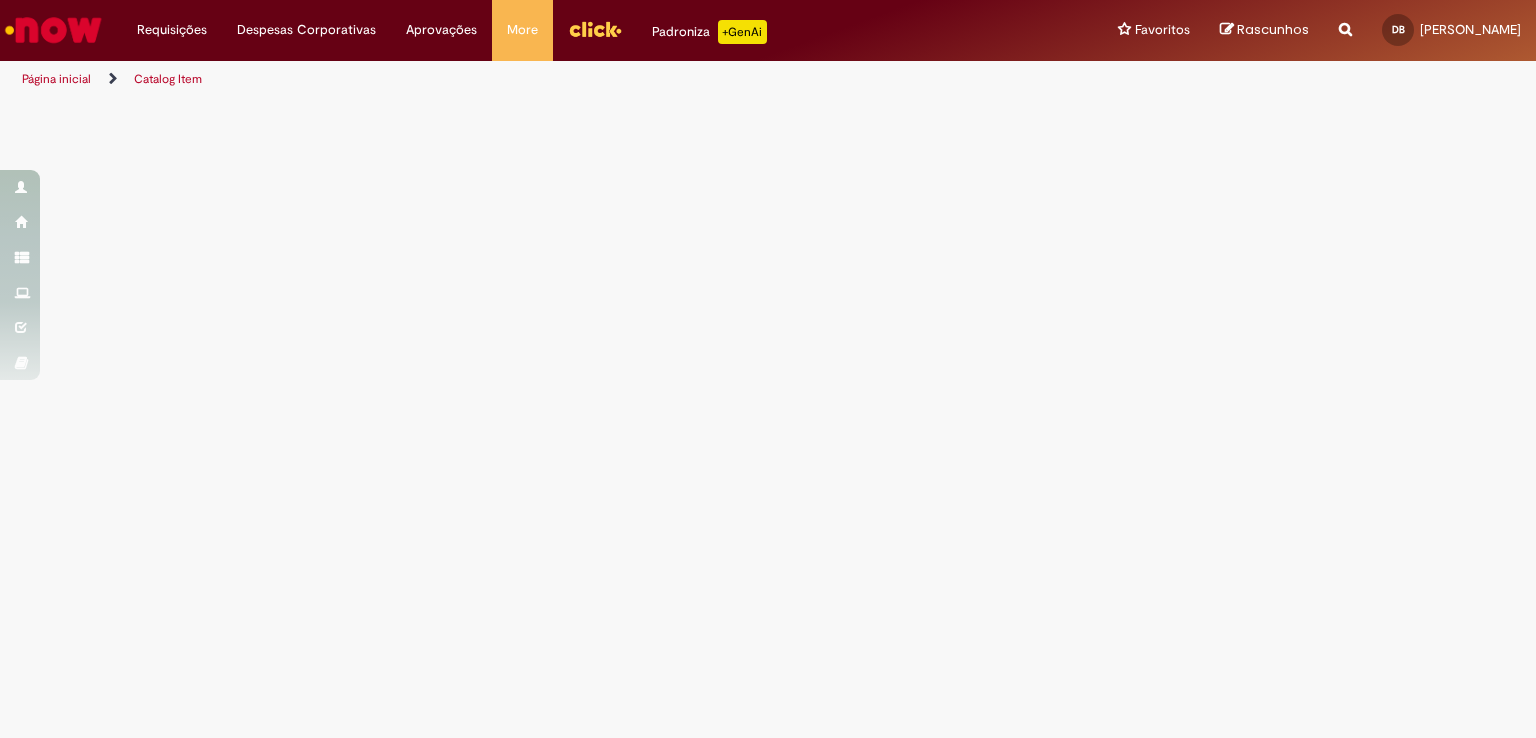 scroll, scrollTop: 0, scrollLeft: 0, axis: both 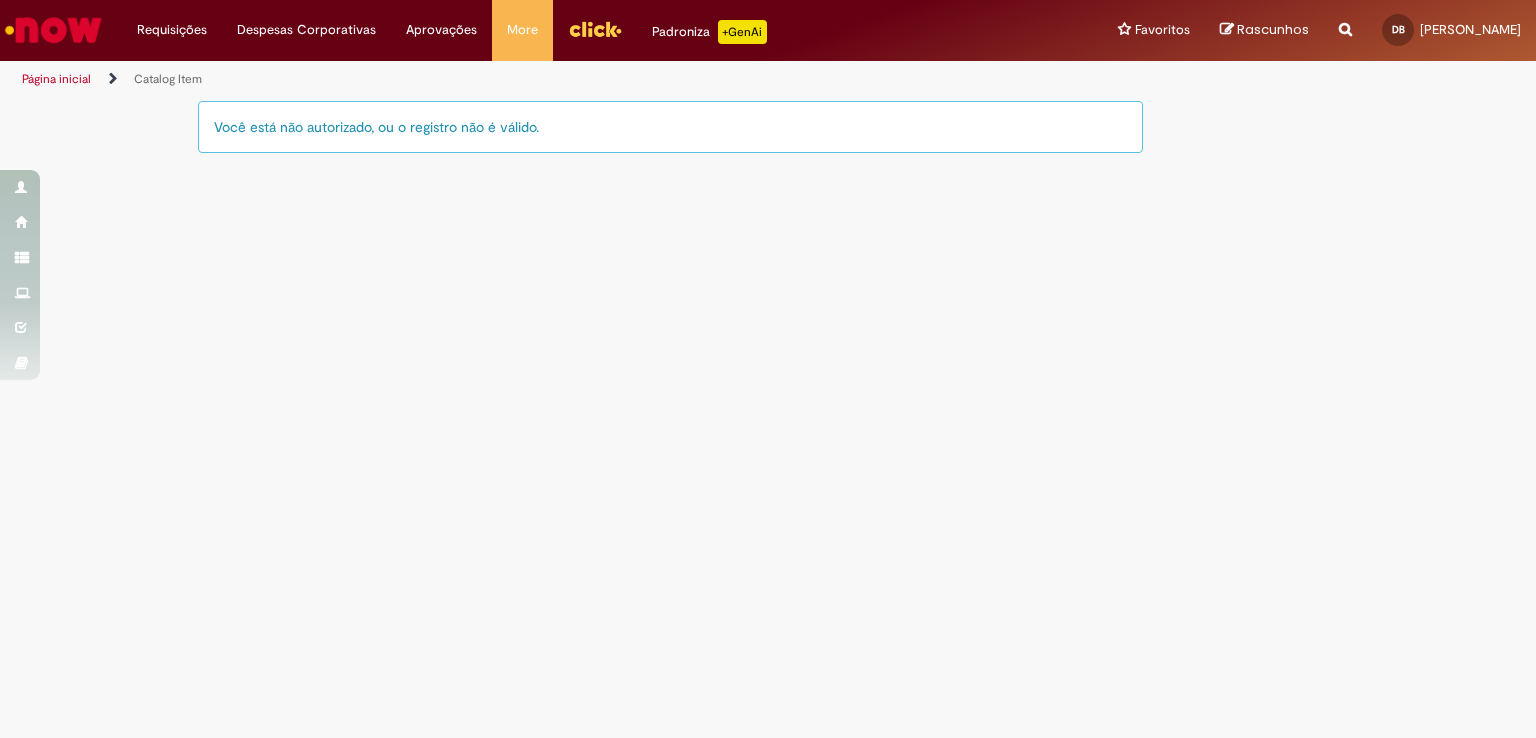 click on "Você está não autorizado, ou o registro não é válido." at bounding box center [670, 127] 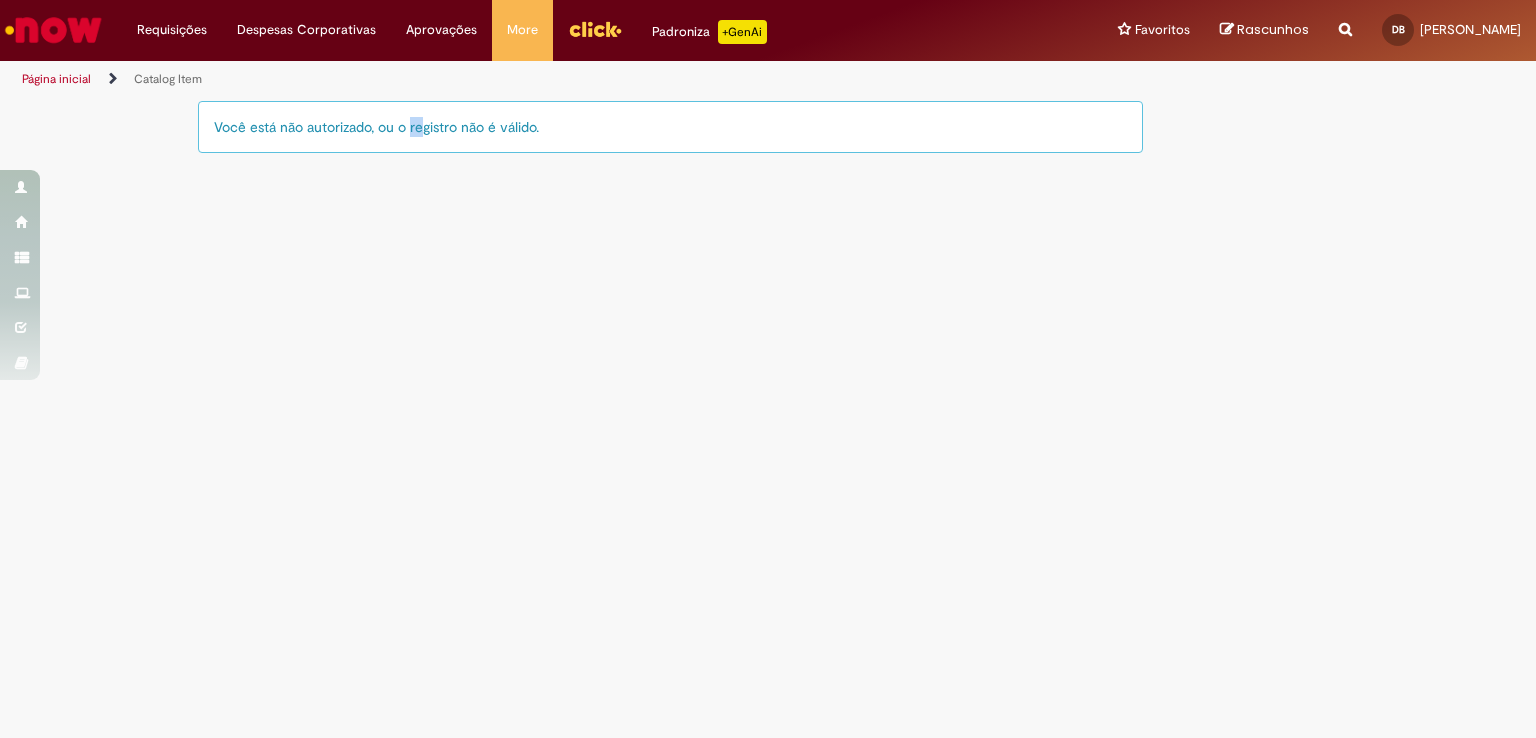 click on "Você está não autorizado, ou o registro não é válido." at bounding box center [670, 127] 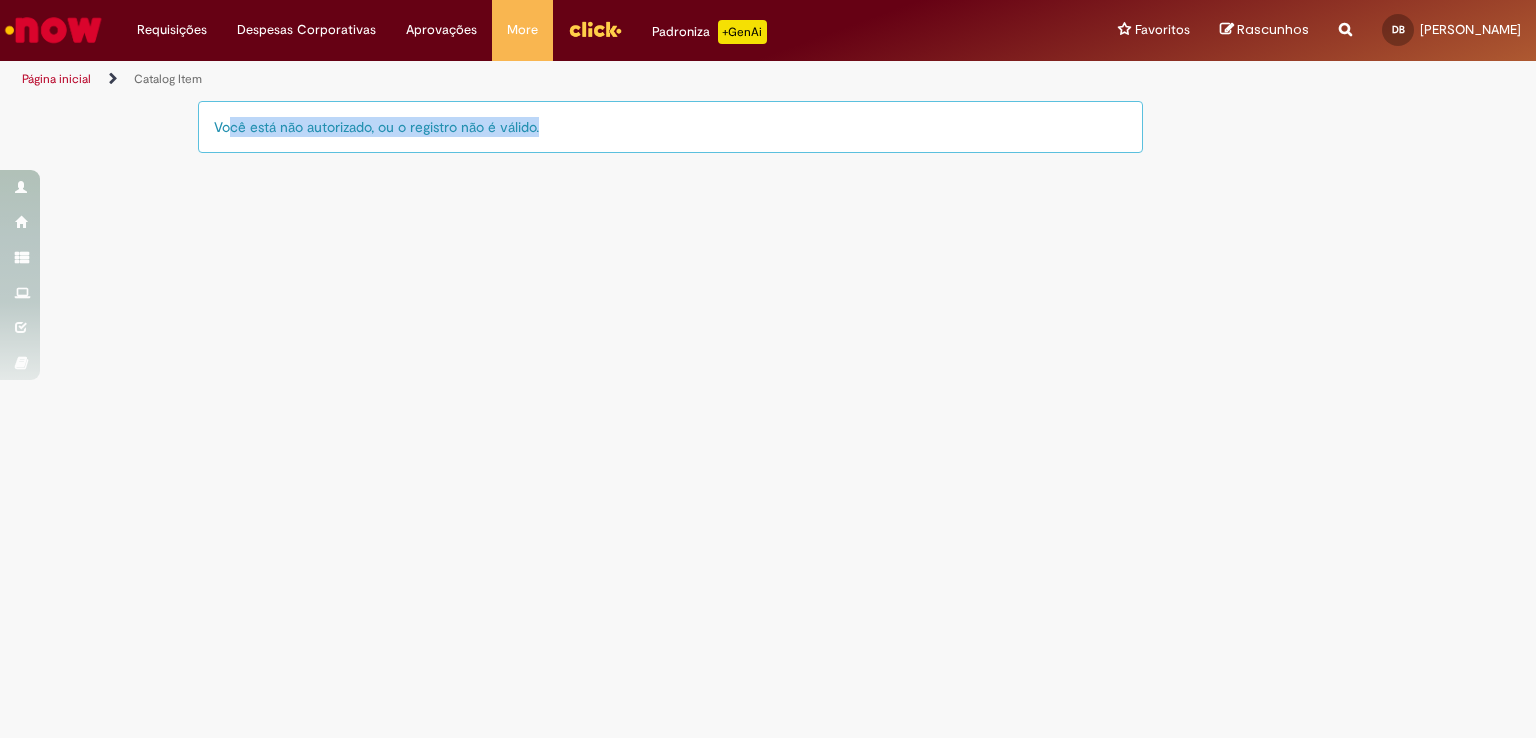 click on "Você está não autorizado, ou o registro não é válido." at bounding box center (670, 127) 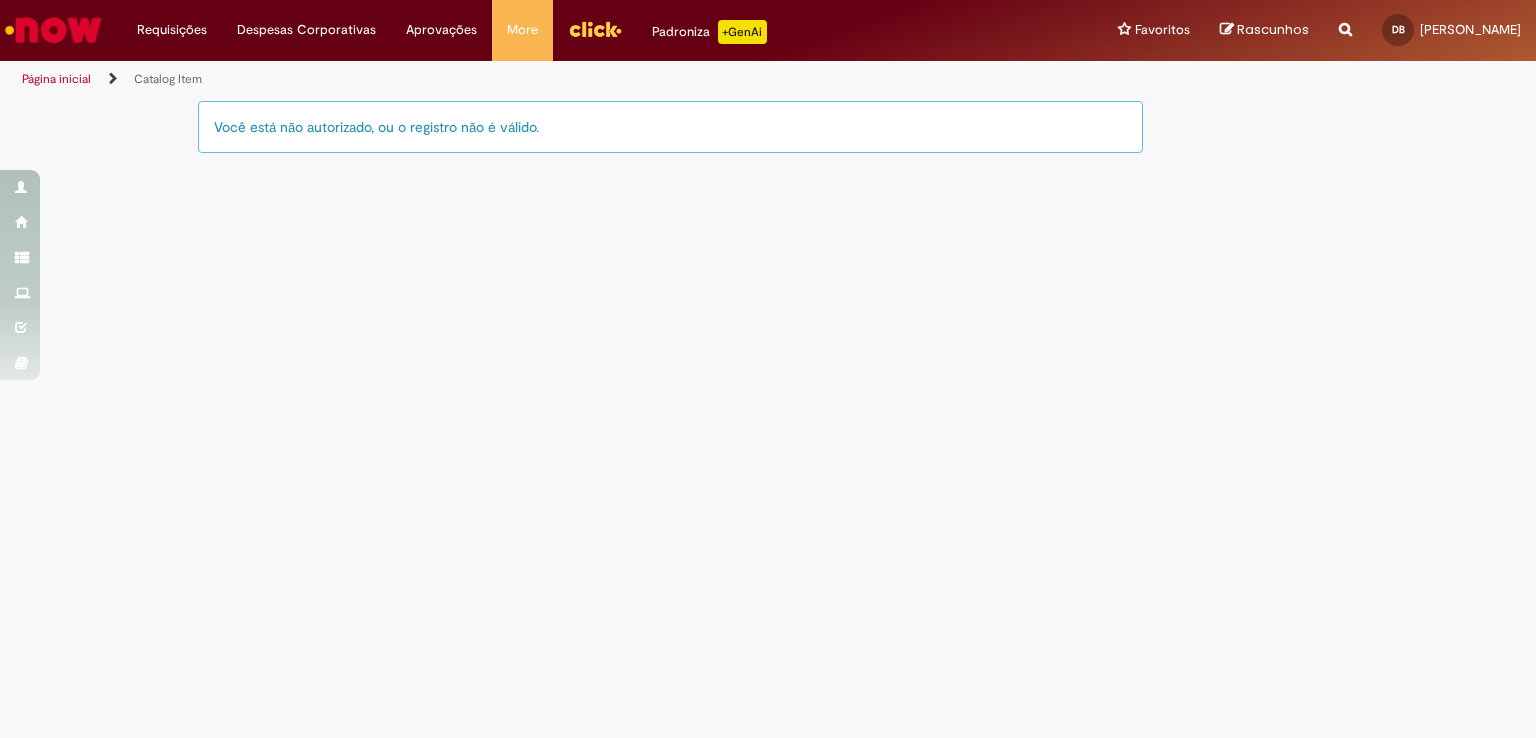 click on "Catalog Item
Tire dúvidas com LupiAssist    +GenAI
Oi! Eu sou LupiAssist, uma Inteligência Artificial Generativa em constante aprendizado   Meu conteúdo é monitorado para trazer uma melhor experiência
Dúvidas comuns:
Só mais um instante, estou consultando nossas bases de conhecimento  e escrevendo a melhor resposta pra você!
Title
Lorem ipsum dolor sit amet    Fazer uma nova pergunta
Gerei esta resposta utilizando IA Generativa em conjunto com os nossos padrões. Em caso de divergência, os documentos oficiais prevalecerão.
Saiba mais em:
Ou ligue para:
E aí, te ajudei?
Sim, obrigado!" at bounding box center [768, 418] 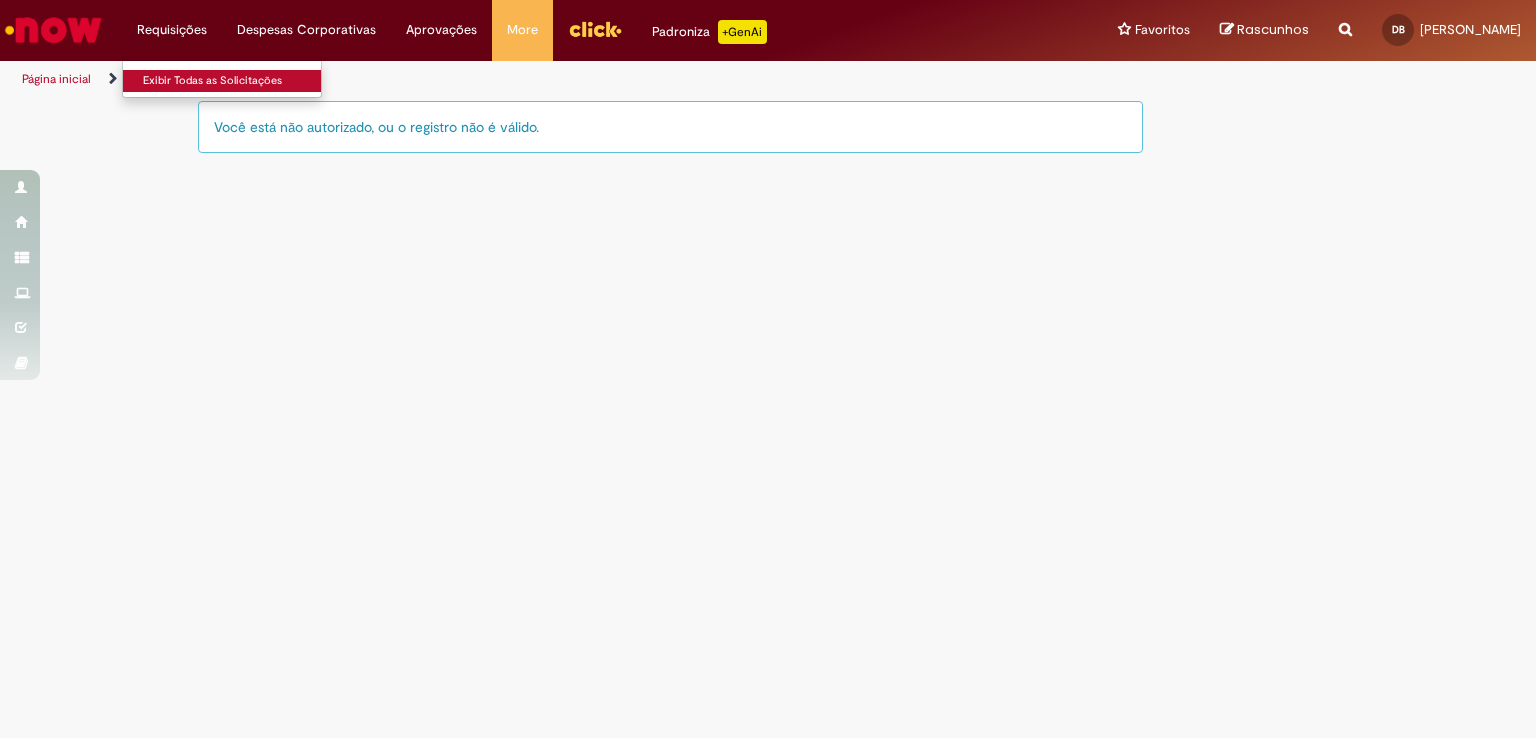 click on "Exibir Todas as Solicitações" at bounding box center (233, 81) 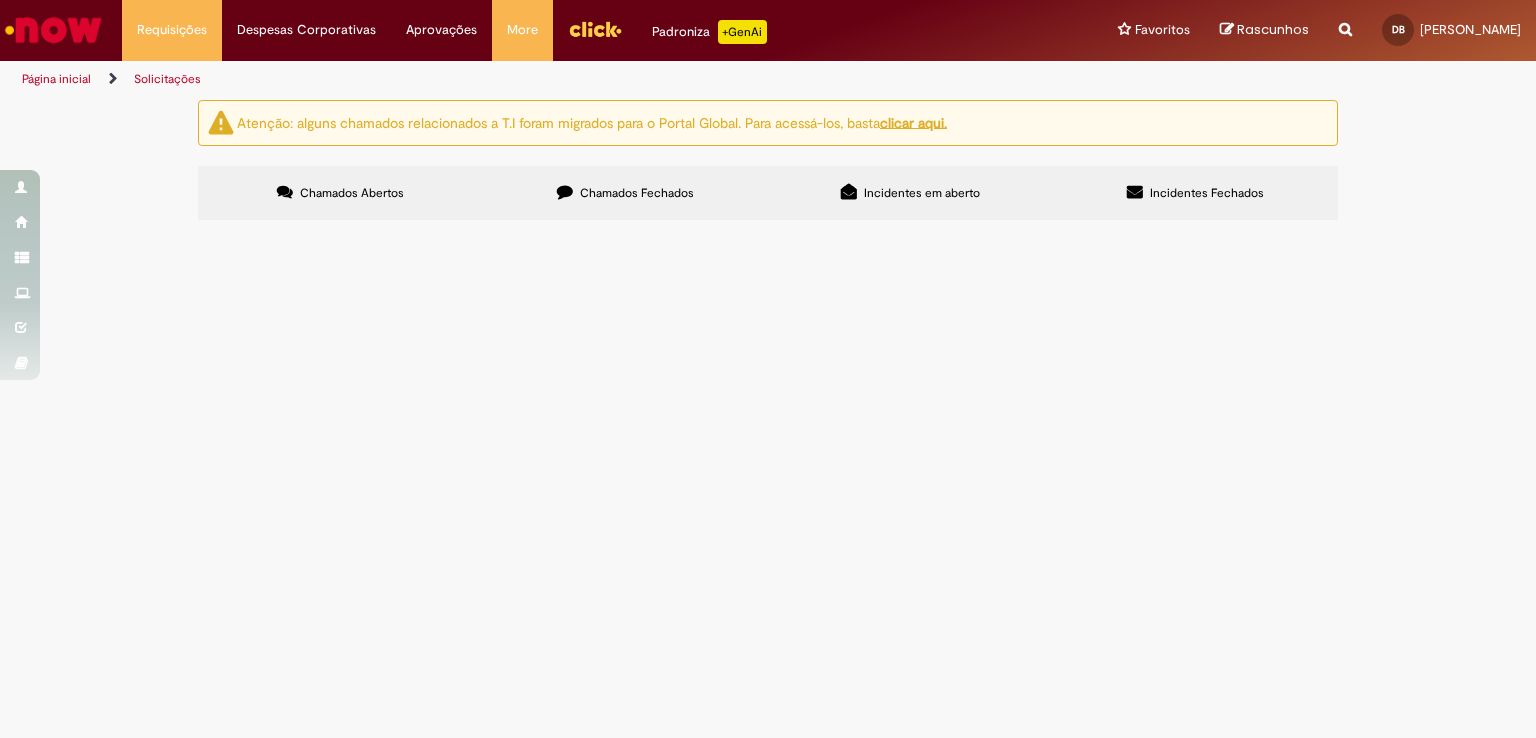 click on "Chamados Fechados" at bounding box center (637, 193) 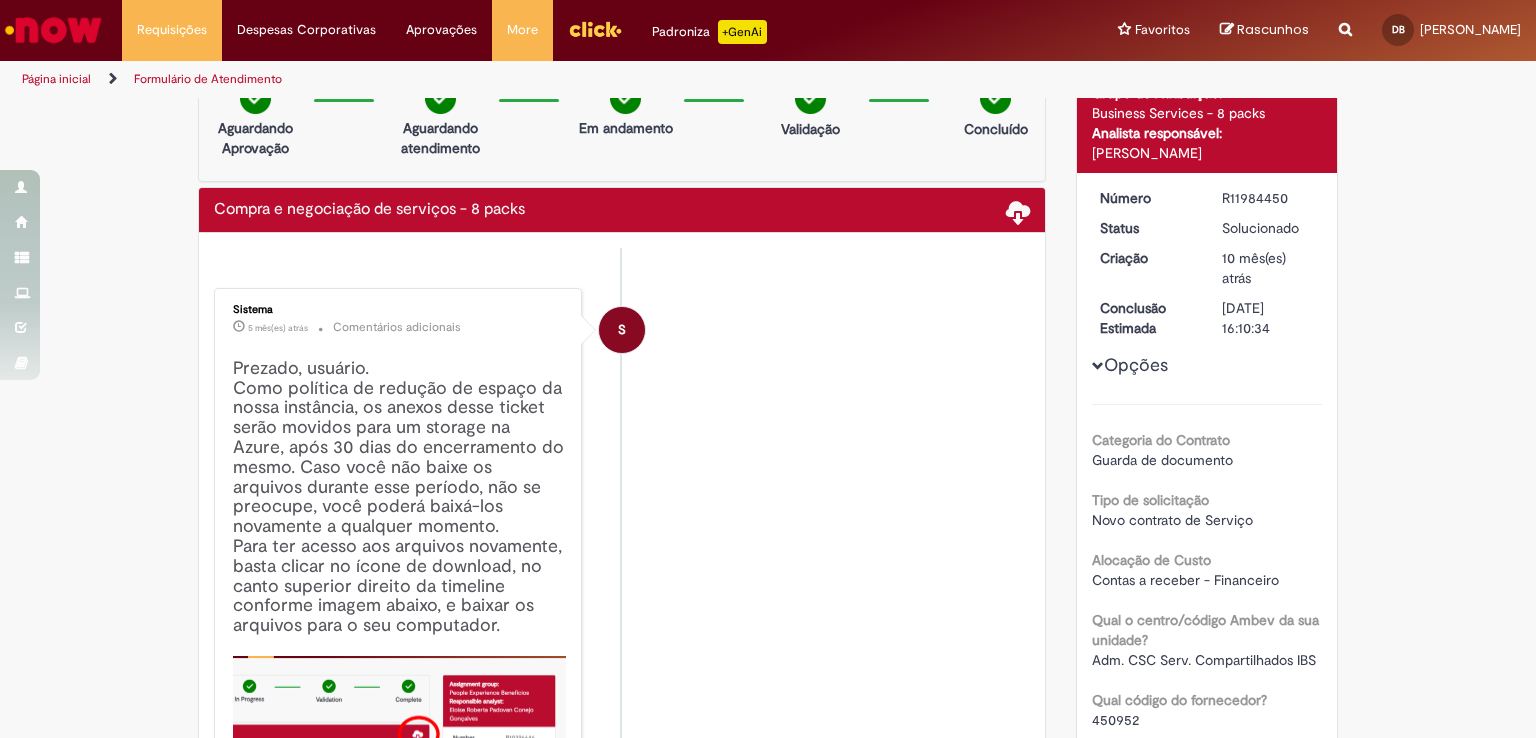 scroll, scrollTop: 0, scrollLeft: 0, axis: both 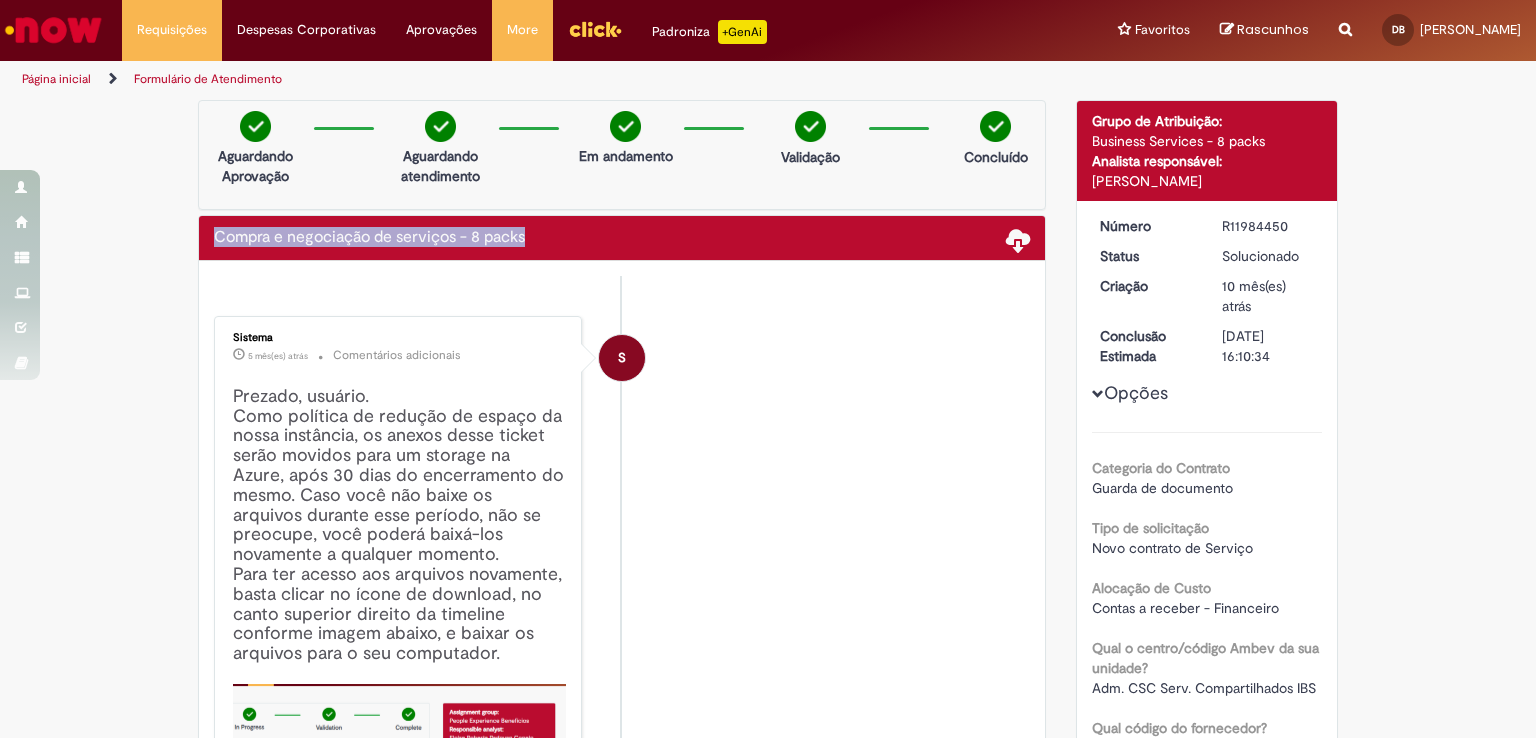 drag, startPoint x: 575, startPoint y: 241, endPoint x: 146, endPoint y: 247, distance: 429.04196 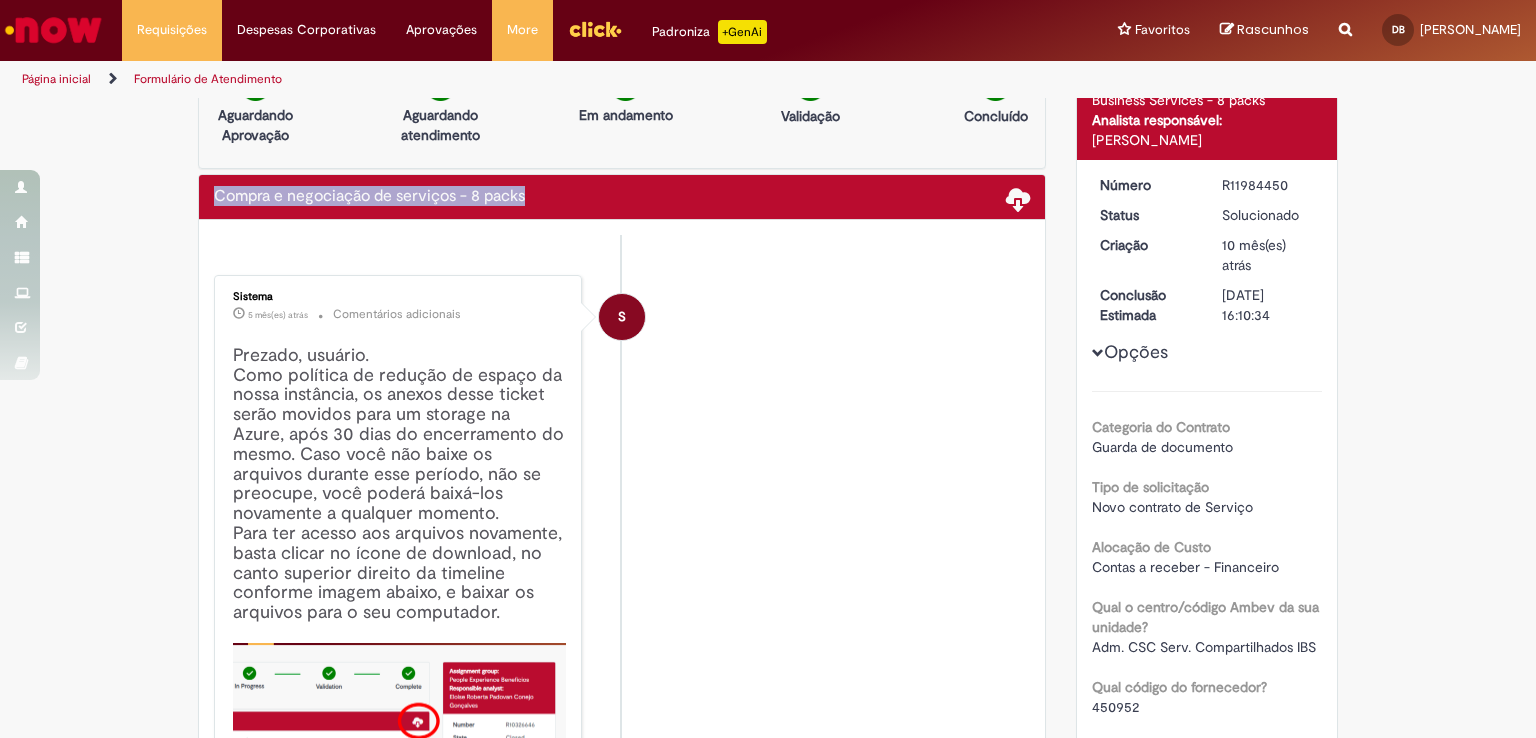 scroll, scrollTop: 0, scrollLeft: 0, axis: both 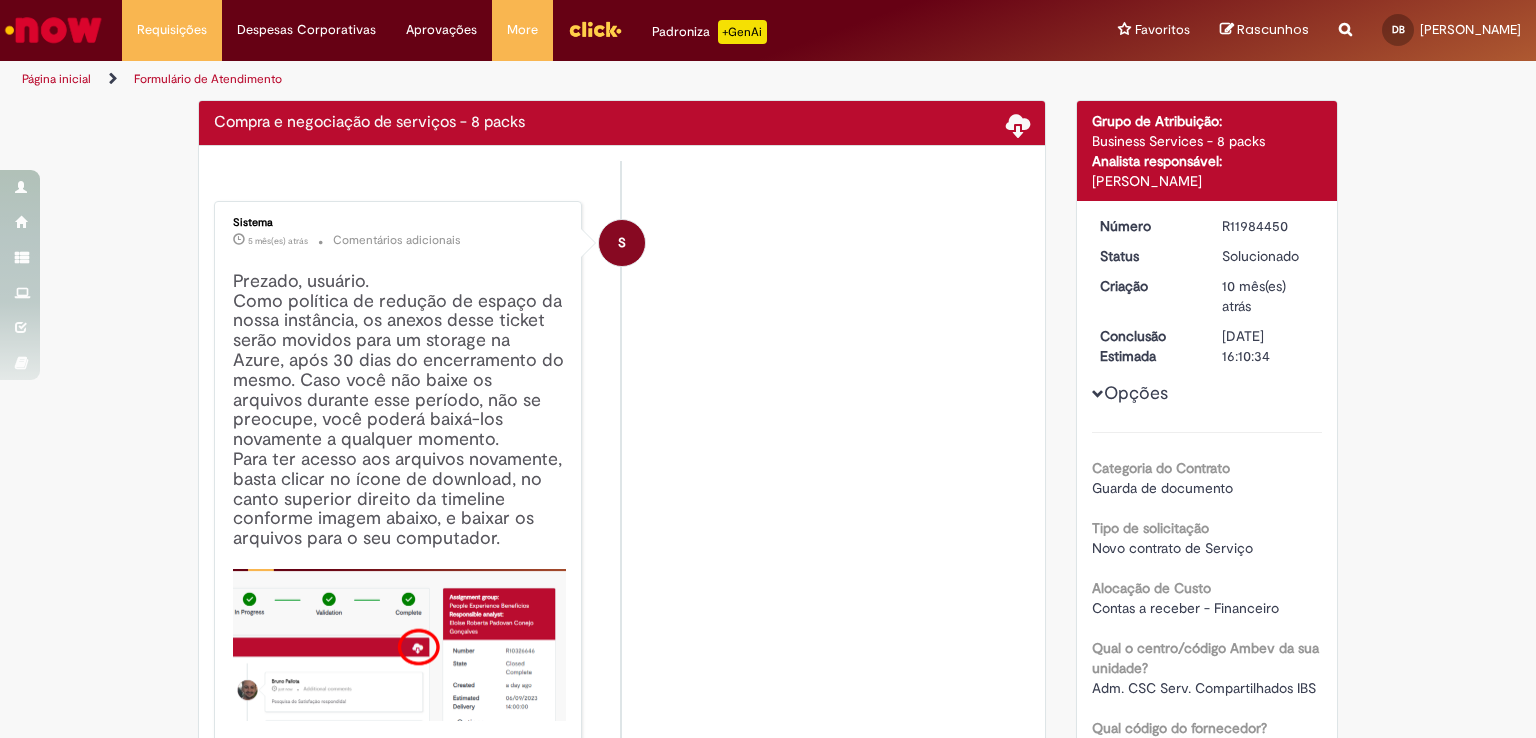 click on "Reportar problema
Artigos
Não encontrou base de conhecimento
Catálogo
Não foram encontradas ofertas
Comunidade
Nenhum resultado encontrado na comunidade" at bounding box center (1345, 30) 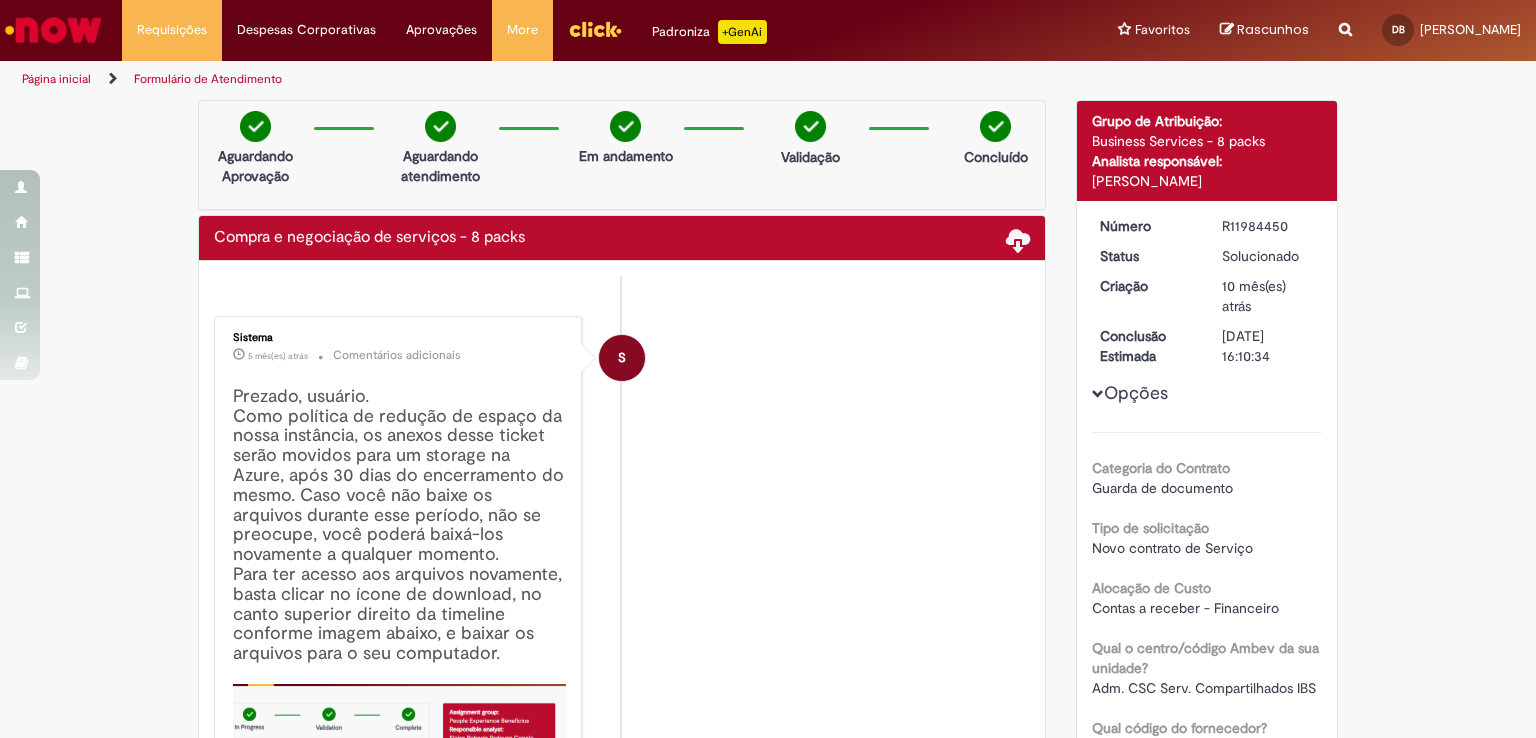 click at bounding box center [1345, 18] 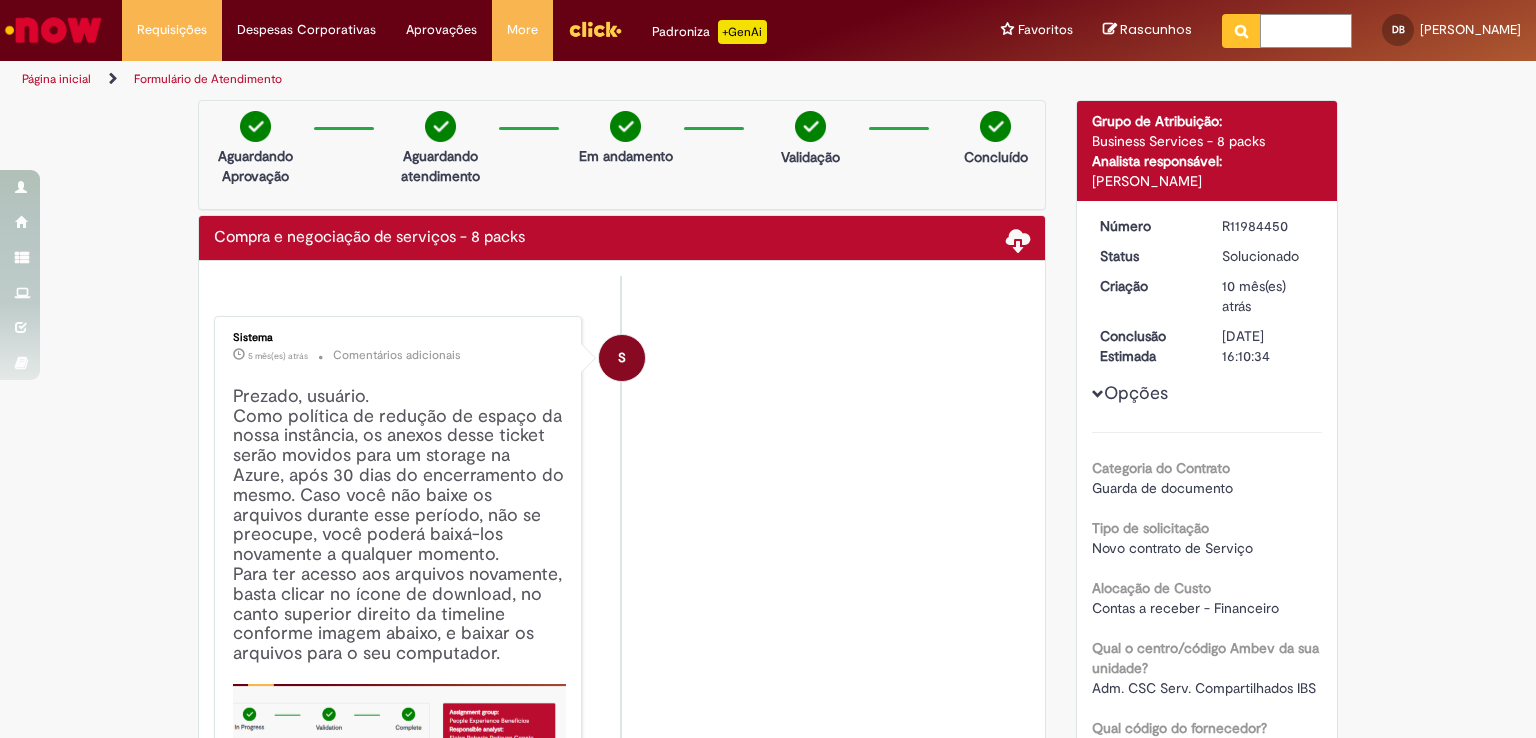 click at bounding box center (1306, 31) 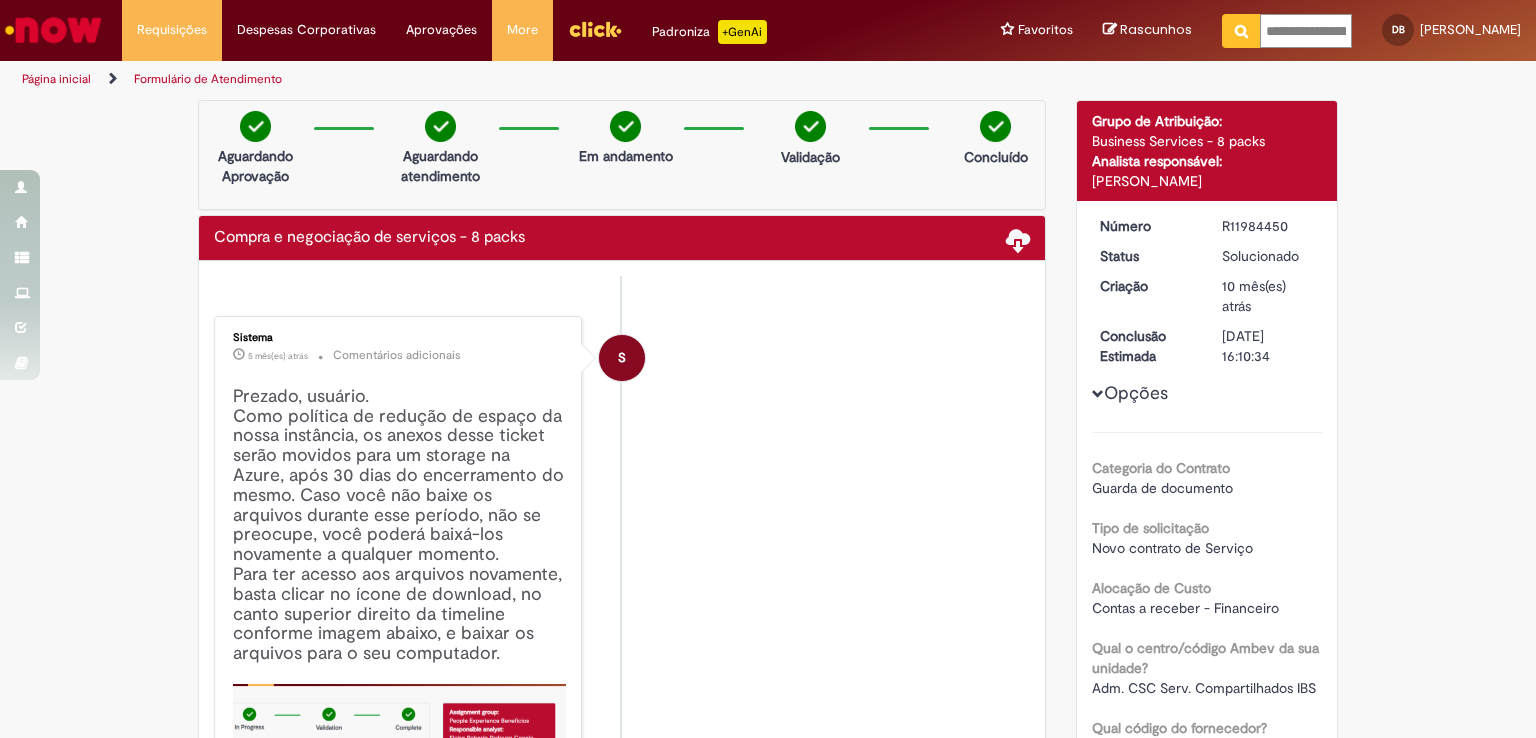 scroll, scrollTop: 0, scrollLeft: 195, axis: horizontal 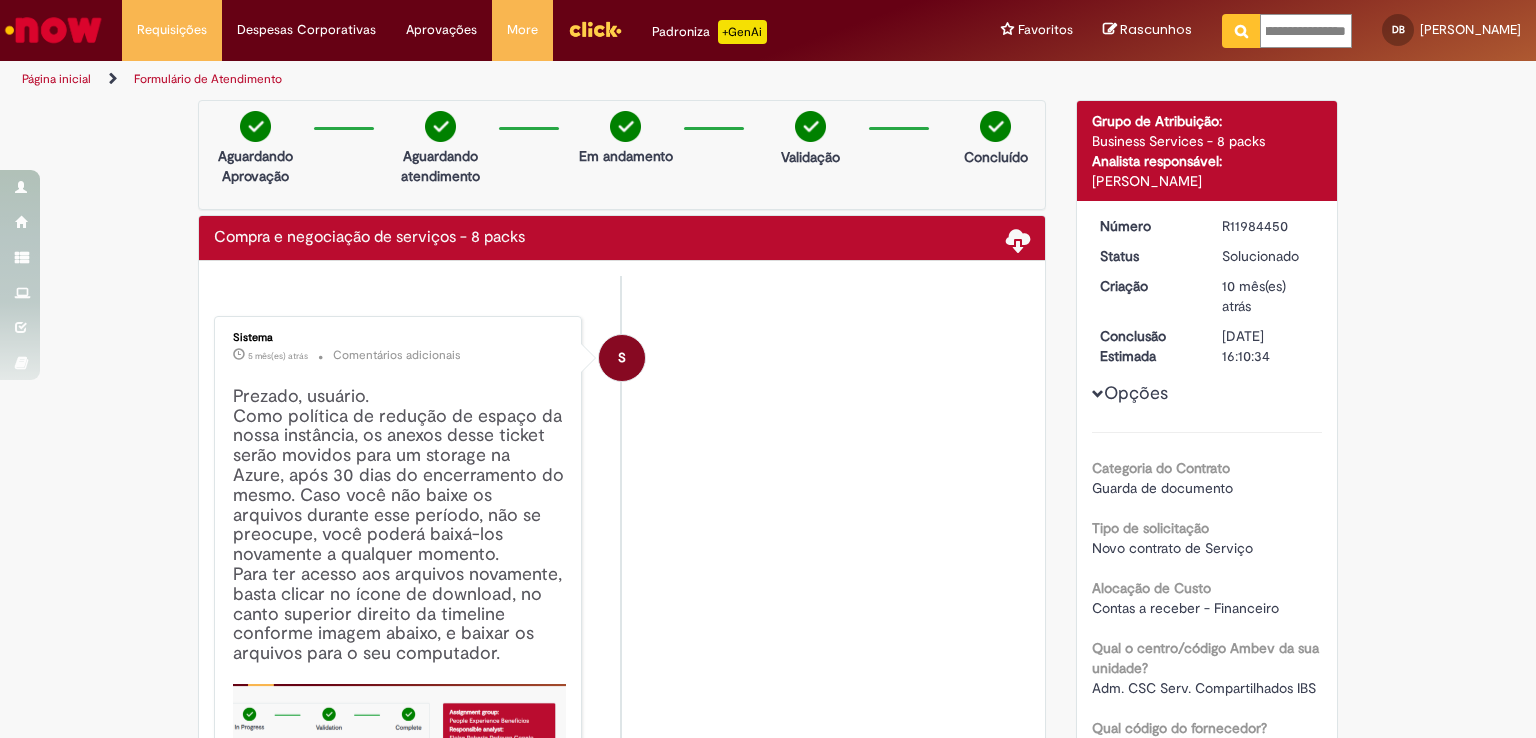 click at bounding box center (1241, 31) 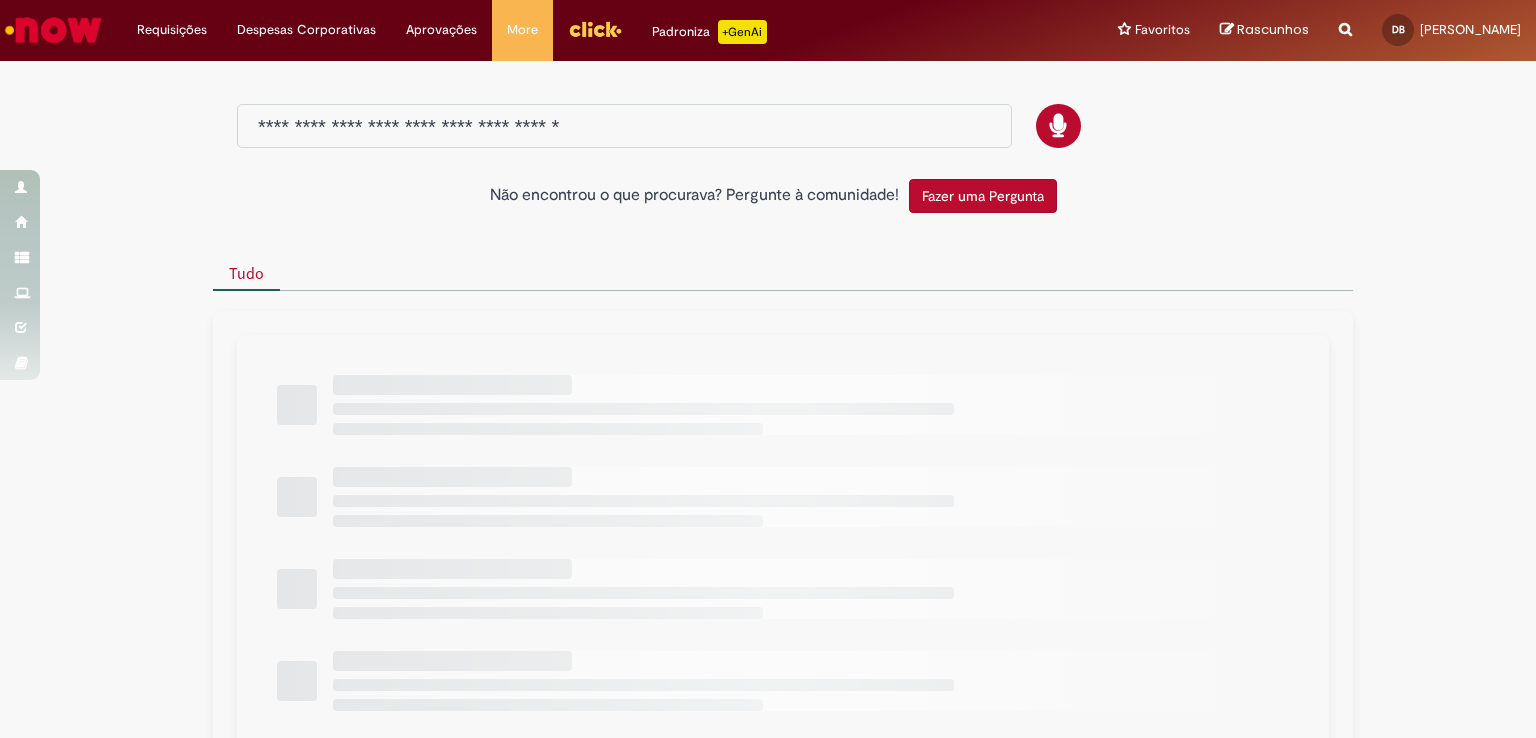 type on "**********" 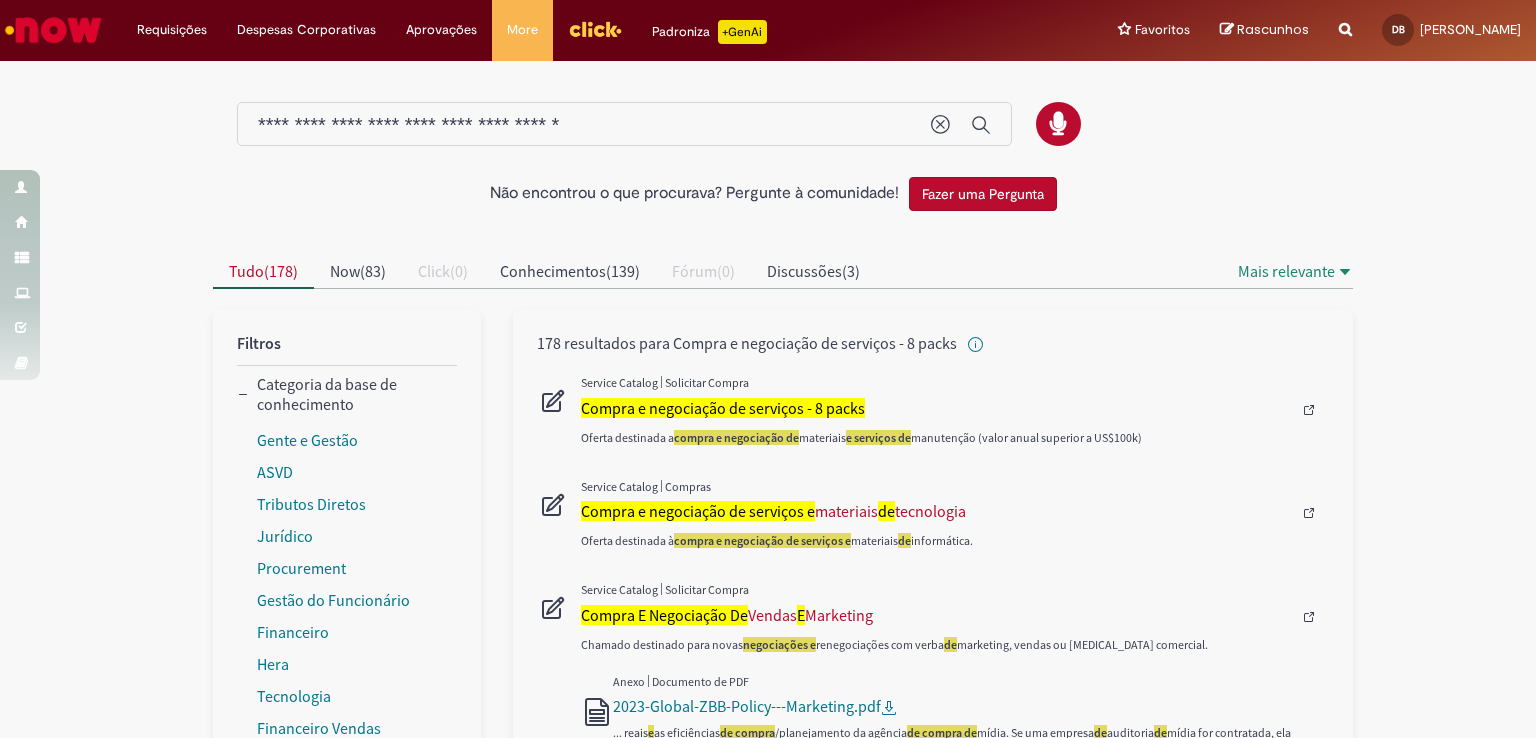 scroll, scrollTop: 0, scrollLeft: 0, axis: both 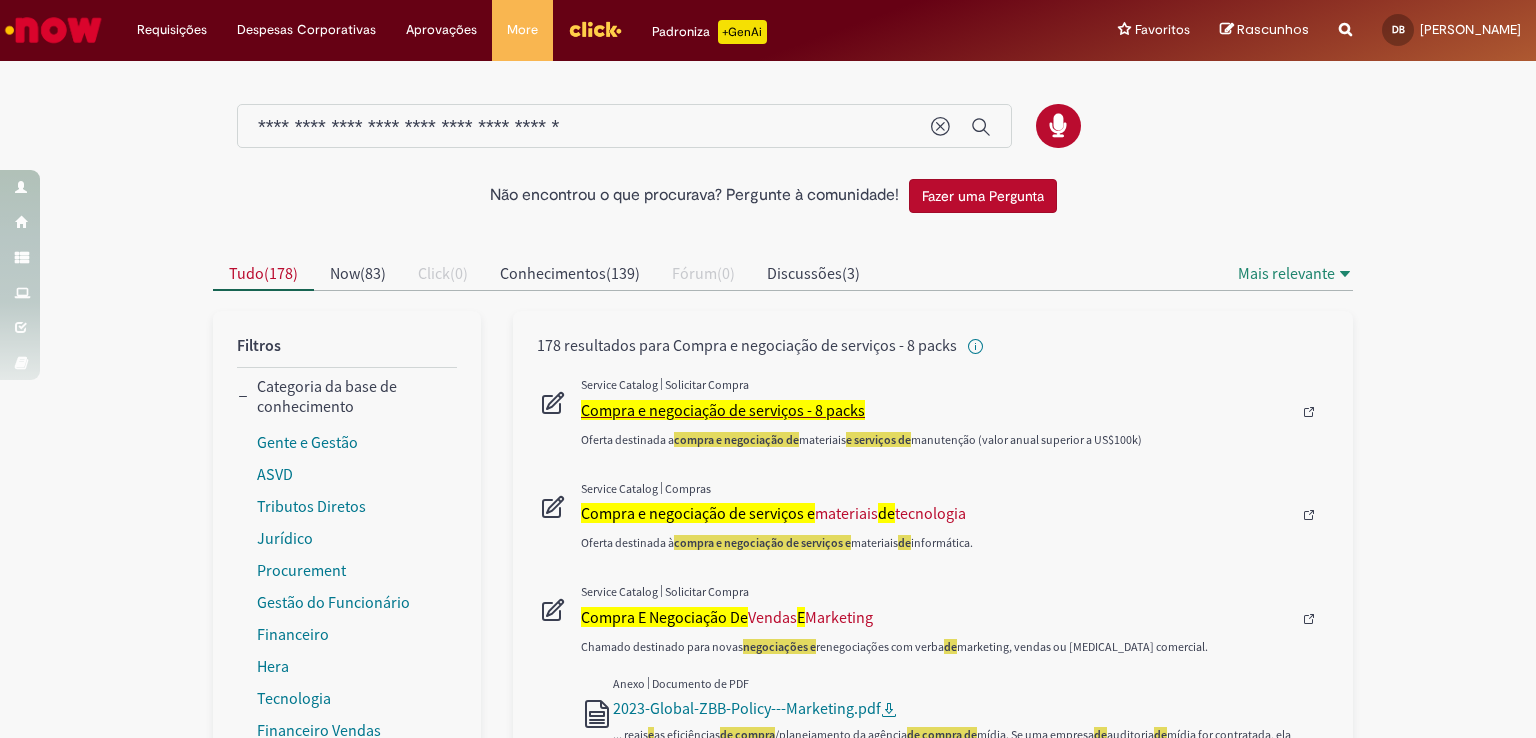 click on "Compra e negociação de serviços - 8 packs" at bounding box center (723, 410) 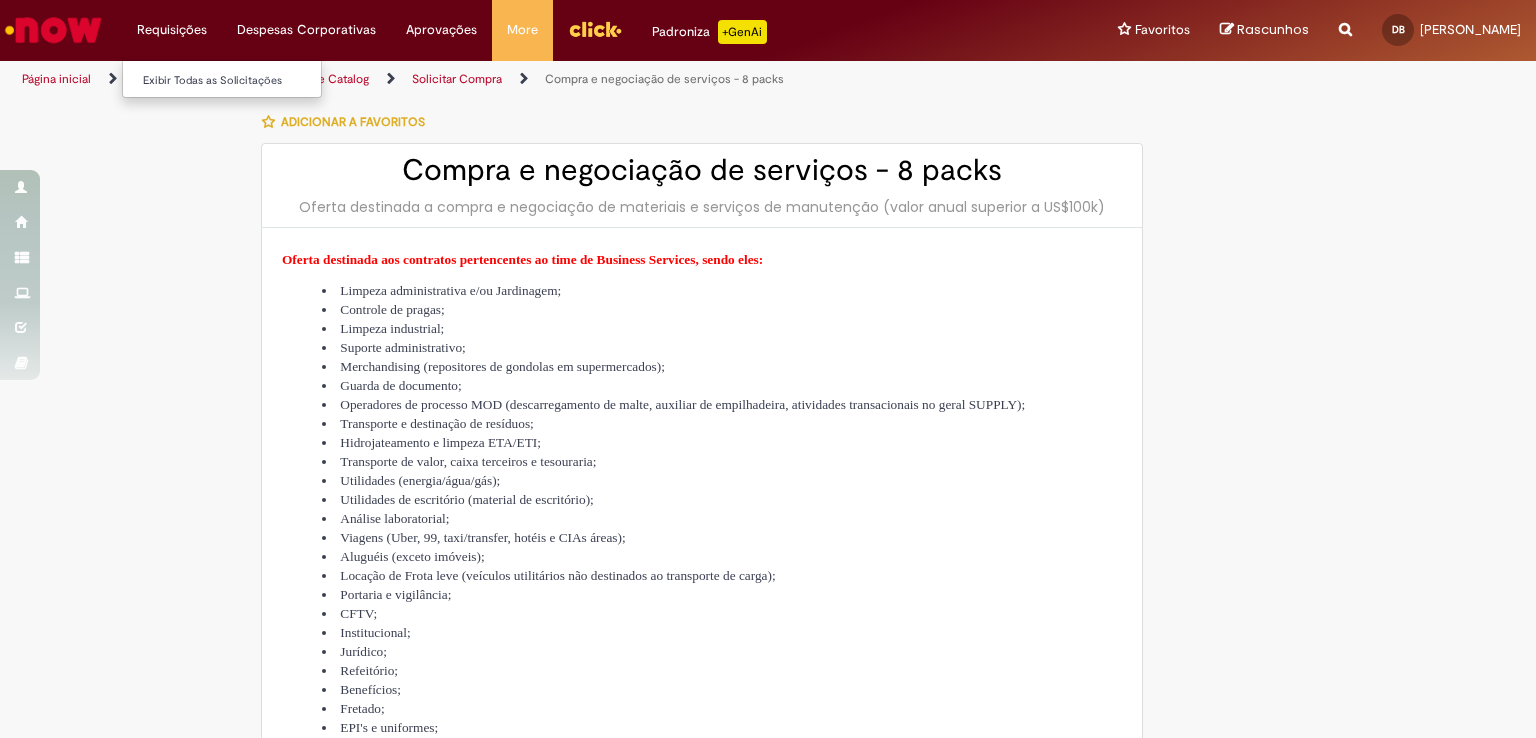 type on "********" 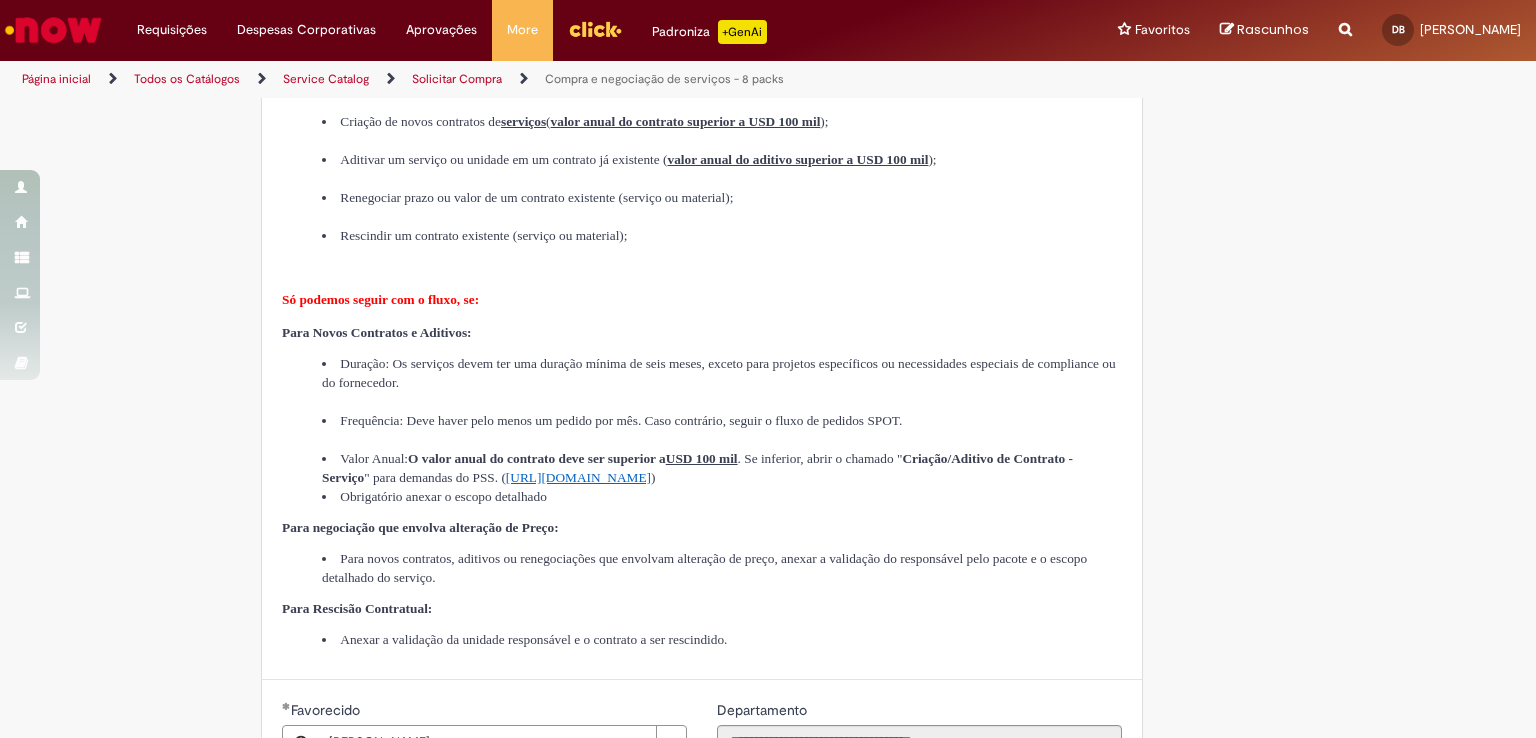 scroll, scrollTop: 900, scrollLeft: 0, axis: vertical 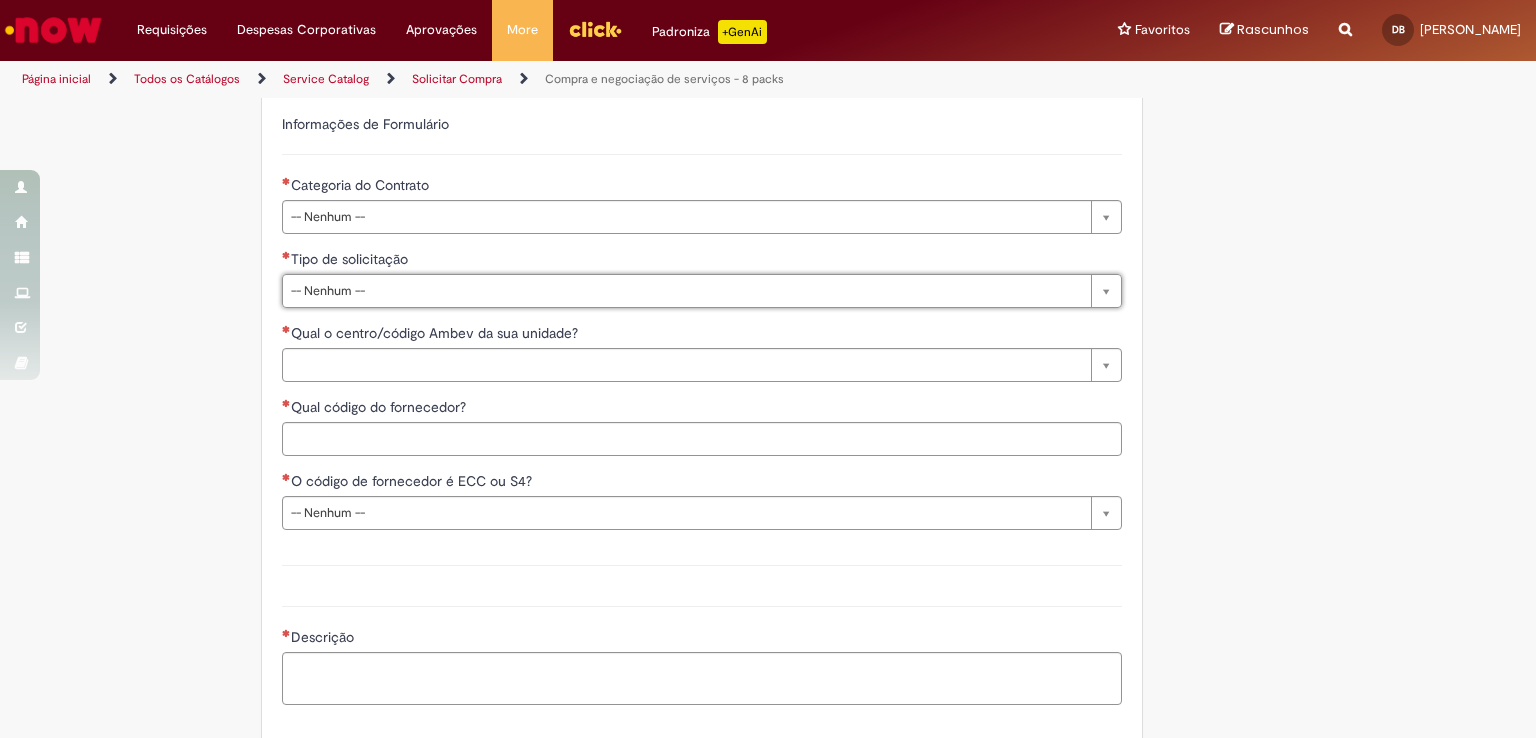 click on "**********" at bounding box center [702, 309] 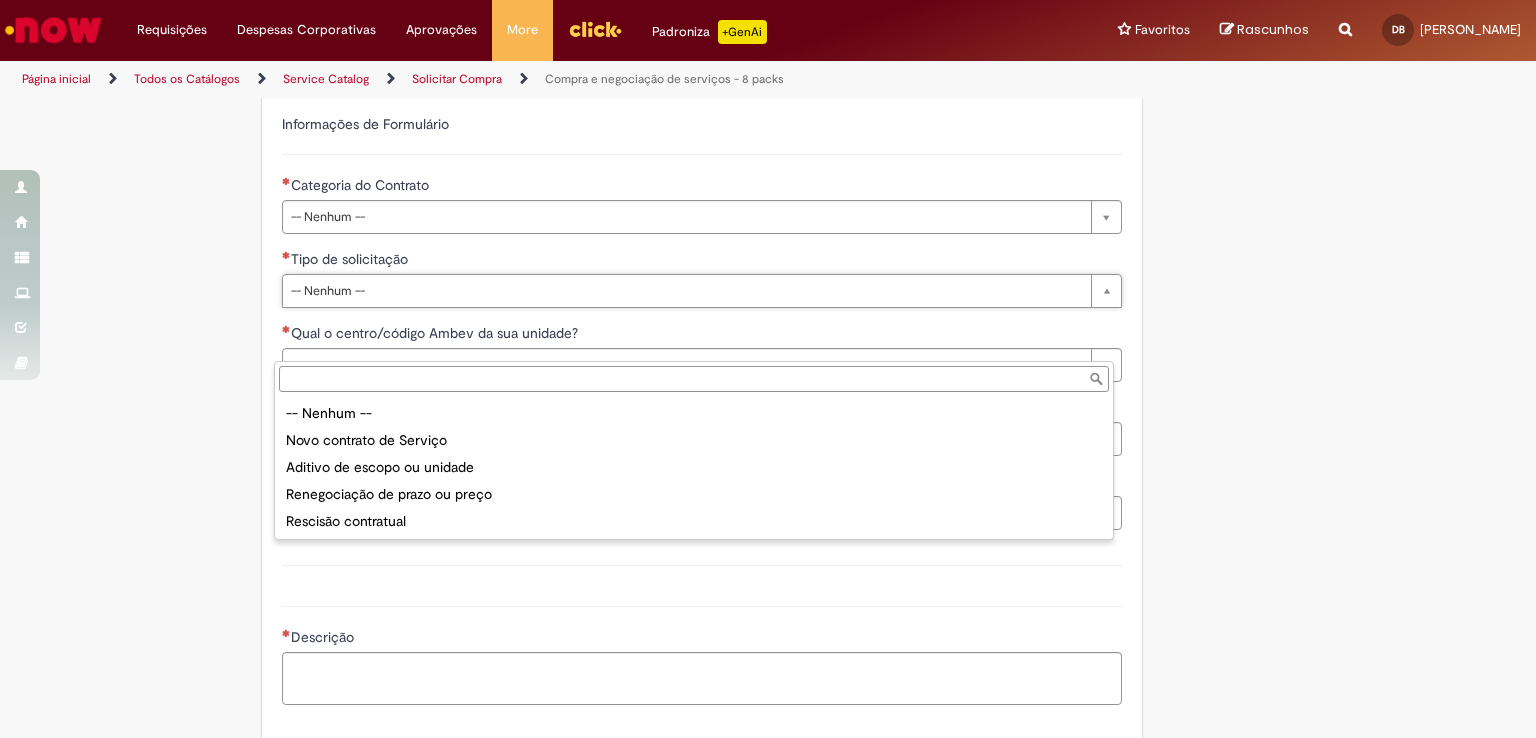 click on "Tipo de solicitação                 -- Nenhum -- Novo contrato de Serviço Aditivo de escopo ou unidade Renegociação de prazo ou preço Rescisão contratual" at bounding box center [694, 450] 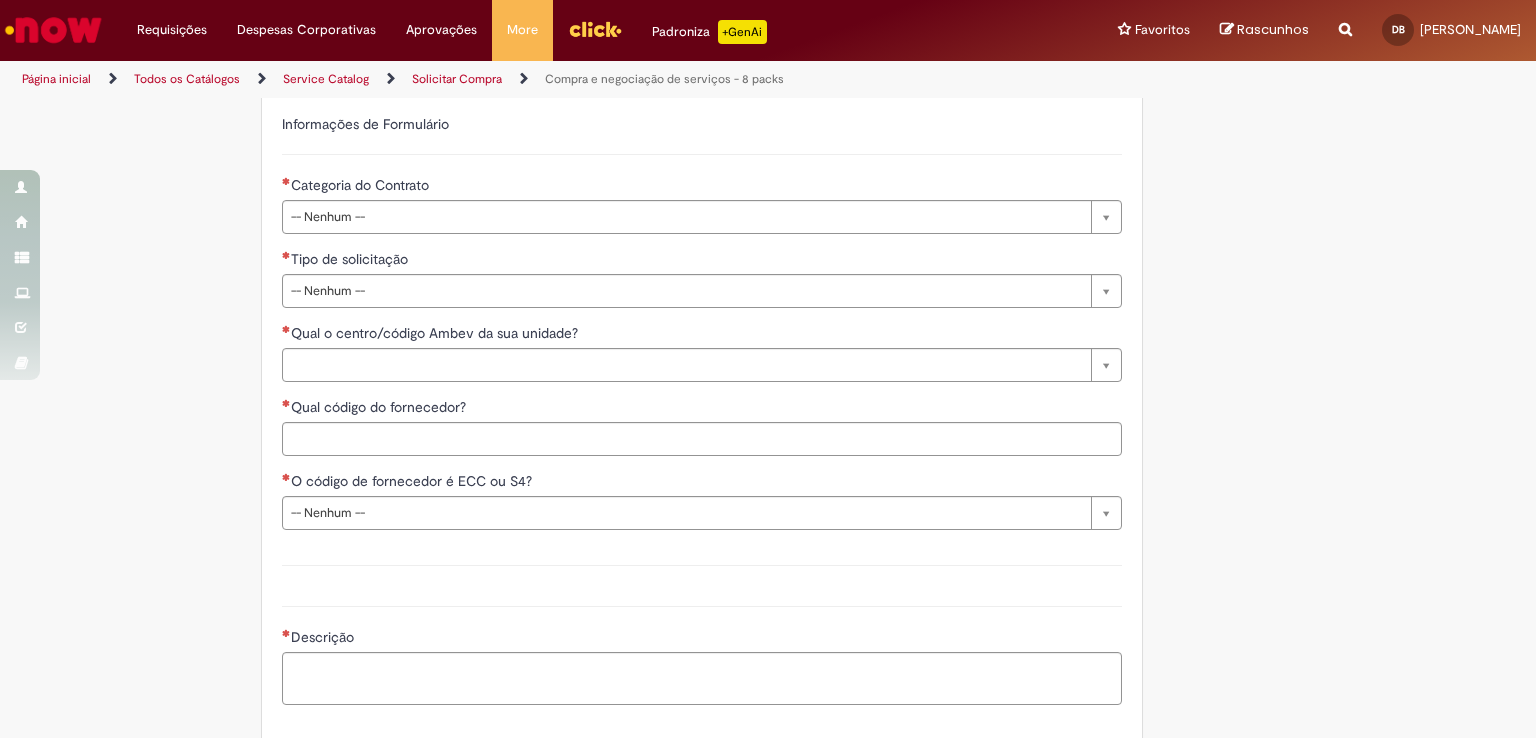 click on "Tire dúvidas com LupiAssist    +GenAI
Oi! Eu sou LupiAssist, uma Inteligência Artificial Generativa em constante aprendizado   Meu conteúdo é monitorado para trazer uma melhor experiência
Dúvidas comuns:
Só mais um instante, estou consultando nossas bases de conhecimento  e escrevendo a melhor resposta pra você!
Title
Lorem ipsum dolor sit amet    Fazer uma nova pergunta
Gerei esta resposta utilizando IA Generativa em conjunto com os nossos padrões. Em caso de divergência, os documentos oficiais prevalecerão.
Saiba mais em:
Ou ligue para:
E aí, te ajudei?
Sim, obrigado!" at bounding box center [768, -337] 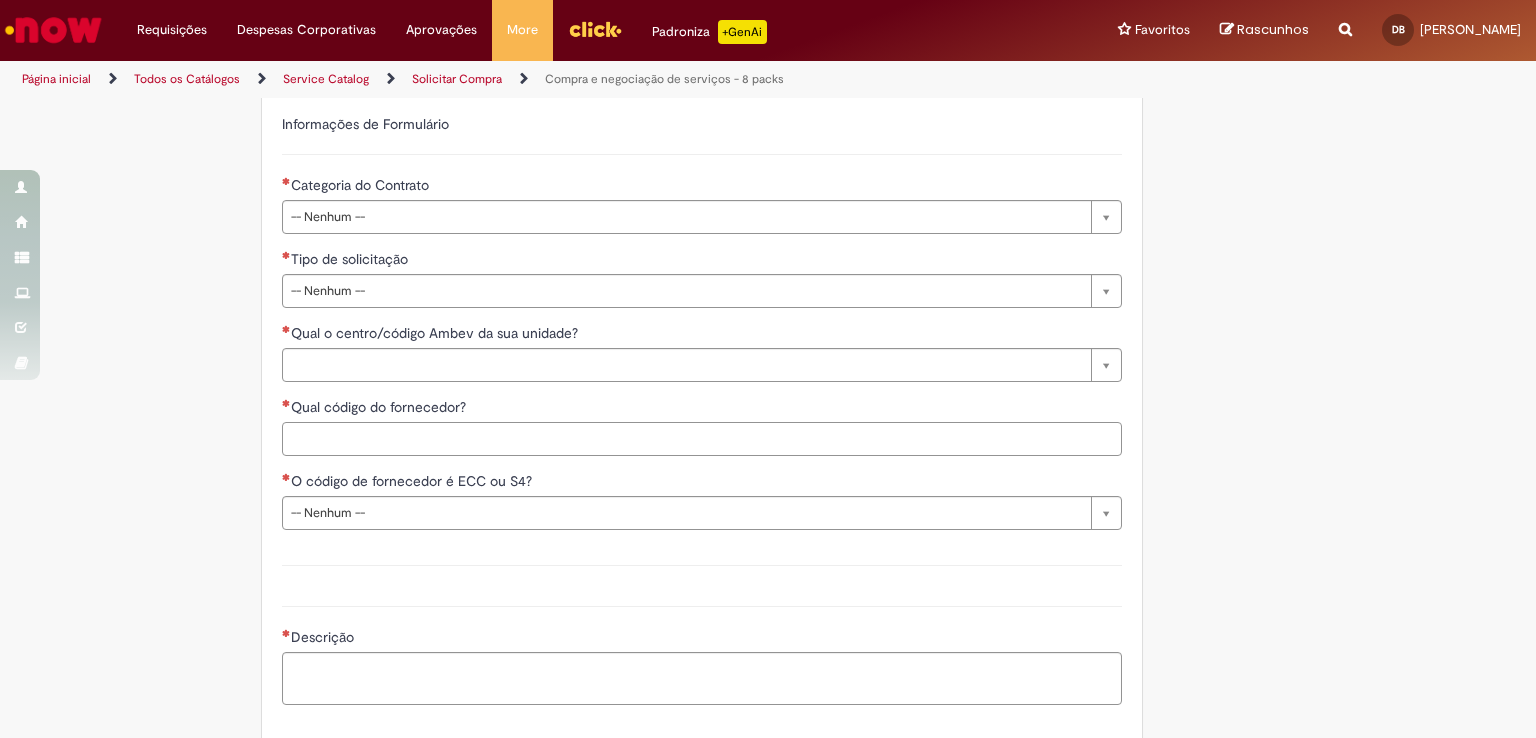 click on "Qual código do fornecedor?" at bounding box center (702, 439) 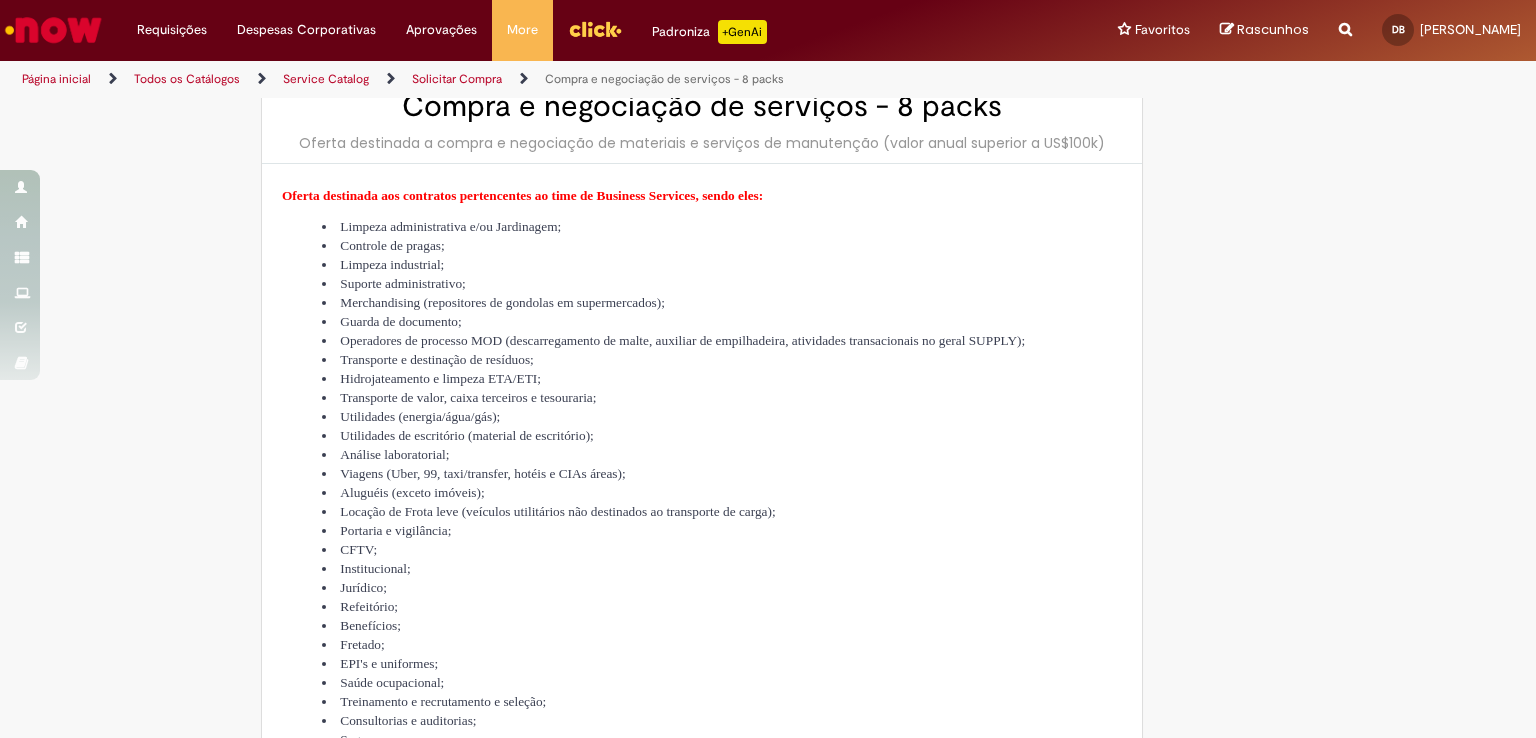 scroll, scrollTop: 0, scrollLeft: 0, axis: both 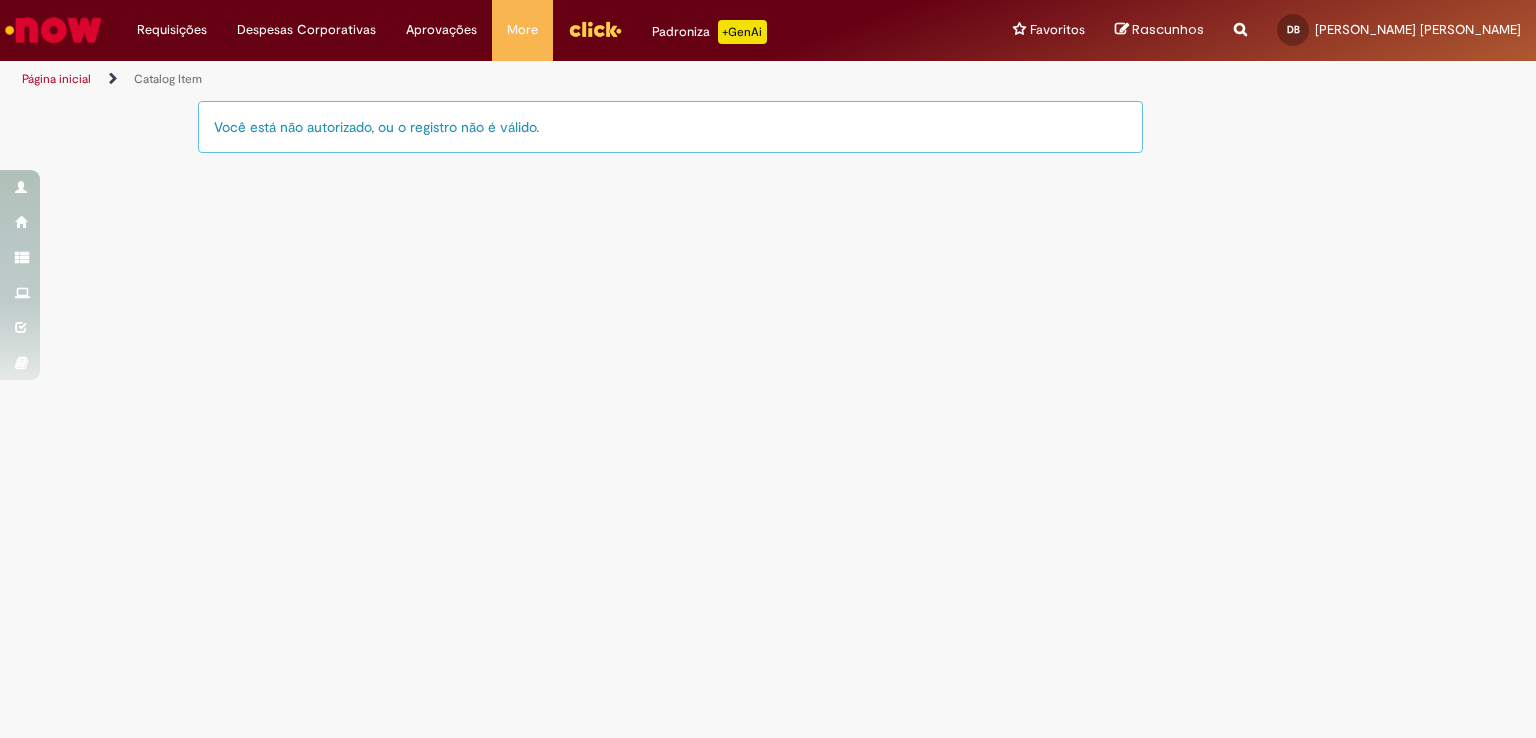 click on "Catalog Item
Tire dúvidas com LupiAssist    +GenAI
Oi! Eu sou LupiAssist, uma Inteligência Artificial Generativa em constante aprendizado   Meu conteúdo é monitorado para trazer uma melhor experiência
Dúvidas comuns:
Só mais um instante, estou consultando nossas bases de conhecimento  e escrevendo a melhor resposta pra você!
Title
Lorem ipsum dolor sit amet    Fazer uma nova pergunta
Gerei esta resposta utilizando IA Generativa em conjunto com os nossos padrões. Em caso de divergência, os documentos oficiais prevalecerão.
Saiba mais em:
Ou ligue para:
E aí, te ajudei?
Sim, obrigado!" at bounding box center (768, 418) 